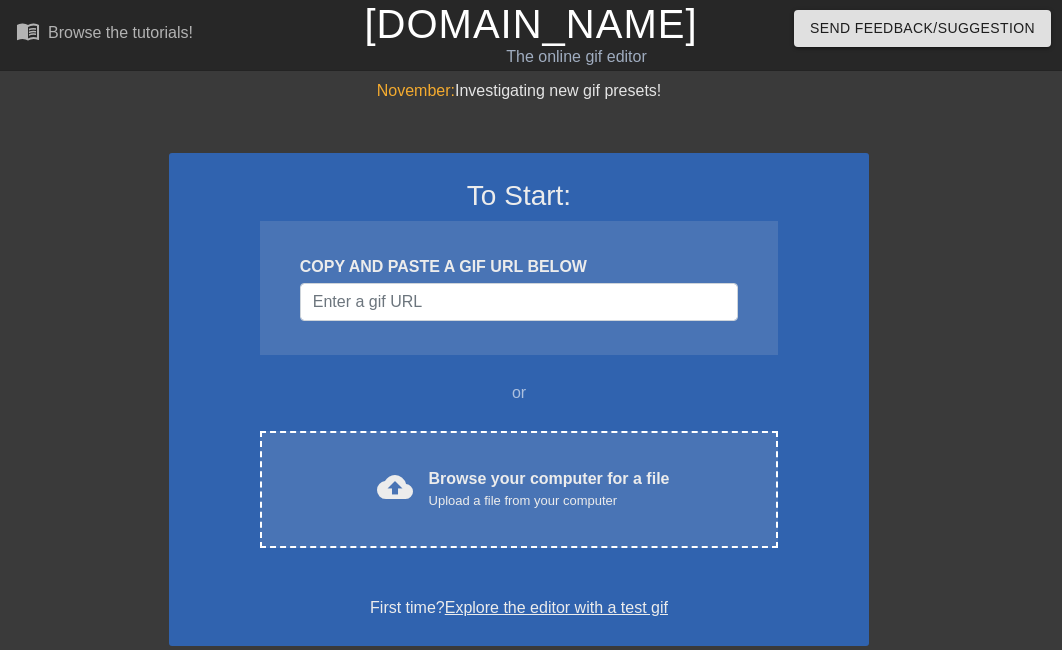 scroll, scrollTop: 0, scrollLeft: 0, axis: both 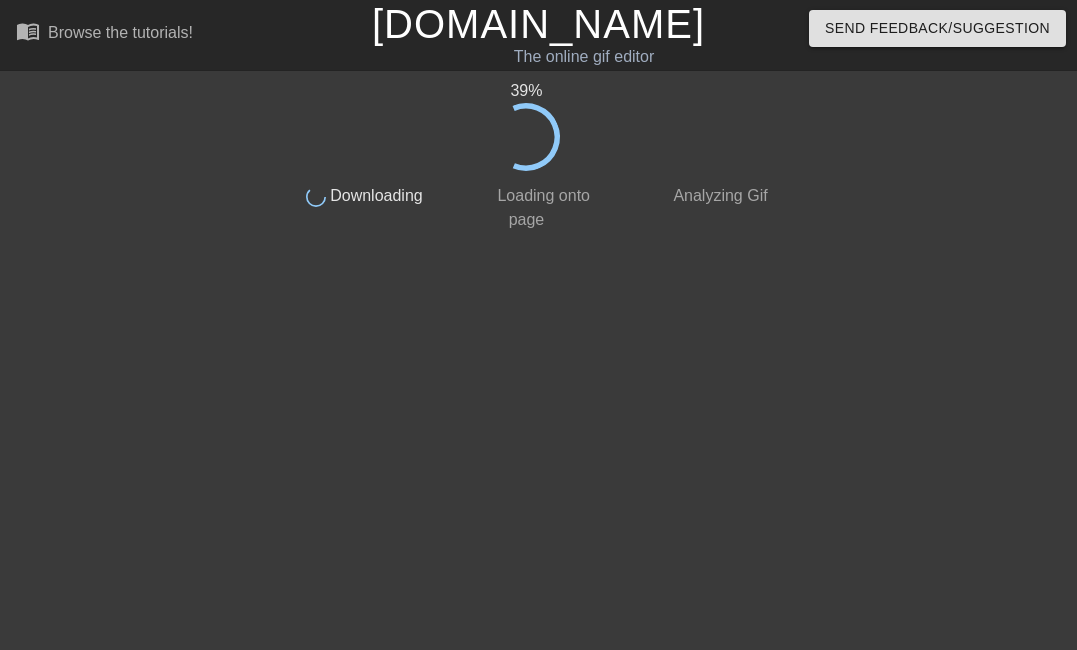 click on "39 %" at bounding box center (527, 125) 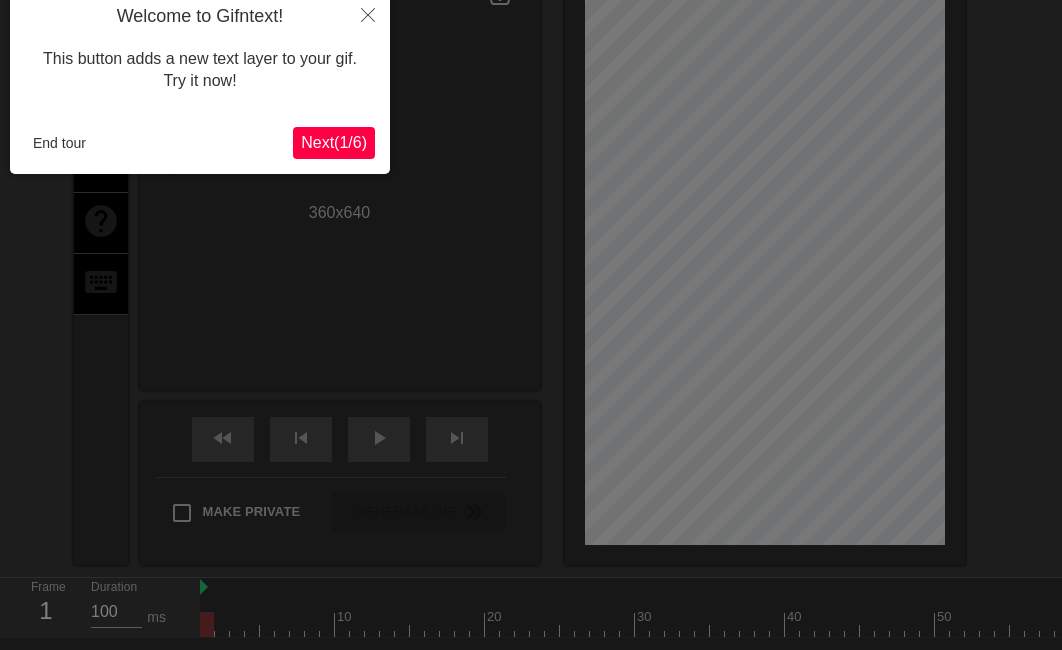 scroll, scrollTop: 49, scrollLeft: 0, axis: vertical 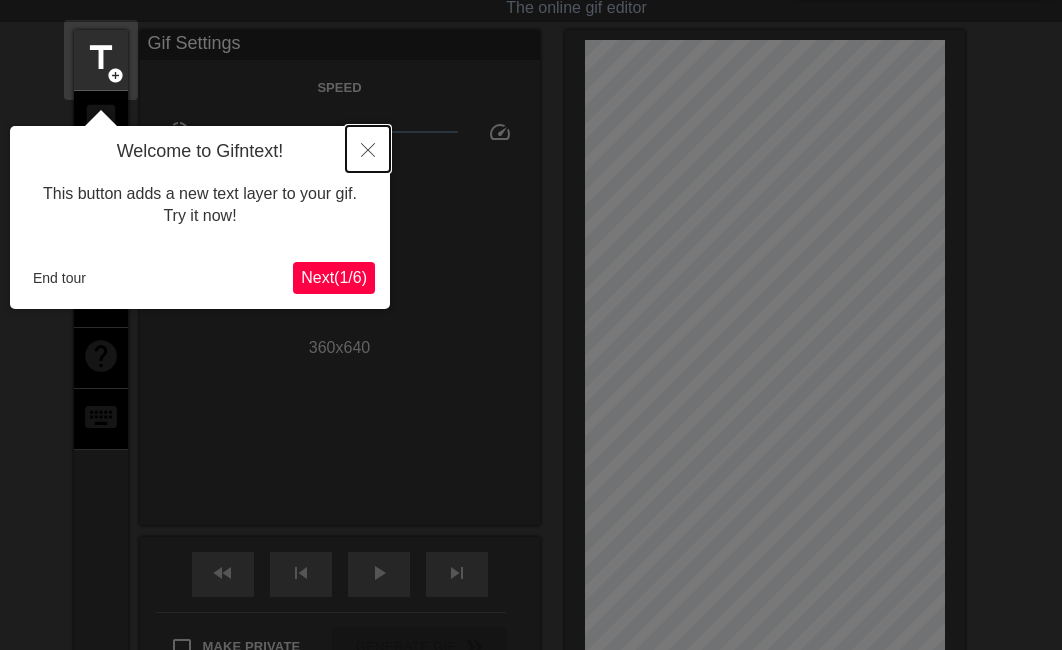click at bounding box center (368, 149) 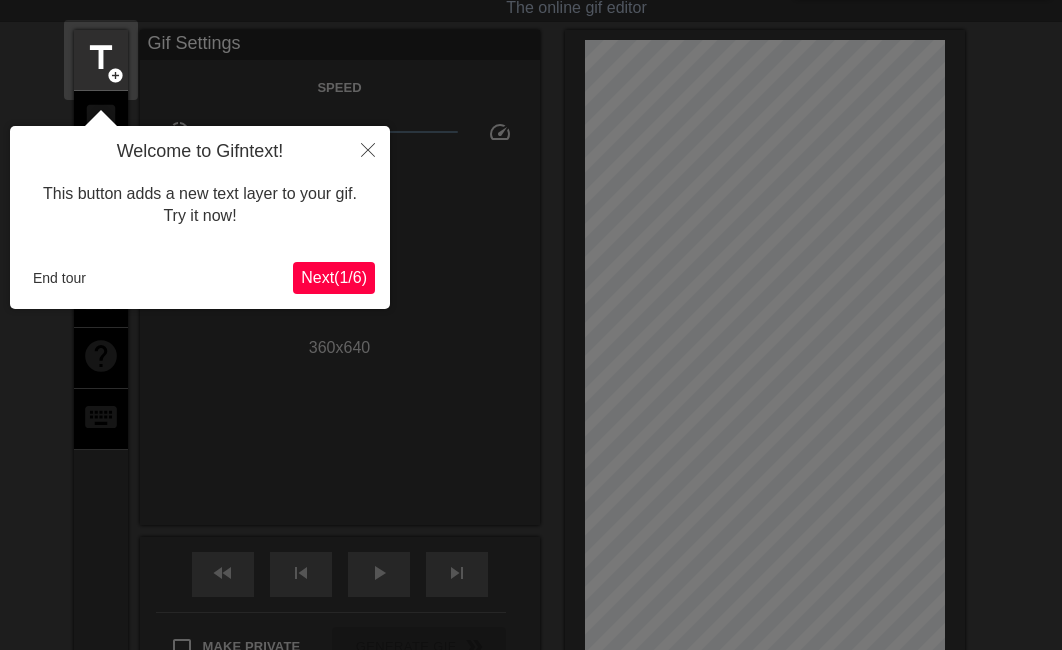 scroll, scrollTop: 0, scrollLeft: 0, axis: both 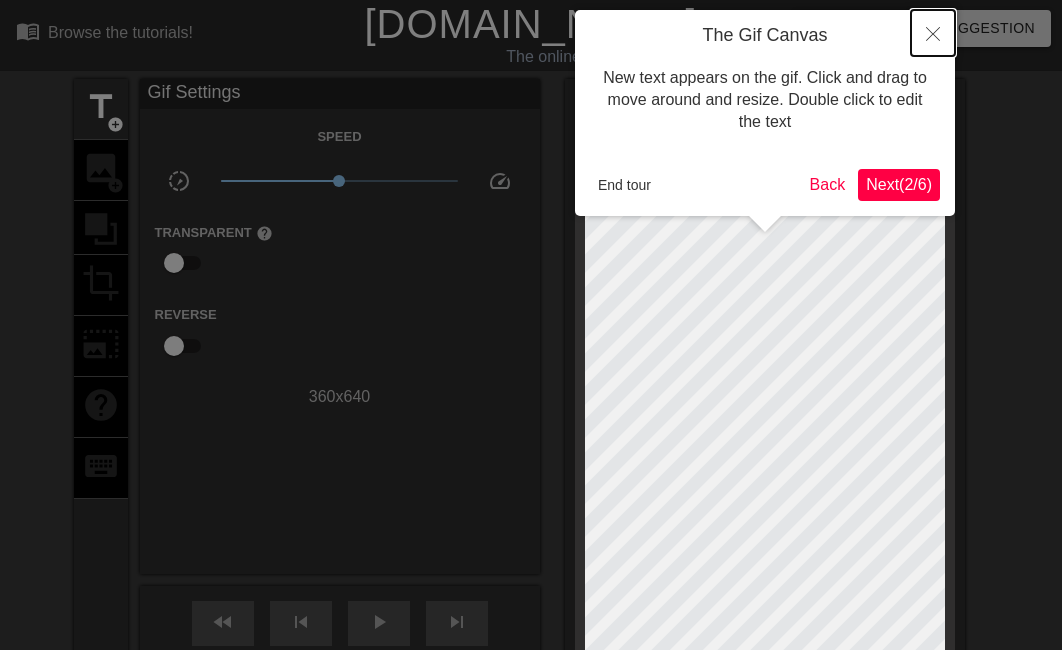 click at bounding box center (933, 33) 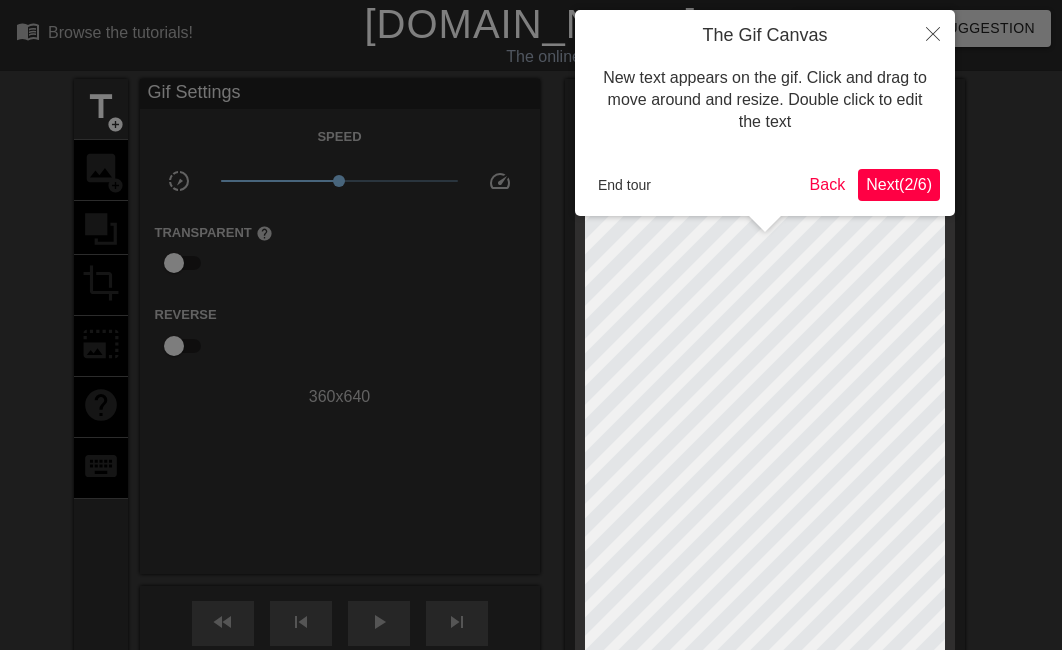 scroll, scrollTop: 49, scrollLeft: 0, axis: vertical 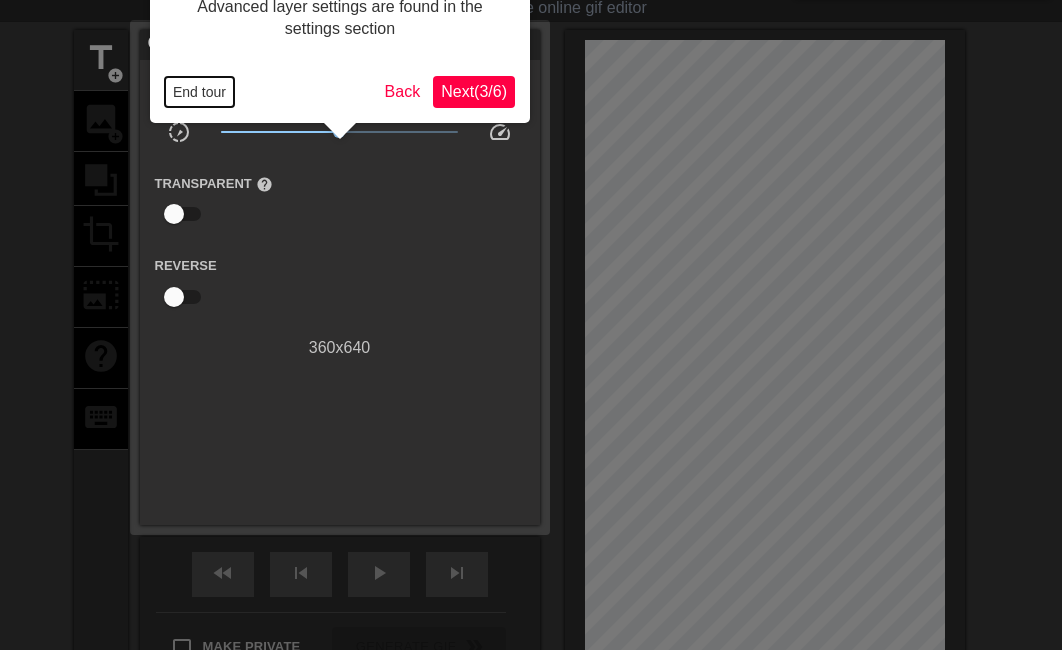 click on "End tour" at bounding box center [199, 92] 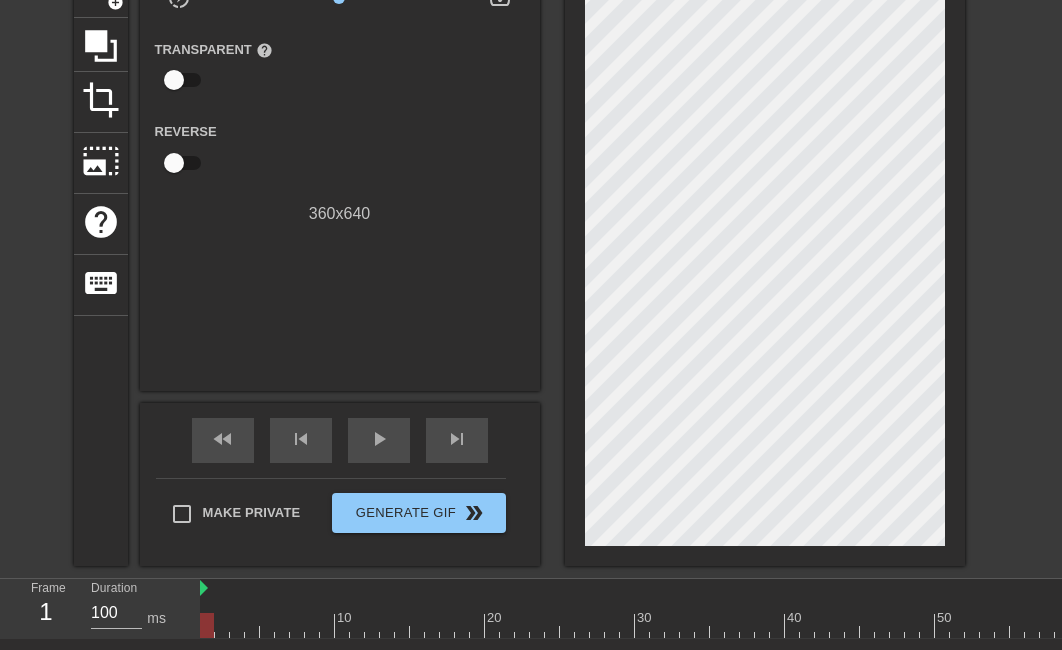 scroll, scrollTop: 61, scrollLeft: 0, axis: vertical 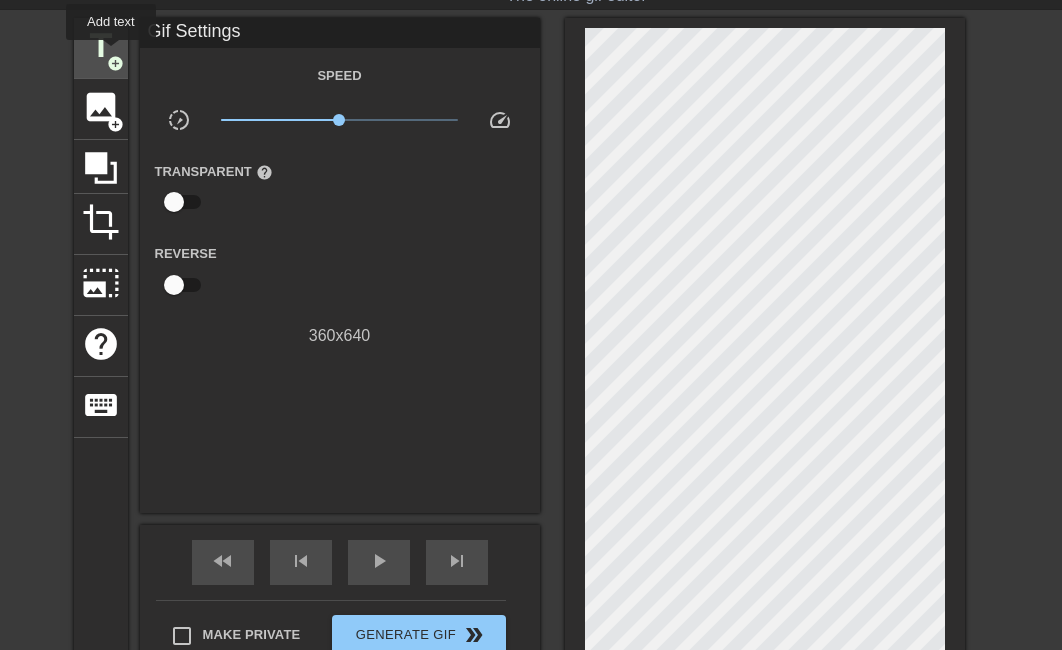 click on "add_circle" at bounding box center (115, 63) 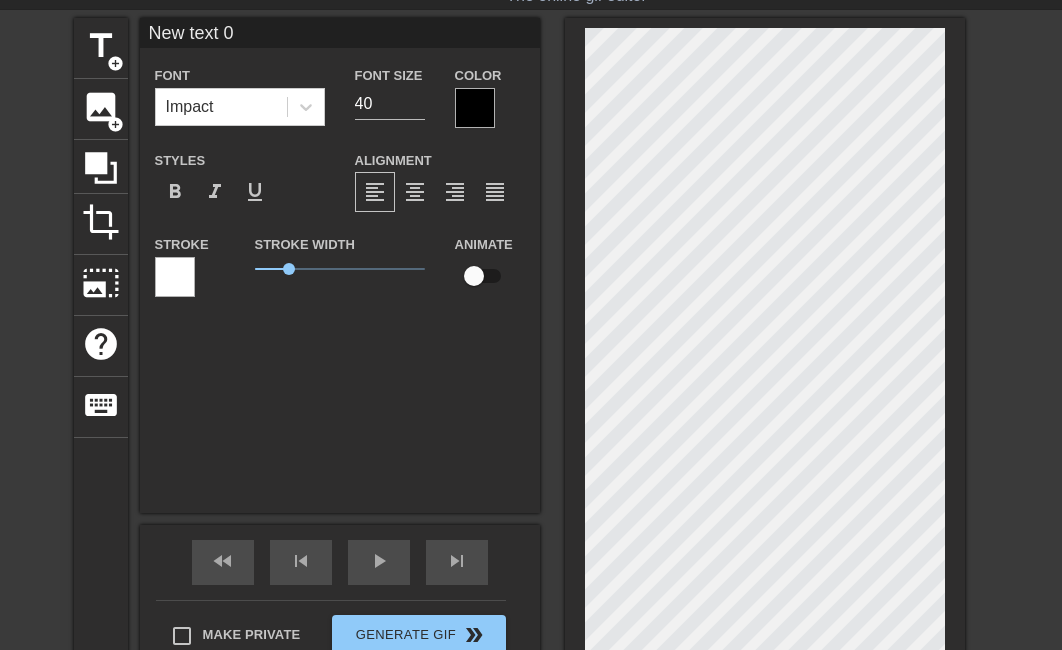 type on "E" 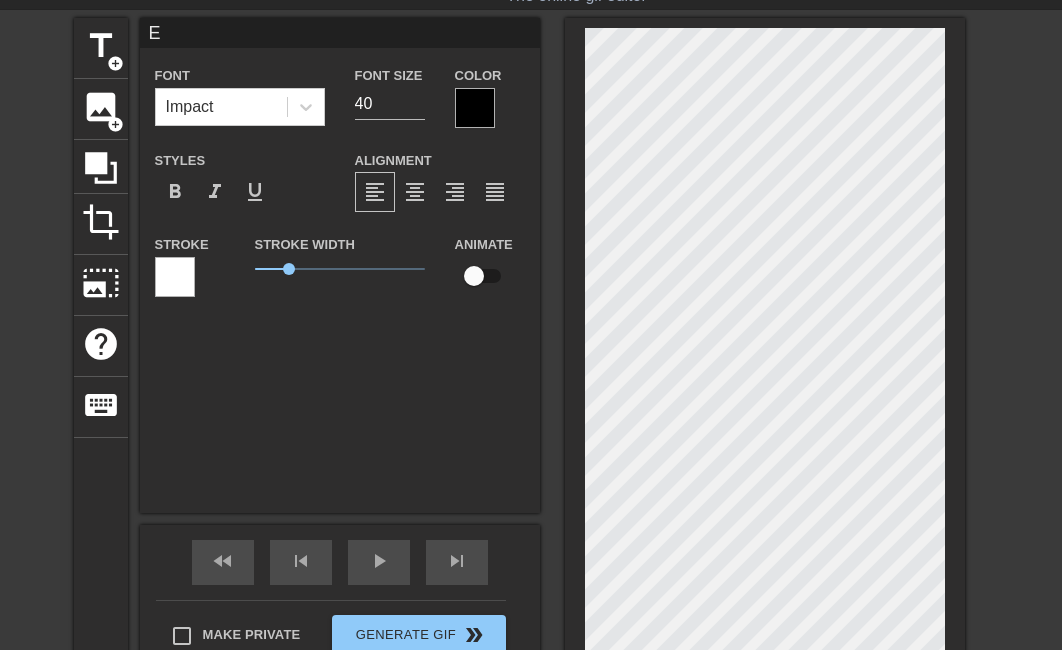 scroll, scrollTop: 3, scrollLeft: 2, axis: both 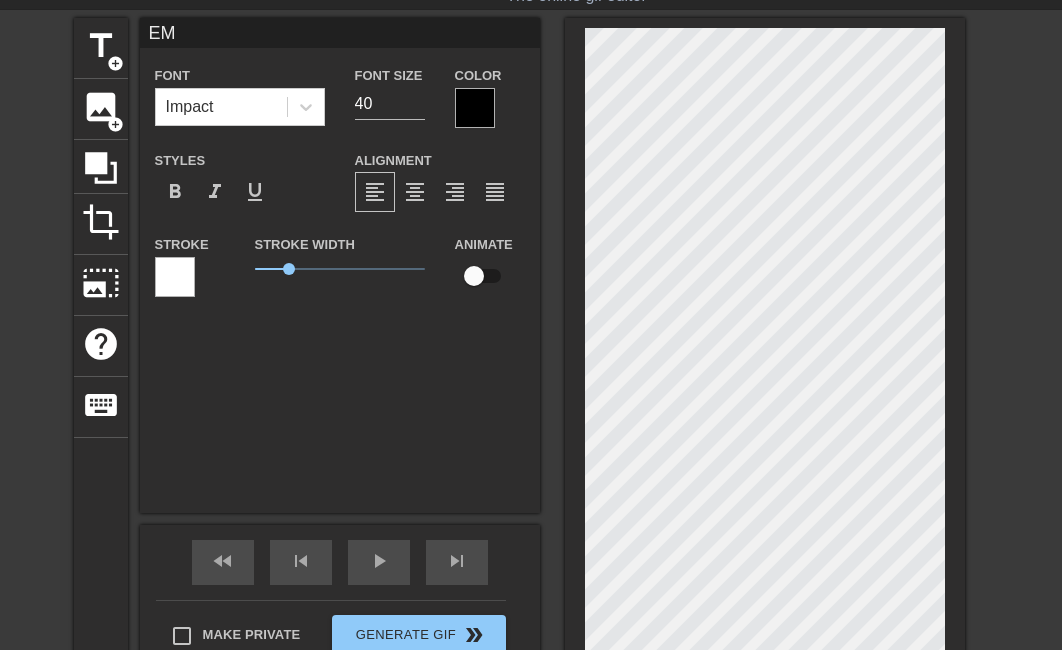 type on "EM" 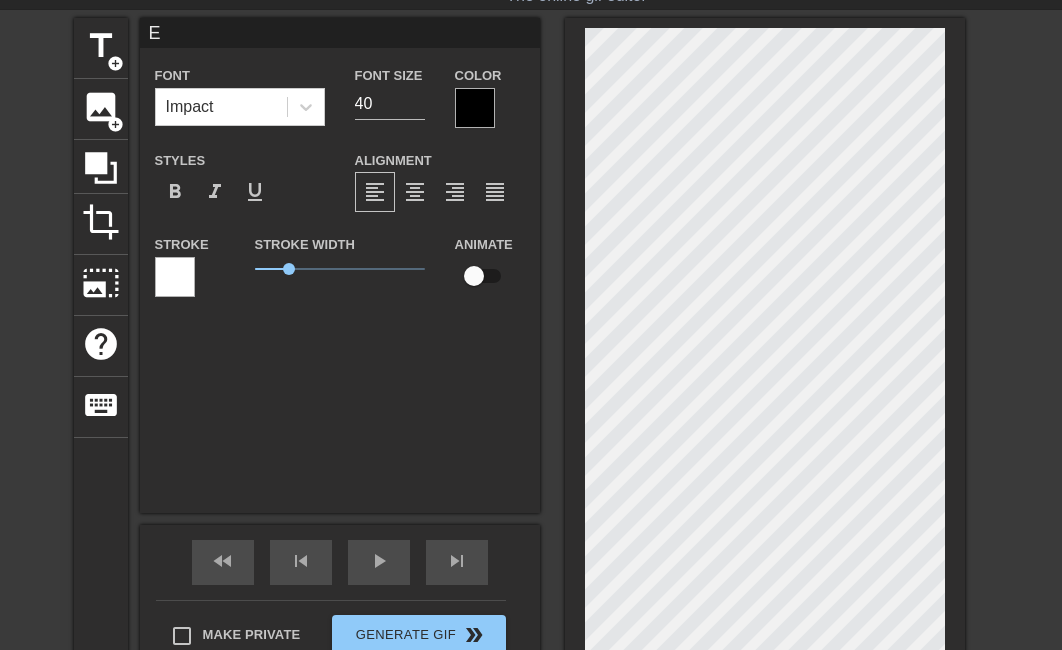 type 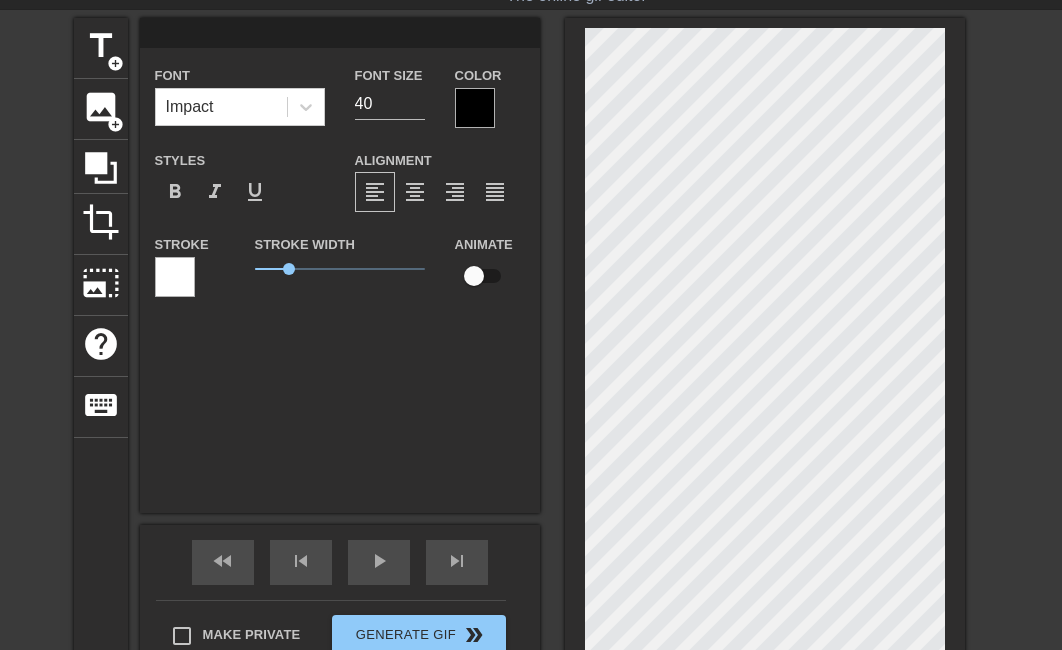 type on "A" 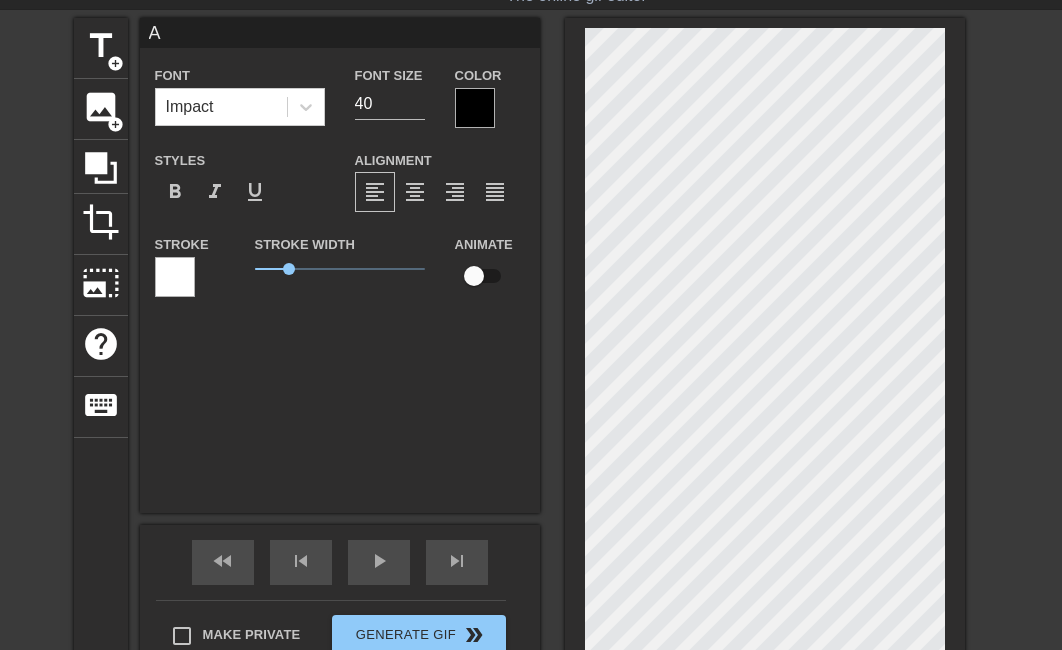 type on "Ai" 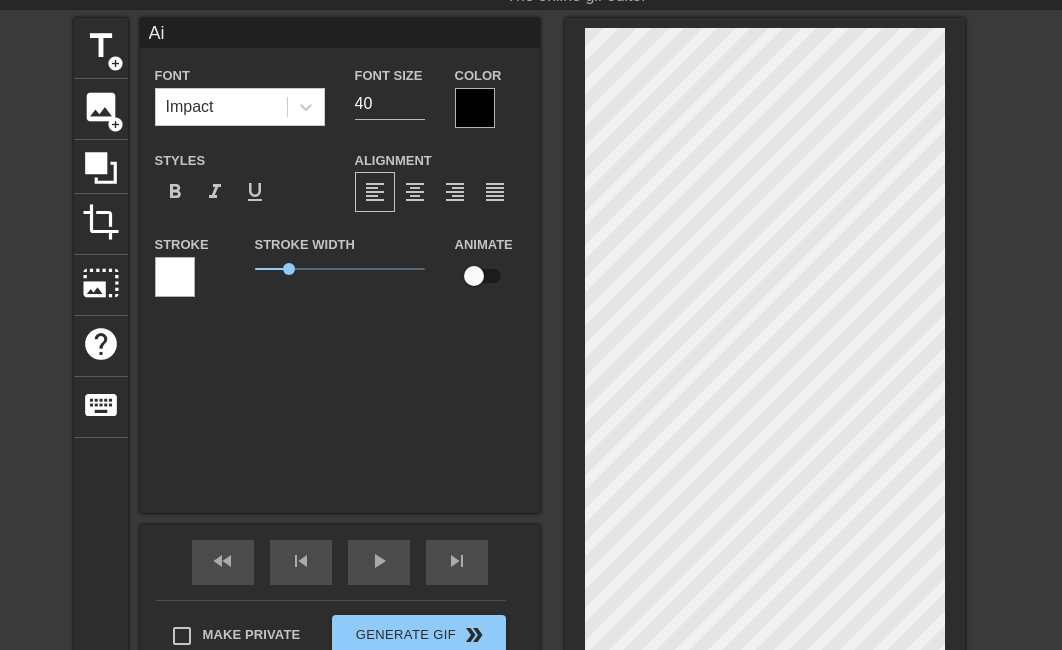 type on "Air" 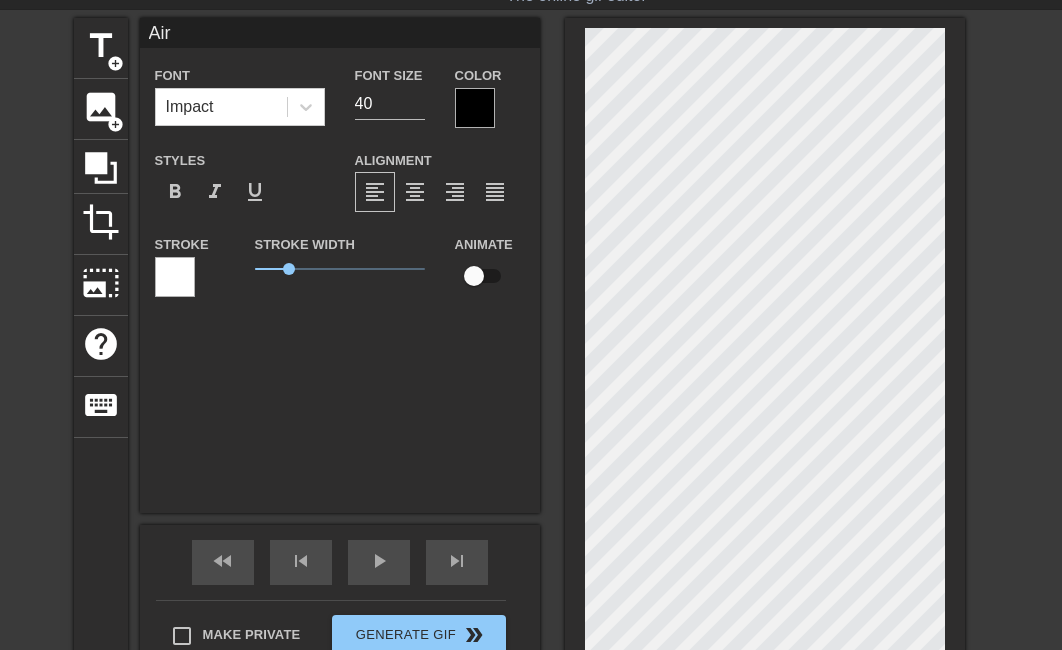 type on "Airf" 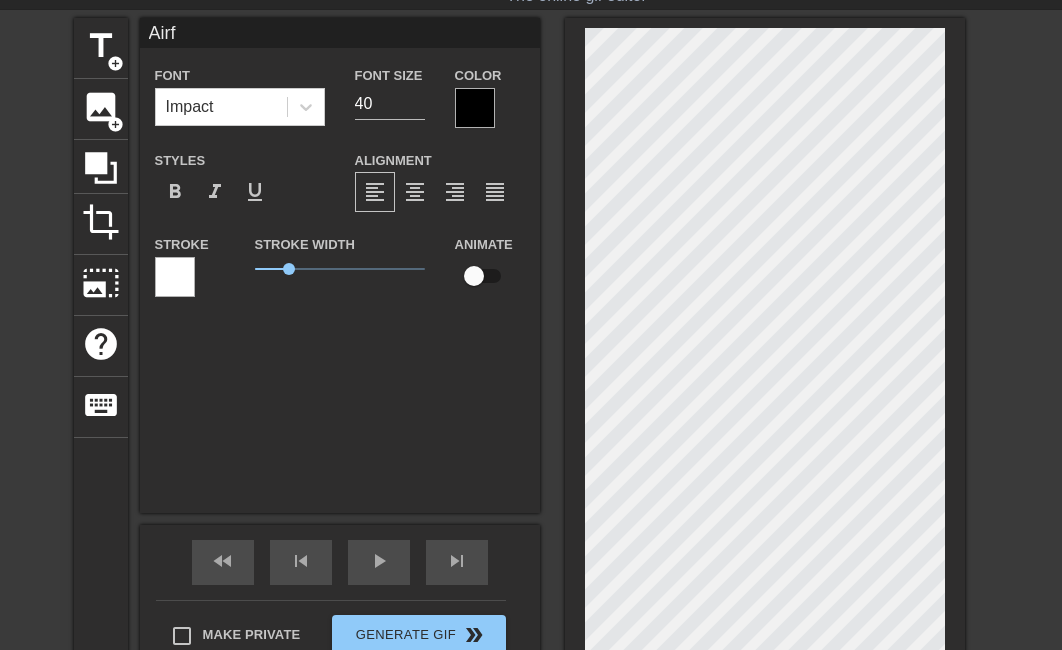 type on "Airfl" 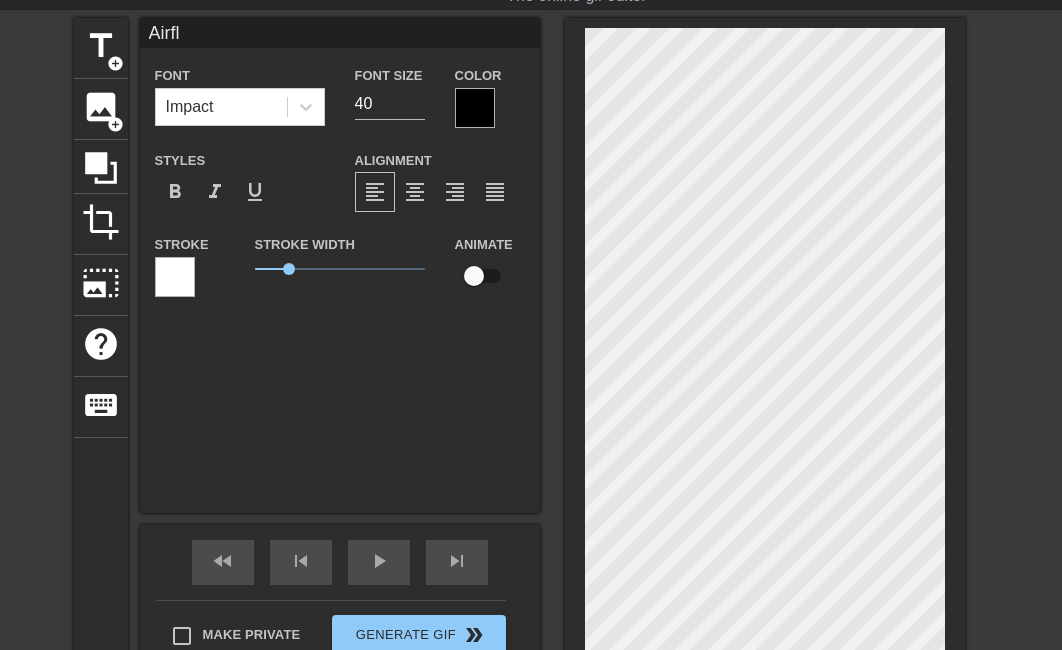 type on "Airflo" 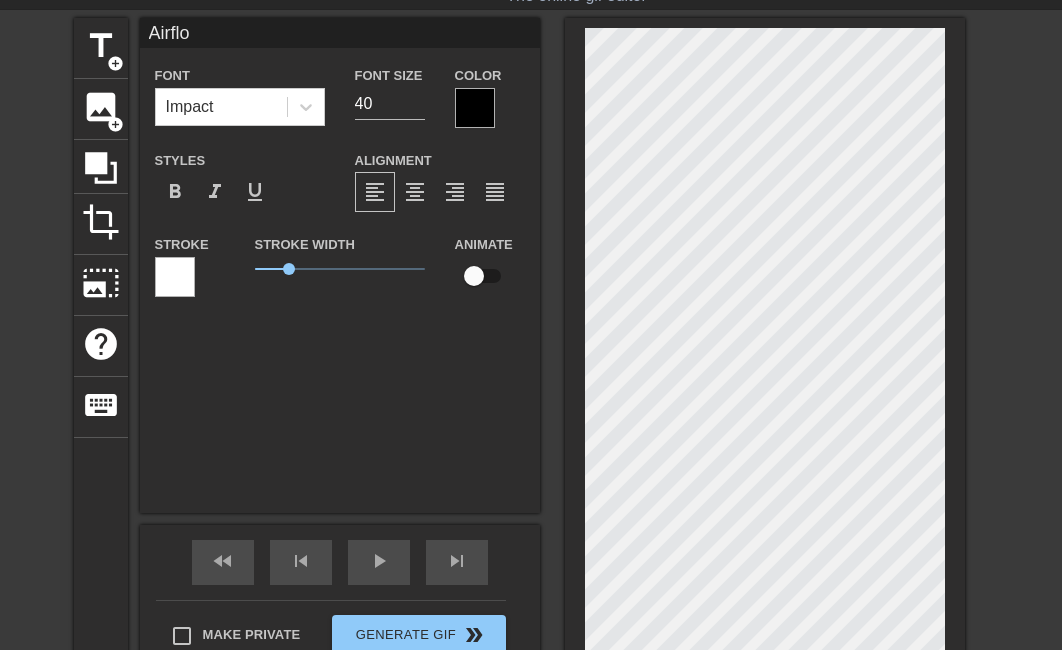 type on "Airflow" 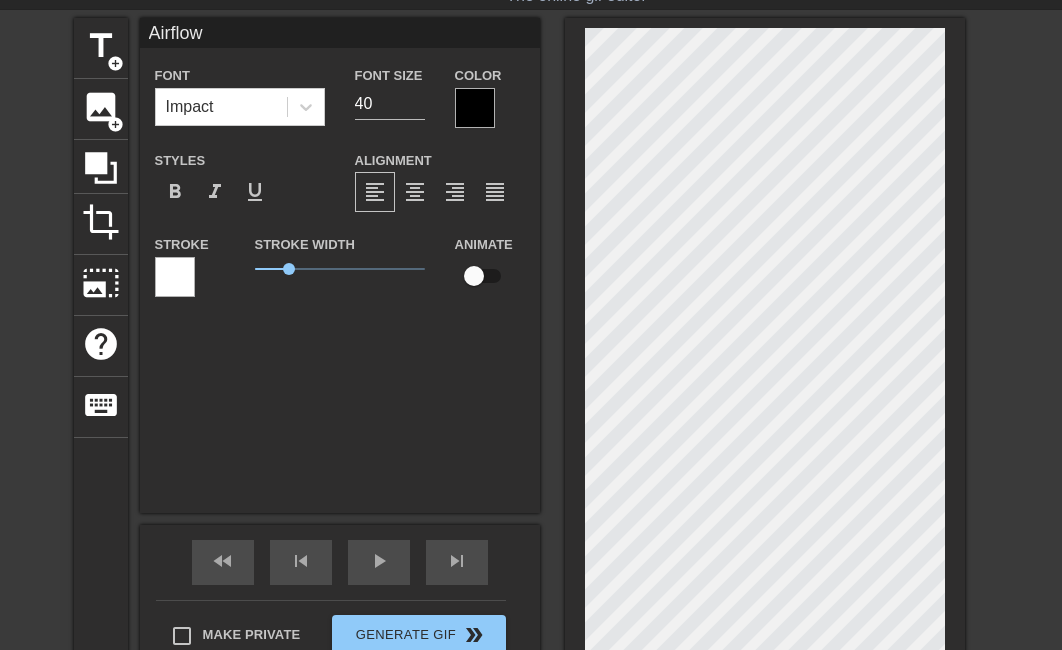 type on "Airflow" 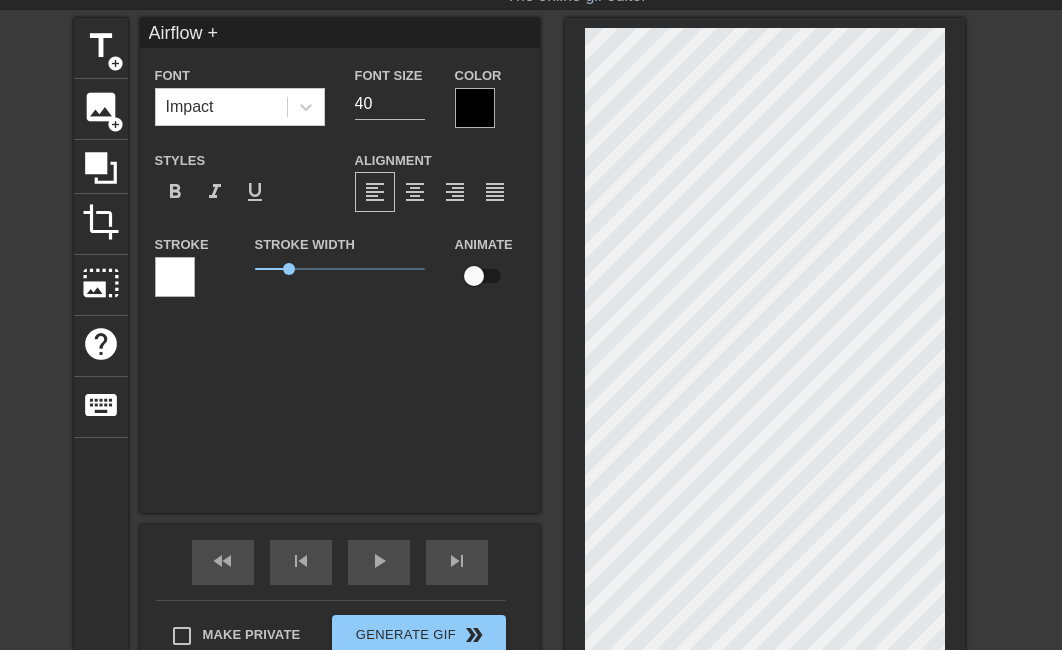 type on "Airflow +" 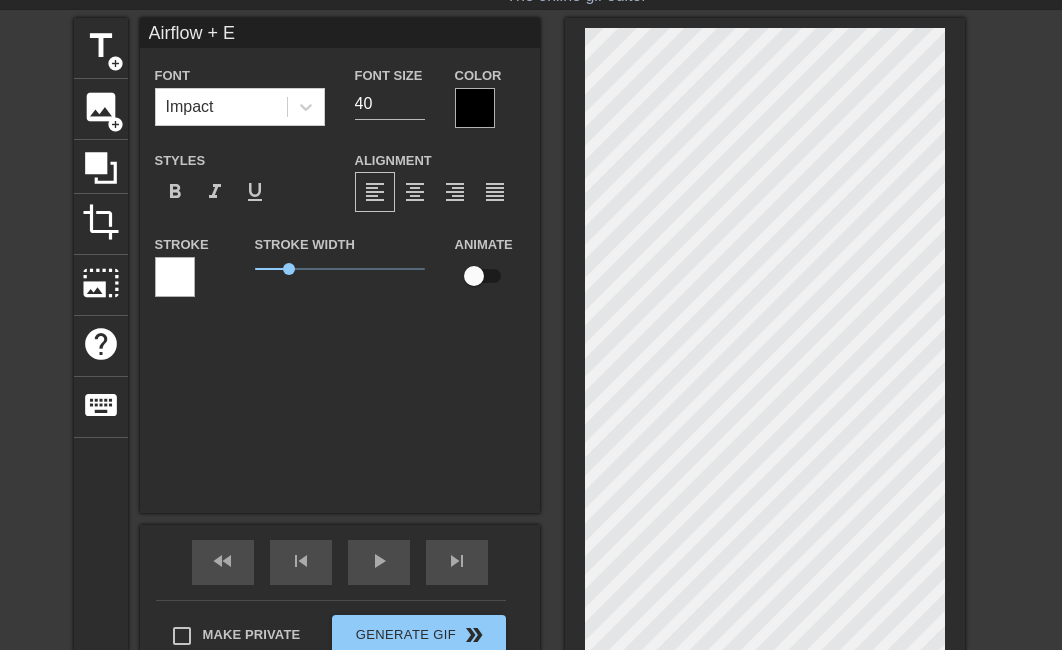 type on "Airflow + EM" 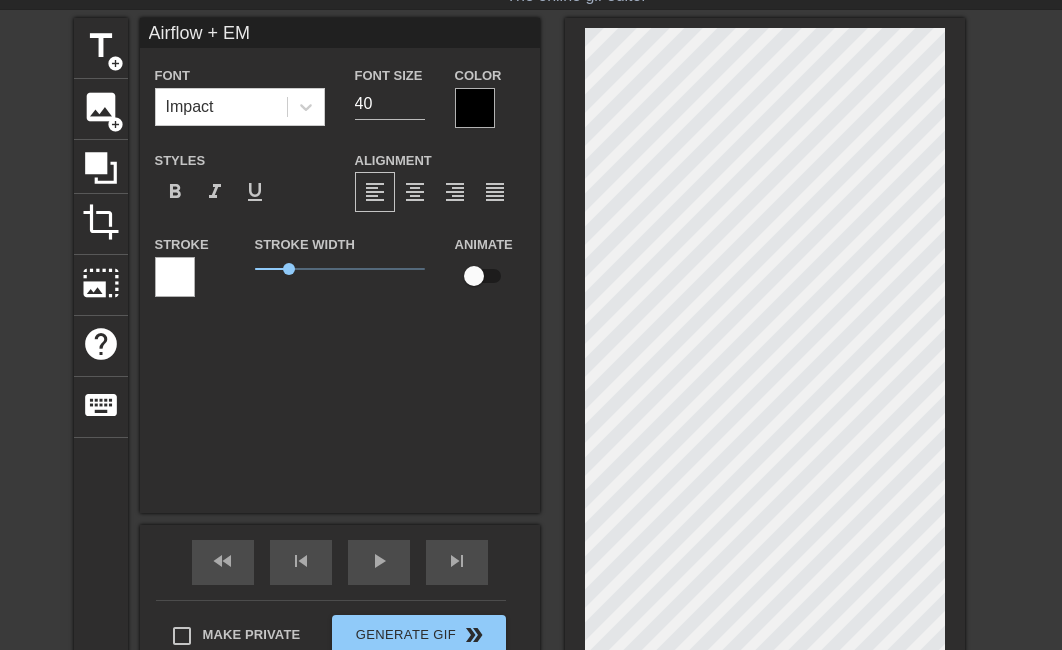 type on "Airflow + EMR" 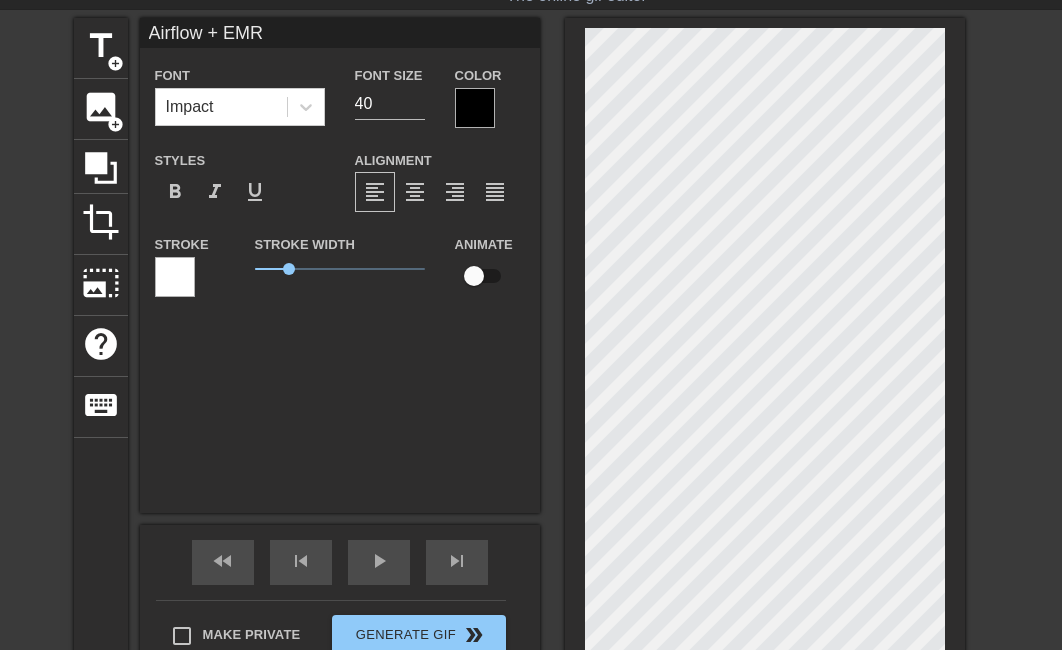 type on "Airflow + EMR" 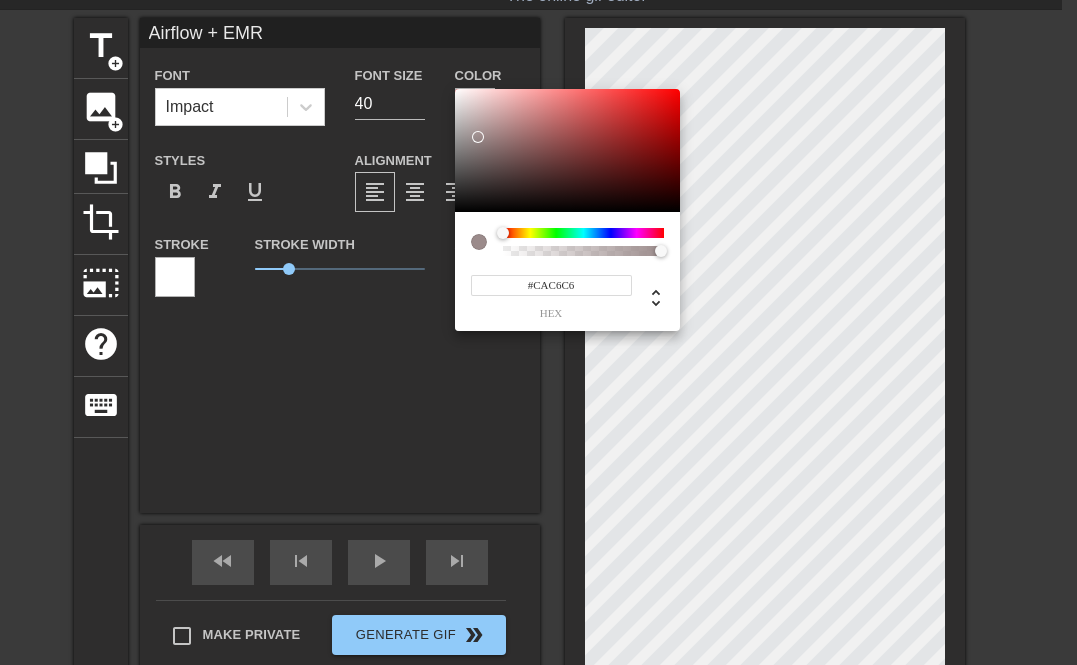 type on "#FFFFFF" 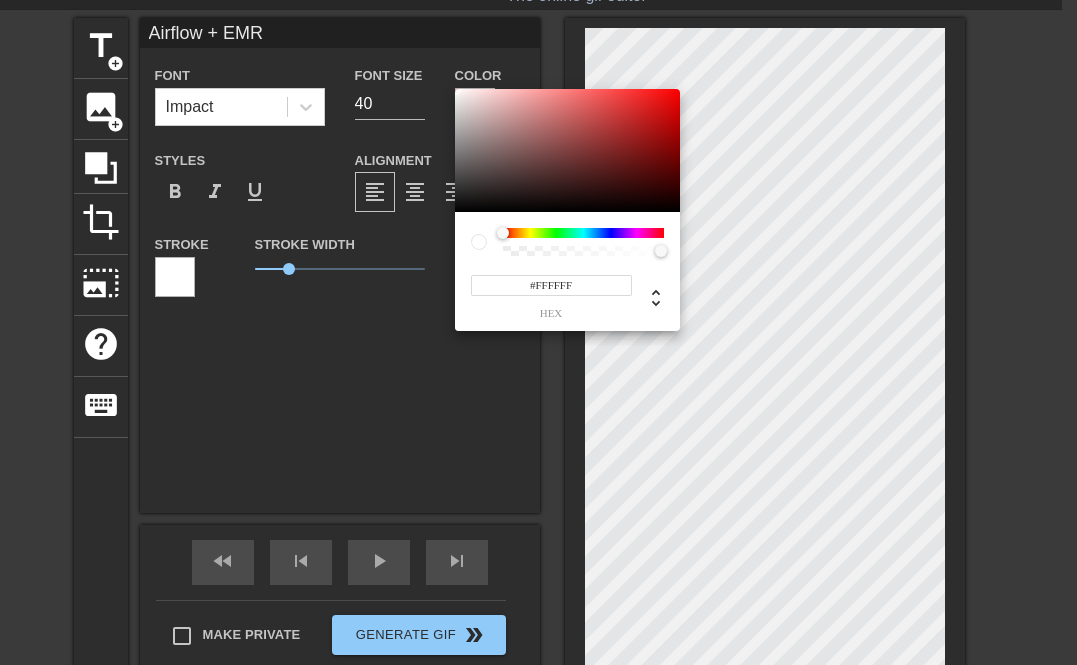 drag, startPoint x: 478, startPoint y: 145, endPoint x: 162, endPoint y: 326, distance: 364.16617 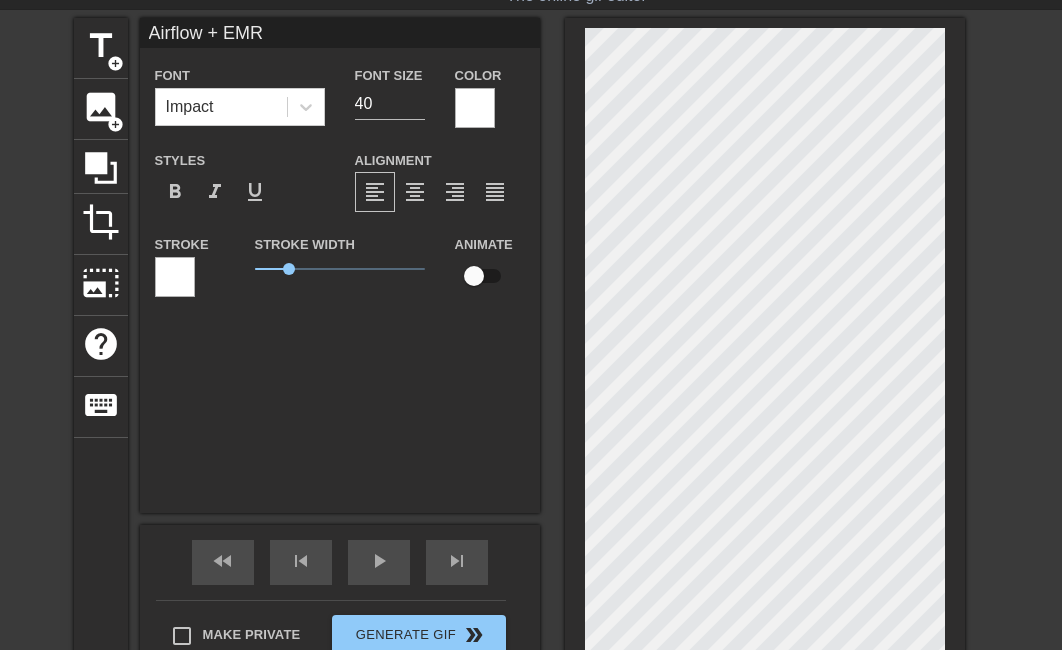 click at bounding box center (175, 277) 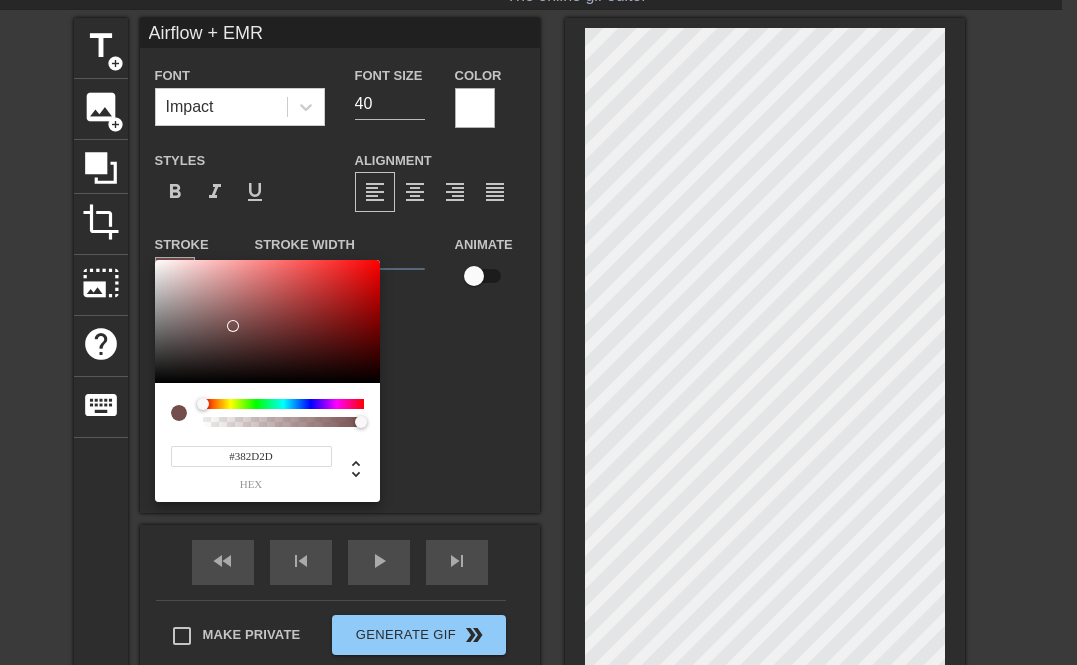type on "#000000" 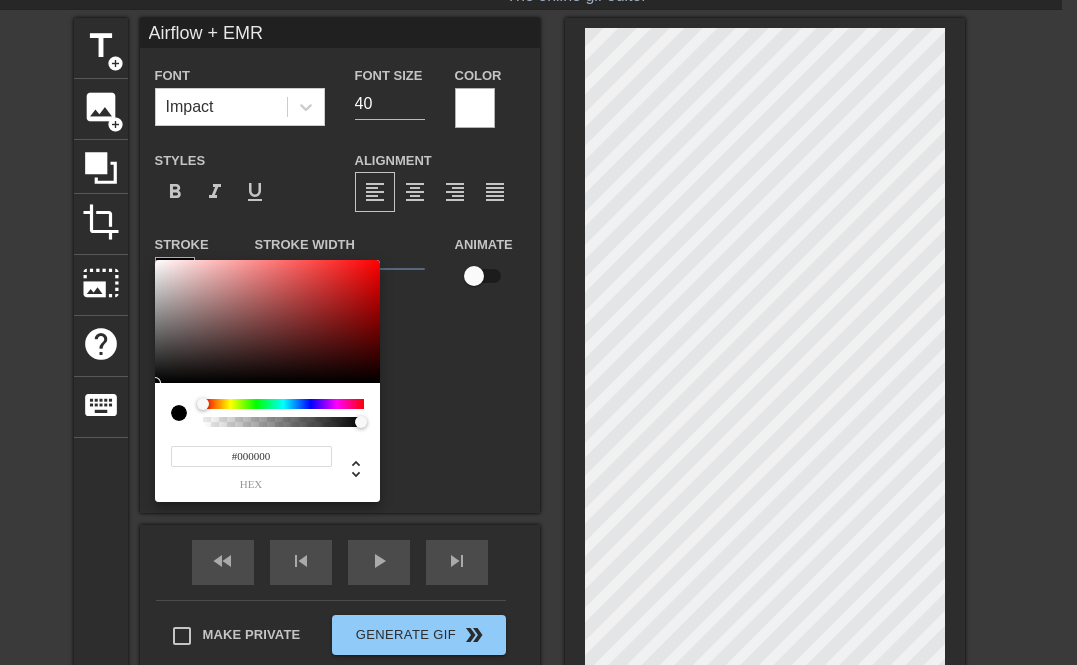 drag, startPoint x: 232, startPoint y: 328, endPoint x: 173, endPoint y: 397, distance: 90.78546 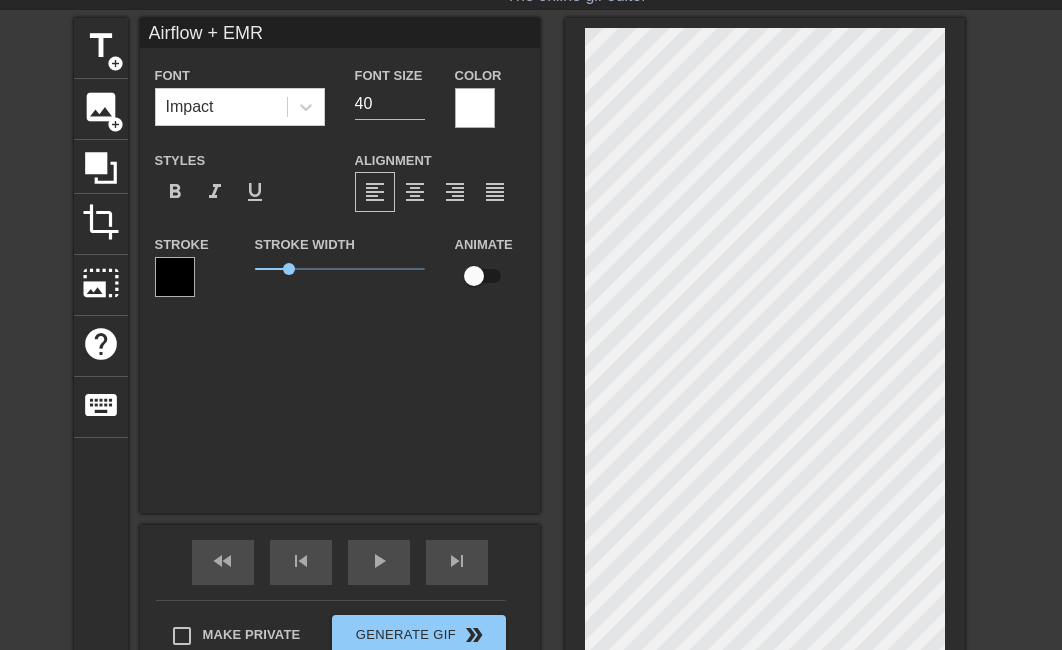 scroll, scrollTop: 2, scrollLeft: 3, axis: both 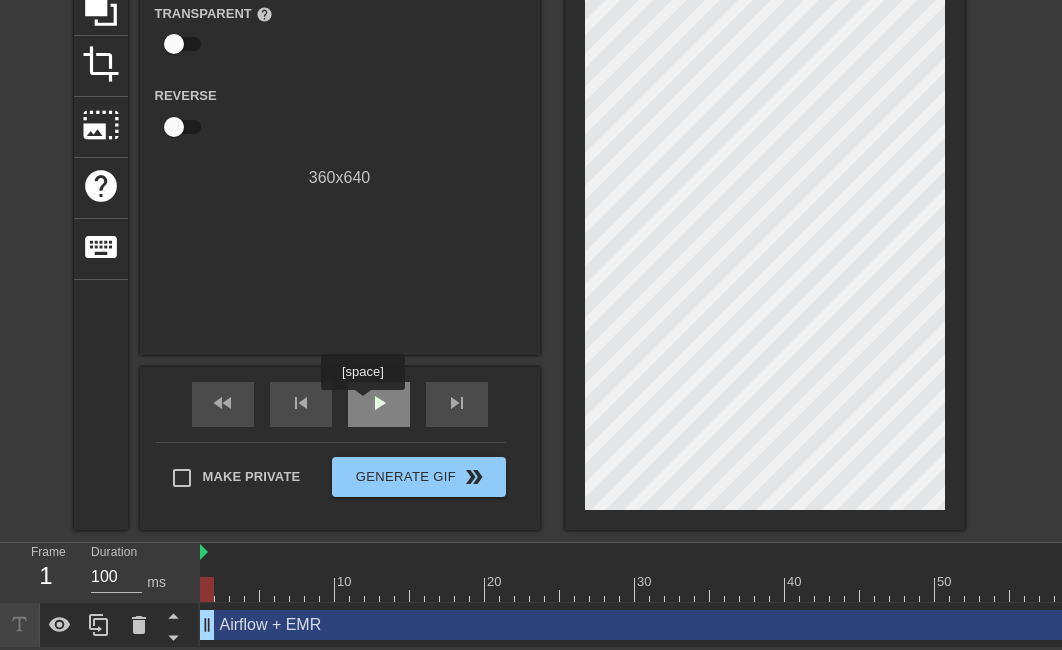 click on "play_arrow" at bounding box center [379, 403] 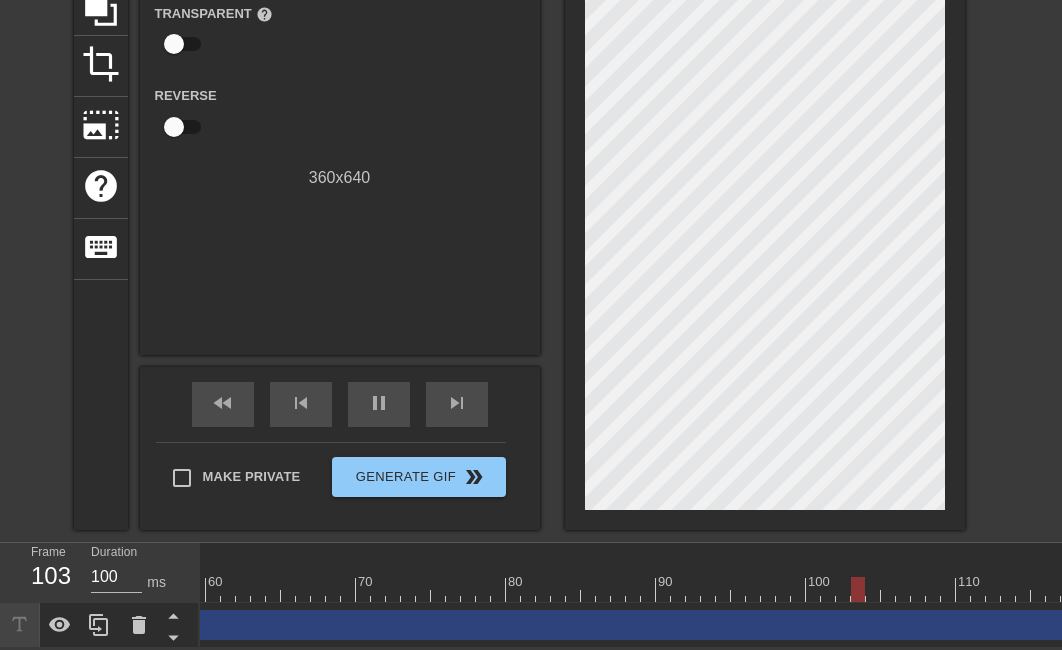 scroll, scrollTop: 0, scrollLeft: 0, axis: both 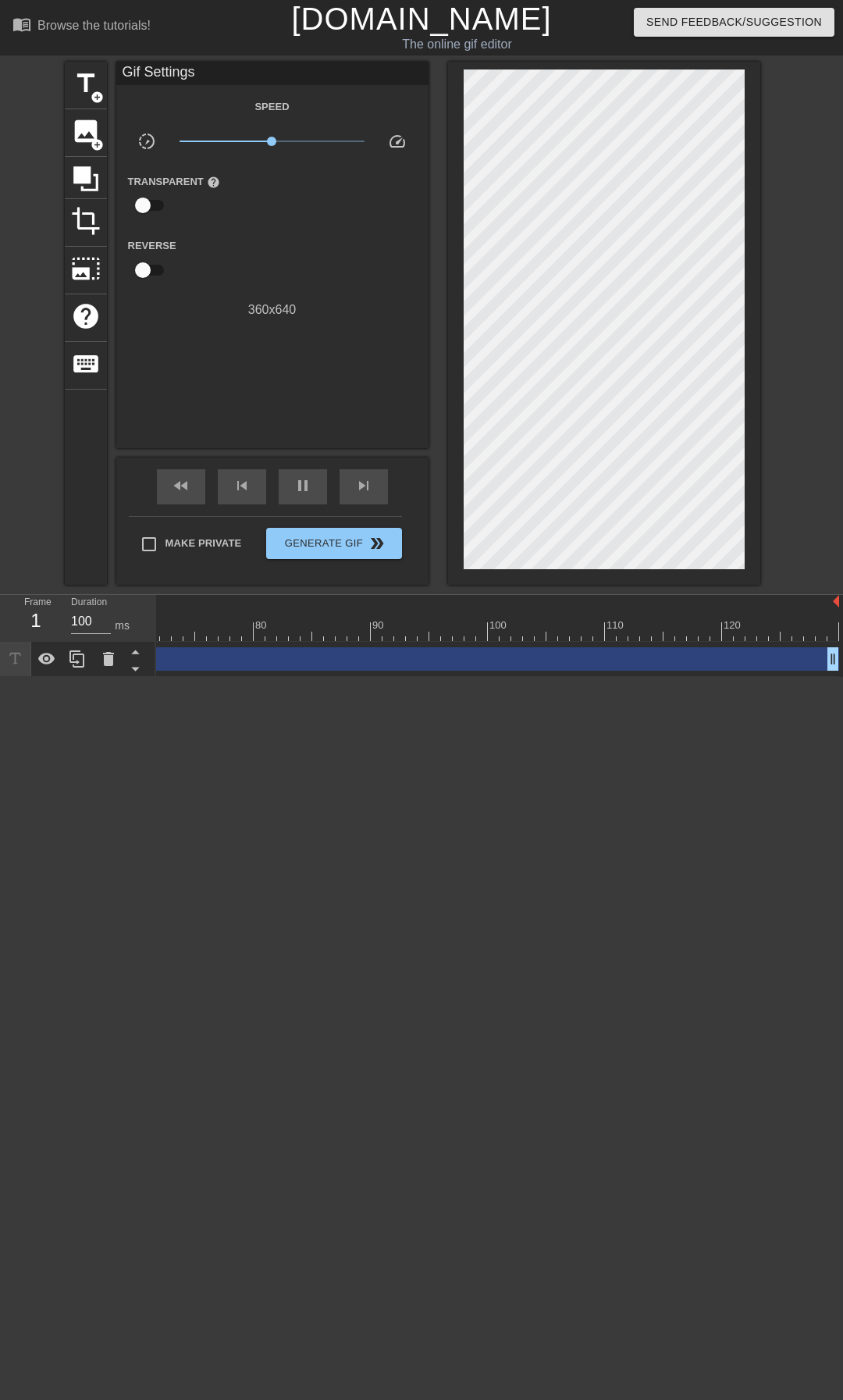drag, startPoint x: 832, startPoint y: 664, endPoint x: 835, endPoint y: 673, distance: 9.486833 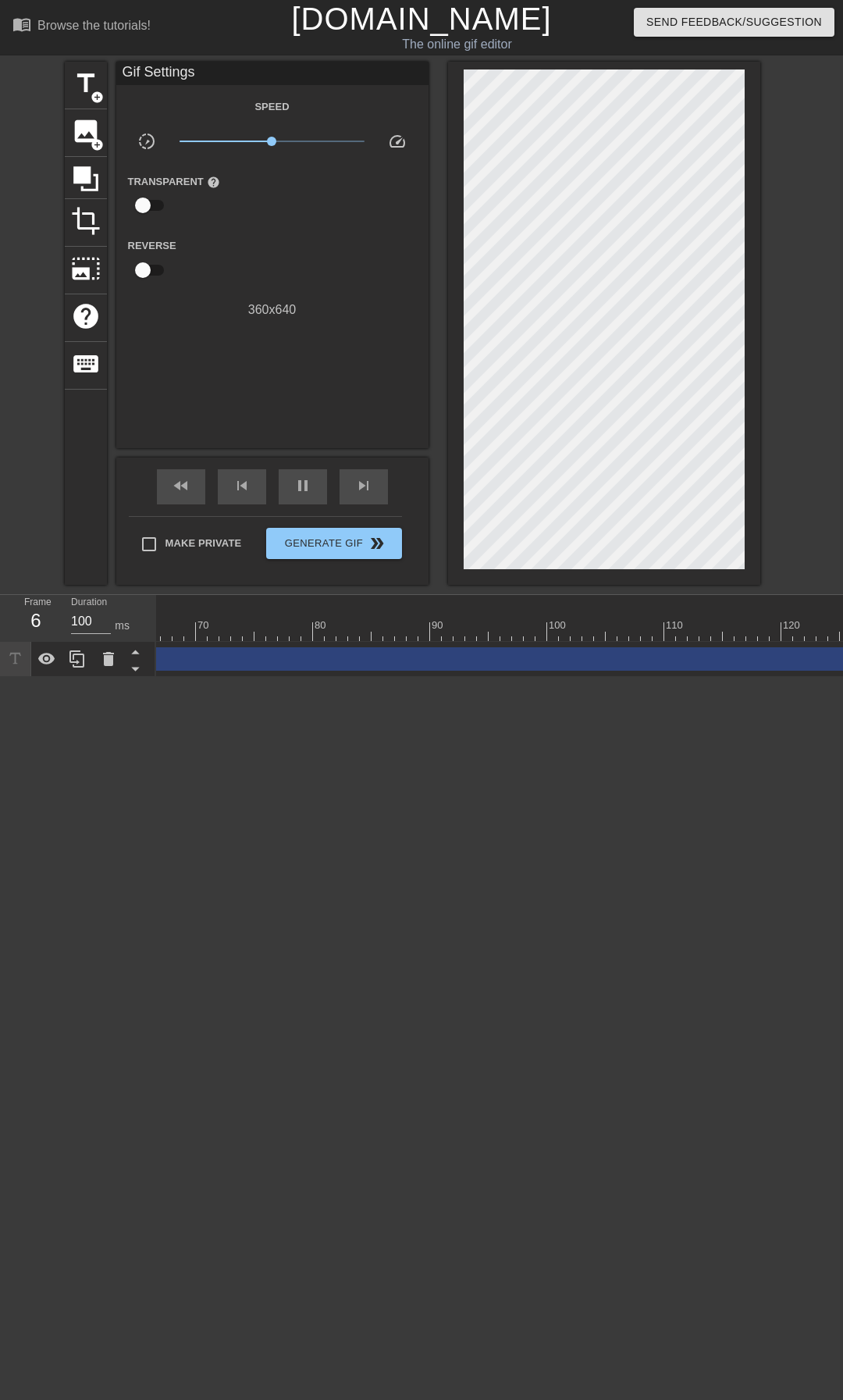 scroll, scrollTop: 0, scrollLeft: 0, axis: both 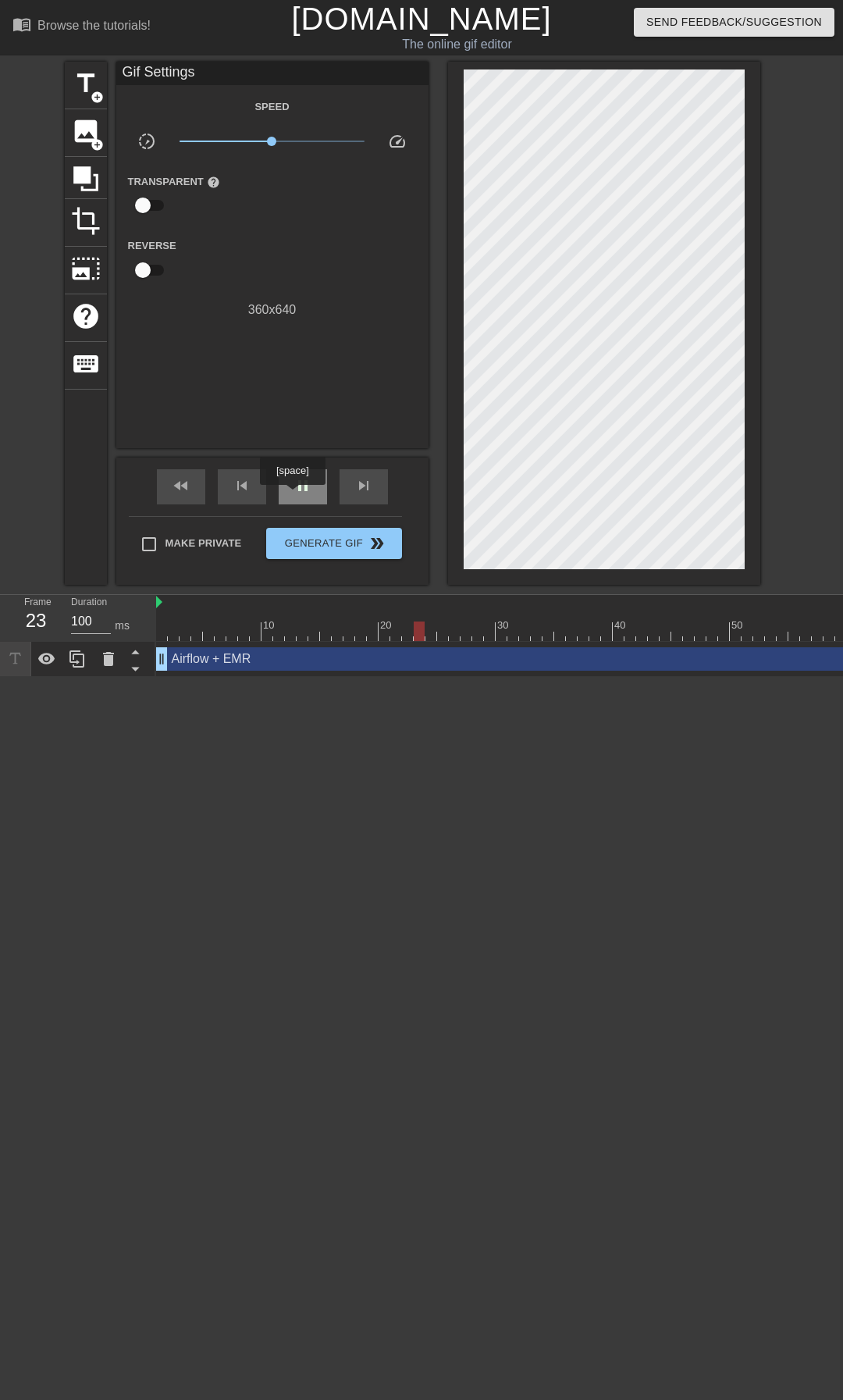 click on "pause" at bounding box center [303, 486] 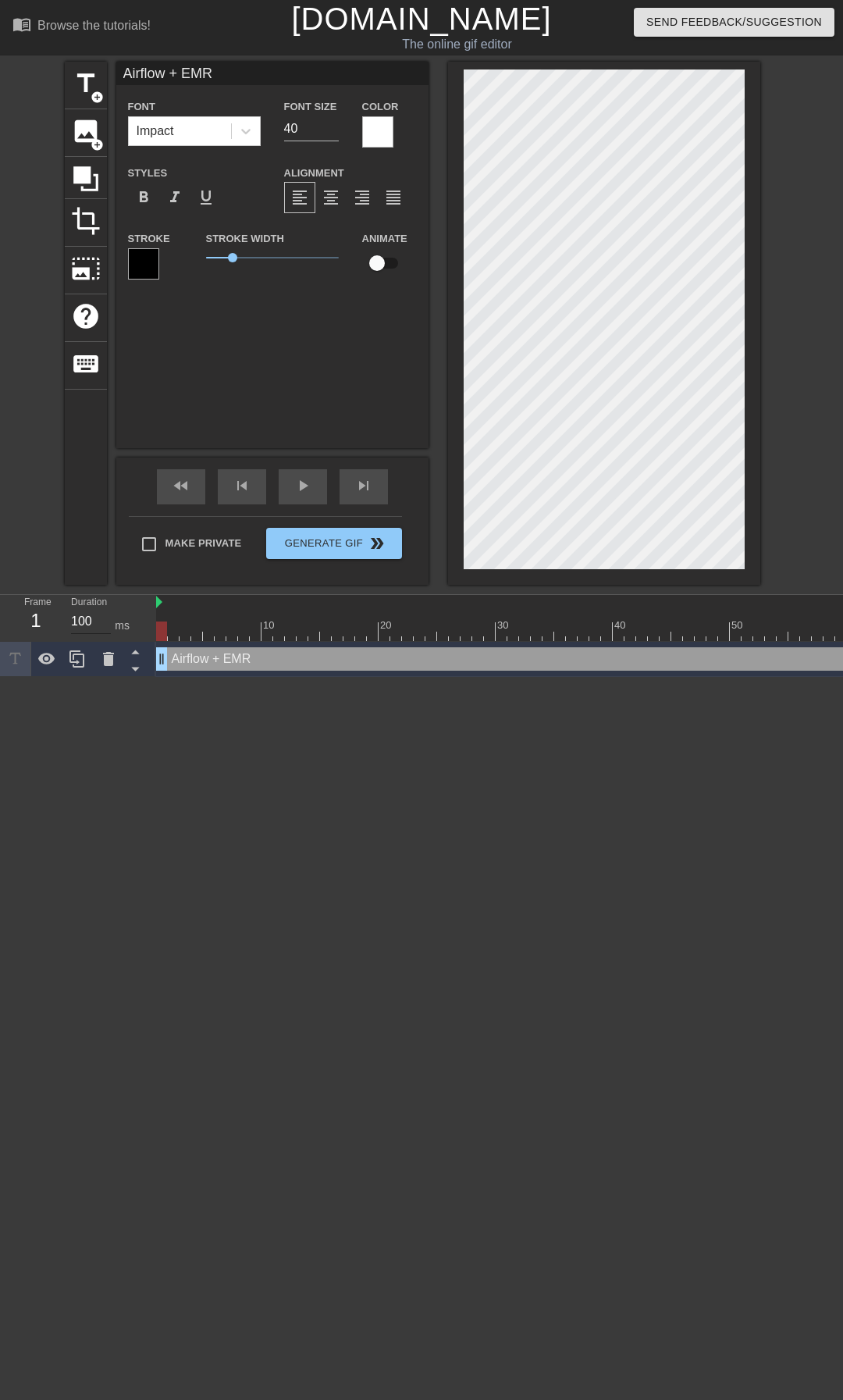 drag, startPoint x: 205, startPoint y: 615, endPoint x: 91, endPoint y: 623, distance: 114.2804 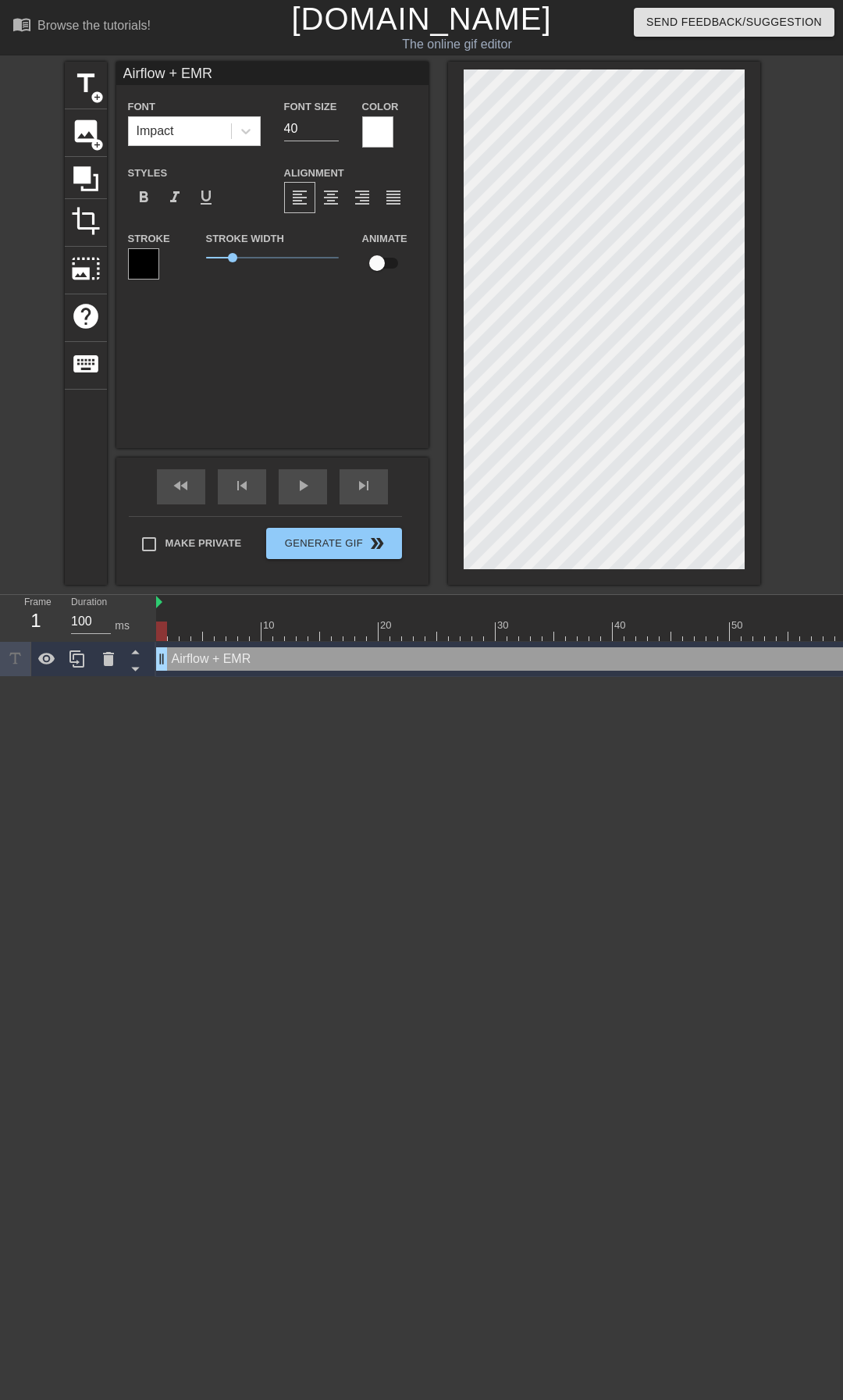 click at bounding box center [378, 132] 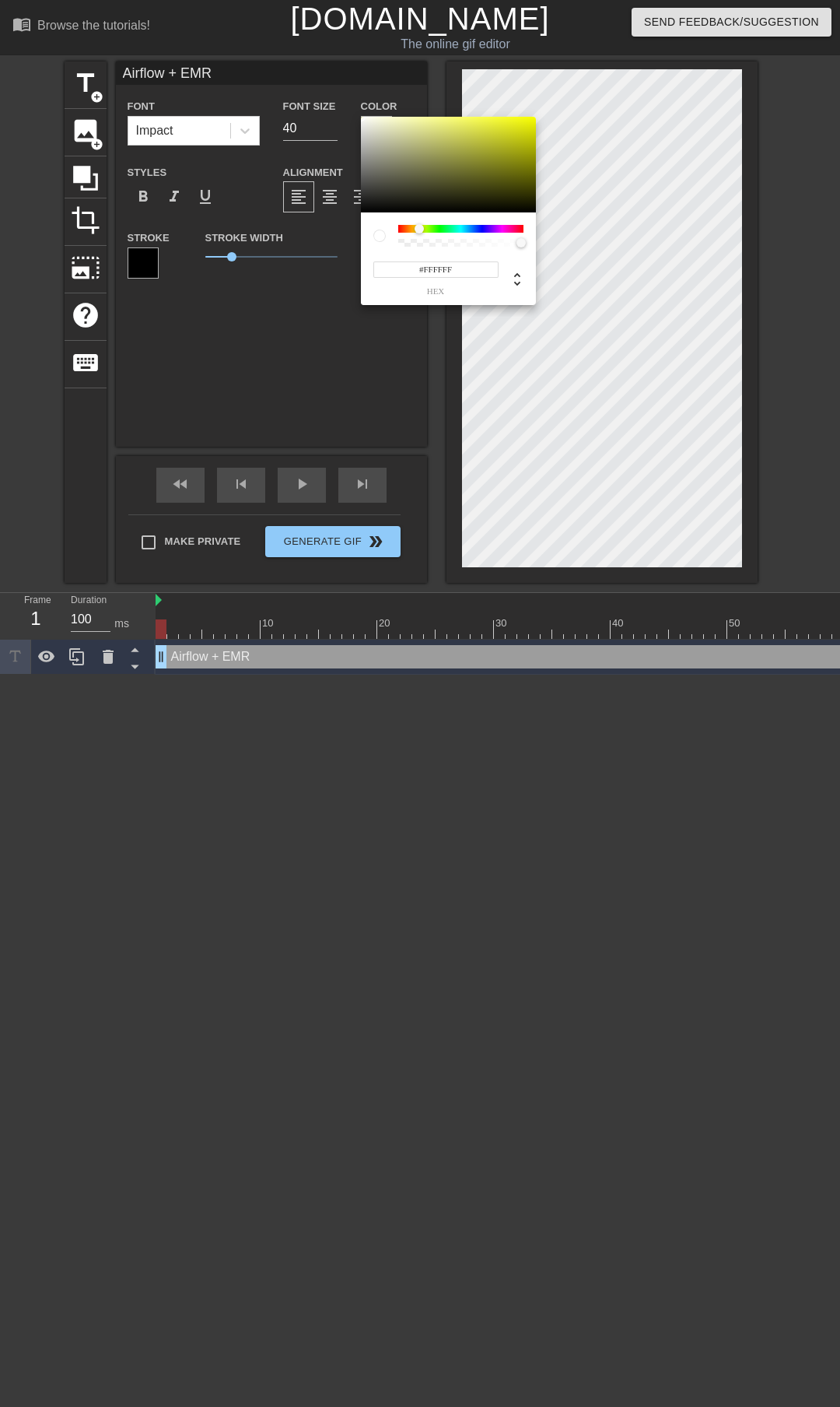 drag, startPoint x: 404, startPoint y: 231, endPoint x: 419, endPoint y: 231, distance: 15 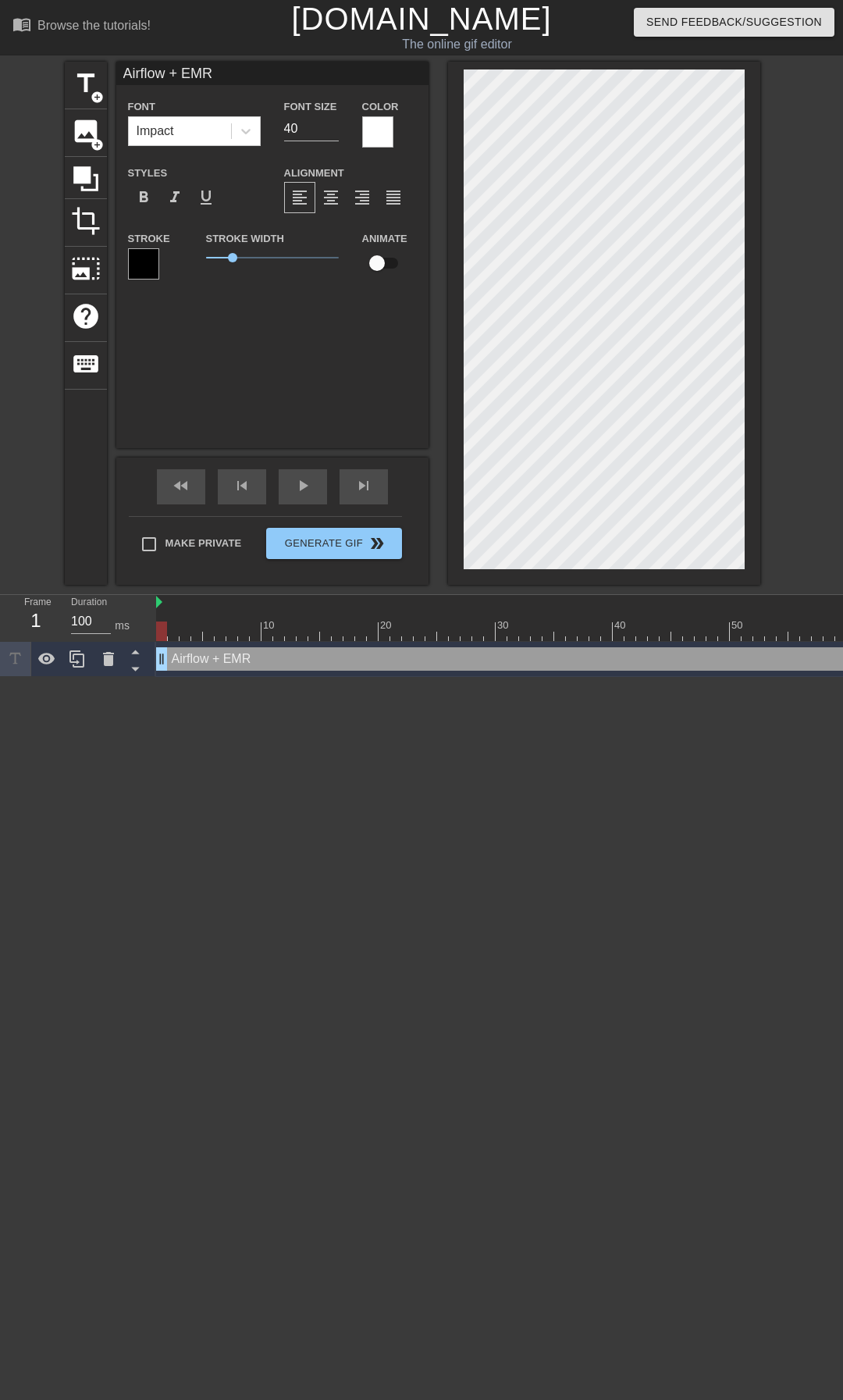 click at bounding box center [378, 132] 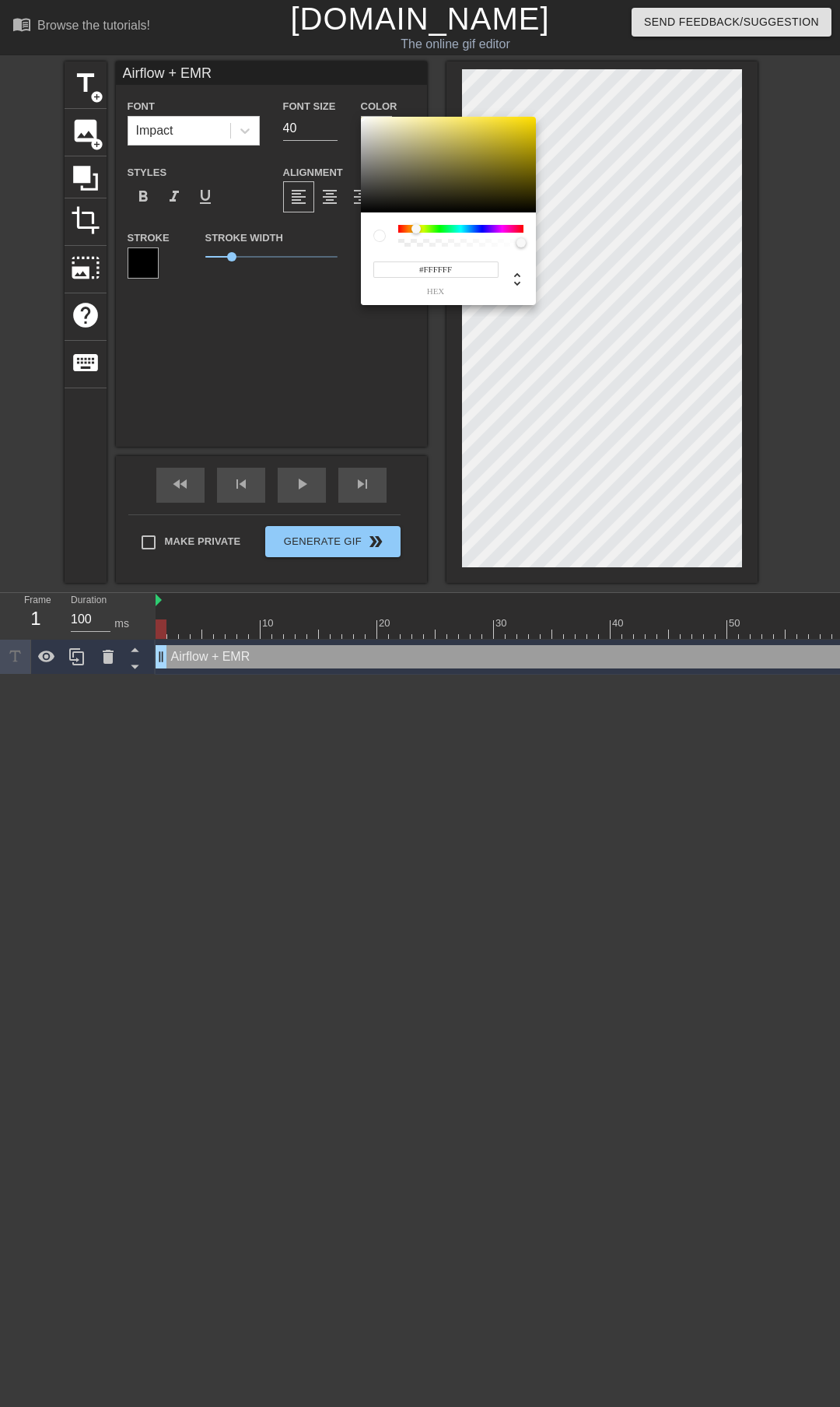 drag, startPoint x: 416, startPoint y: 229, endPoint x: 422, endPoint y: 219, distance: 11.661904 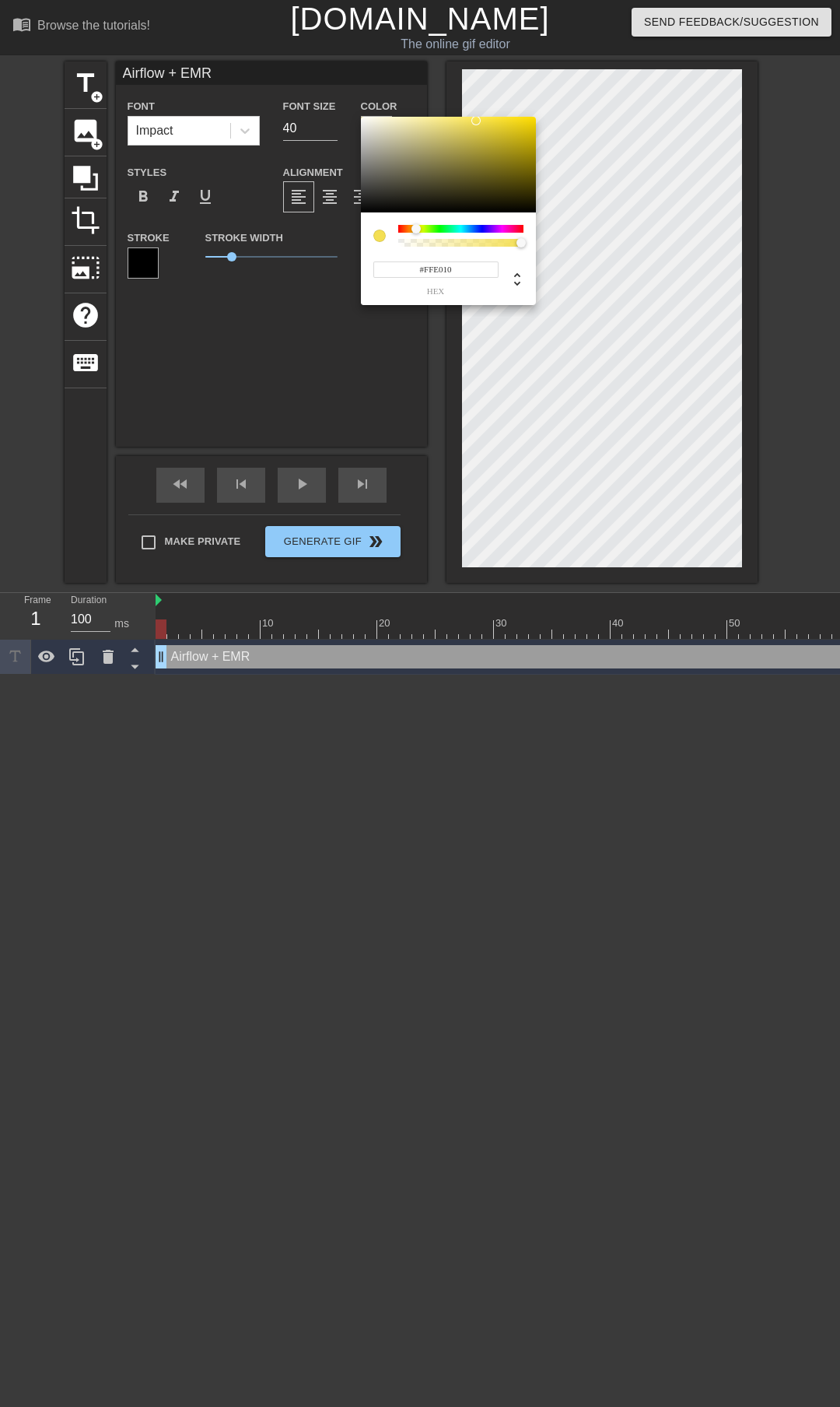 type on "#FFDE00" 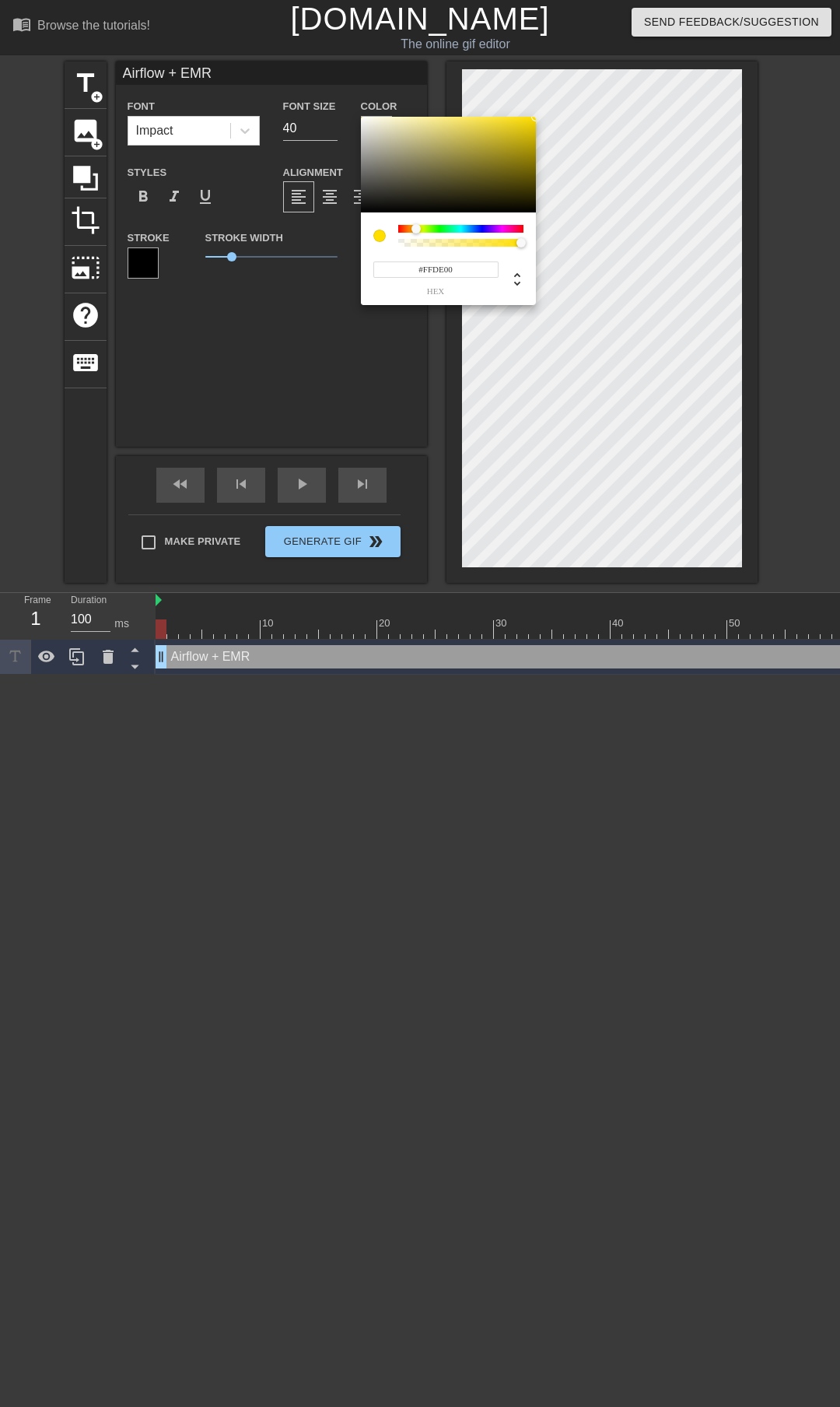 drag, startPoint x: 458, startPoint y: 132, endPoint x: 540, endPoint y: 107, distance: 85.72631 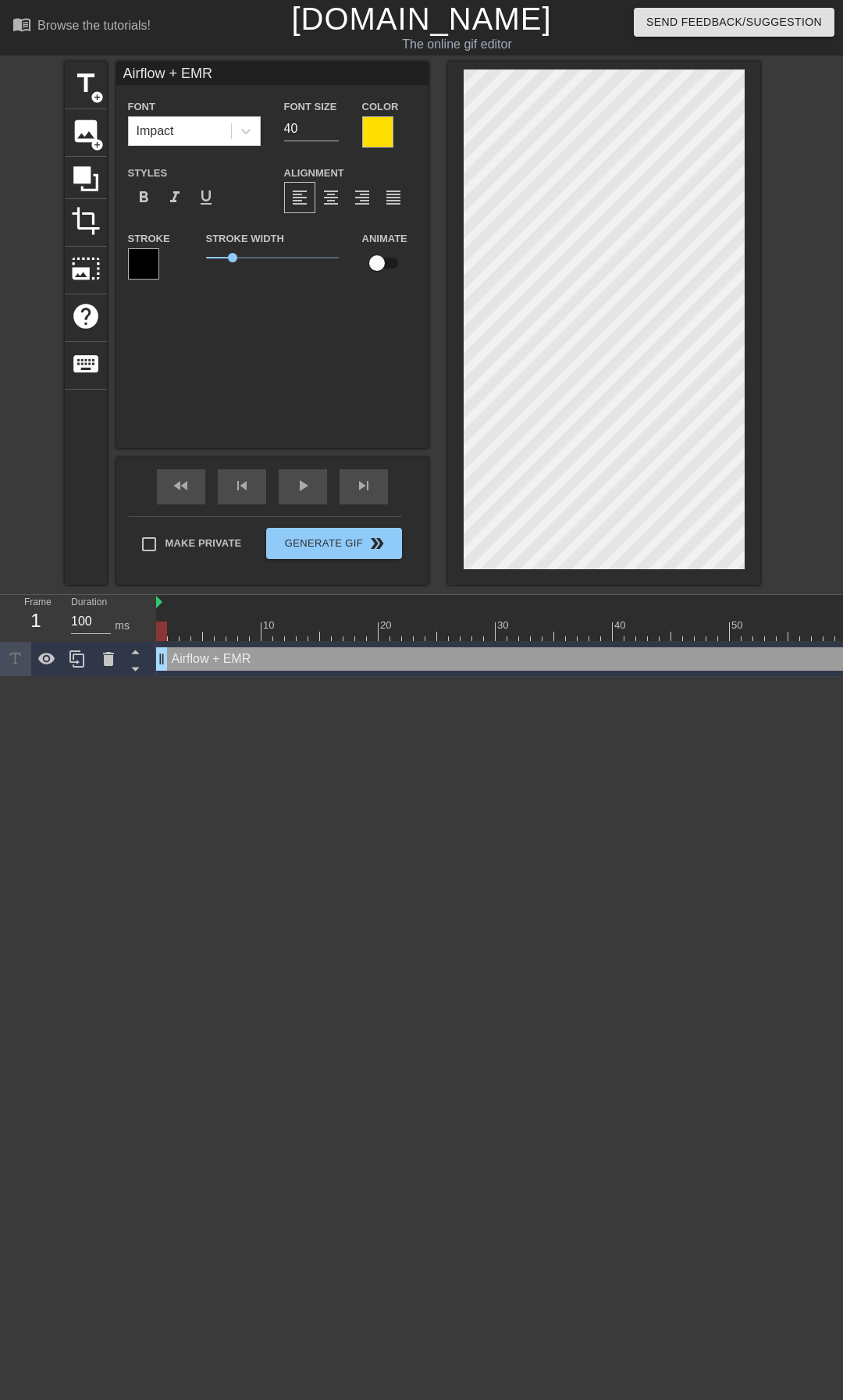 click at bounding box center [378, 132] 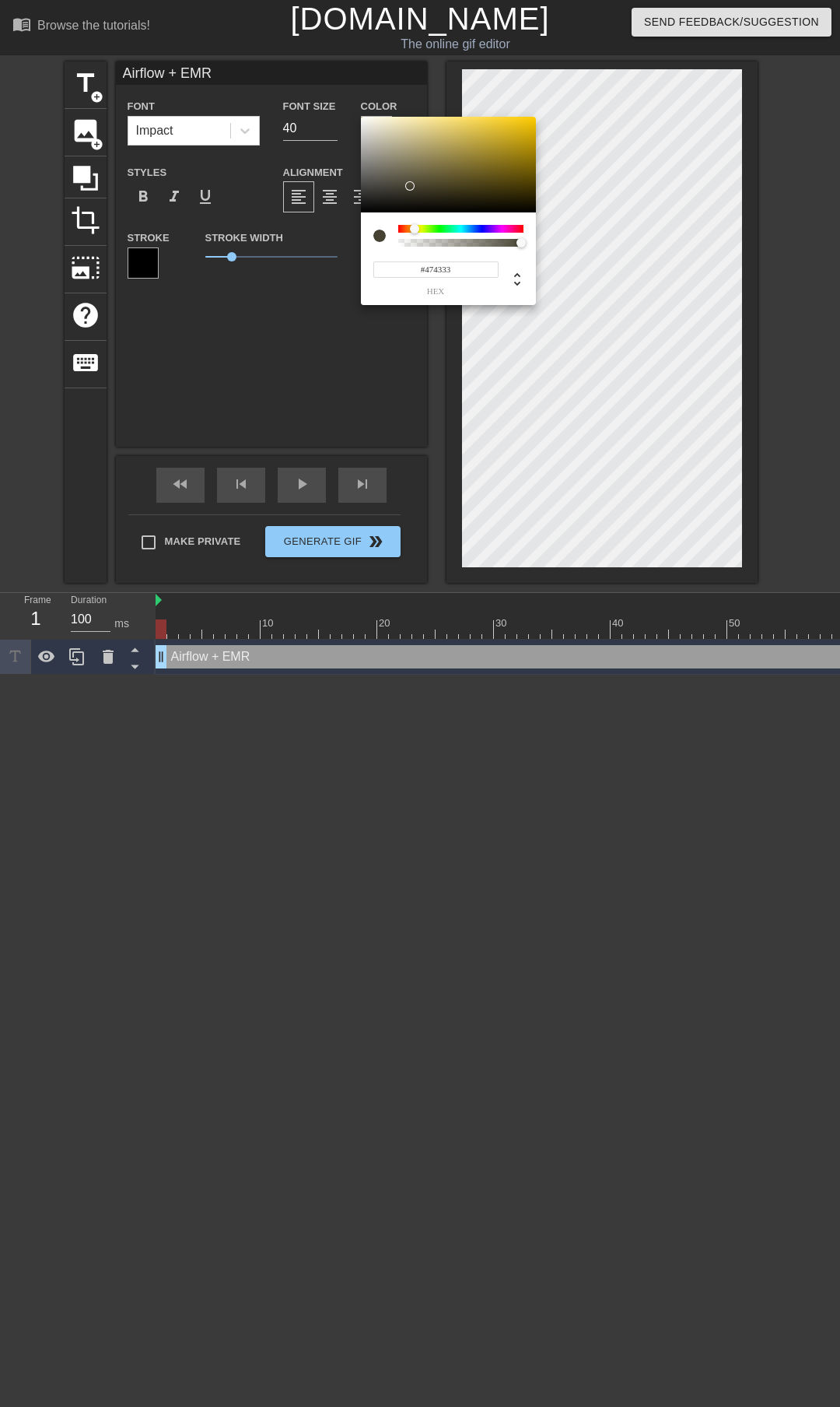 click at bounding box center (448, 165) 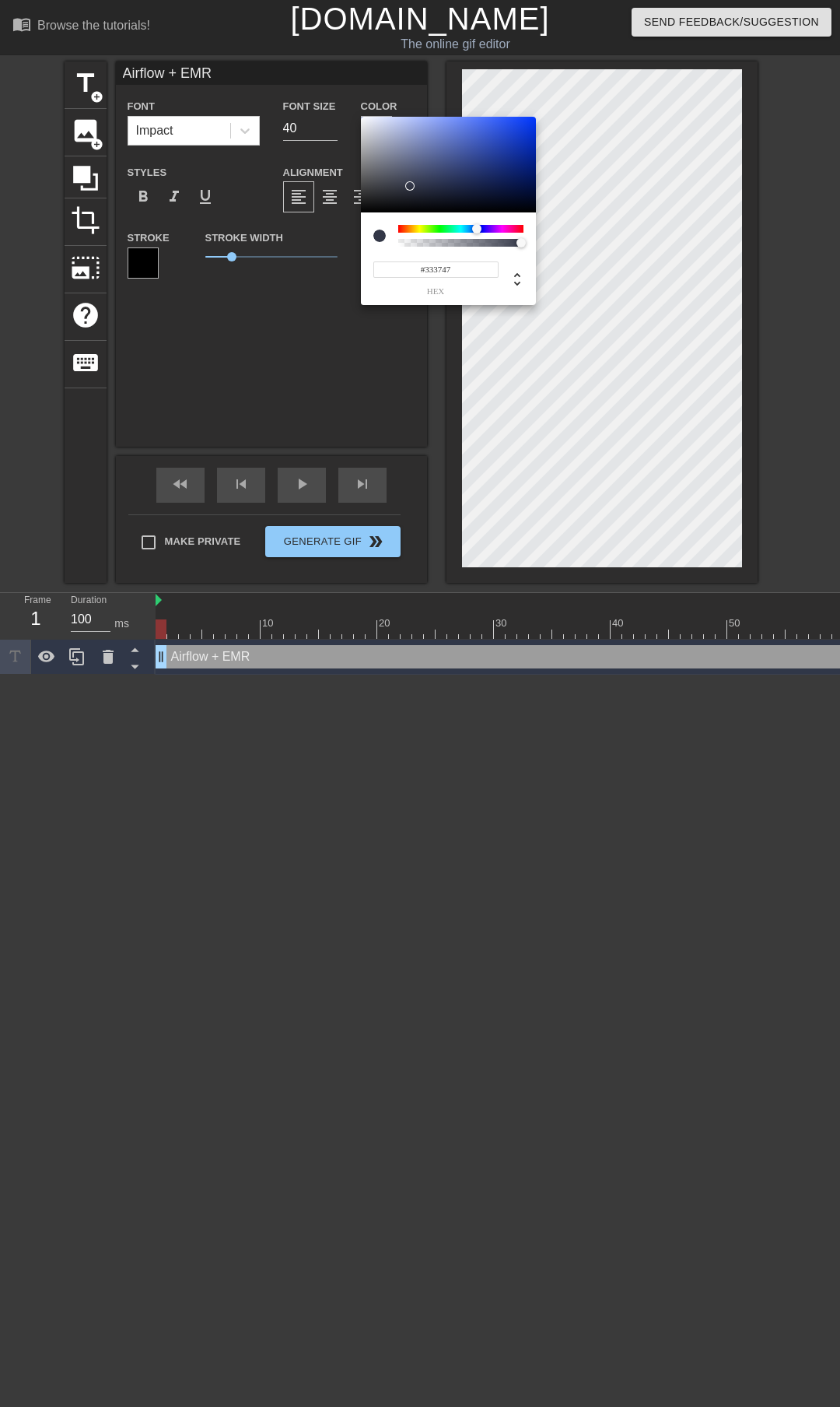 drag, startPoint x: 417, startPoint y: 229, endPoint x: 477, endPoint y: 231, distance: 60.03332 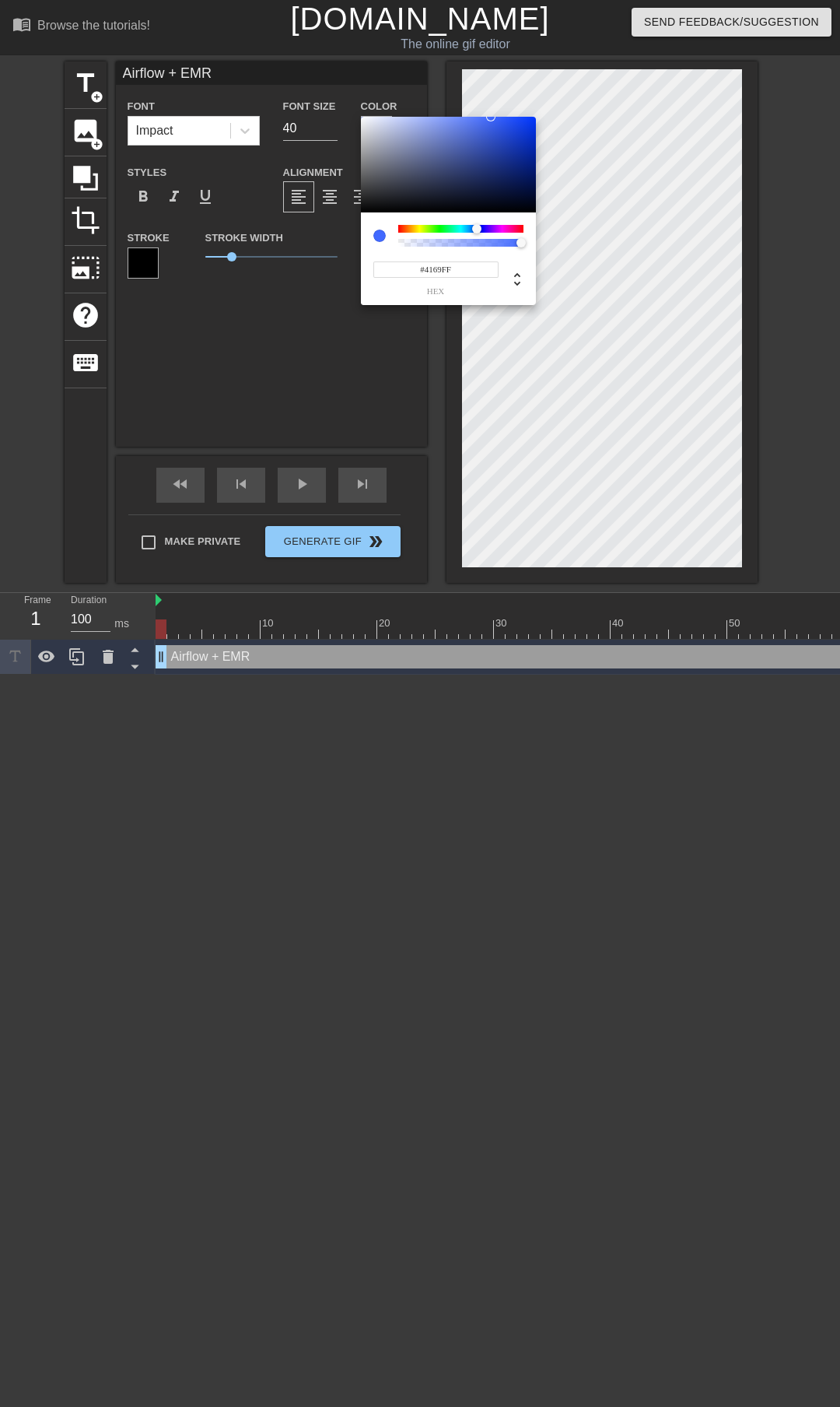 drag, startPoint x: 450, startPoint y: 132, endPoint x: 491, endPoint y: 114, distance: 44.777226 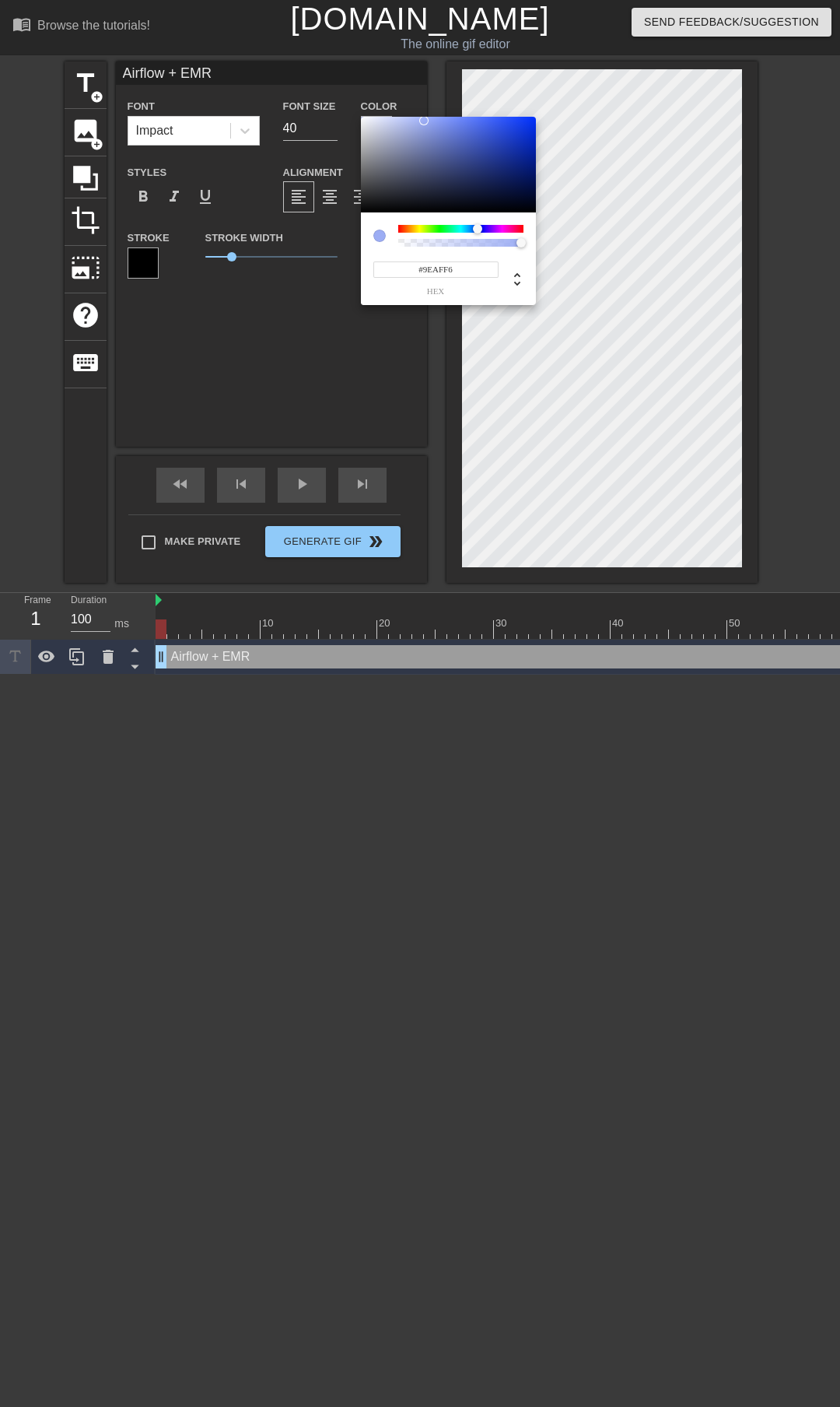 type on "#9FB0F6" 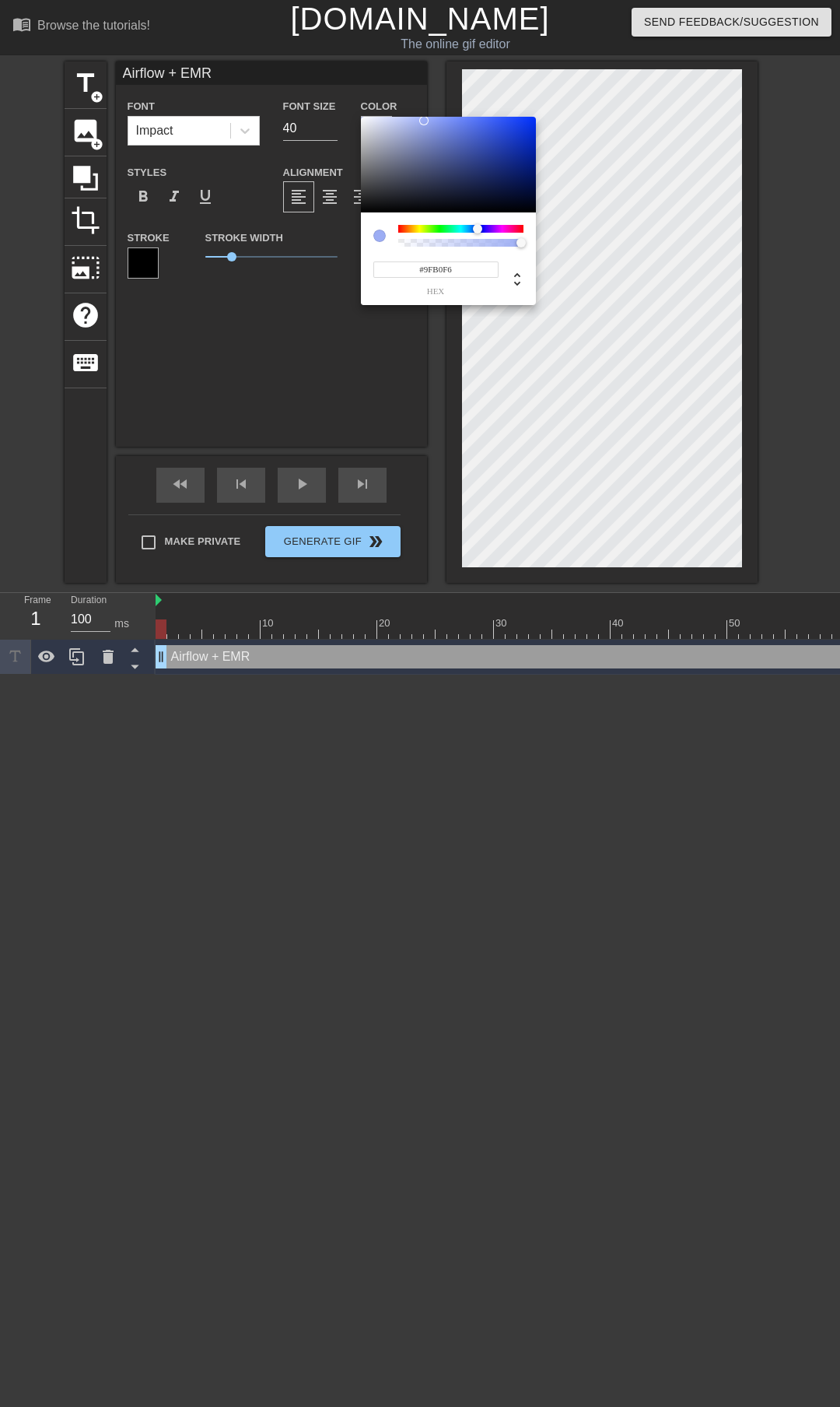 drag, startPoint x: 453, startPoint y: 137, endPoint x: 422, endPoint y: 120, distance: 35.355339 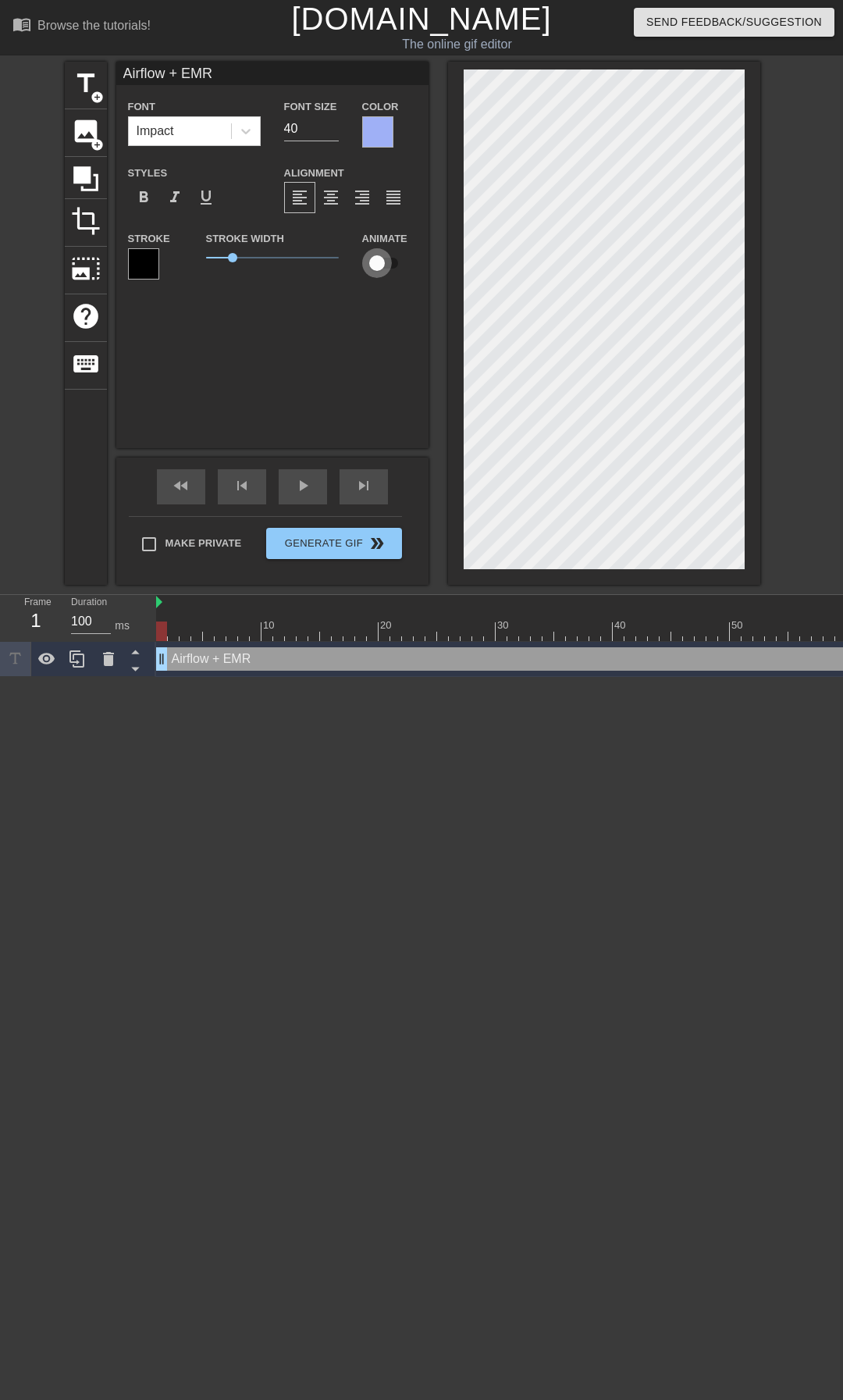 click at bounding box center (377, 263) 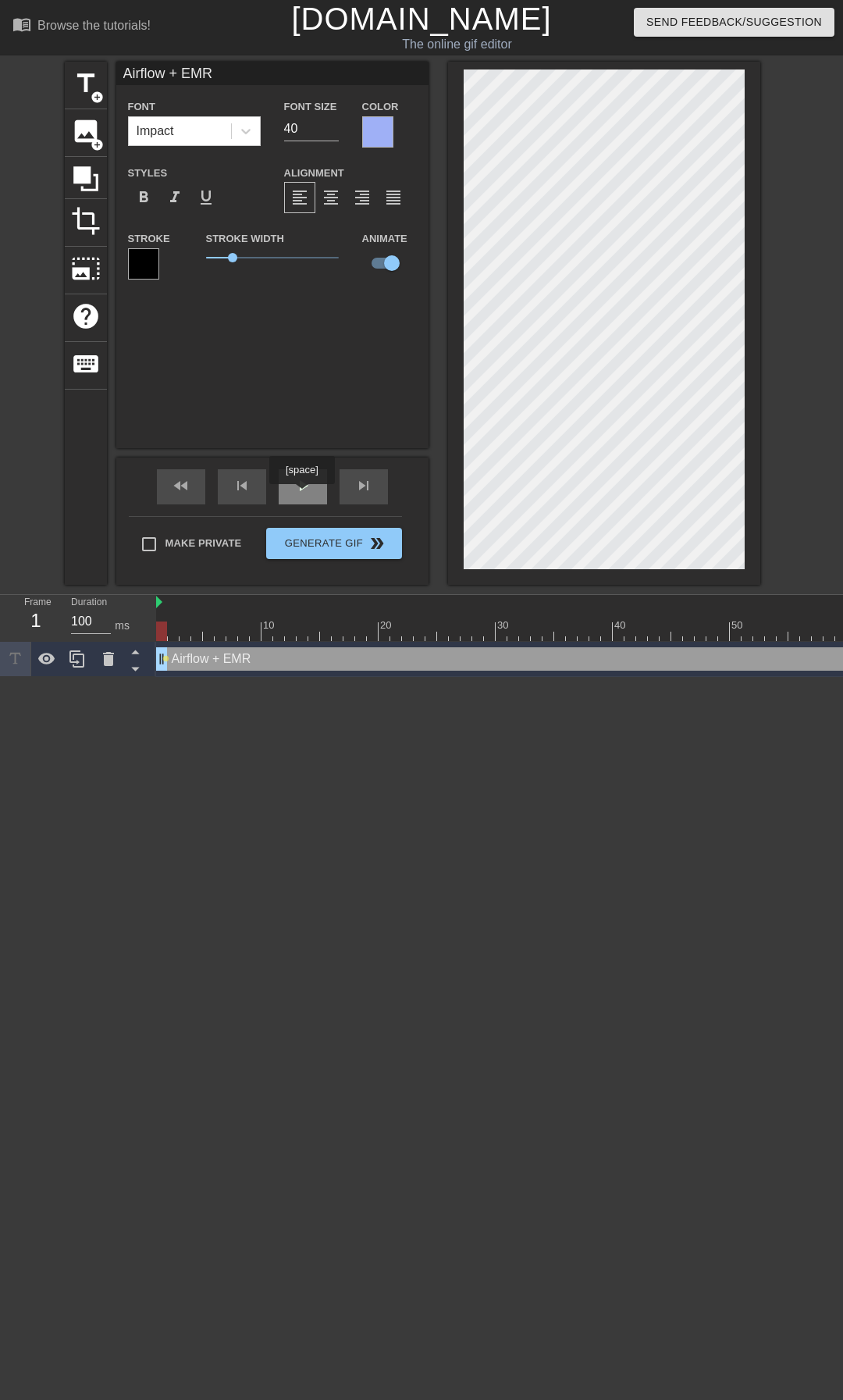 click on "play_arrow" at bounding box center (303, 486) 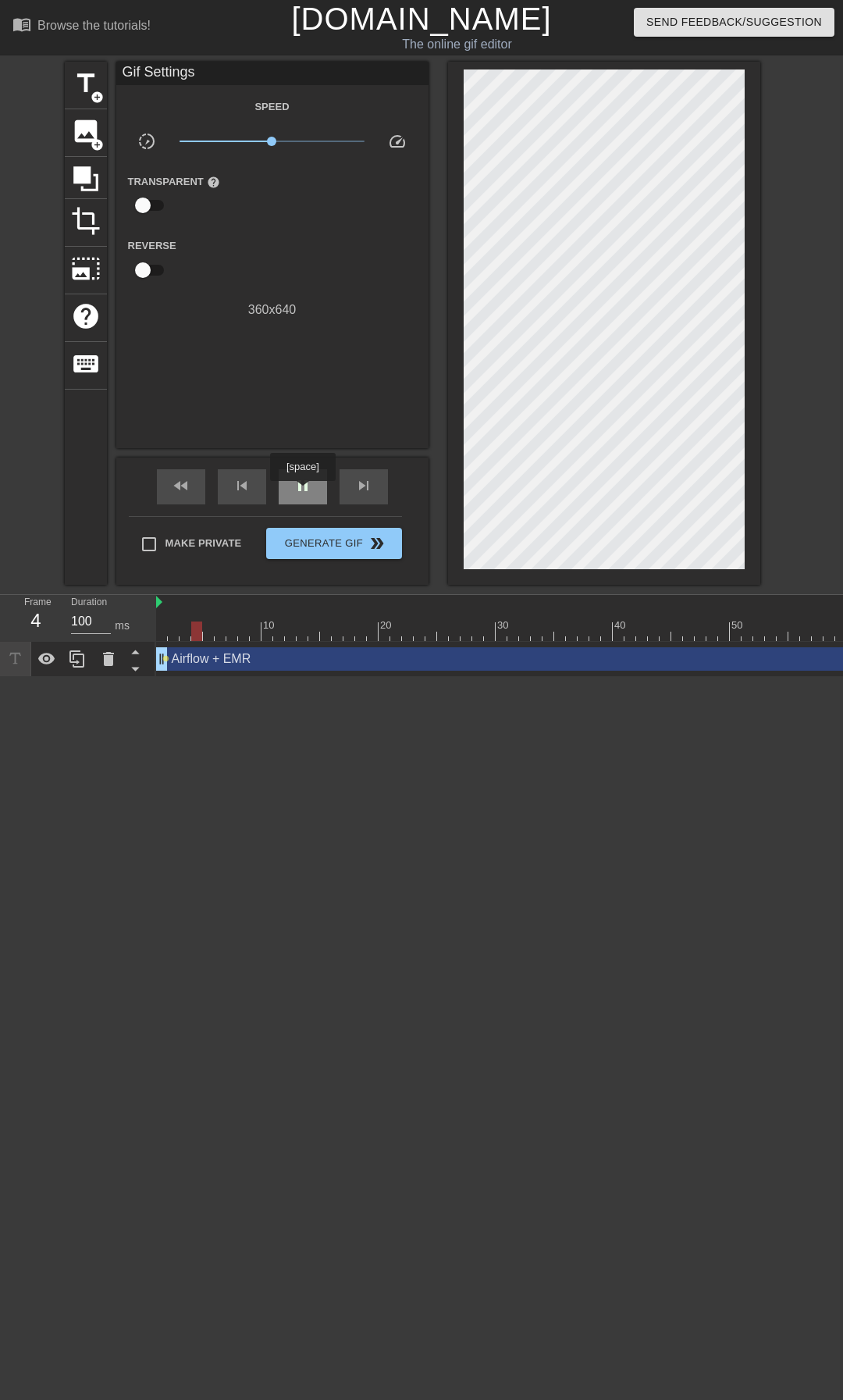 click on "pause" at bounding box center (303, 486) 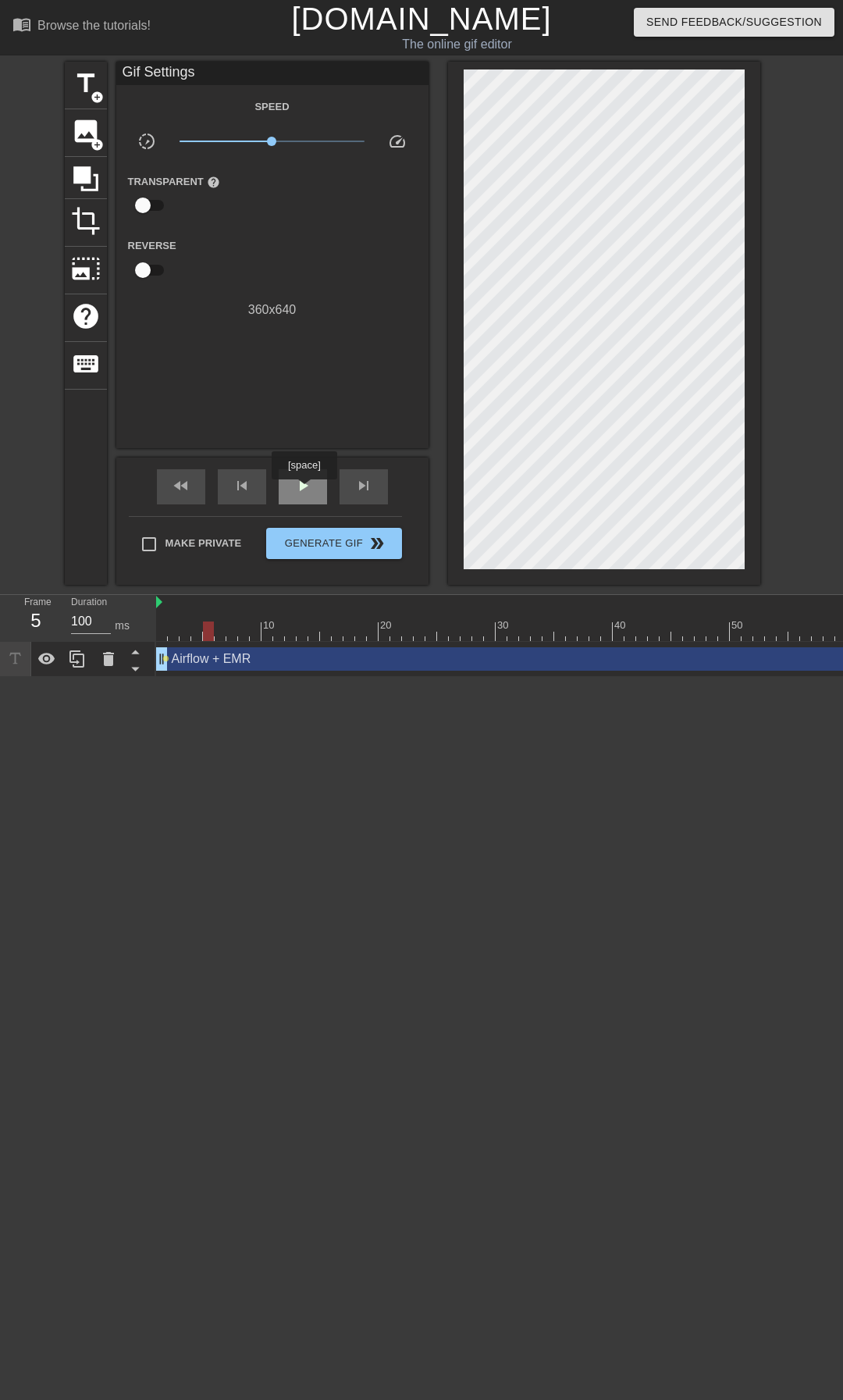 click on "play_arrow" at bounding box center [303, 486] 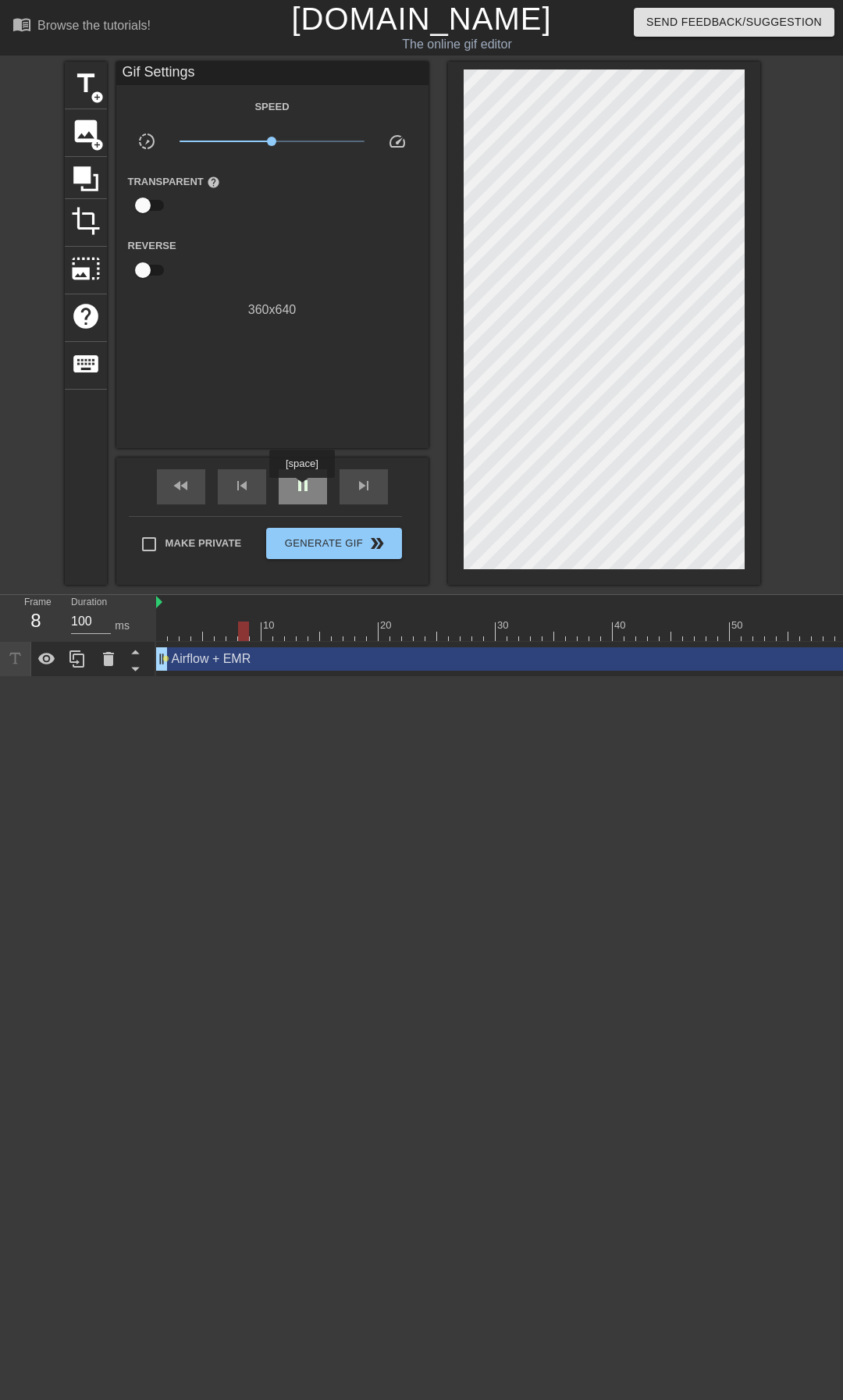 click on "pause" at bounding box center [303, 486] 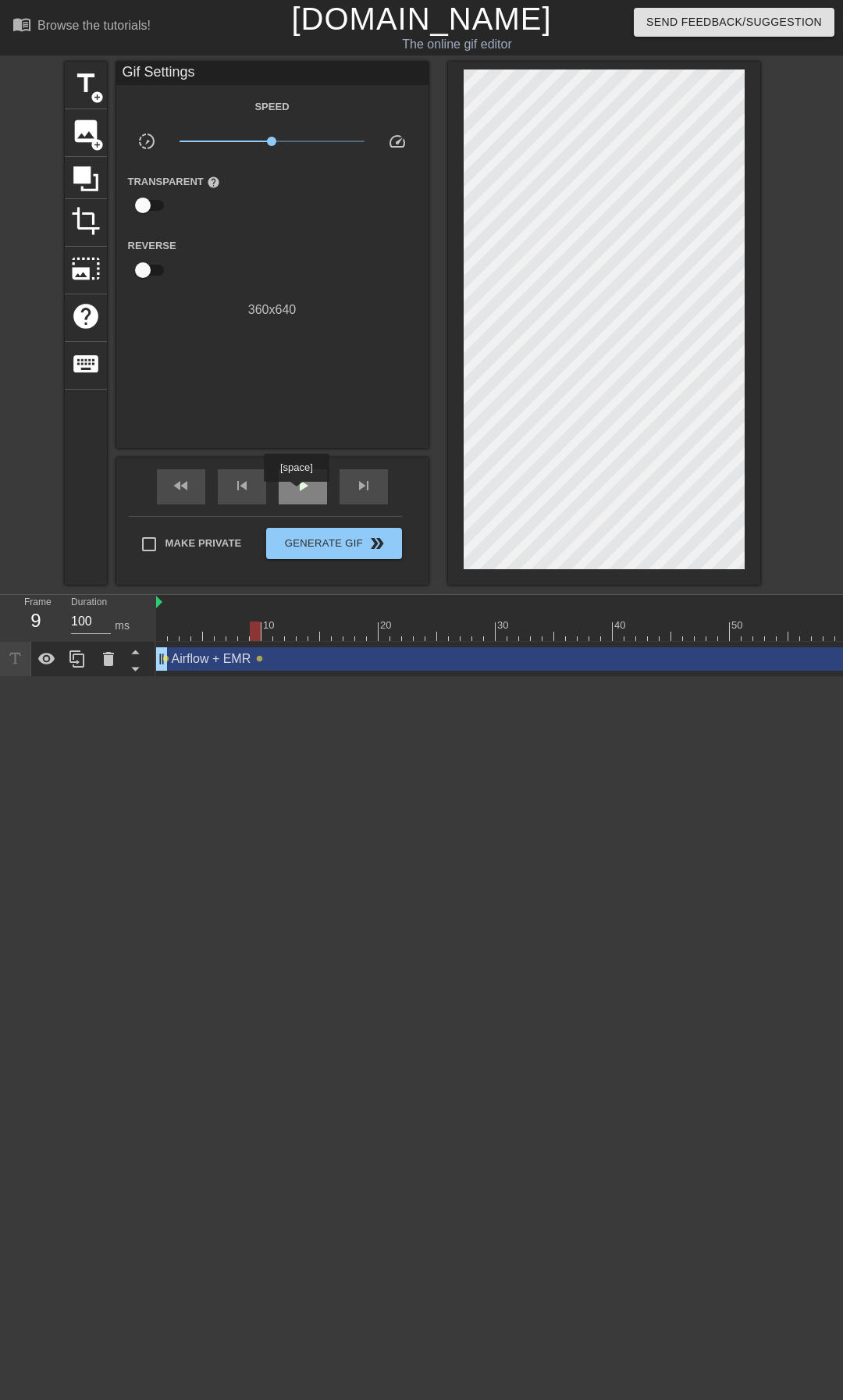 click on "play_arrow" at bounding box center (303, 486) 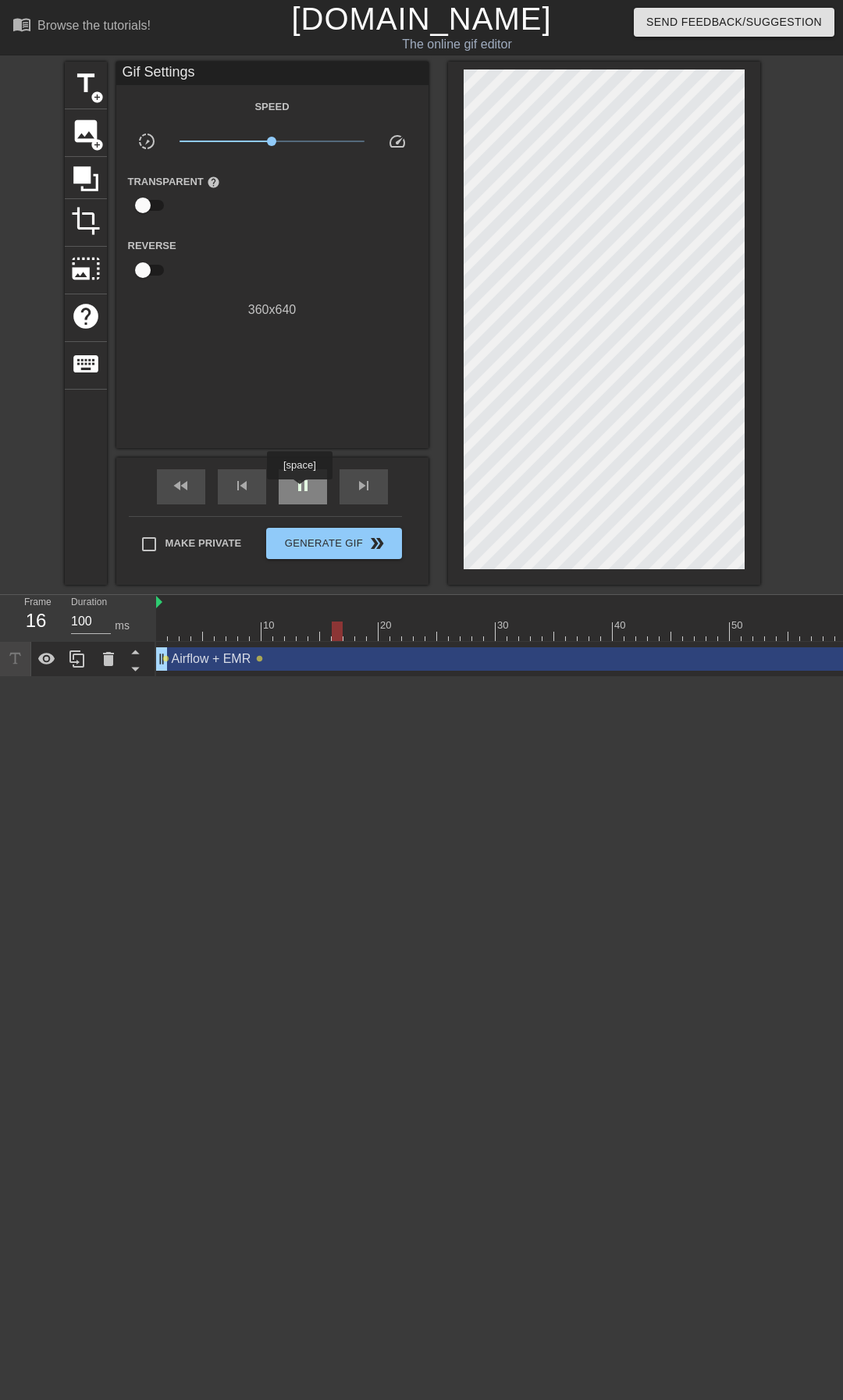 click on "pause" at bounding box center [303, 486] 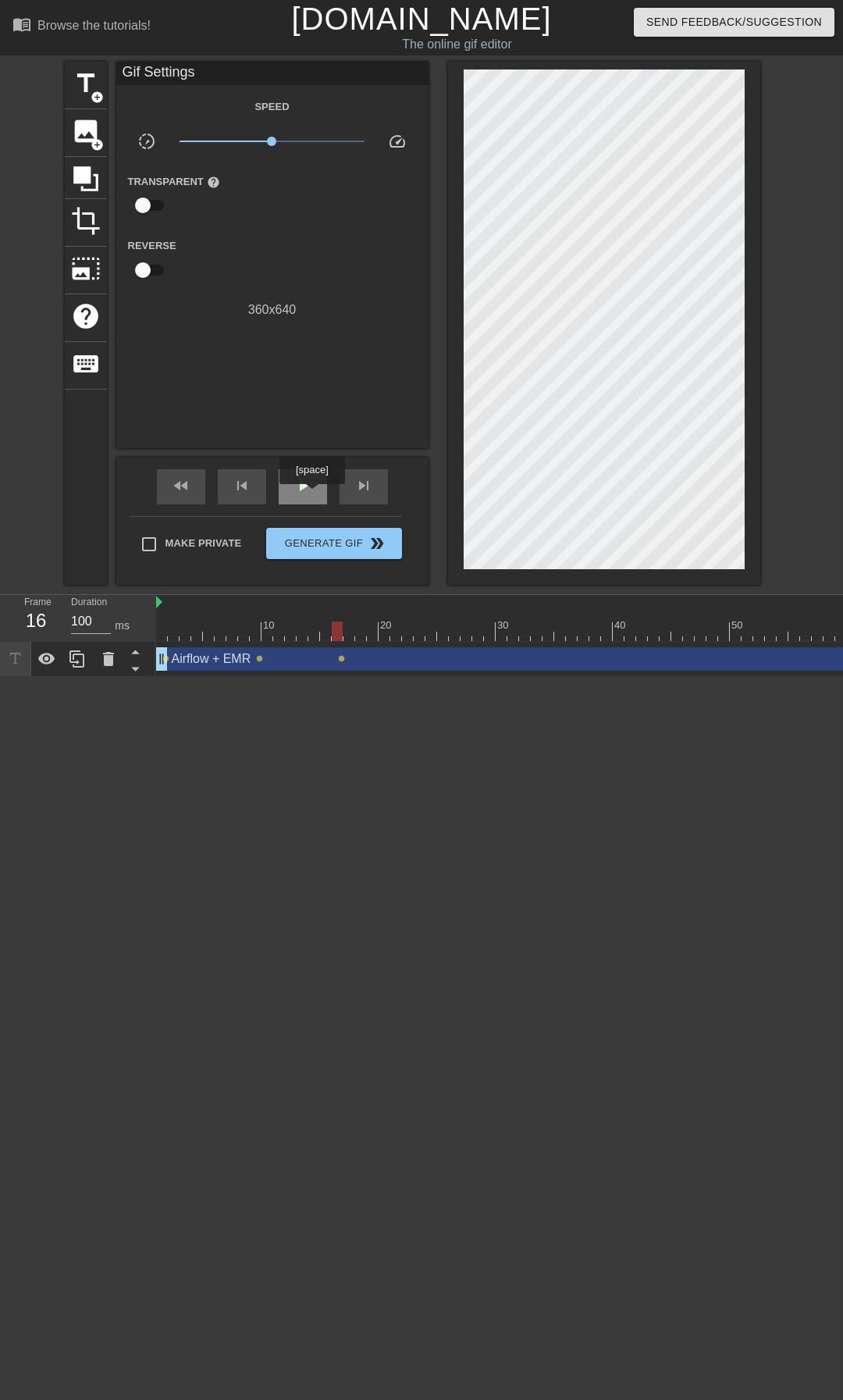 click on "play_arrow" at bounding box center (303, 486) 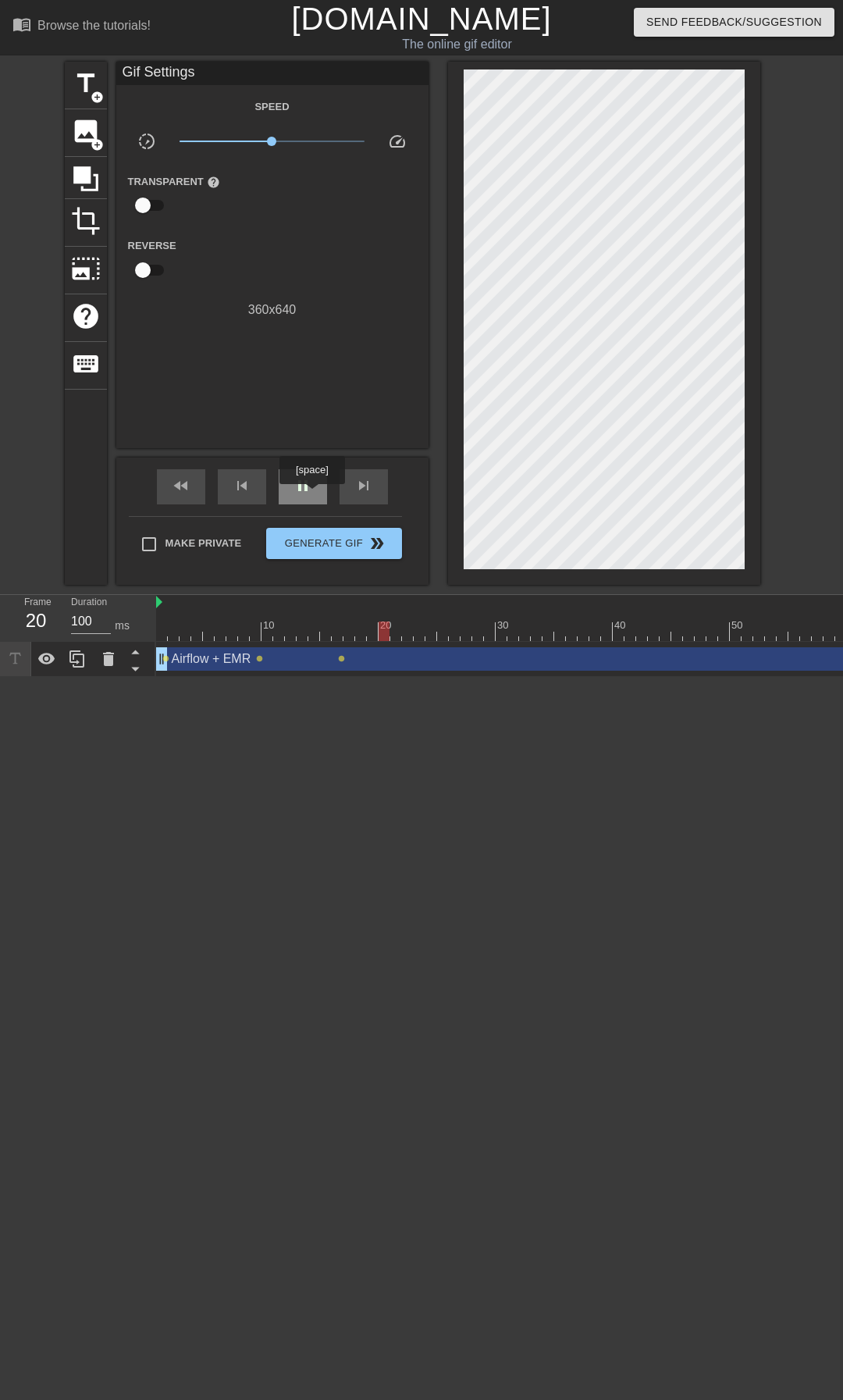 click on "pause" at bounding box center [303, 486] 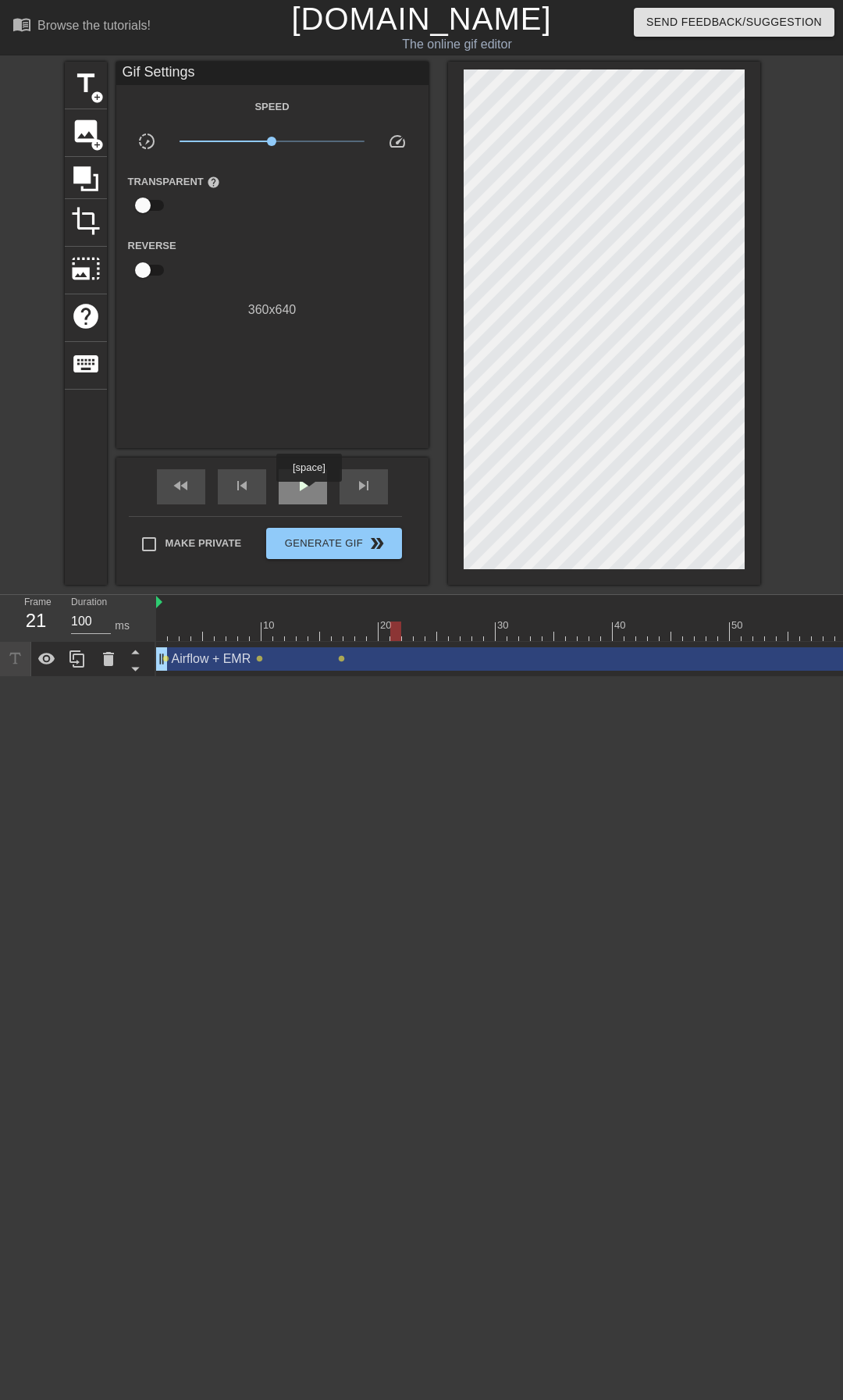 click on "play_arrow" at bounding box center (303, 486) 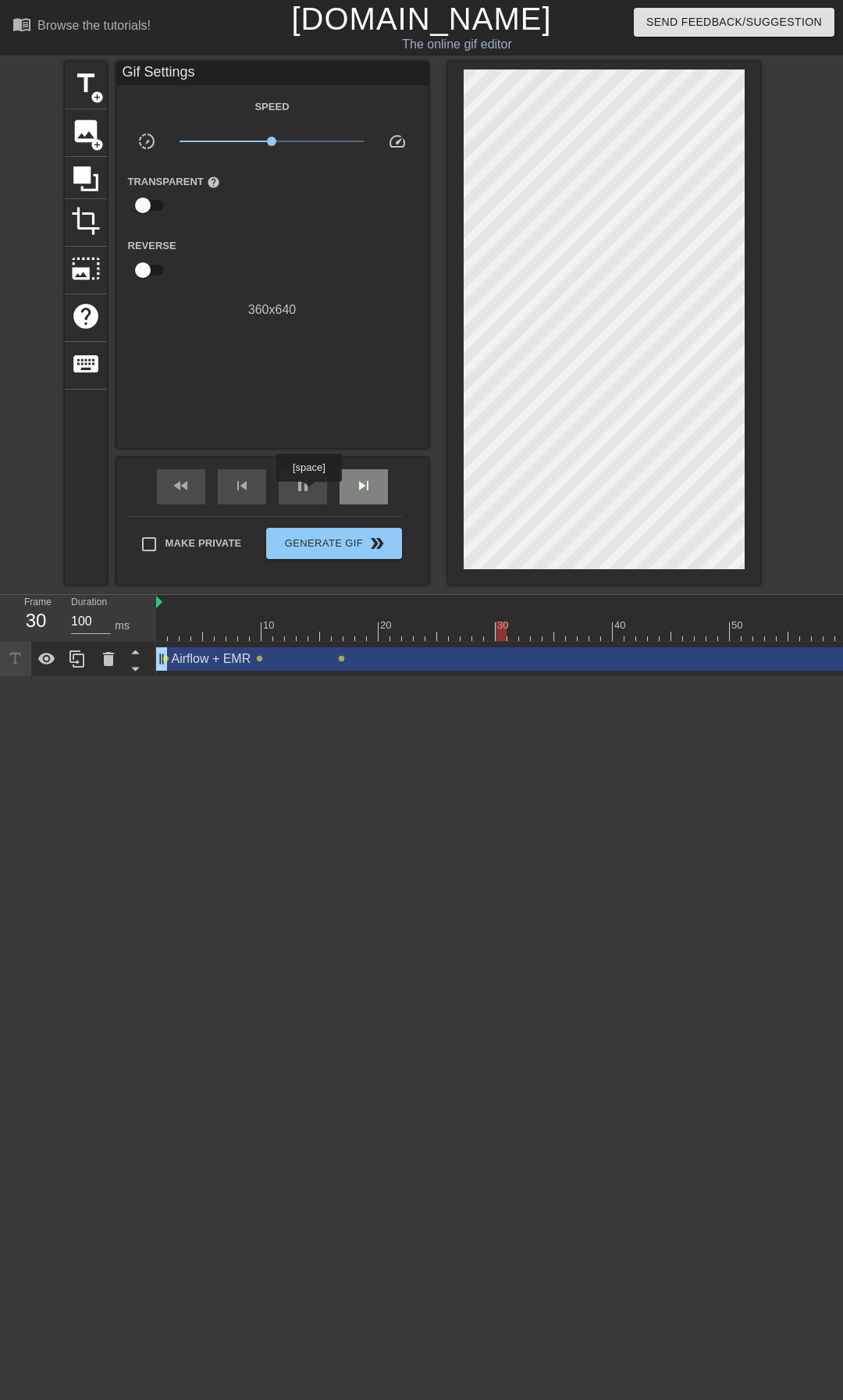 drag, startPoint x: 311, startPoint y: 493, endPoint x: 384, endPoint y: 487, distance: 73.24616 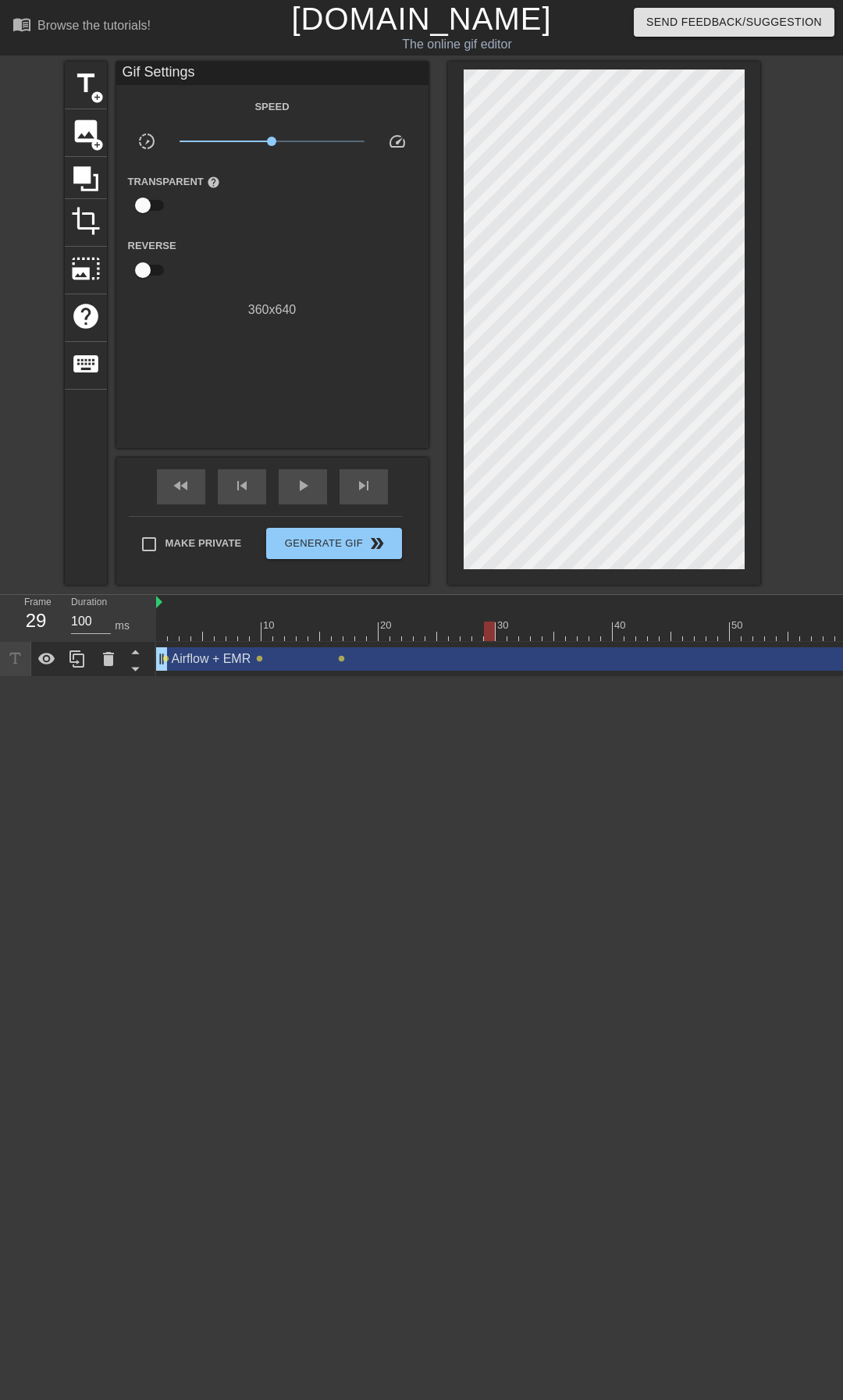 drag, startPoint x: 511, startPoint y: 634, endPoint x: 493, endPoint y: 634, distance: 18 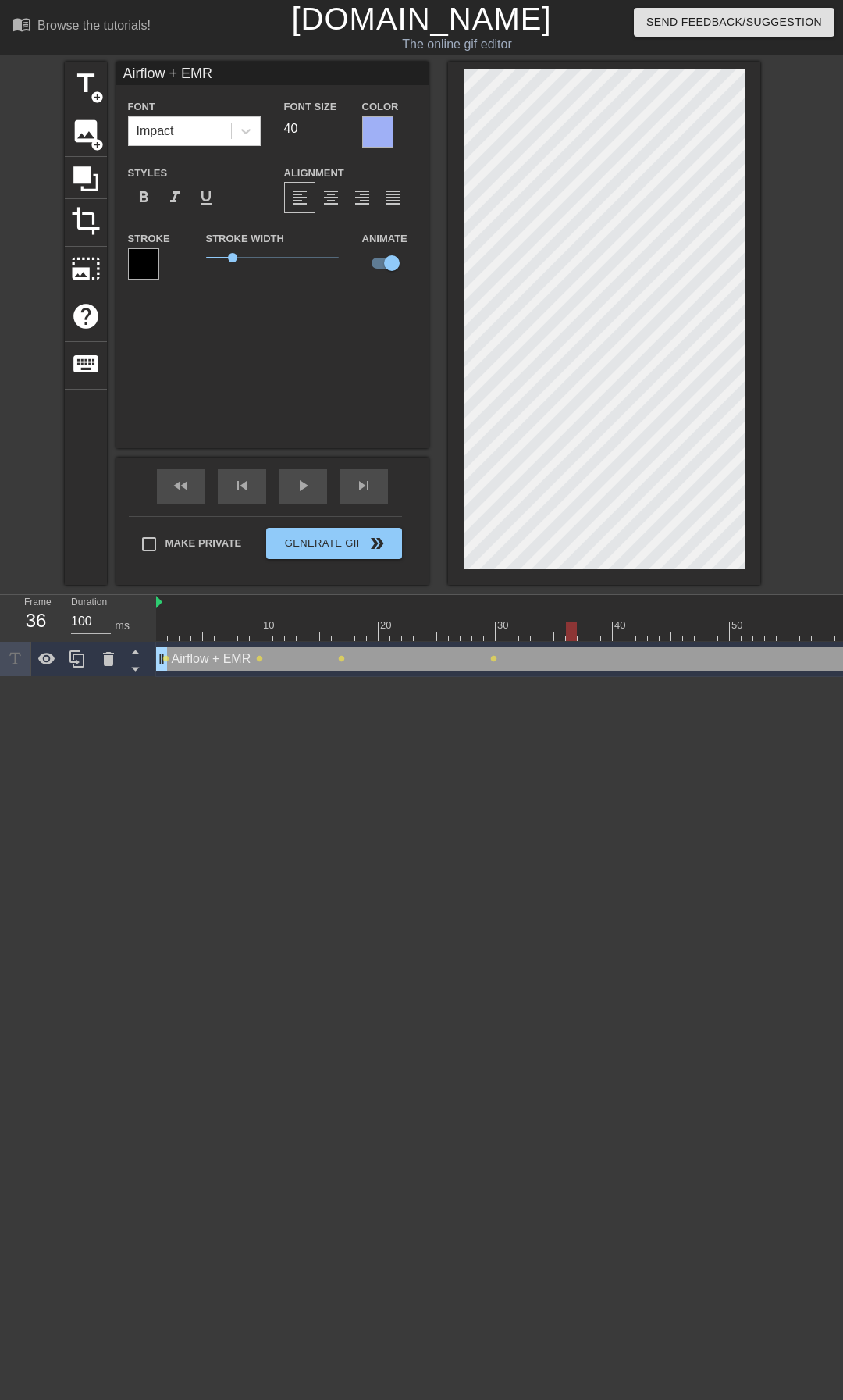 drag, startPoint x: 487, startPoint y: 634, endPoint x: 571, endPoint y: 632, distance: 84.02381 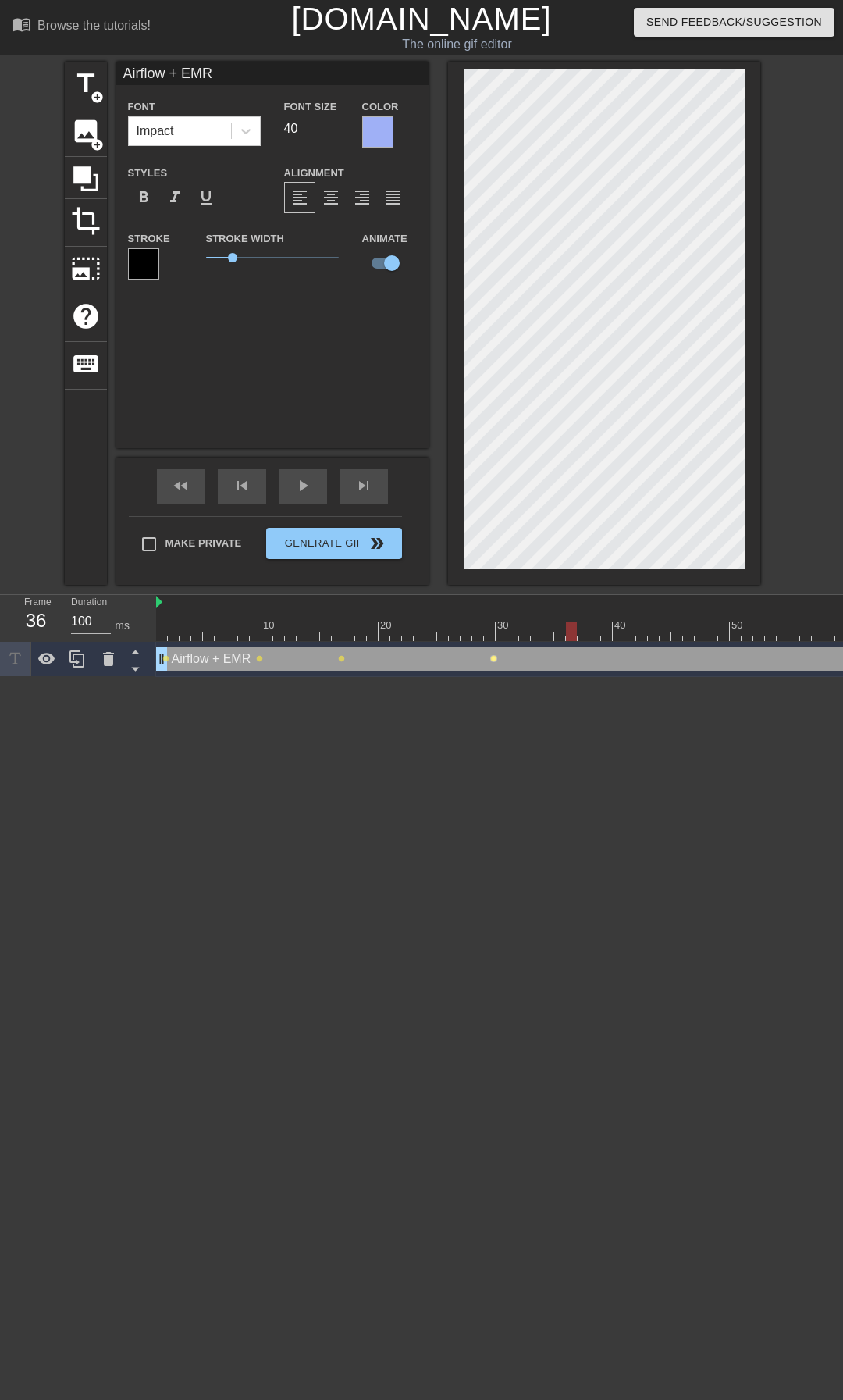 click on "lens" at bounding box center [493, 658] 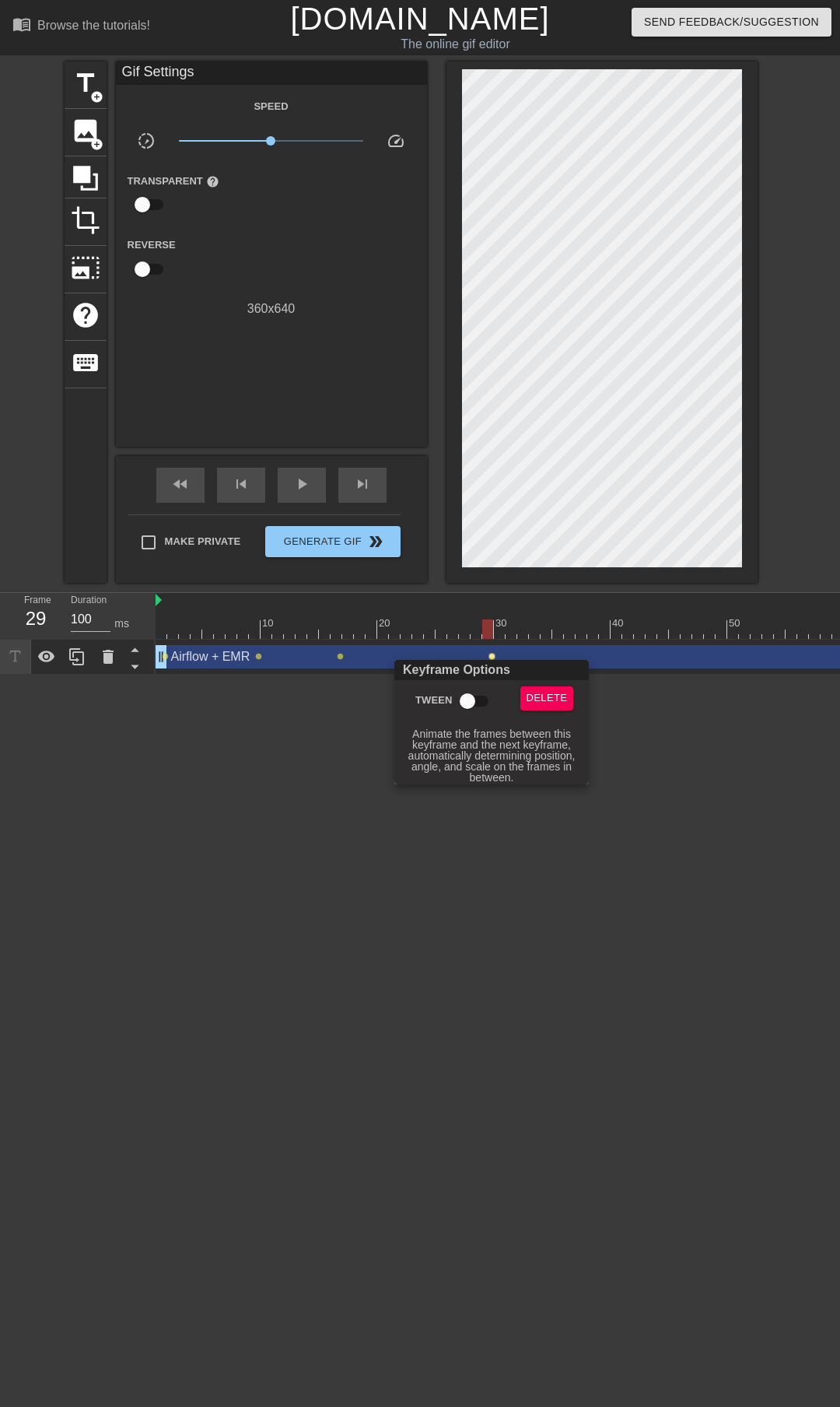 click on "Tween" at bounding box center [467, 701] 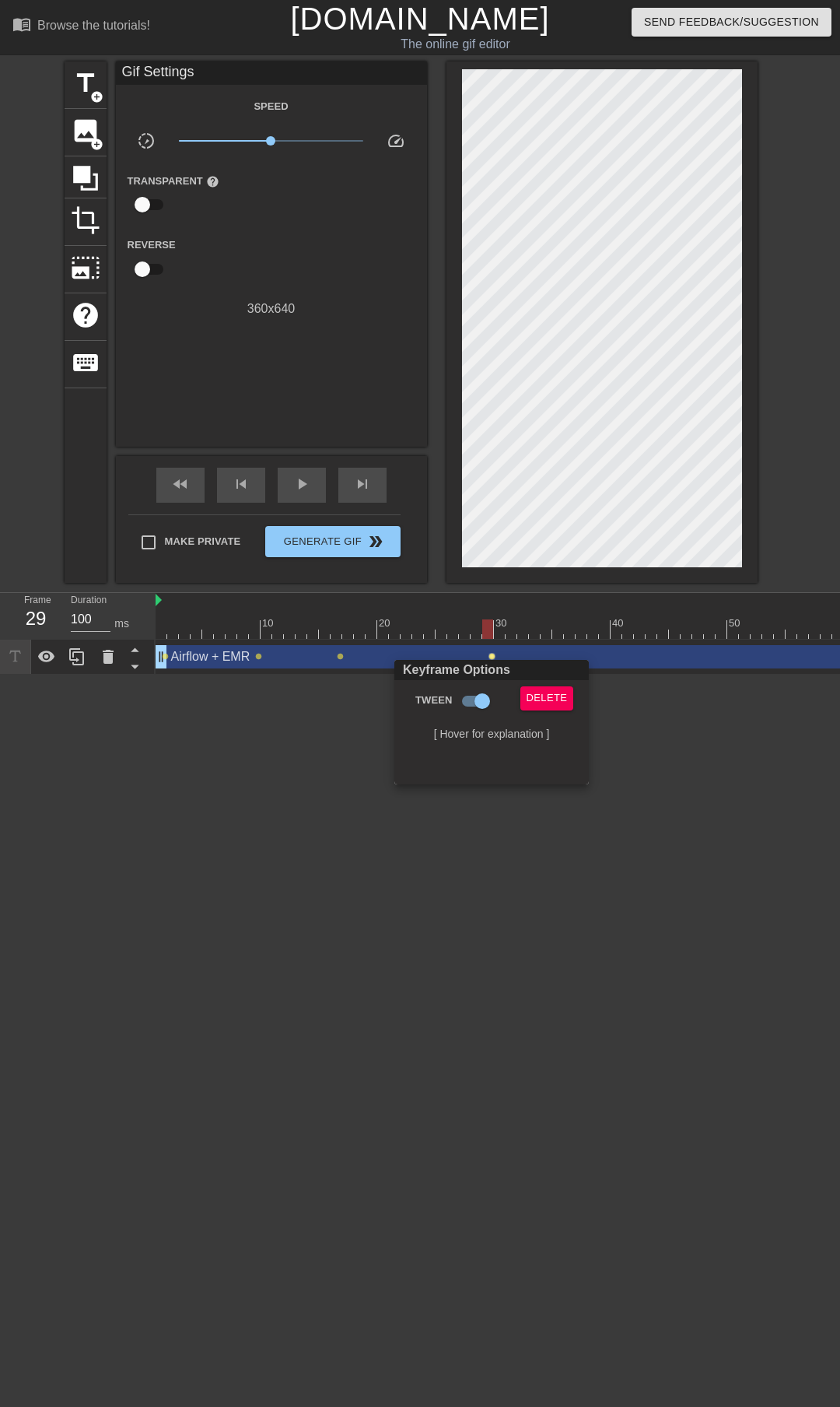 click at bounding box center (420, 704) 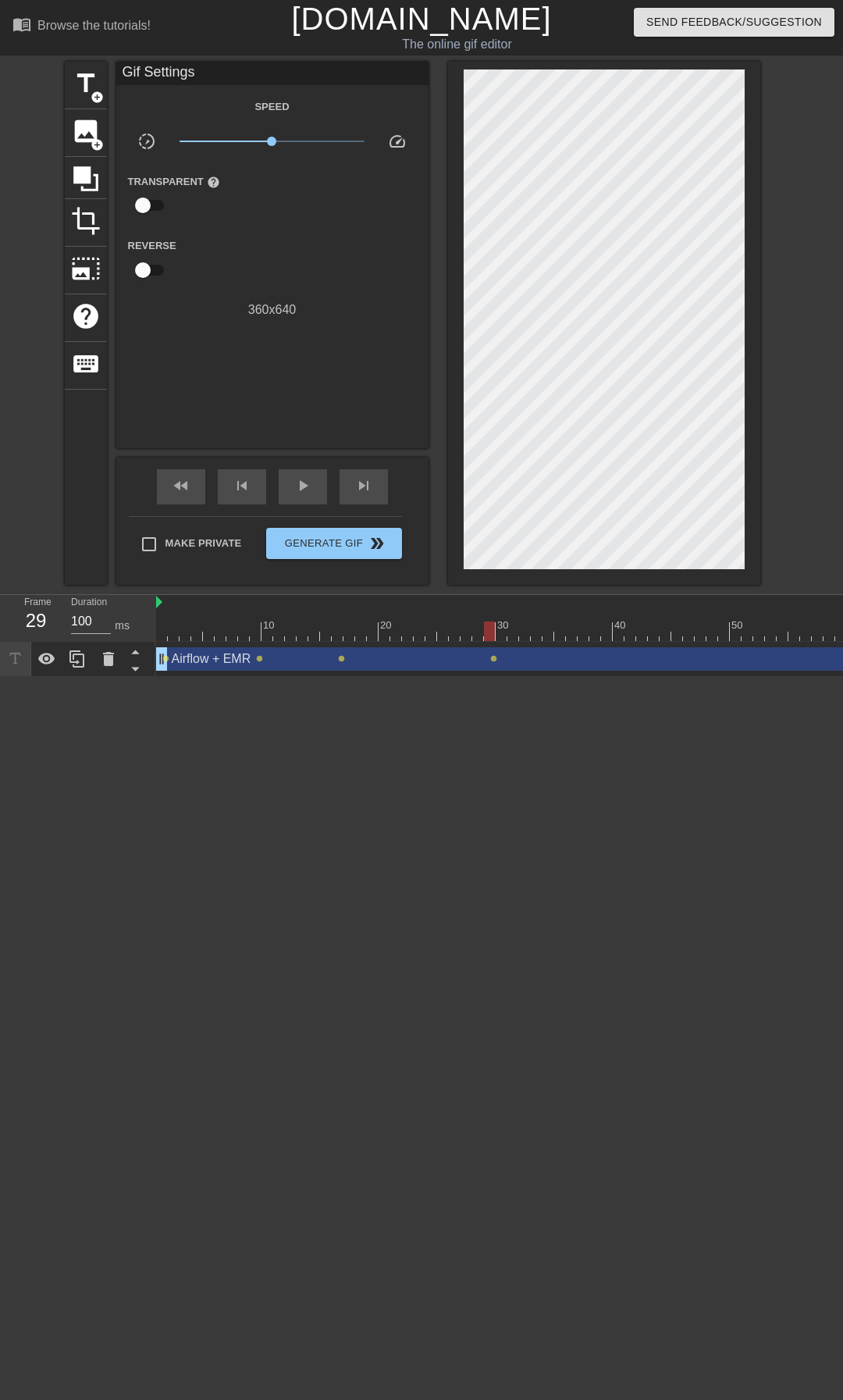 click on "lens" at bounding box center (341, 658) 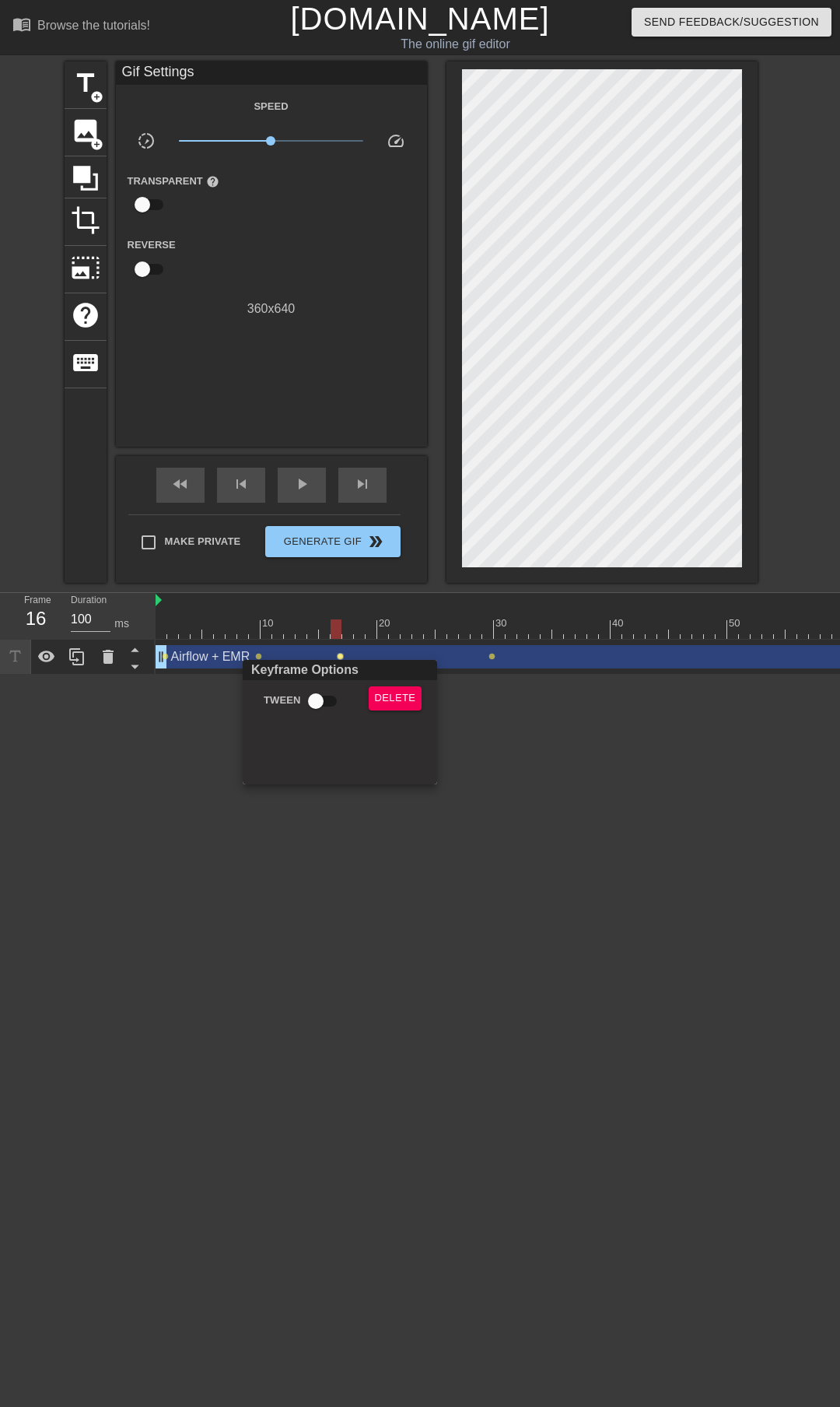 click on "Tween" at bounding box center (316, 701) 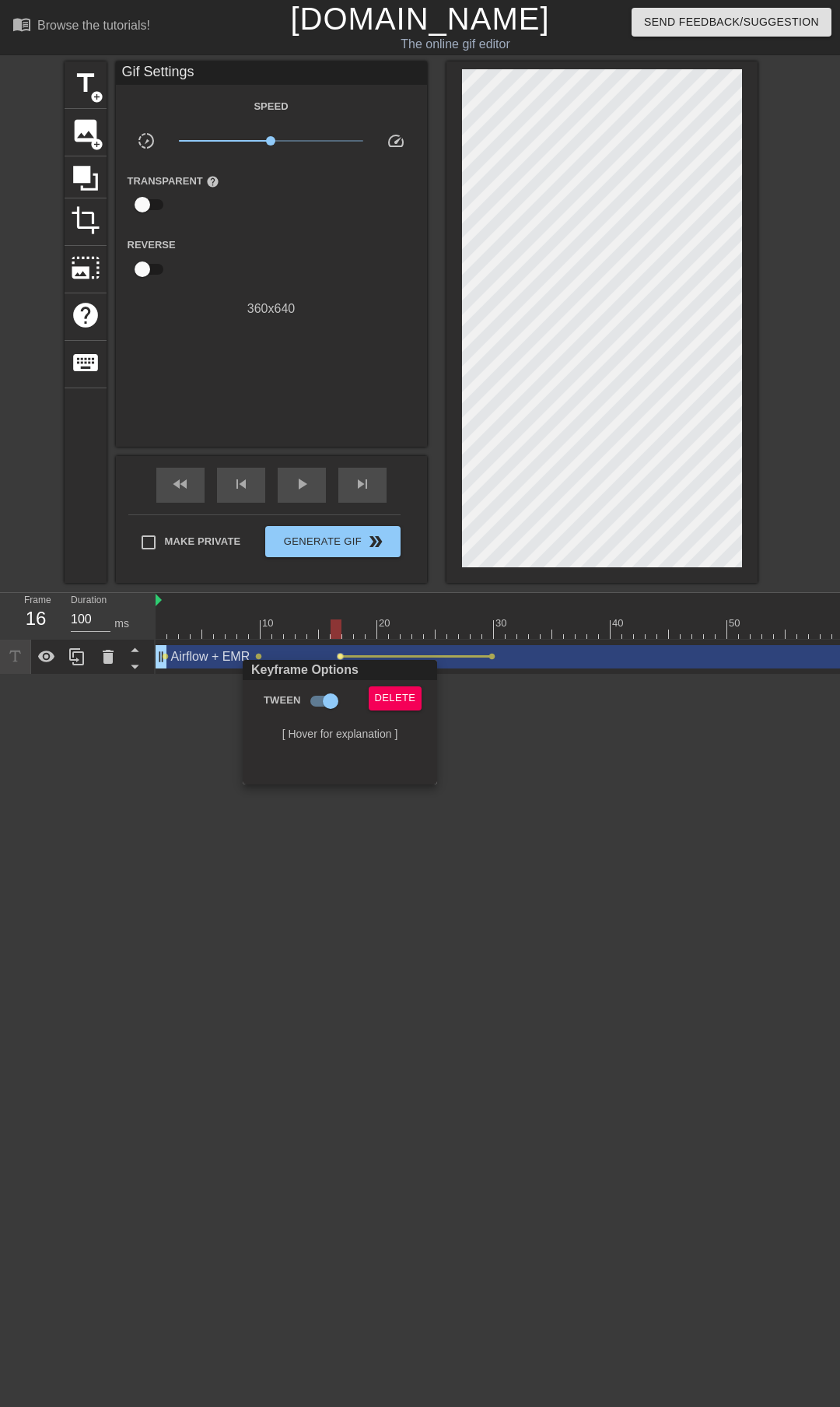 click at bounding box center (420, 704) 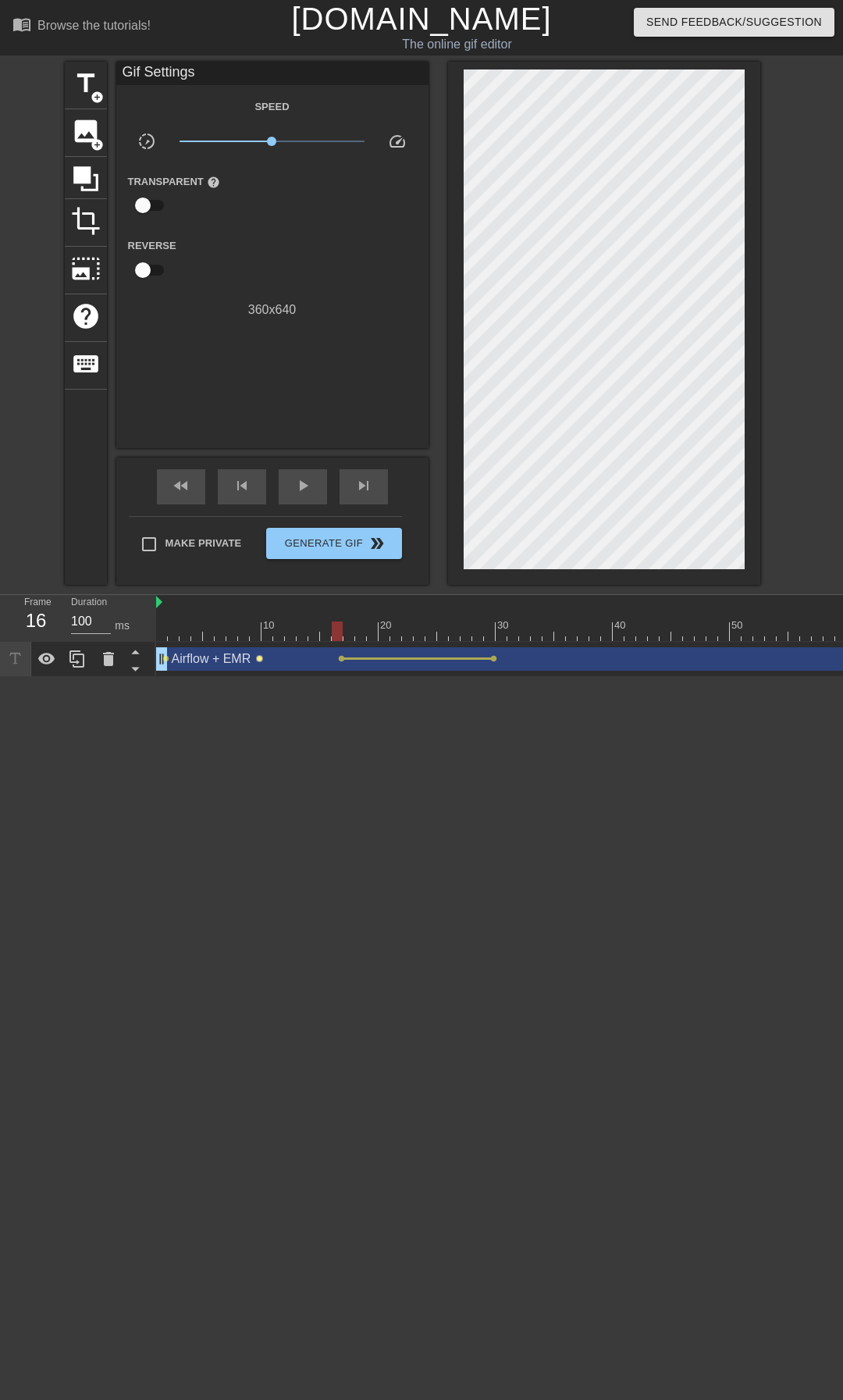 click on "lens" at bounding box center [259, 658] 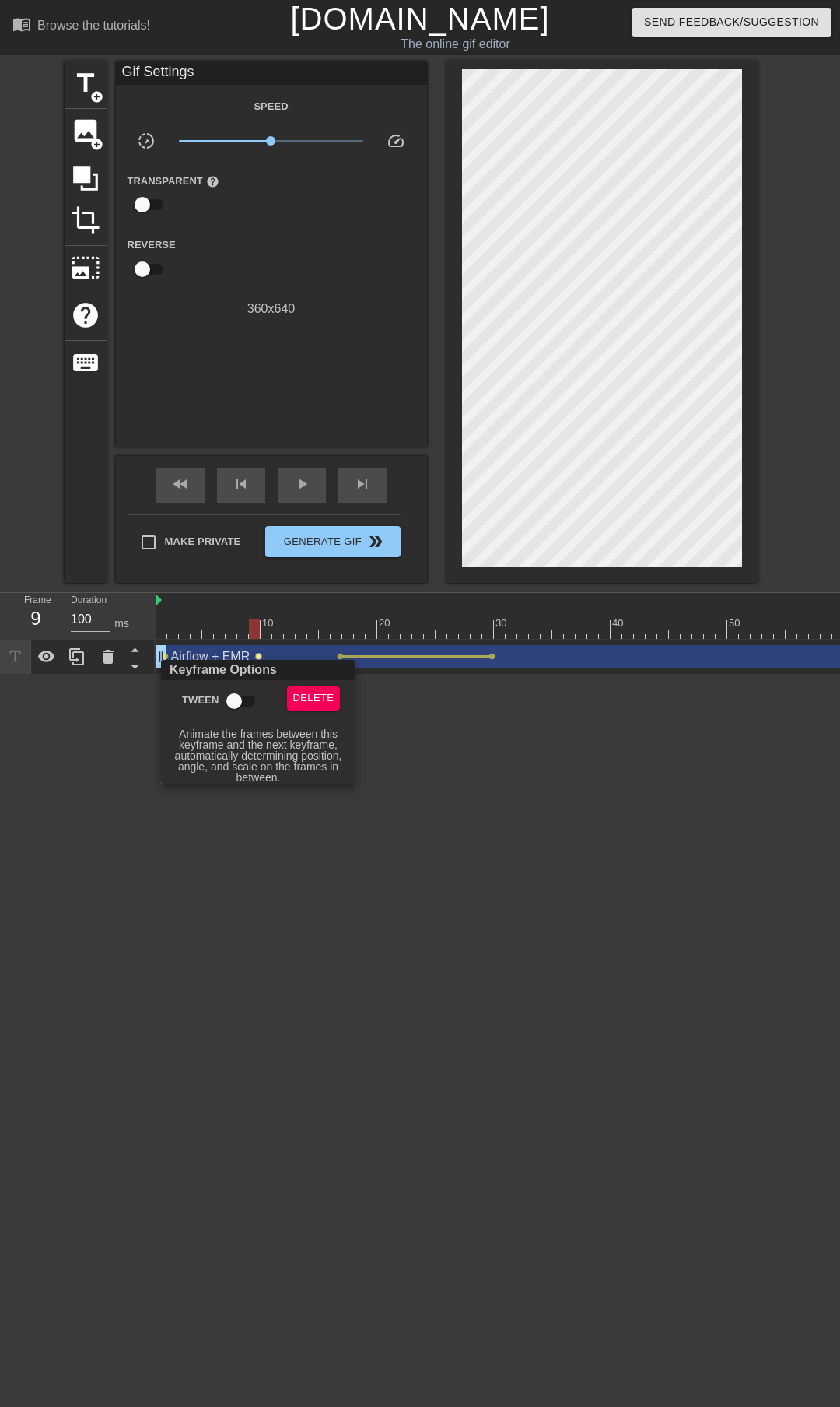 click on "Tween" at bounding box center (234, 701) 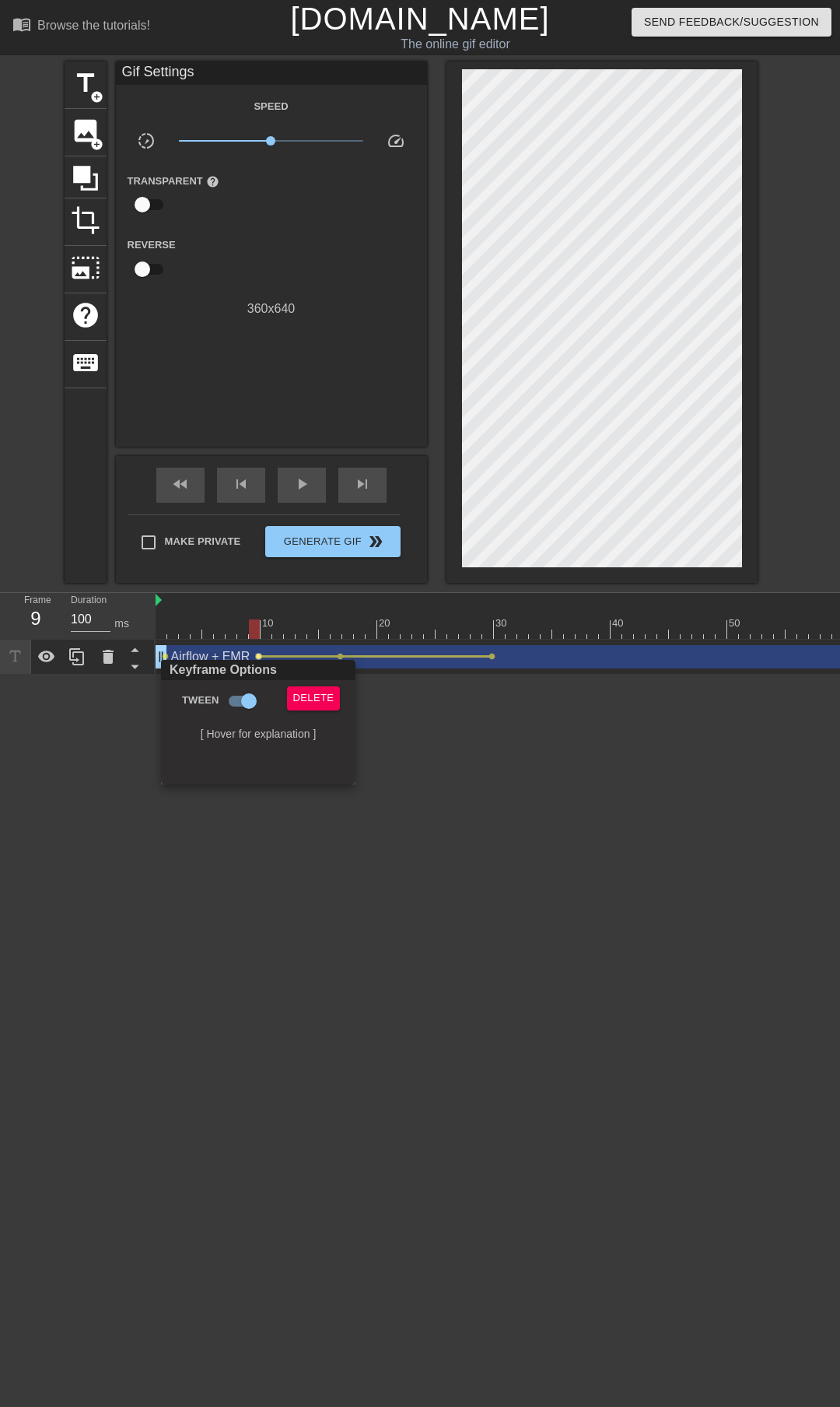 click at bounding box center (420, 704) 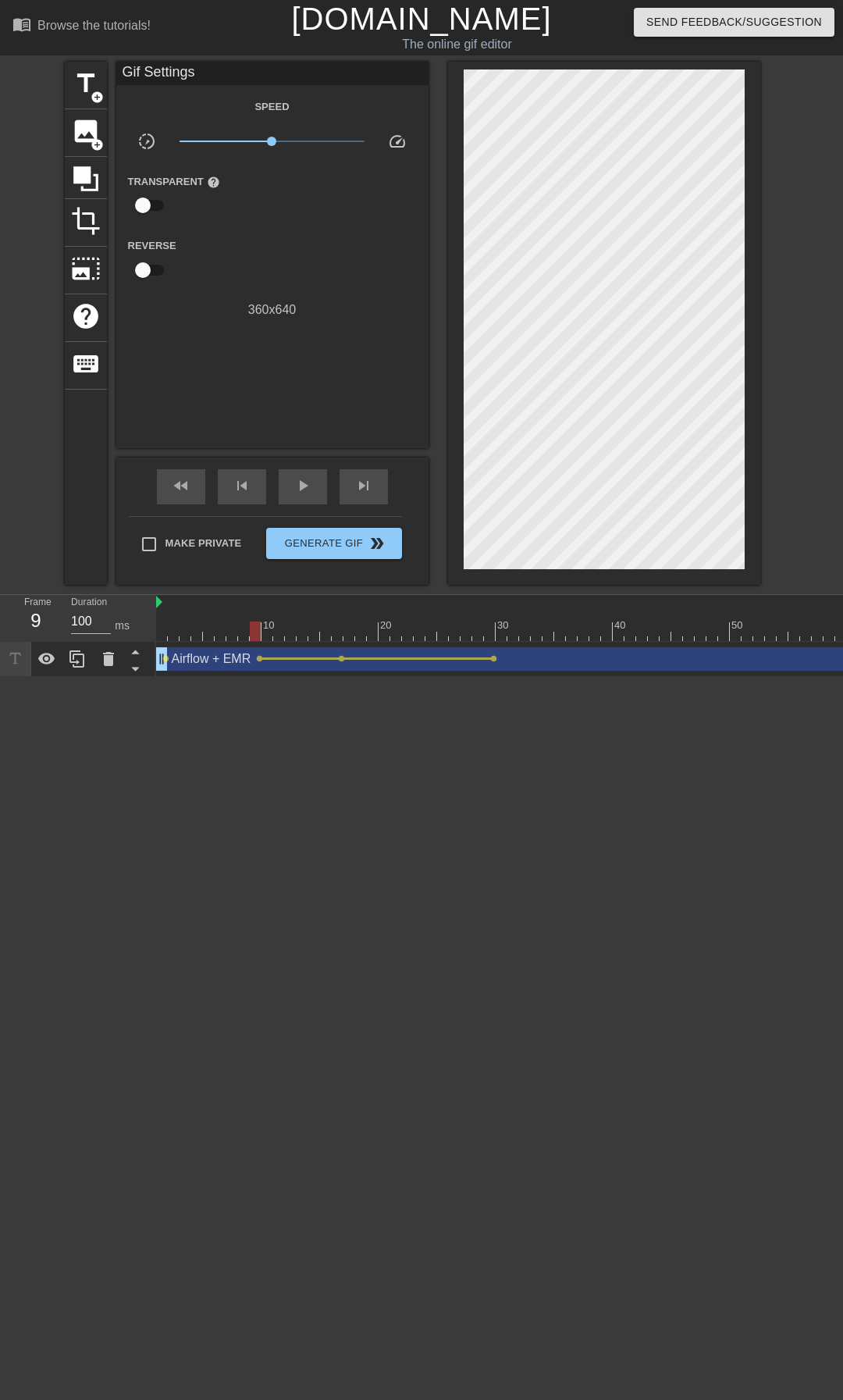 click on "lens" at bounding box center (165, 658) 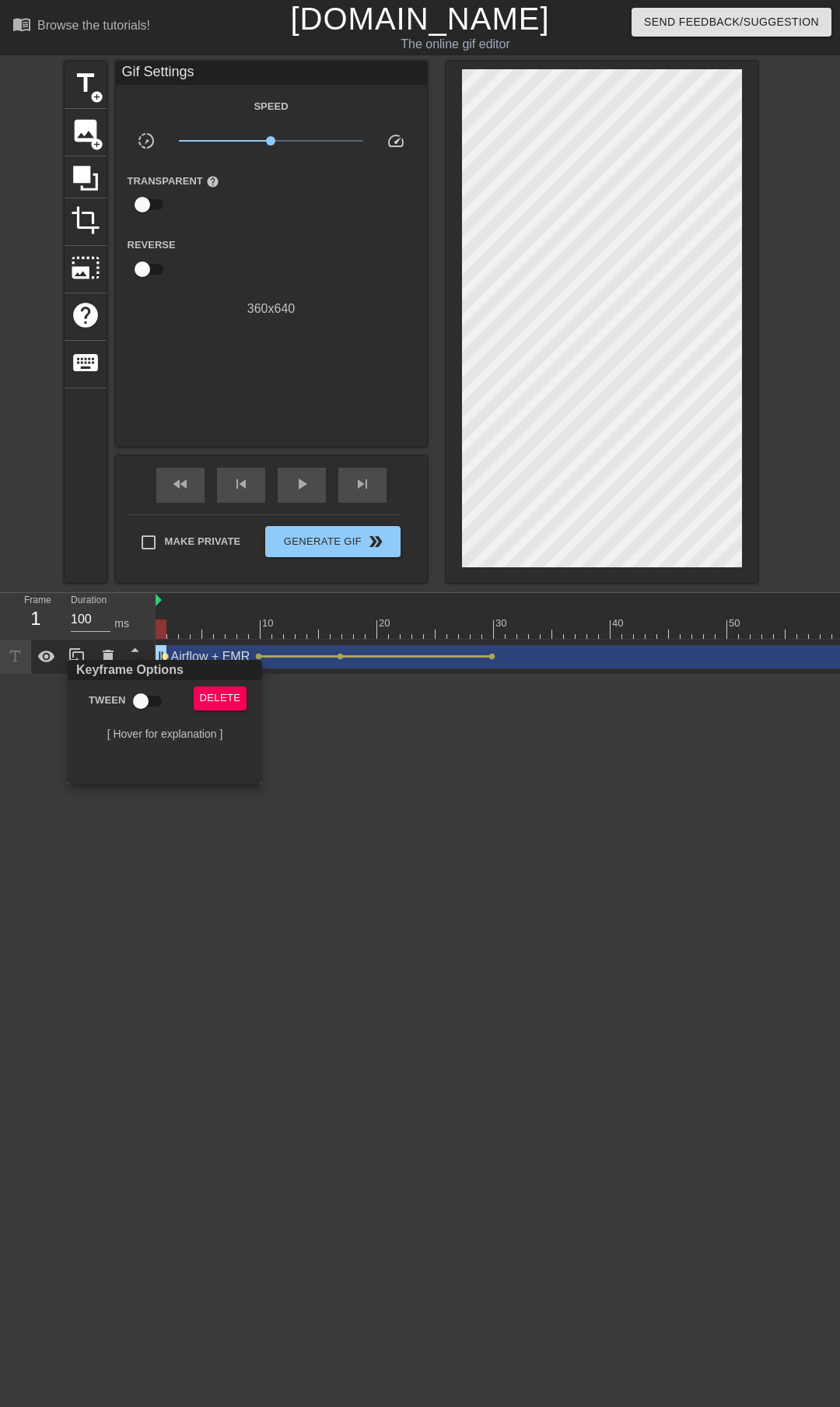 click on "Tween" at bounding box center (141, 701) 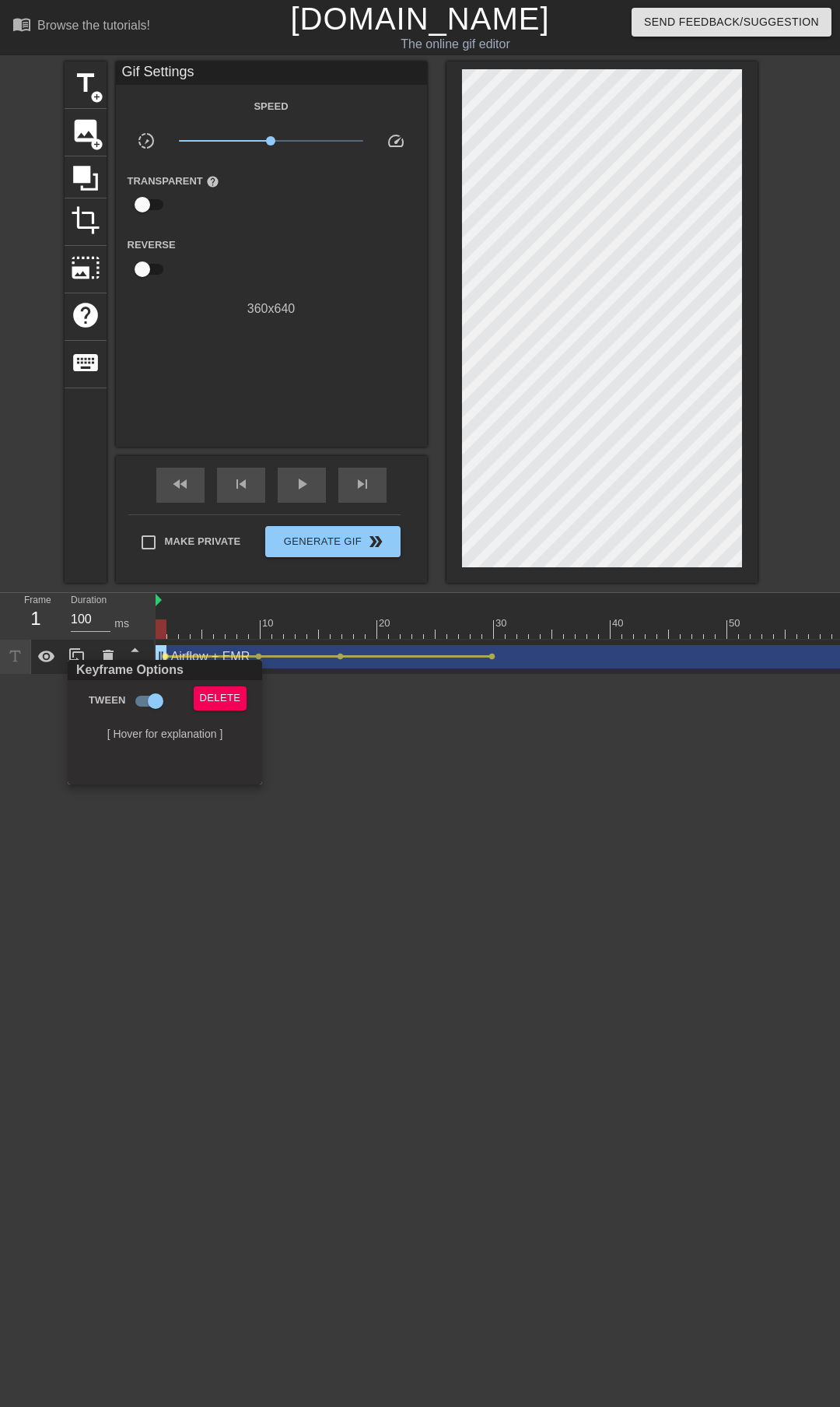 click at bounding box center [420, 704] 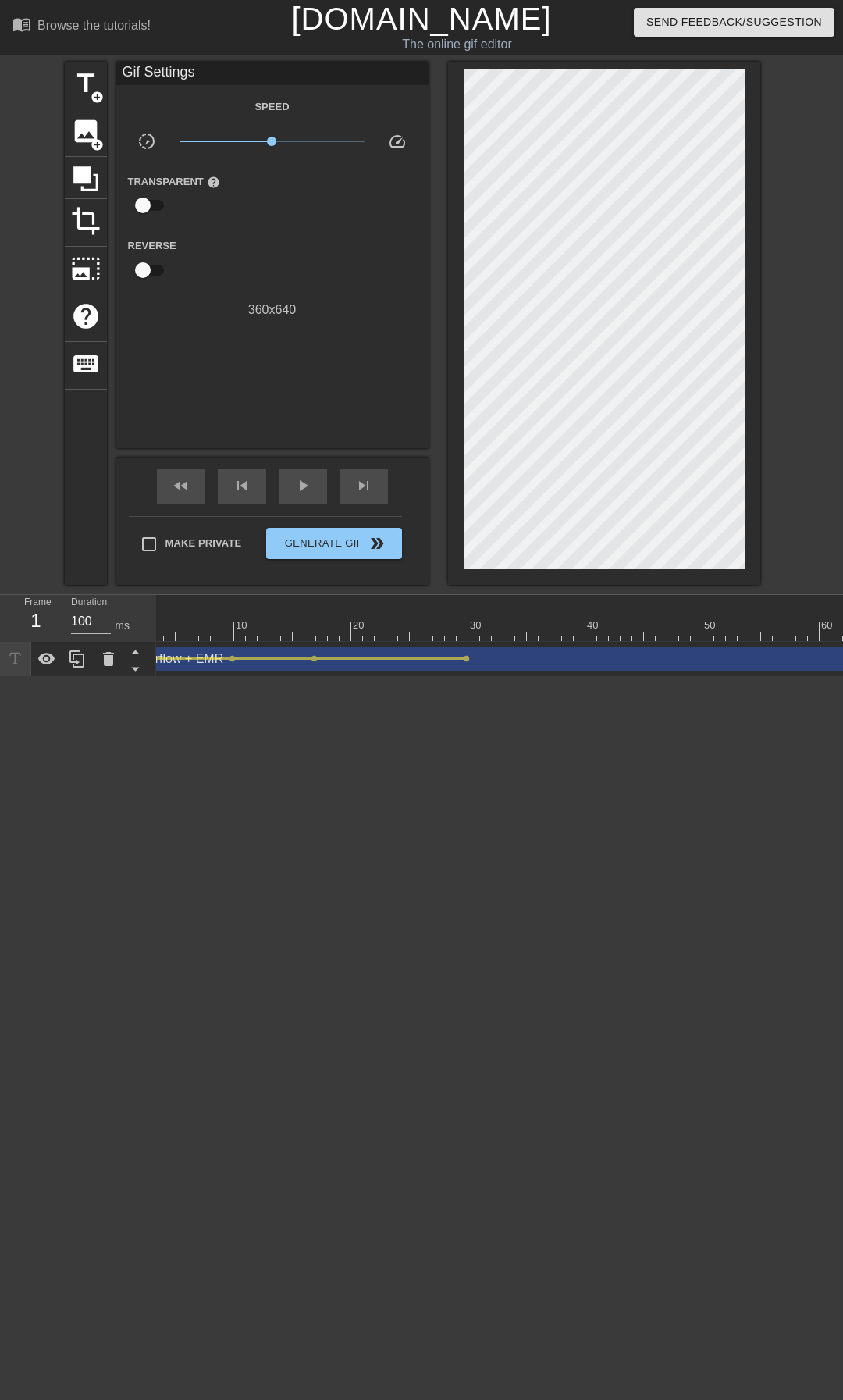 scroll, scrollTop: 0, scrollLeft: 0, axis: both 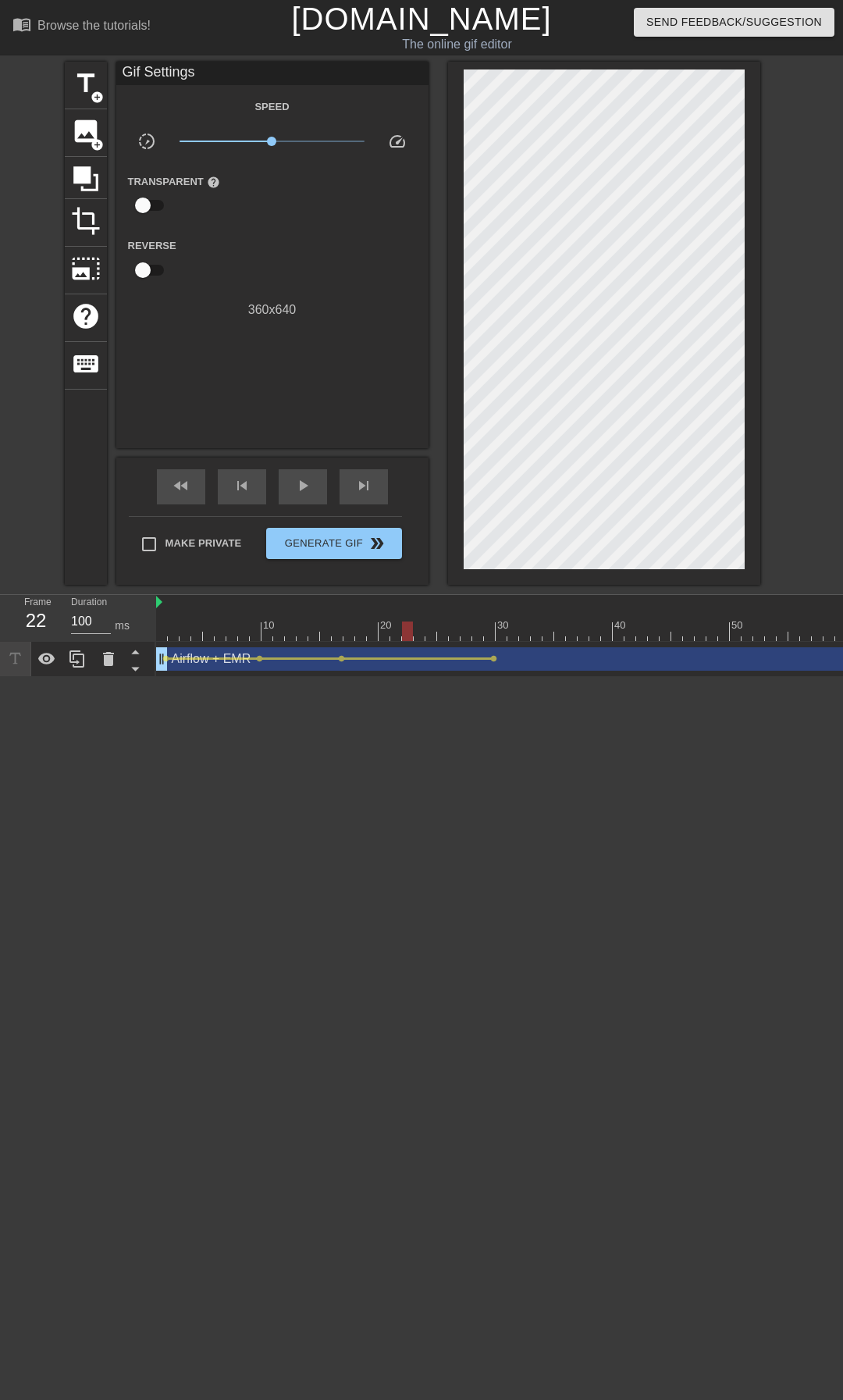 drag, startPoint x: 506, startPoint y: 631, endPoint x: 405, endPoint y: 643, distance: 101.71037 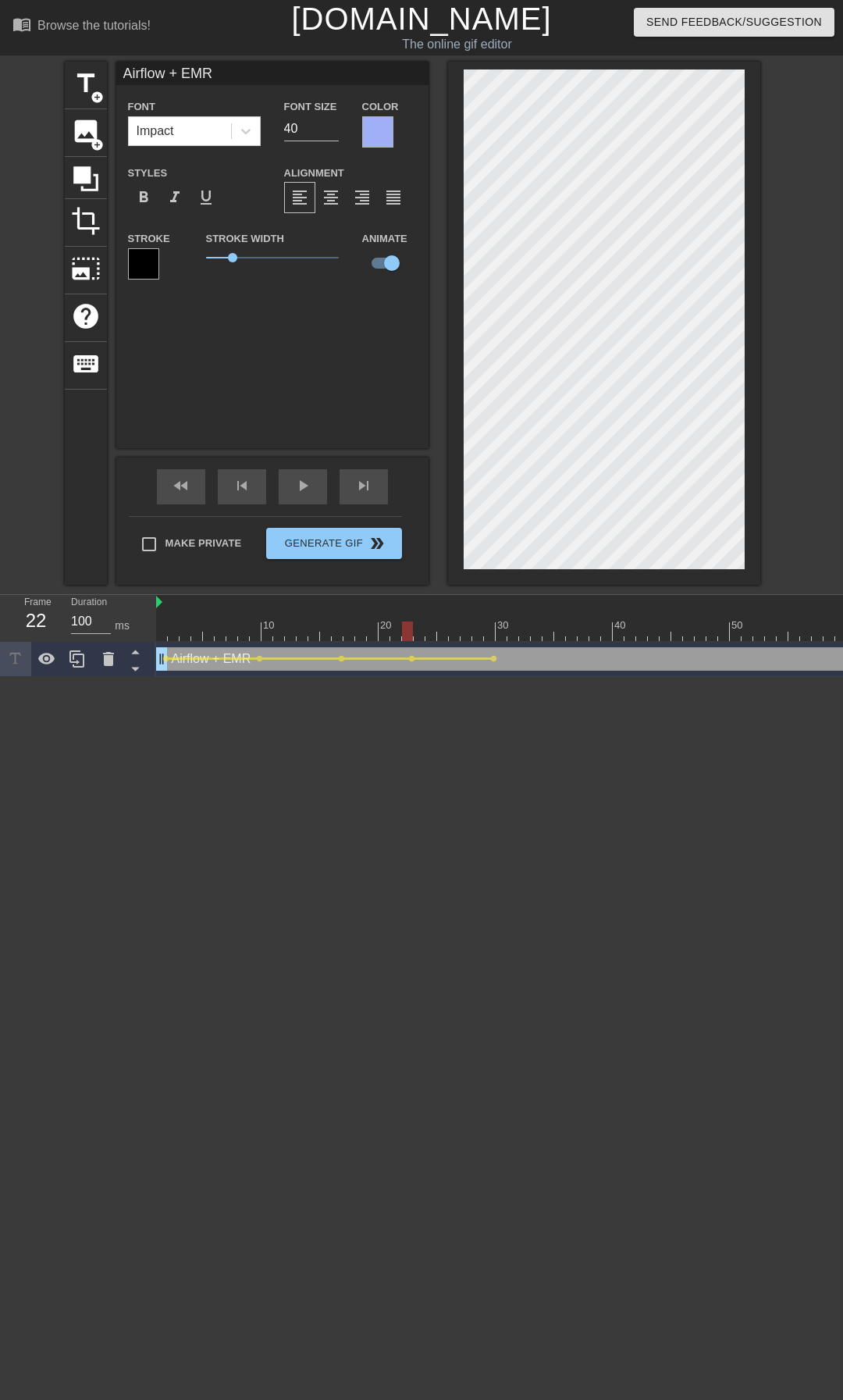 drag, startPoint x: 396, startPoint y: 631, endPoint x: 409, endPoint y: 664, distance: 35.468296 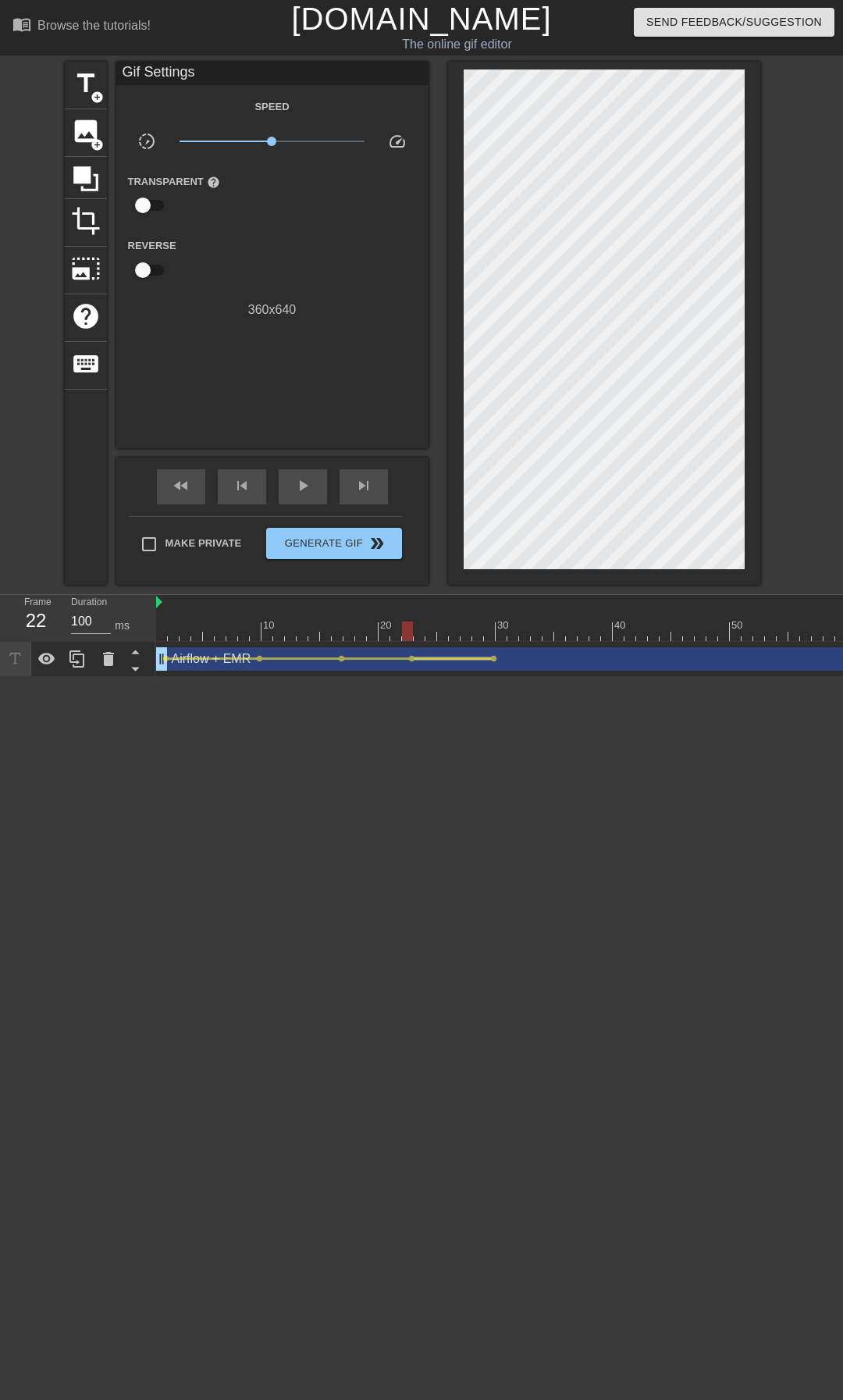 click at bounding box center (453, 658) 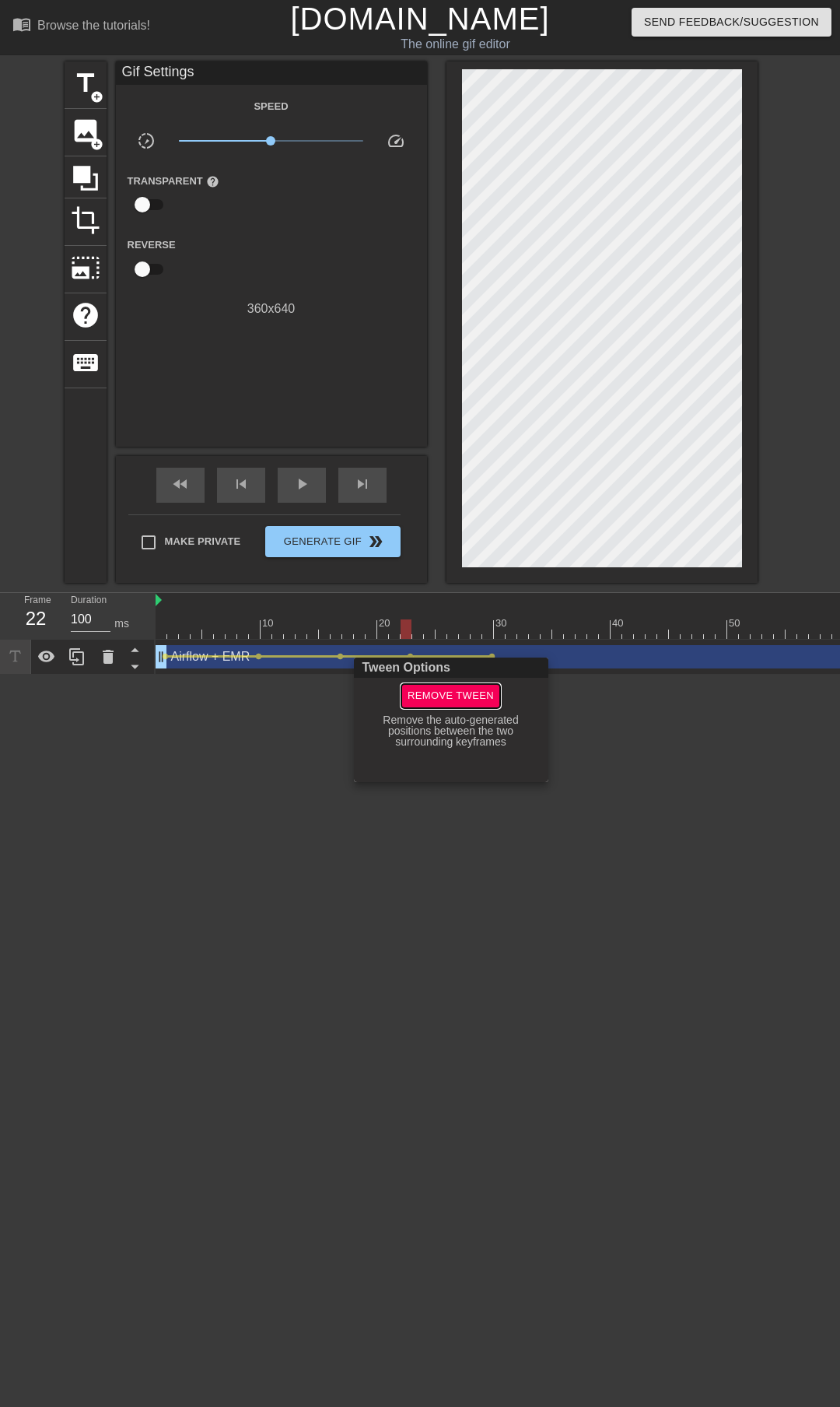 click on "Remove Tween" at bounding box center [450, 696] 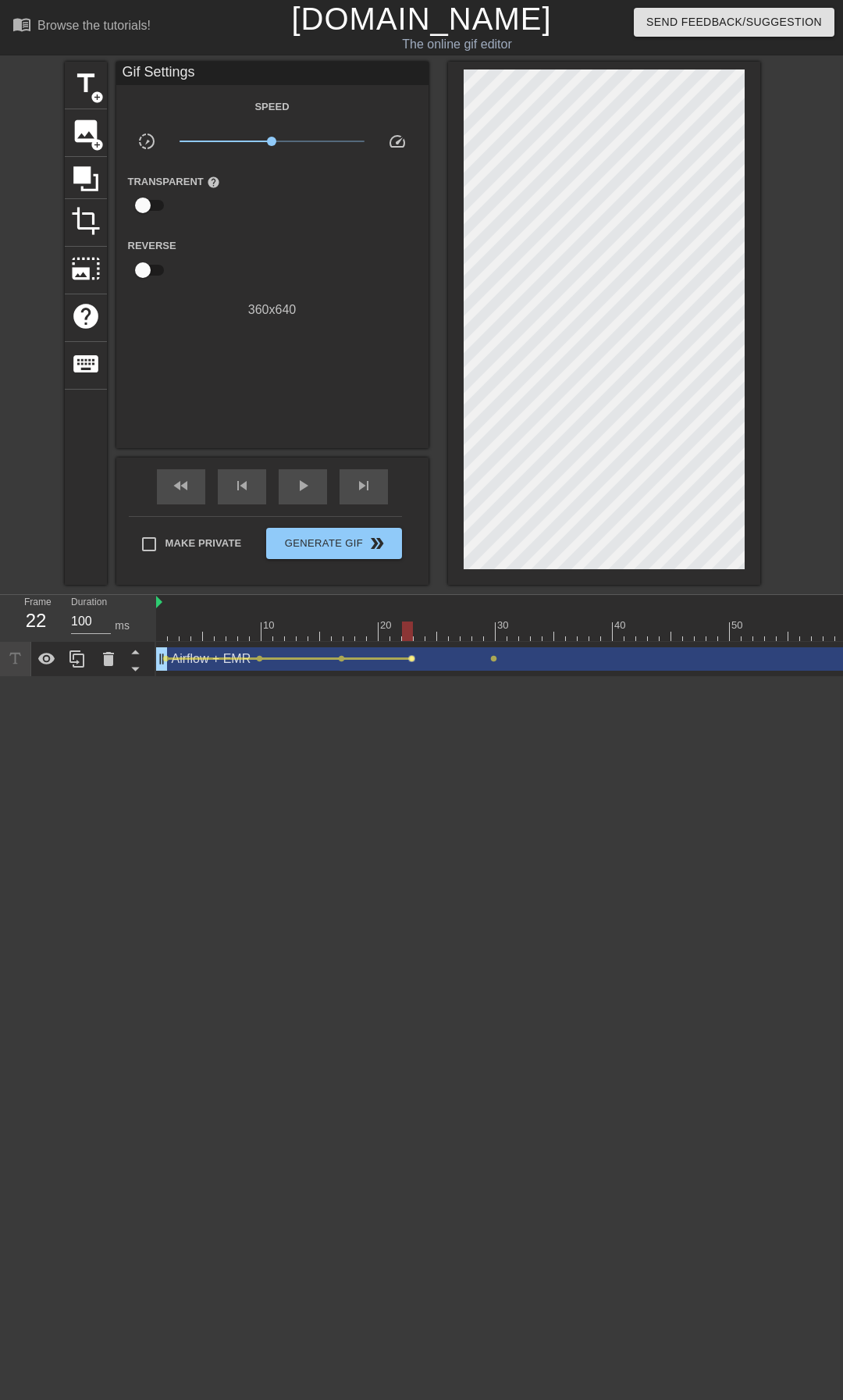 click on "lens" at bounding box center (411, 658) 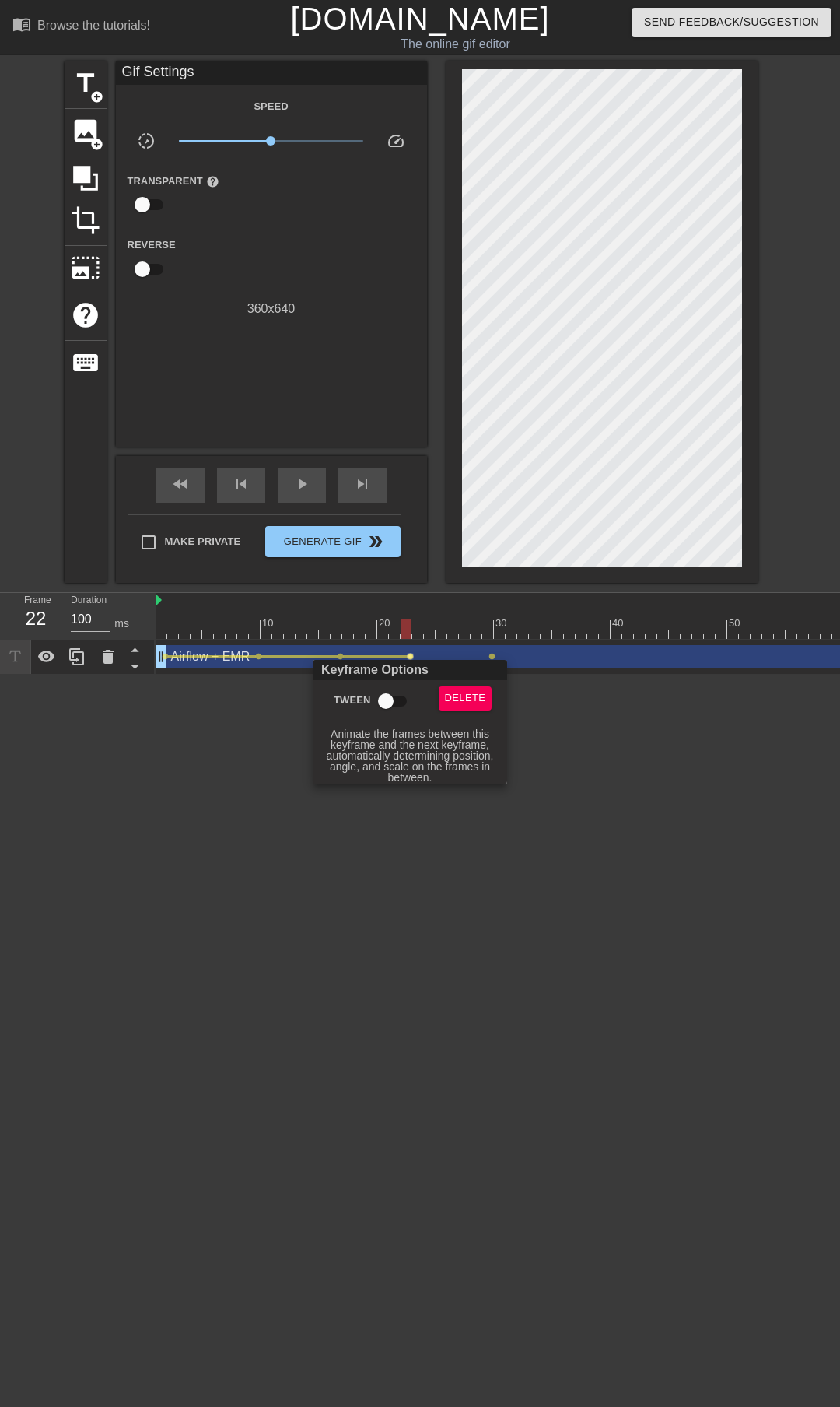 click on "Tween" at bounding box center [386, 701] 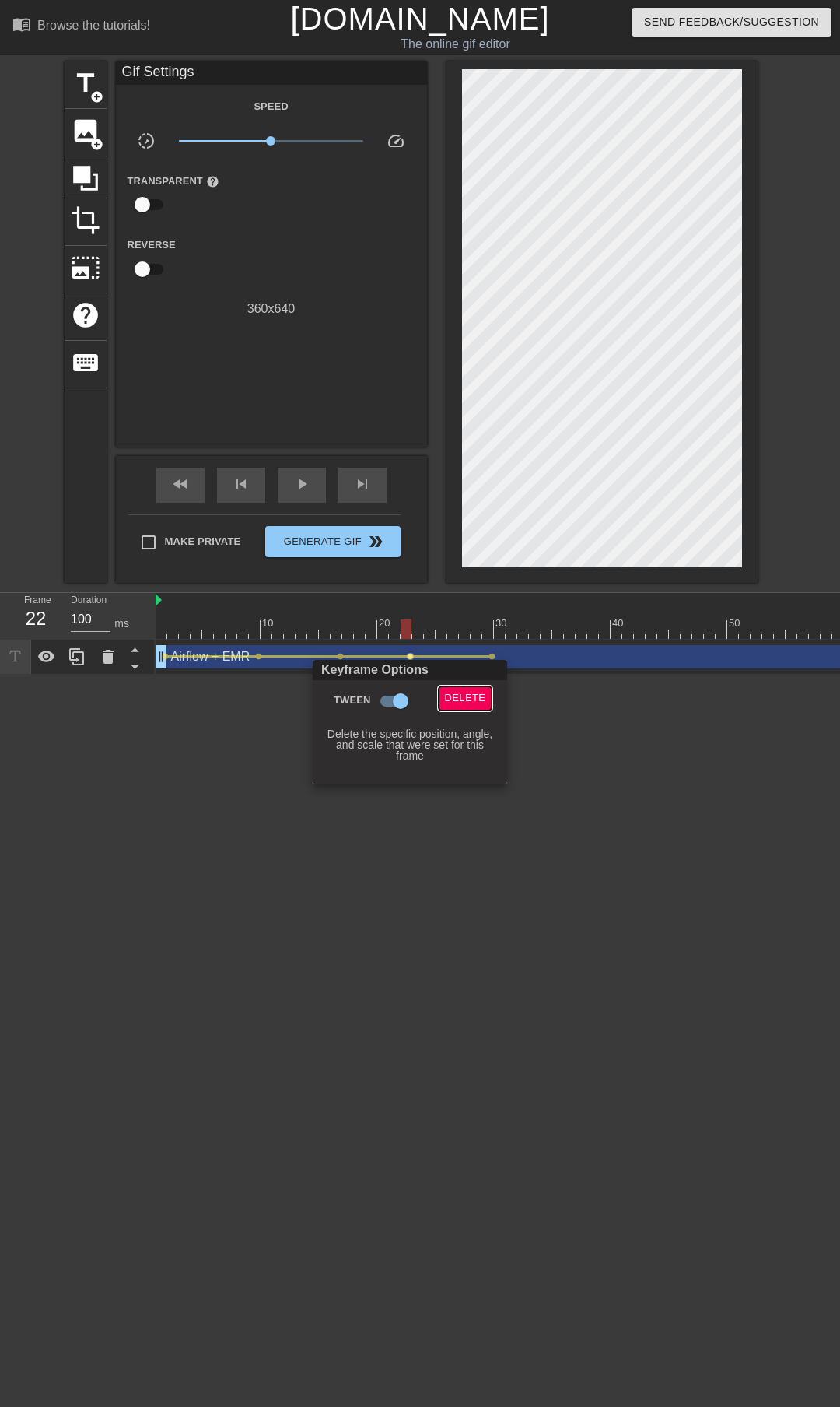 click on "Delete" at bounding box center (465, 698) 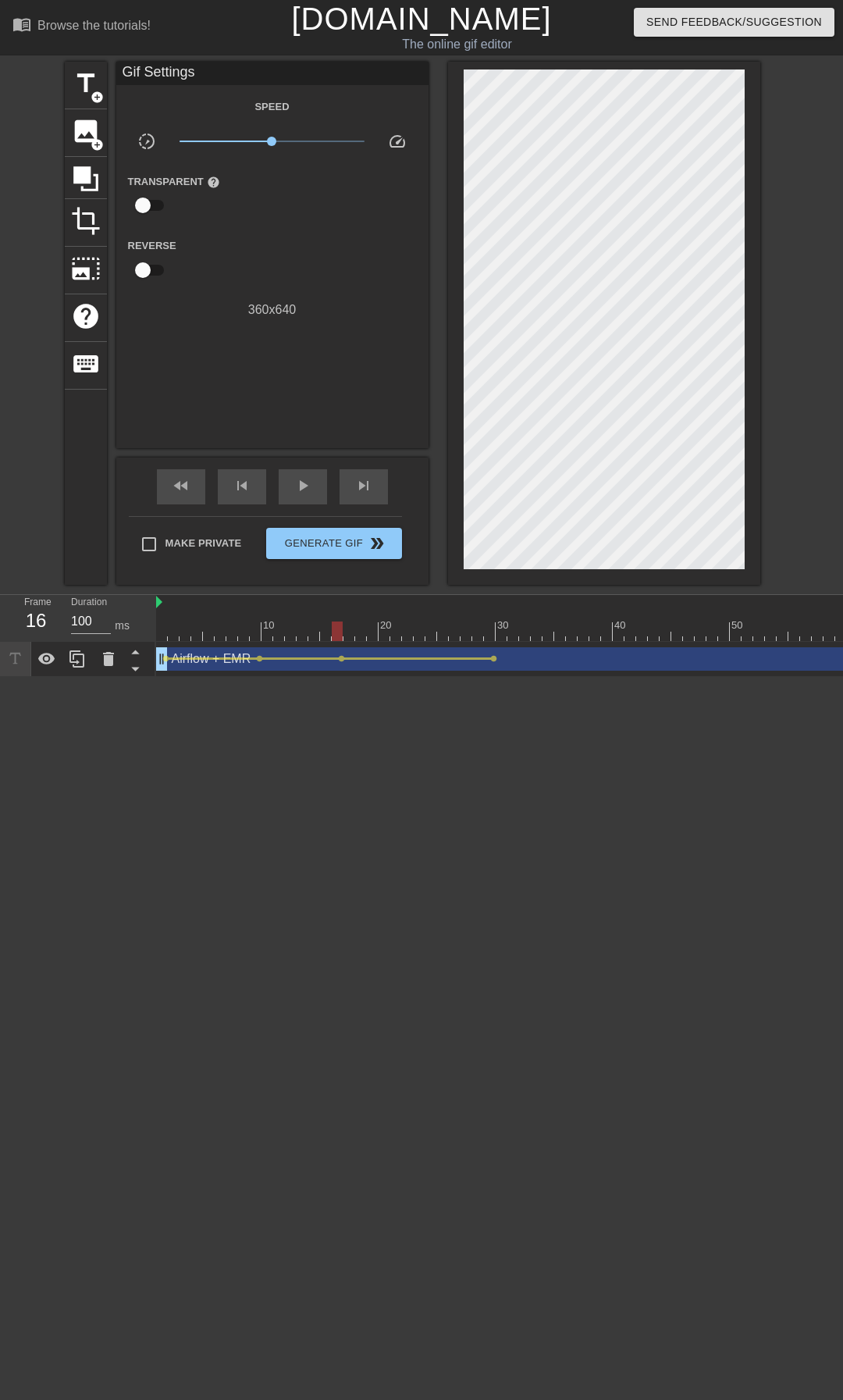 drag, startPoint x: 373, startPoint y: 636, endPoint x: 341, endPoint y: 668, distance: 45.254834 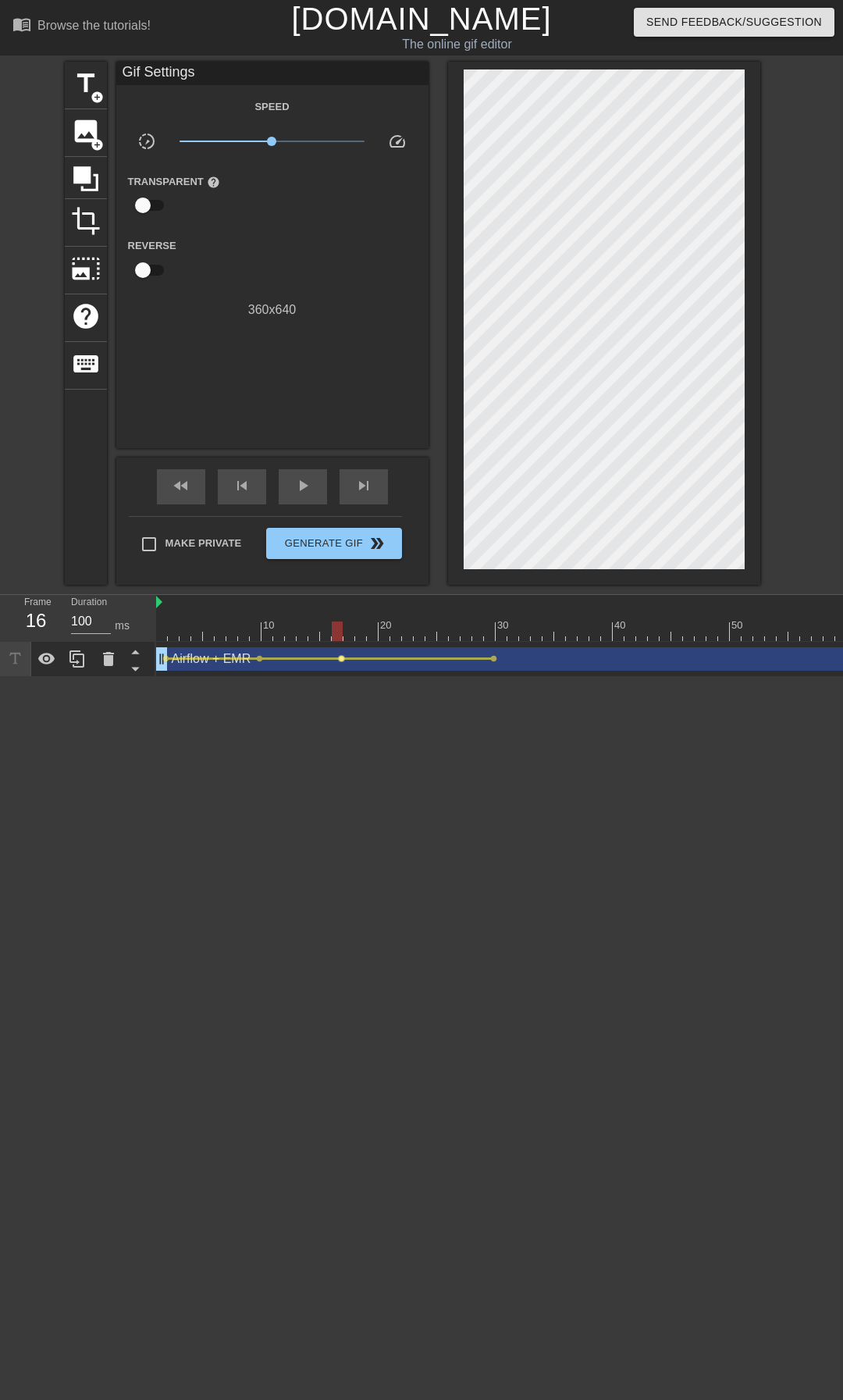 click on "lens" at bounding box center [341, 658] 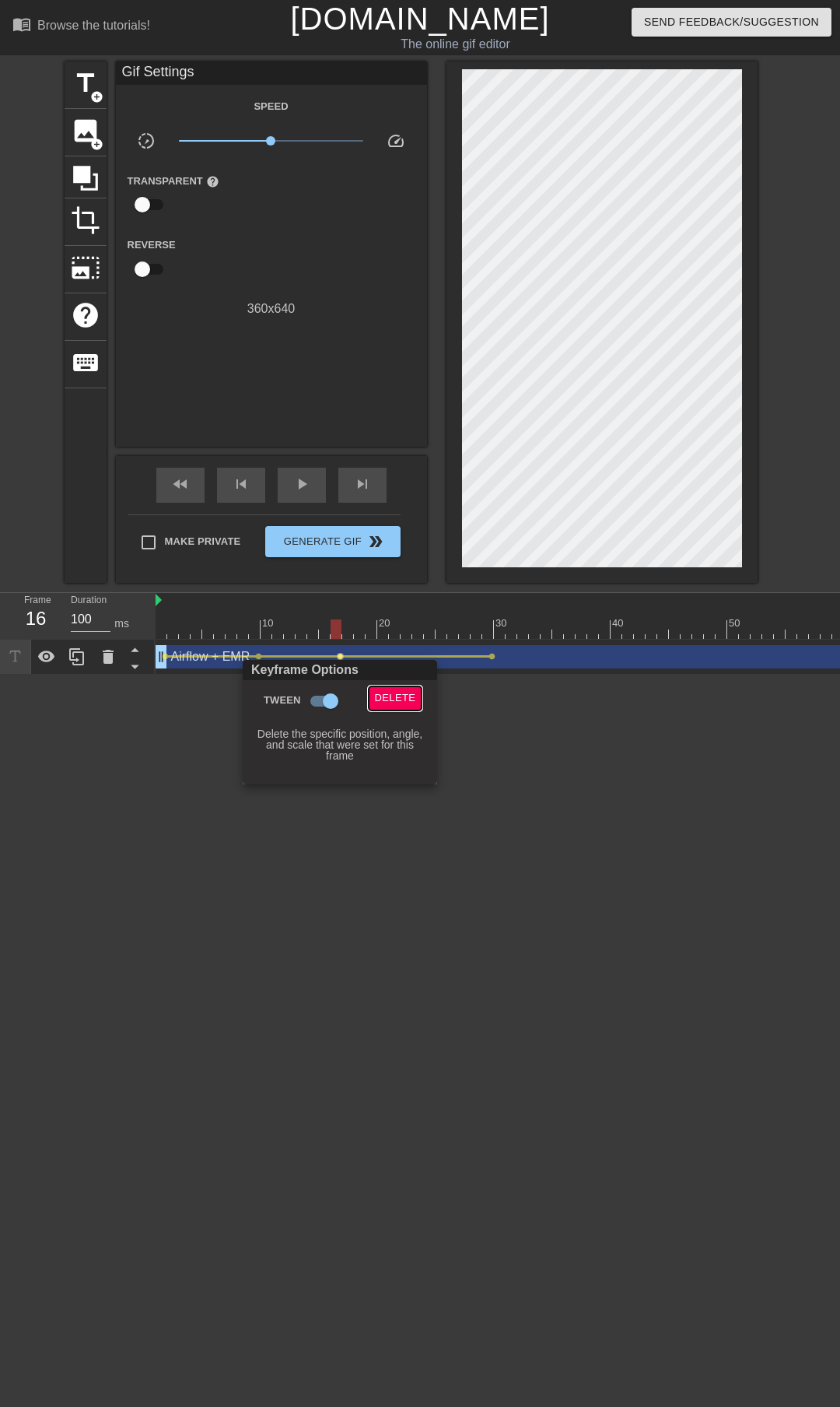 click on "Delete" at bounding box center [395, 698] 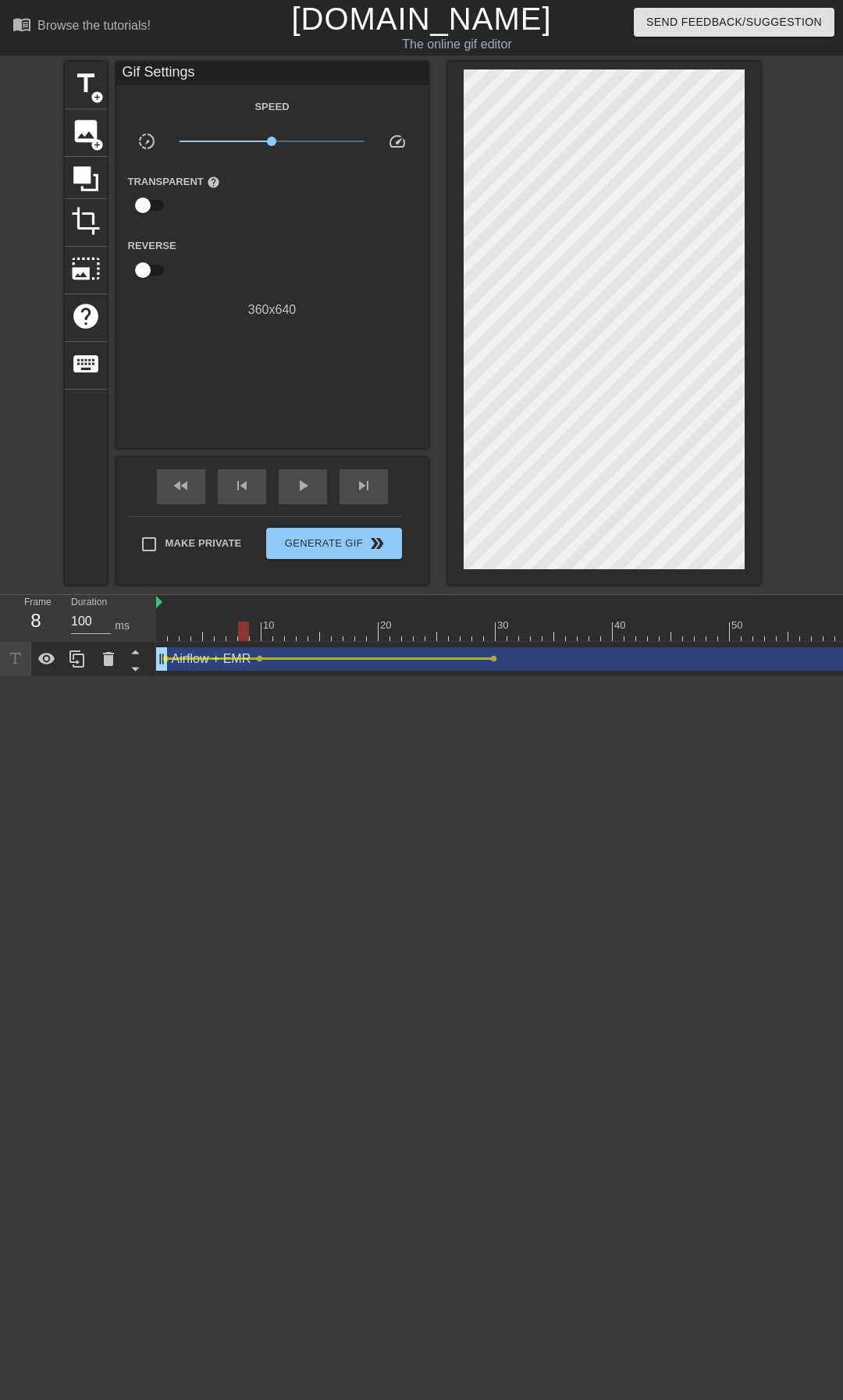 drag, startPoint x: 333, startPoint y: 621, endPoint x: 148, endPoint y: 622, distance: 185.0027 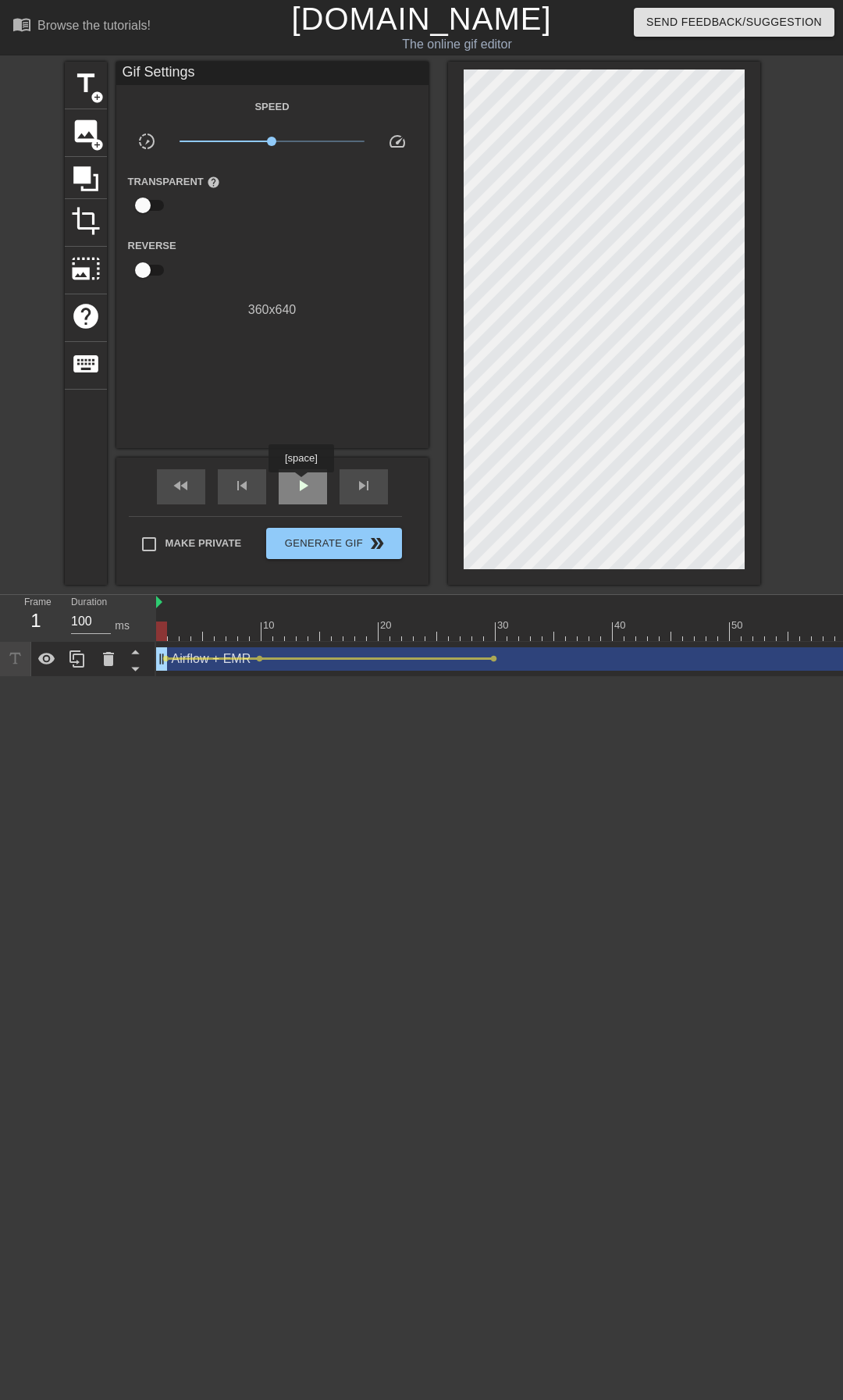 click on "play_arrow" at bounding box center [303, 486] 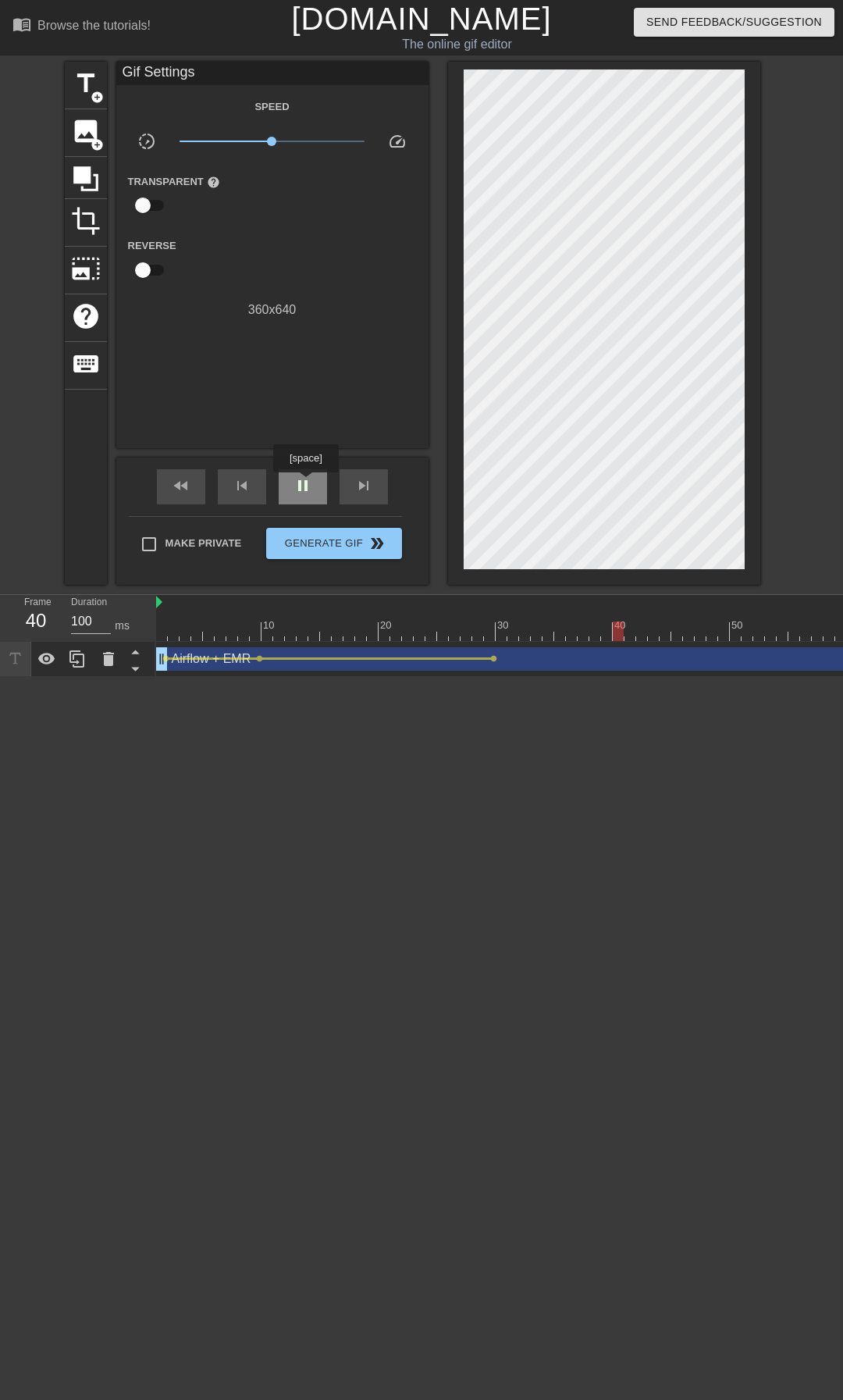 click on "pause" at bounding box center (303, 486) 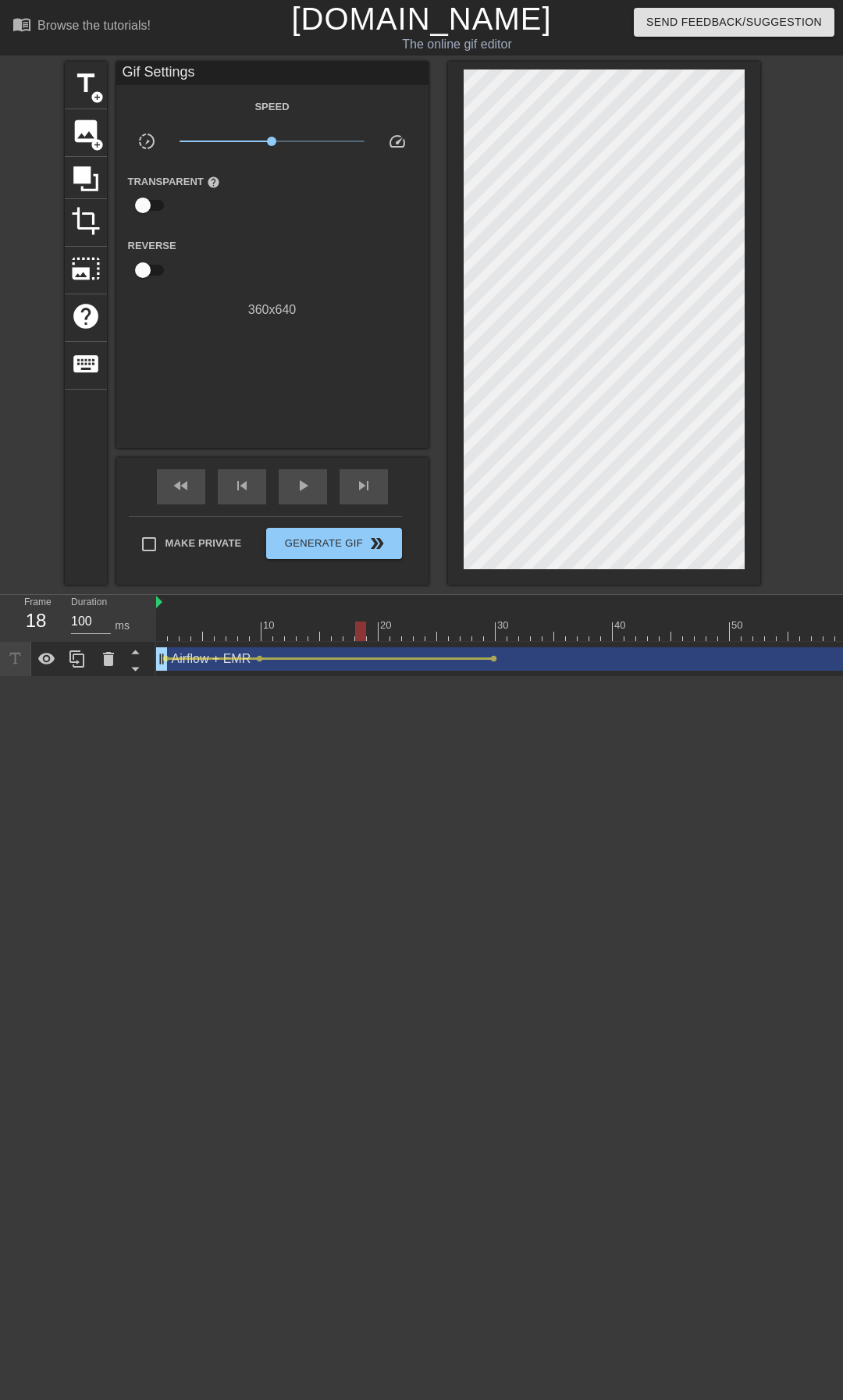 drag, startPoint x: 614, startPoint y: 629, endPoint x: 365, endPoint y: 637, distance: 249.1285 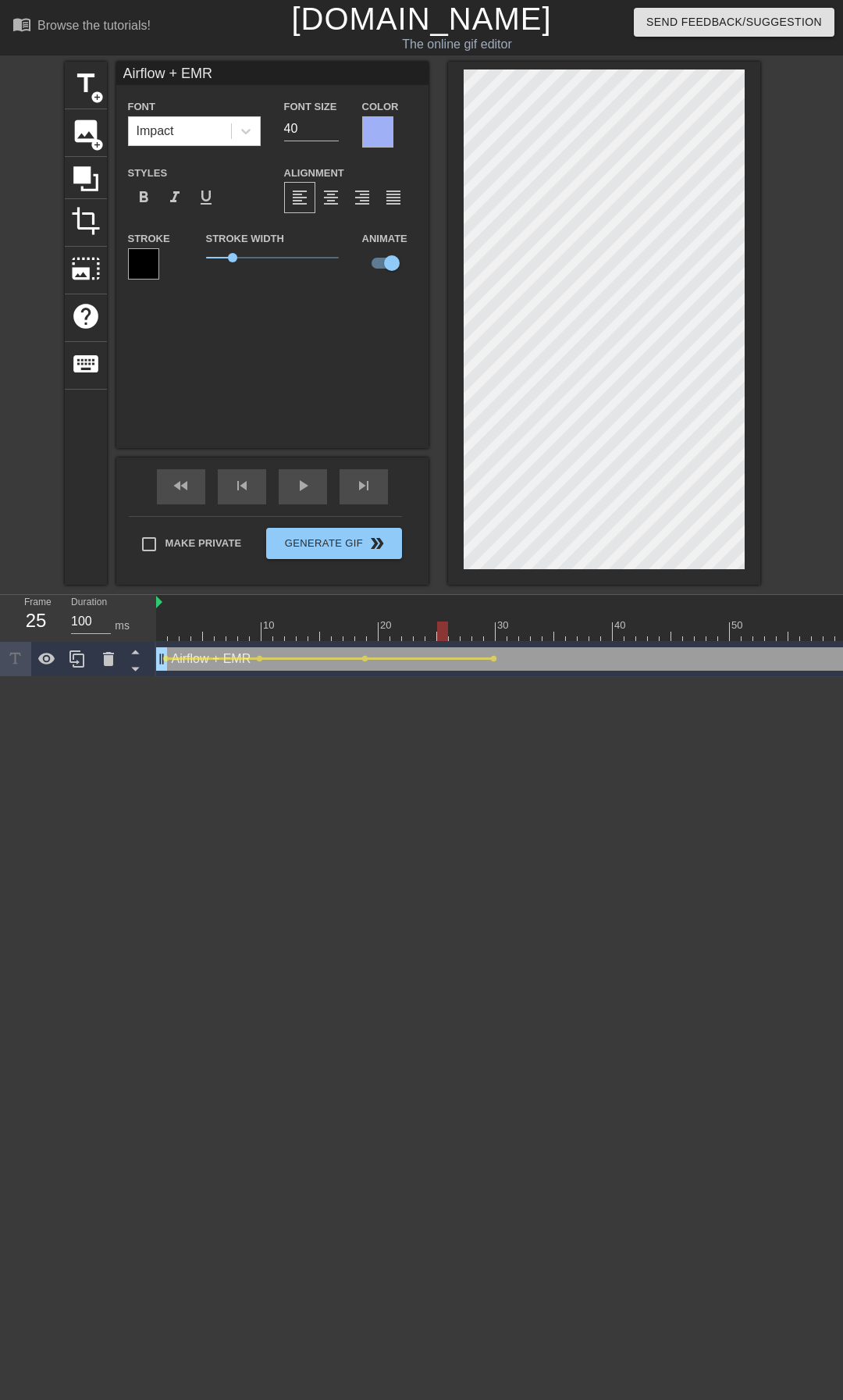 drag, startPoint x: 360, startPoint y: 632, endPoint x: 440, endPoint y: 634, distance: 80.025 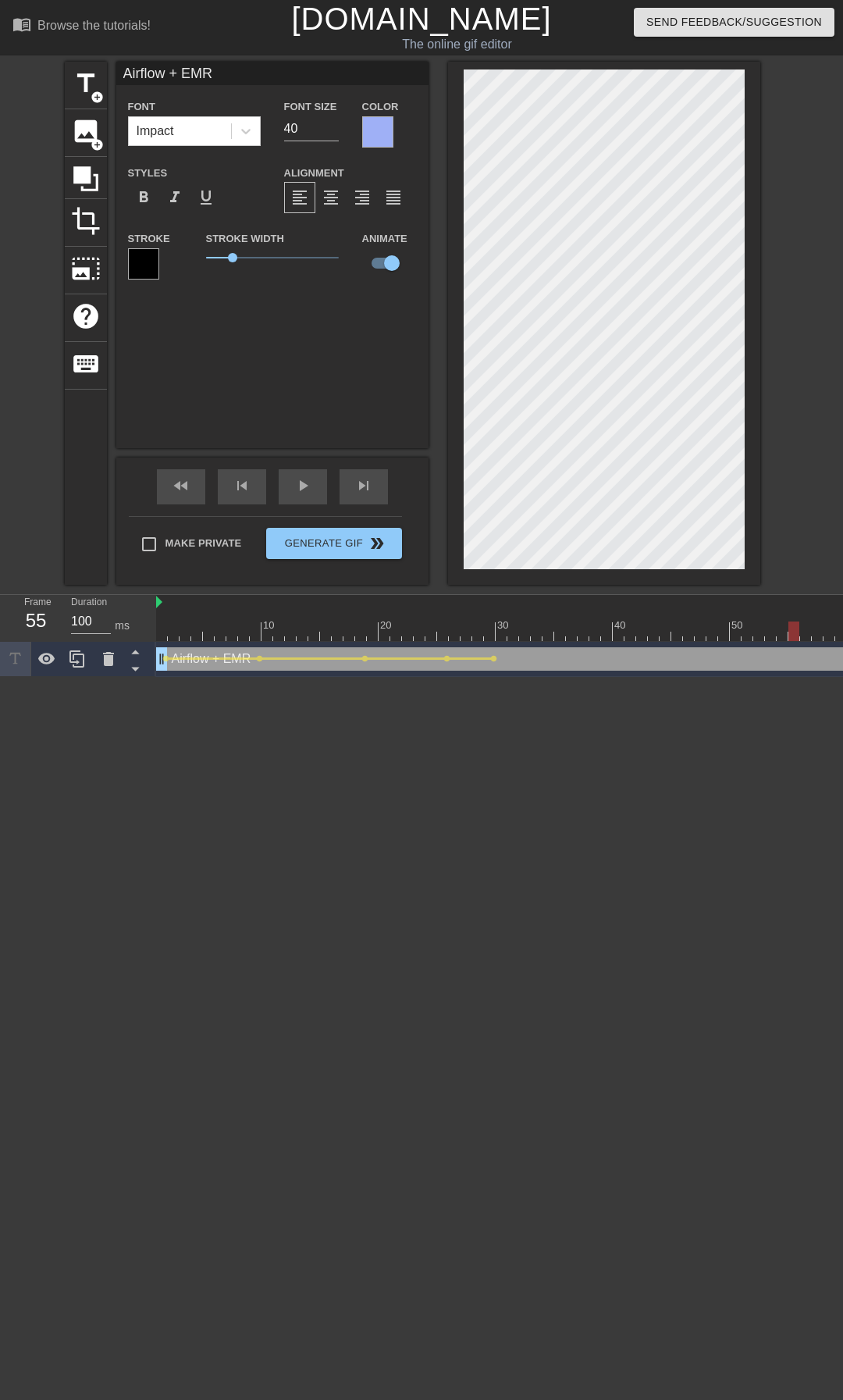 drag, startPoint x: 446, startPoint y: 635, endPoint x: 788, endPoint y: 646, distance: 342.1769 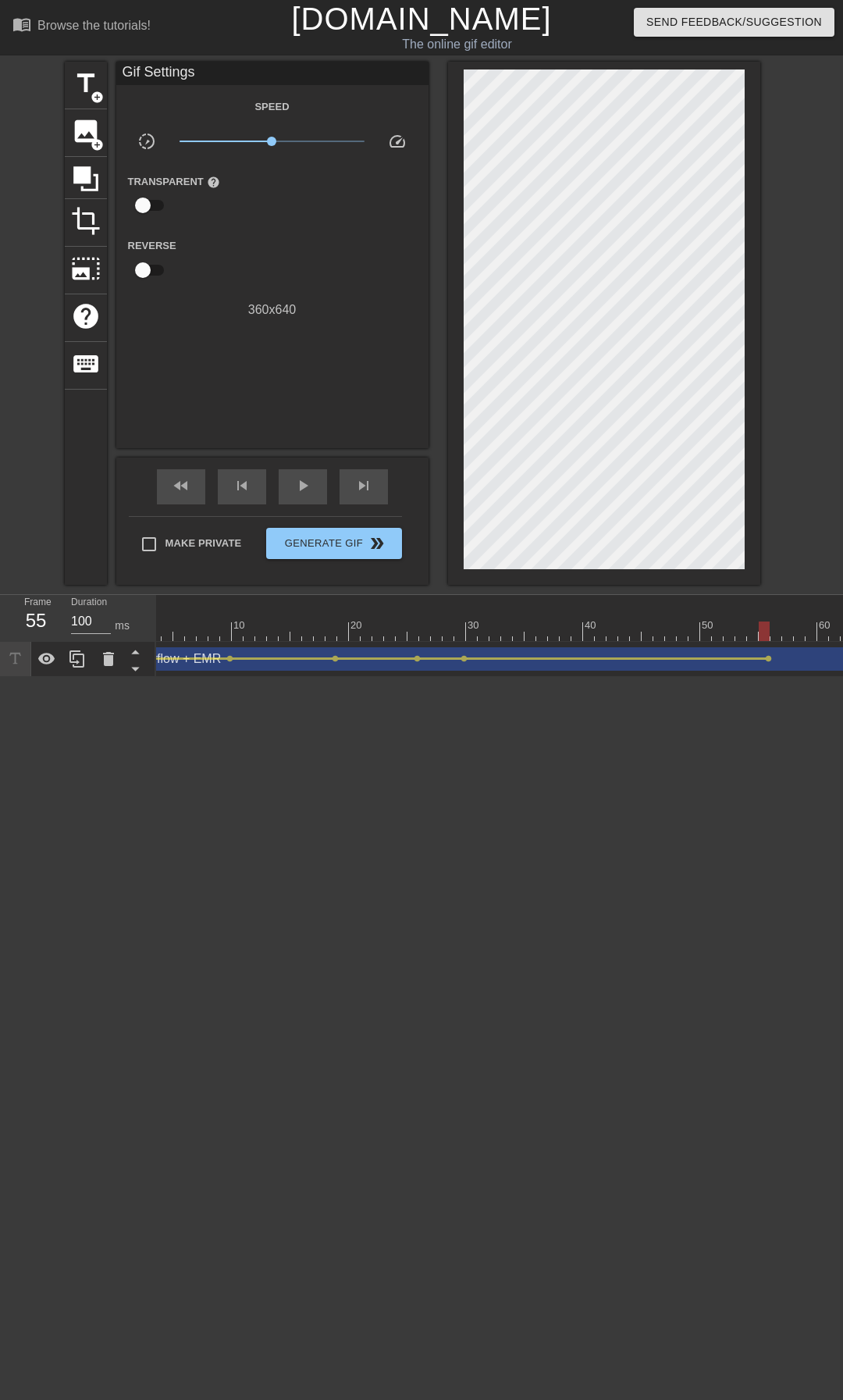scroll, scrollTop: 0, scrollLeft: 18, axis: horizontal 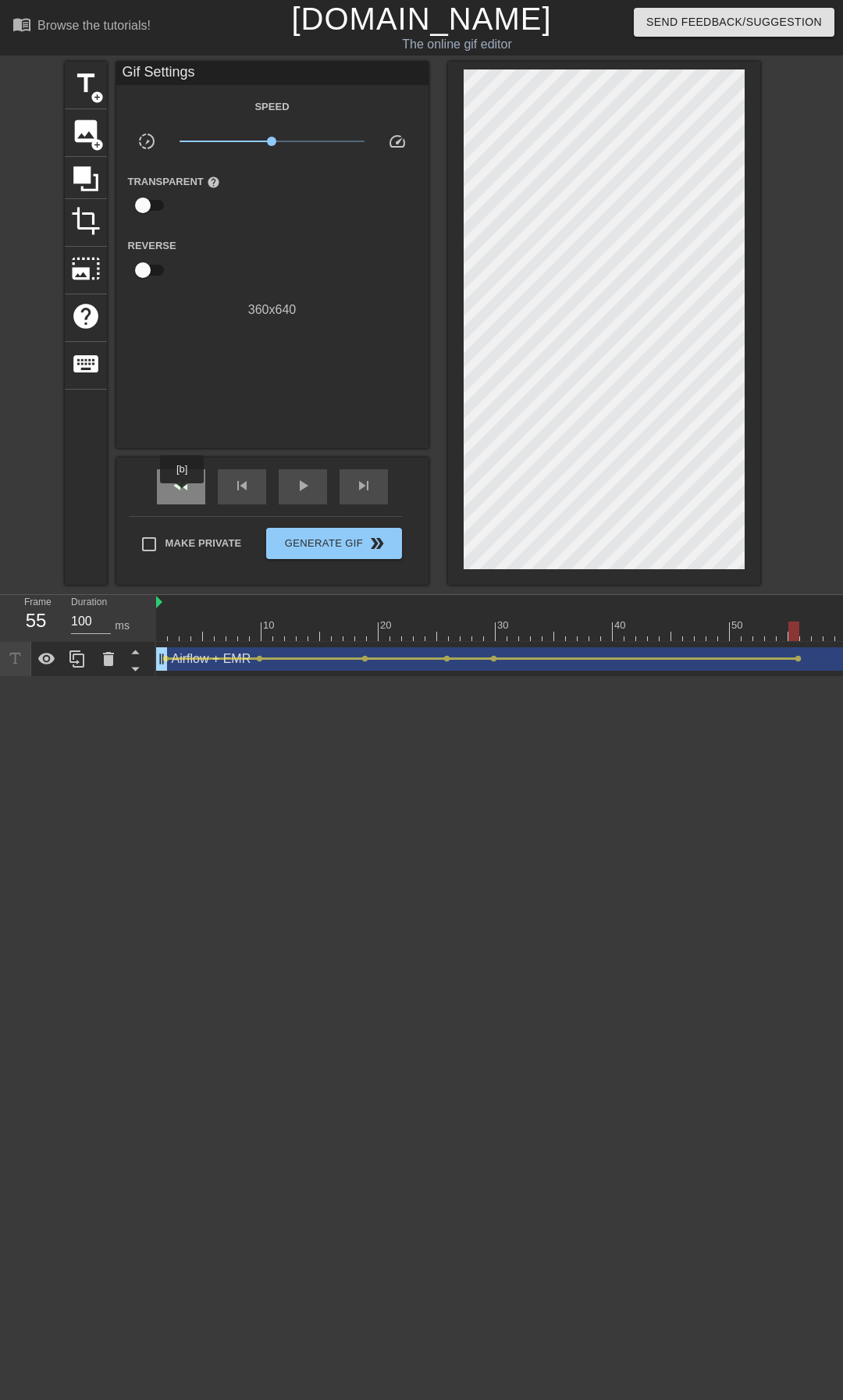 click on "fast_rewind" at bounding box center (181, 486) 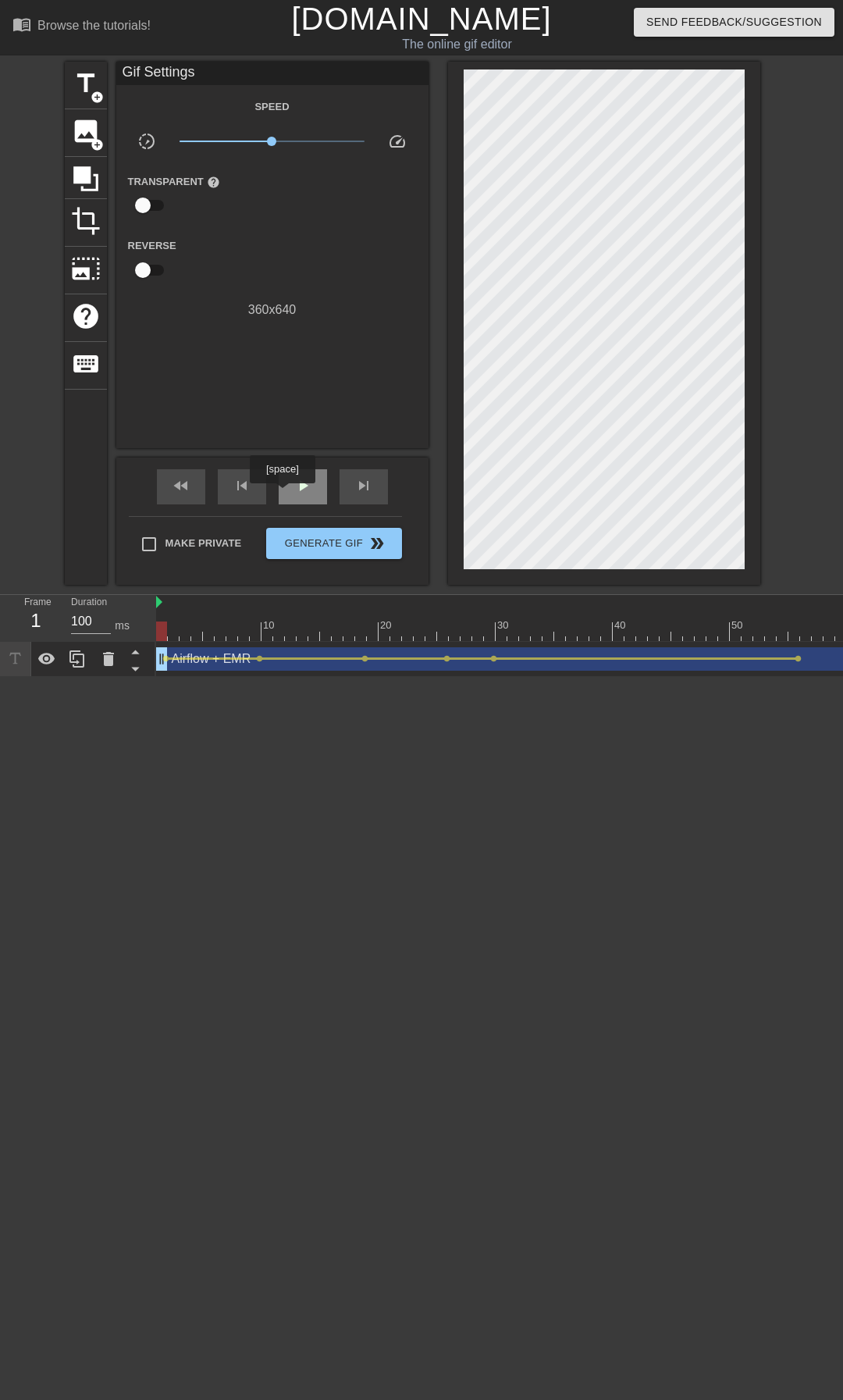 click on "play_arrow" at bounding box center [303, 486] 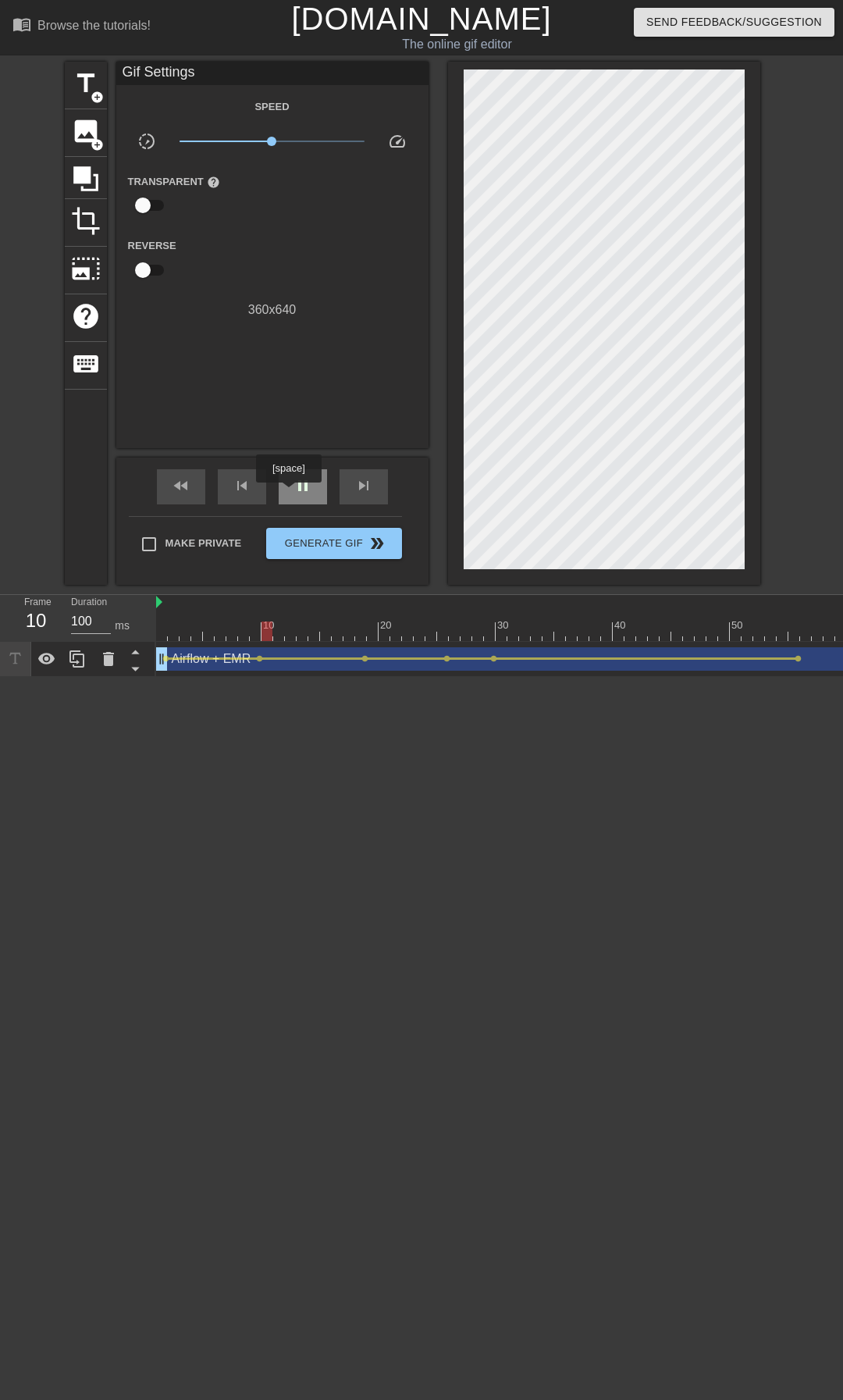 click on "pause" at bounding box center [303, 486] 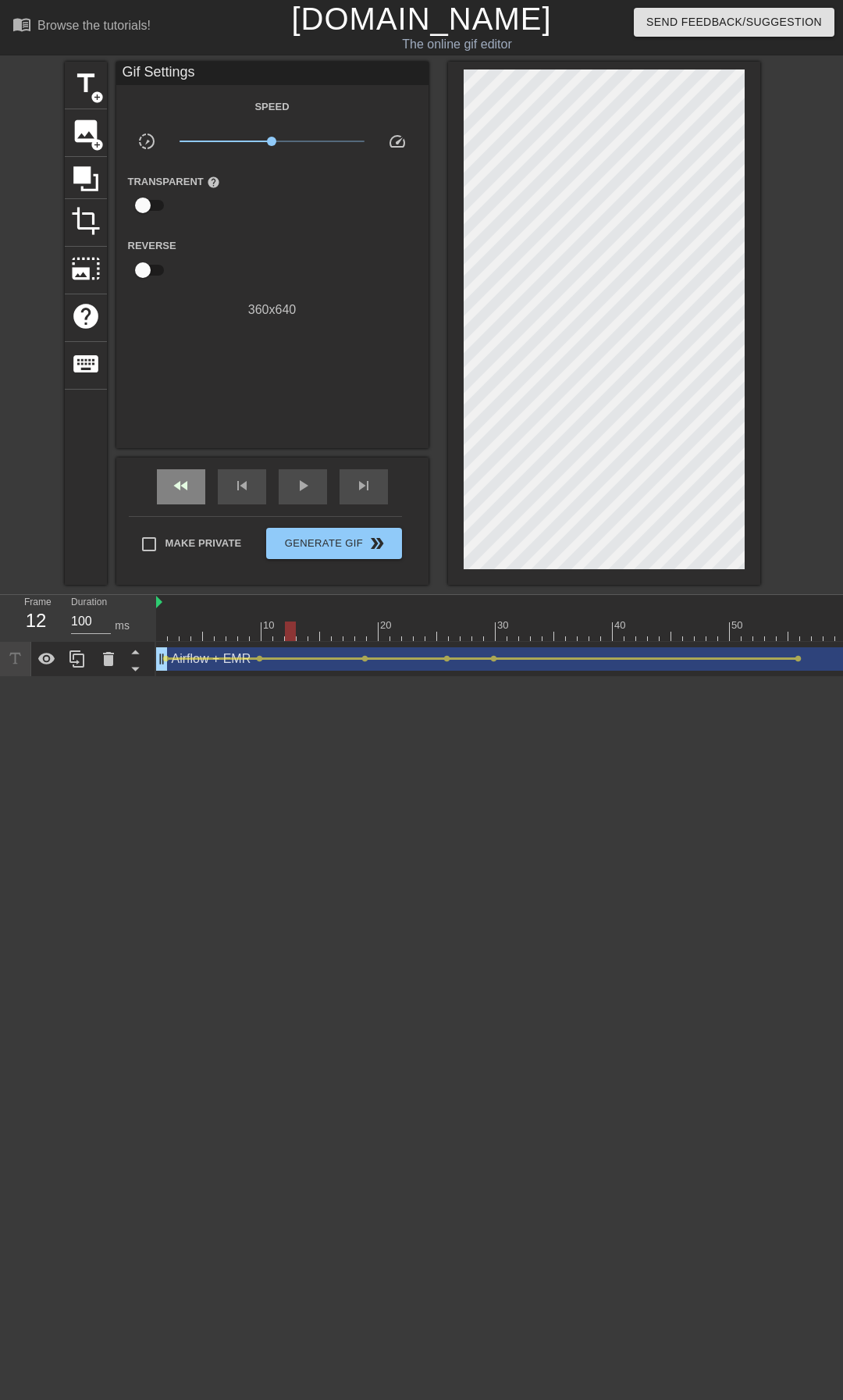 click on "fast_rewind" at bounding box center (181, 486) 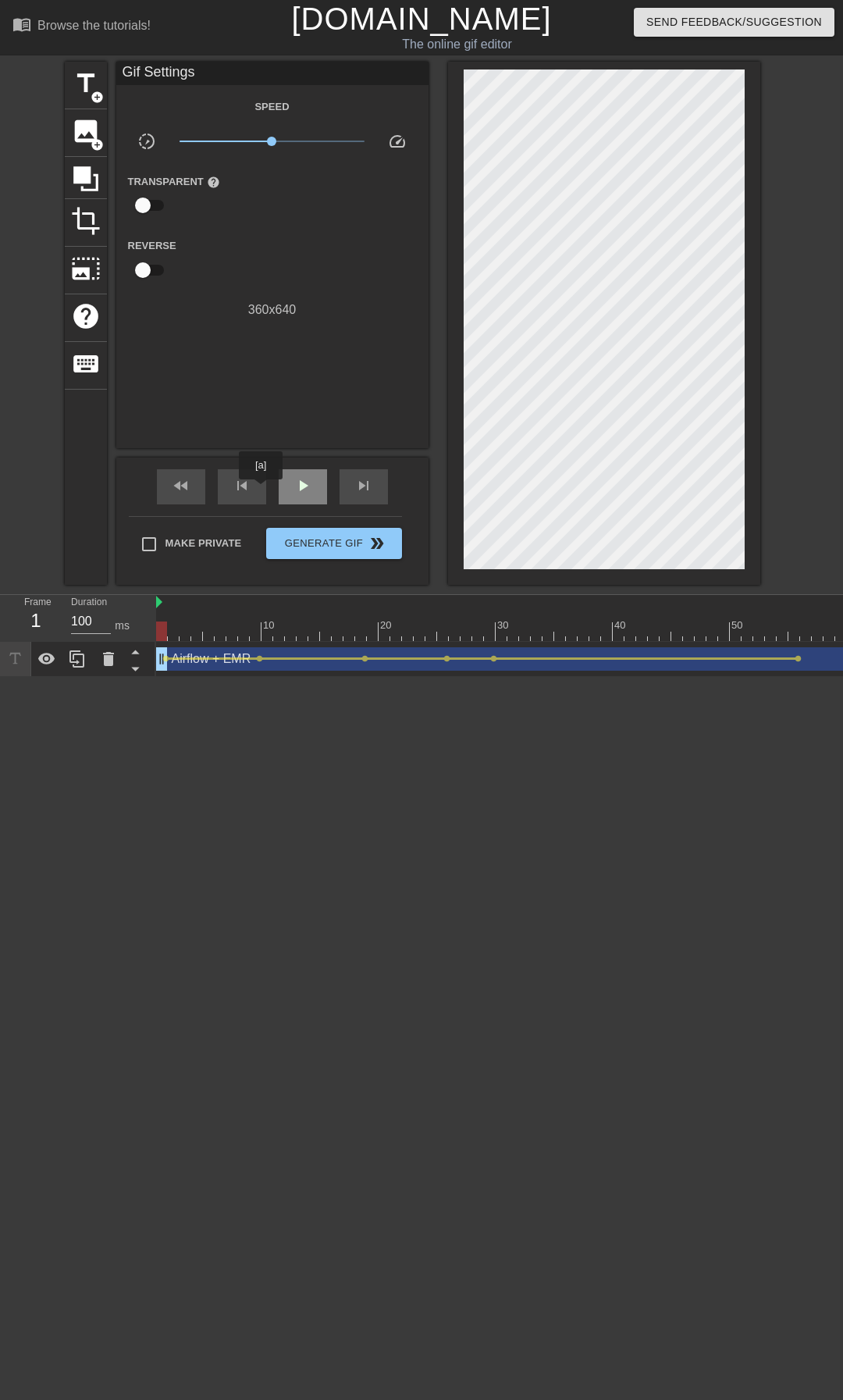 click on "play_arrow" at bounding box center (303, 486) 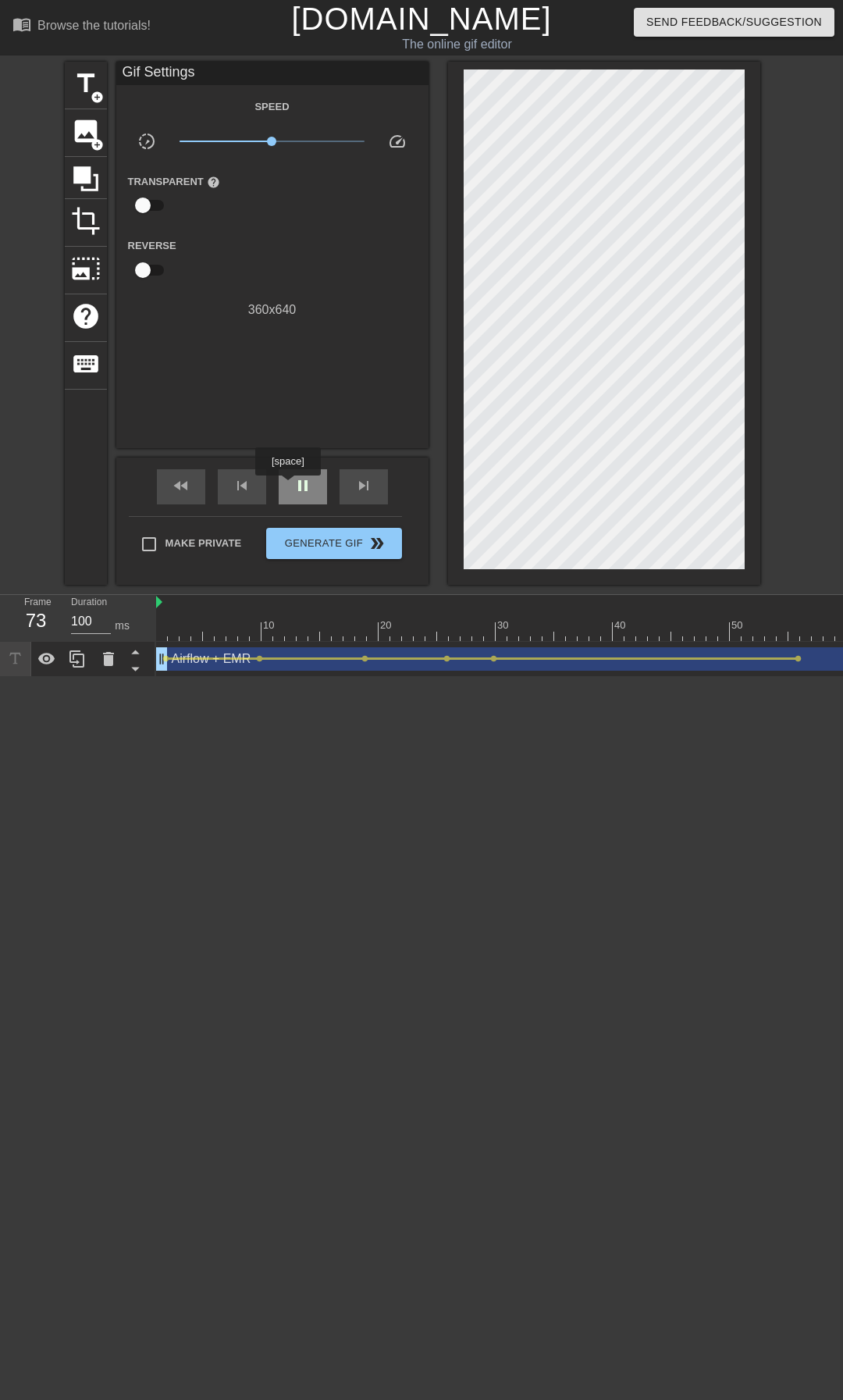 click on "pause" at bounding box center [303, 486] 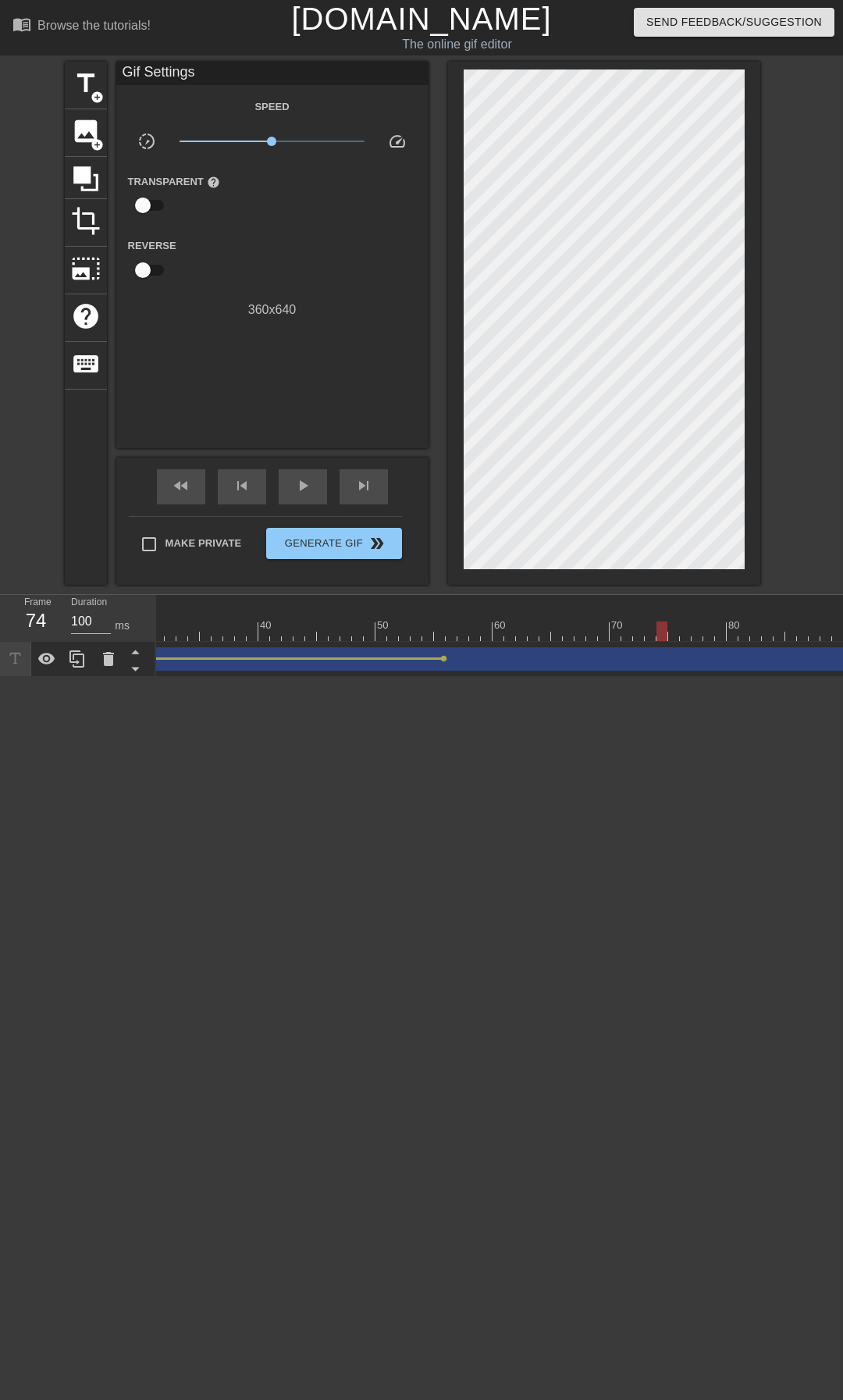 scroll, scrollTop: 0, scrollLeft: 383, axis: horizontal 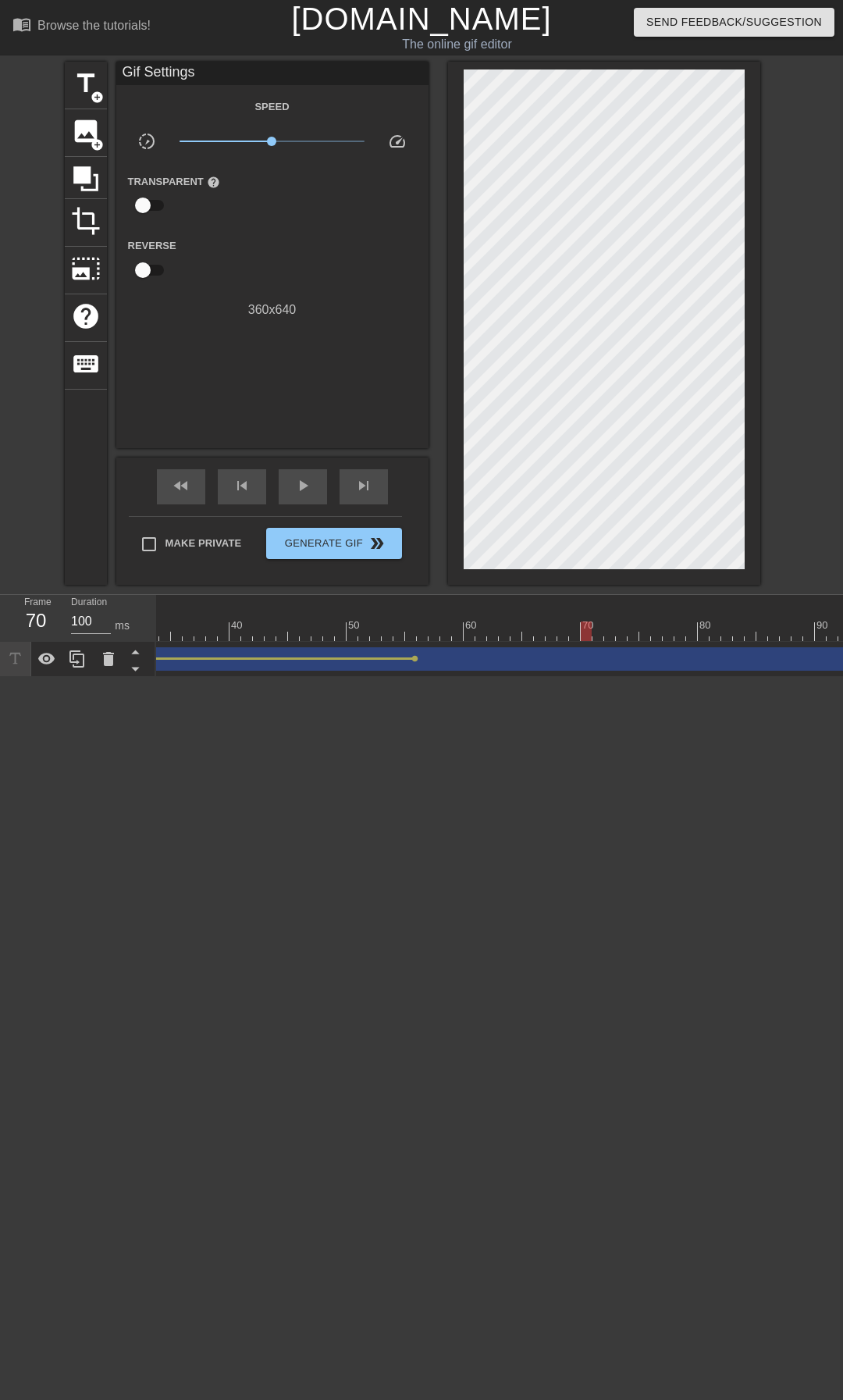 drag, startPoint x: 628, startPoint y: 634, endPoint x: 585, endPoint y: 636, distance: 43.046487 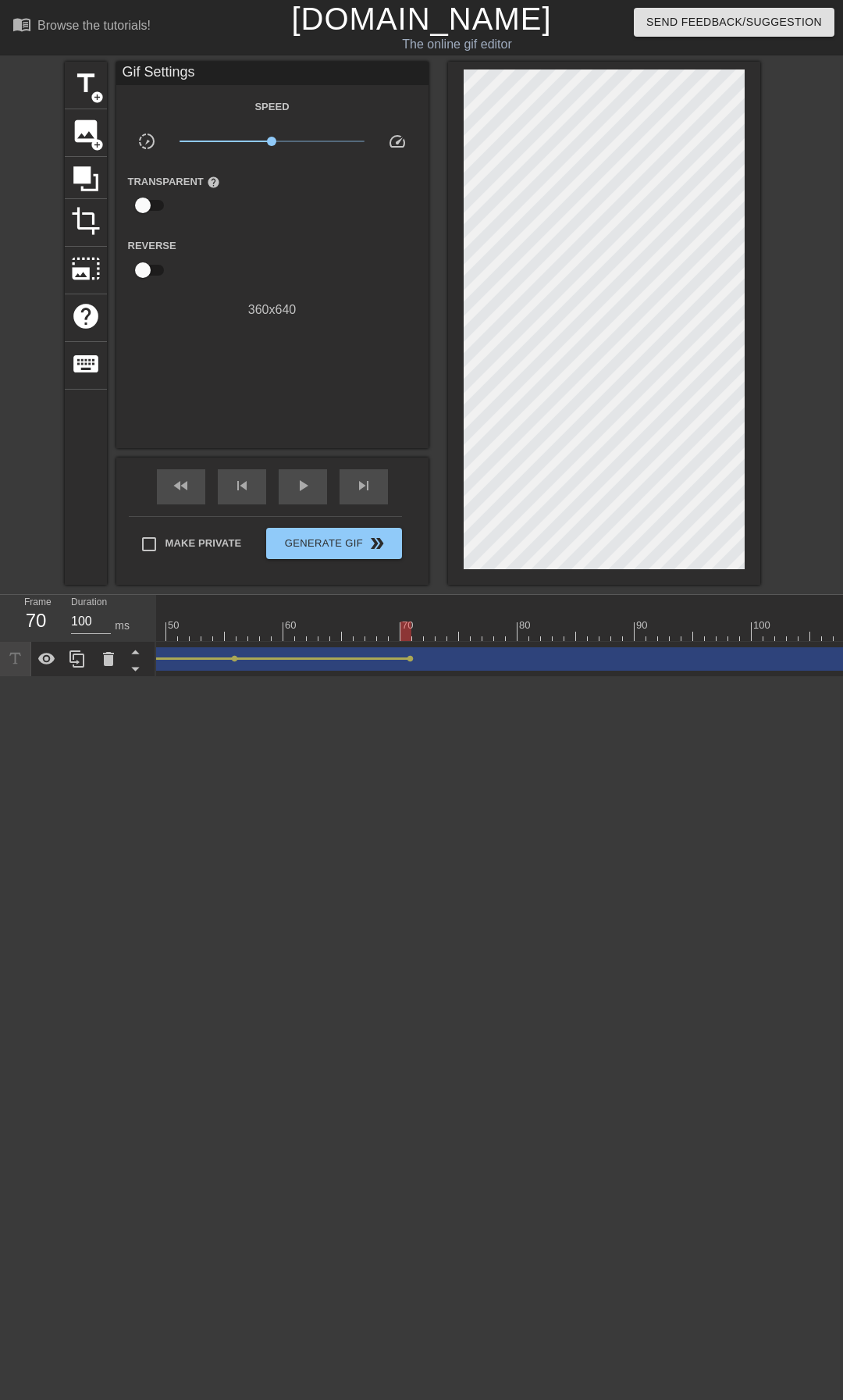 scroll, scrollTop: 0, scrollLeft: 559, axis: horizontal 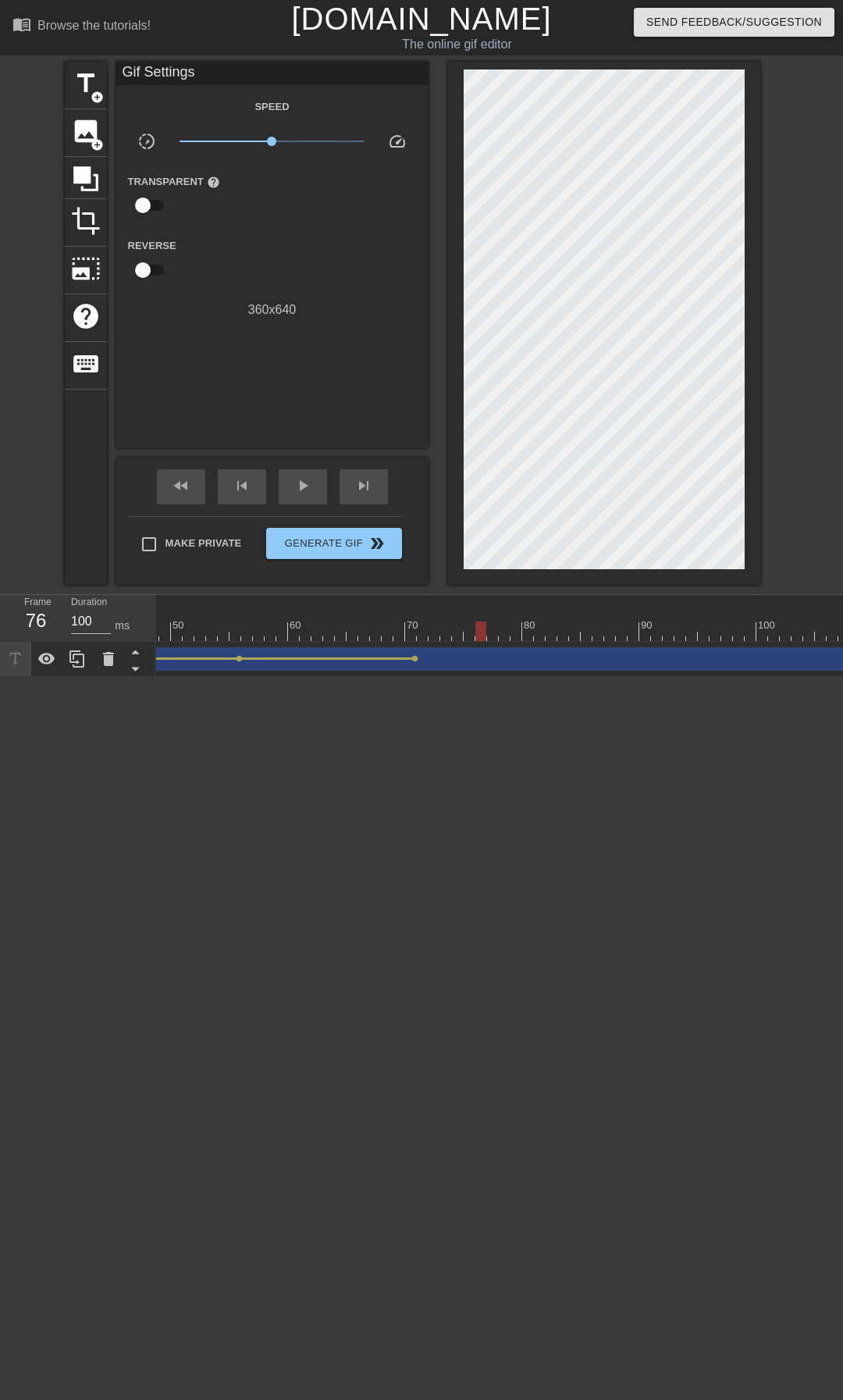 drag, startPoint x: 450, startPoint y: 631, endPoint x: 486, endPoint y: 643, distance: 37.947332 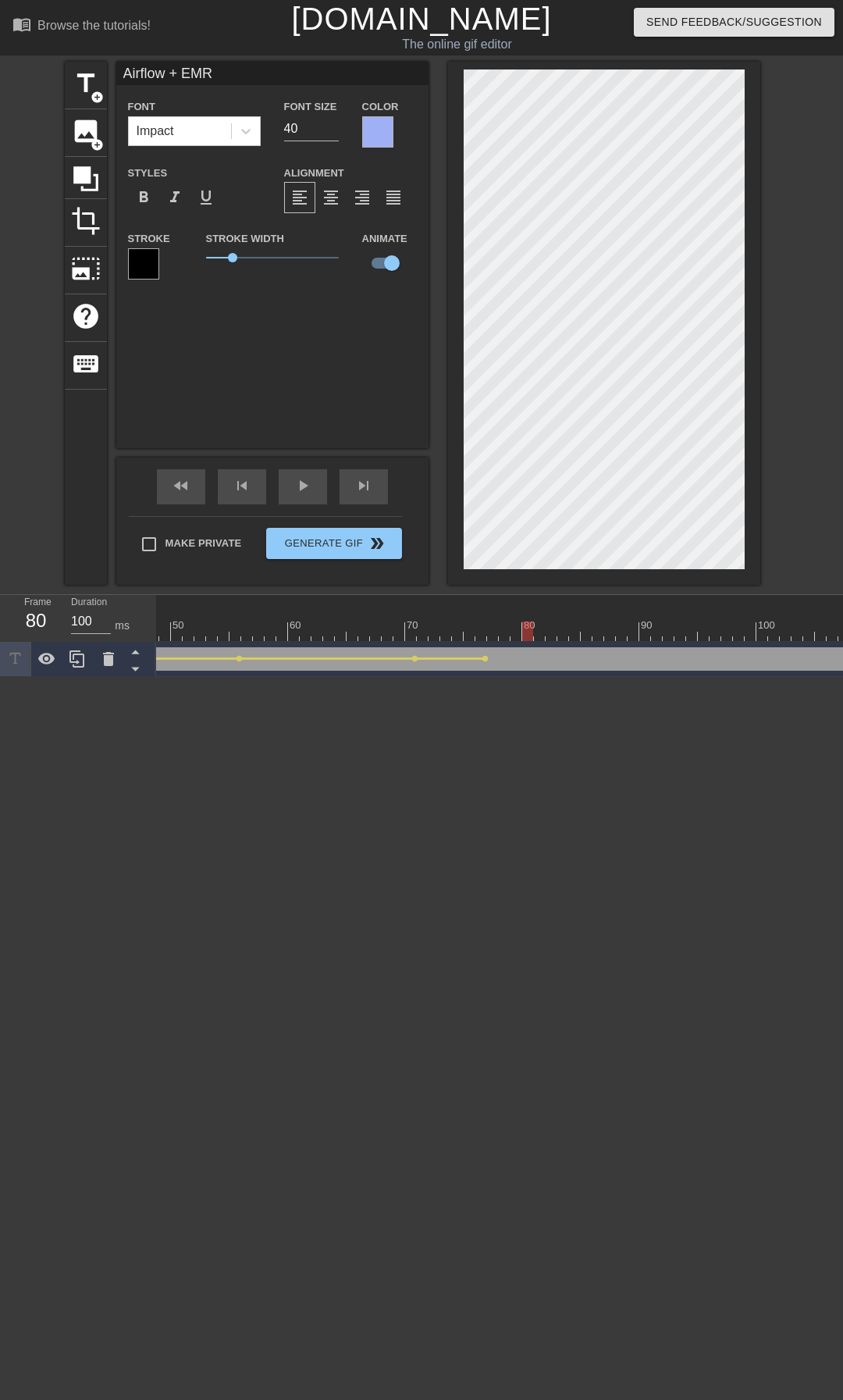 drag, startPoint x: 479, startPoint y: 639, endPoint x: 528, endPoint y: 639, distance: 49 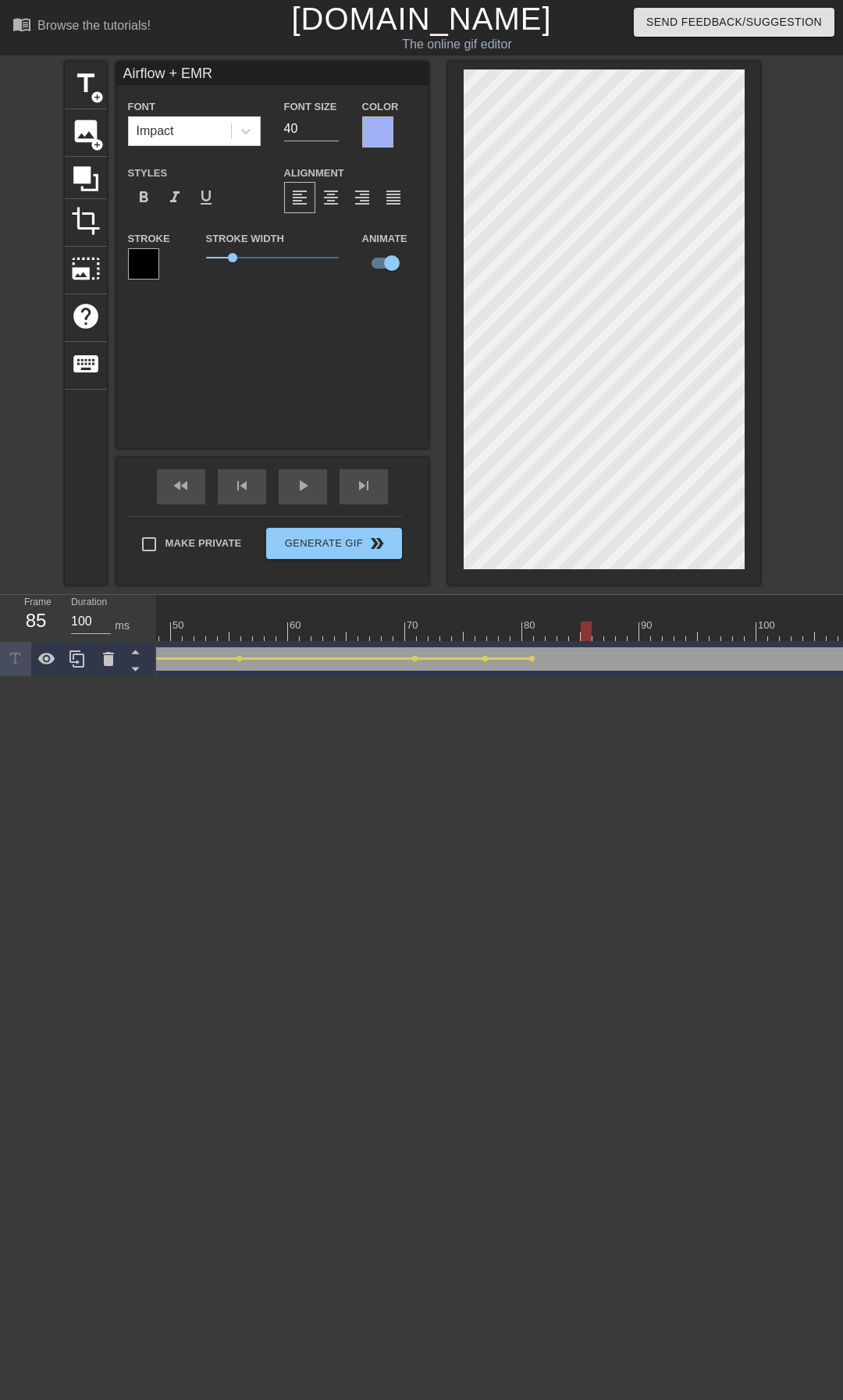 drag, startPoint x: 525, startPoint y: 634, endPoint x: 592, endPoint y: 633, distance: 67.00746 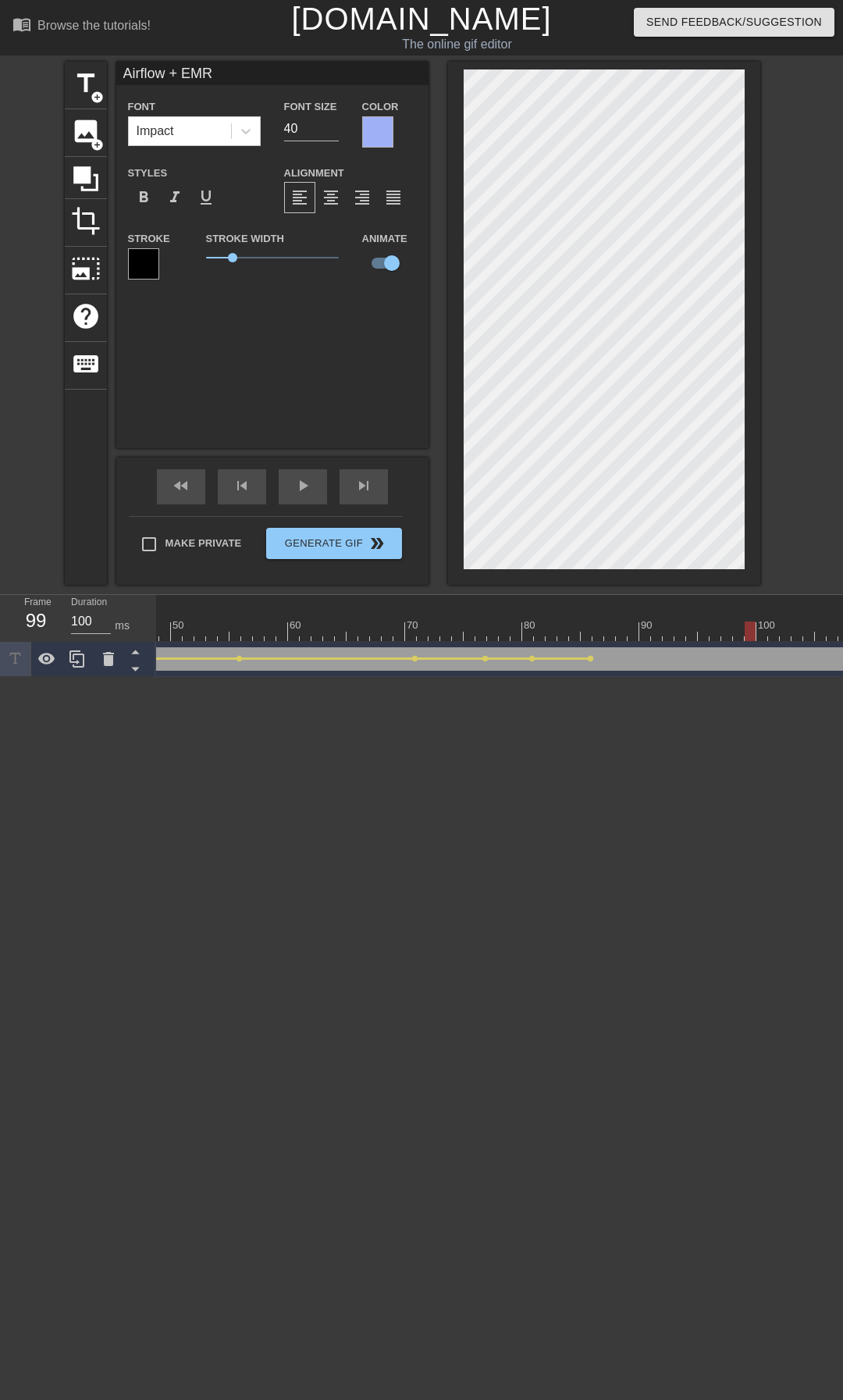 drag, startPoint x: 591, startPoint y: 632, endPoint x: 745, endPoint y: 636, distance: 154.05194 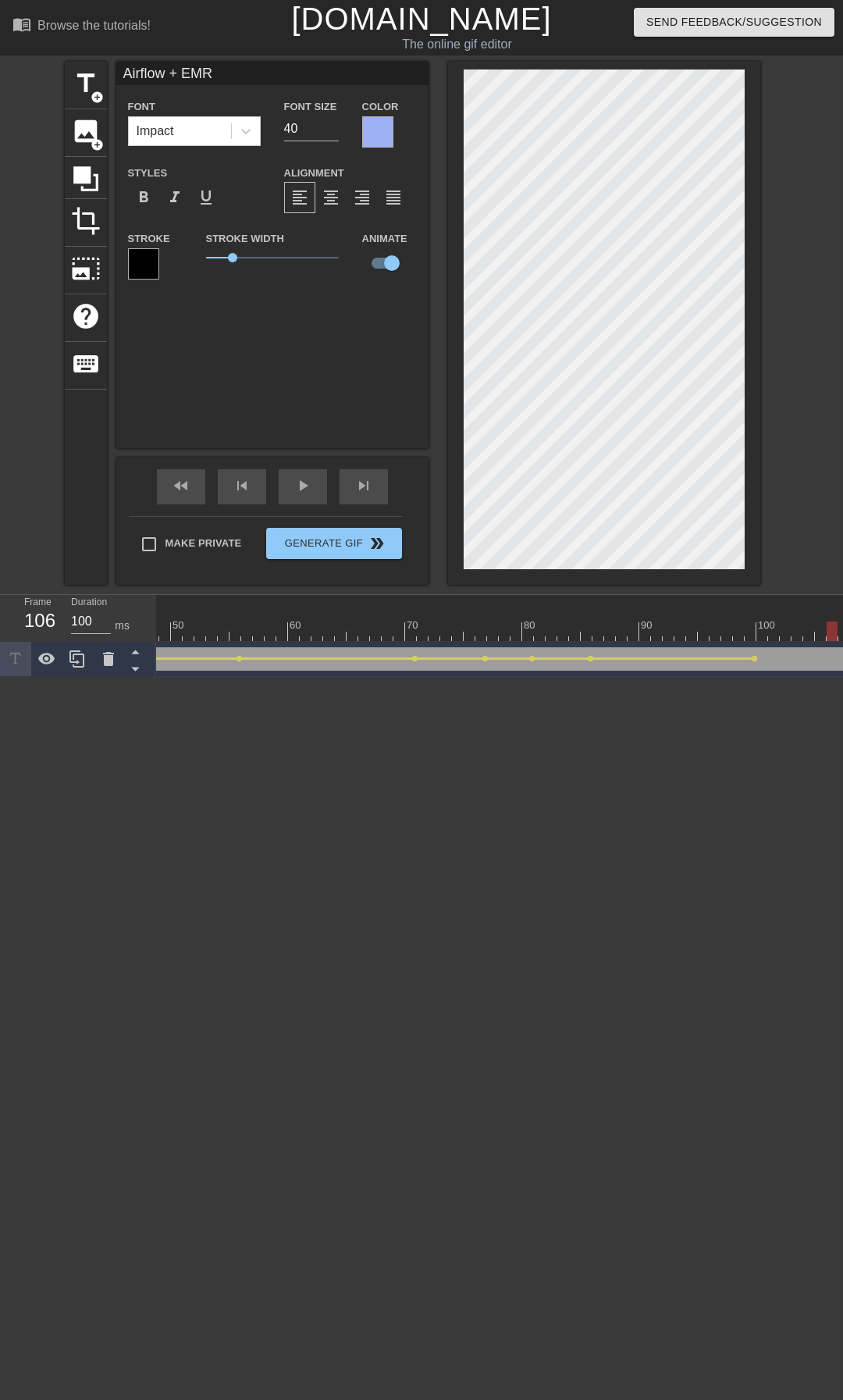 drag, startPoint x: 749, startPoint y: 630, endPoint x: 828, endPoint y: 629, distance: 79.0063 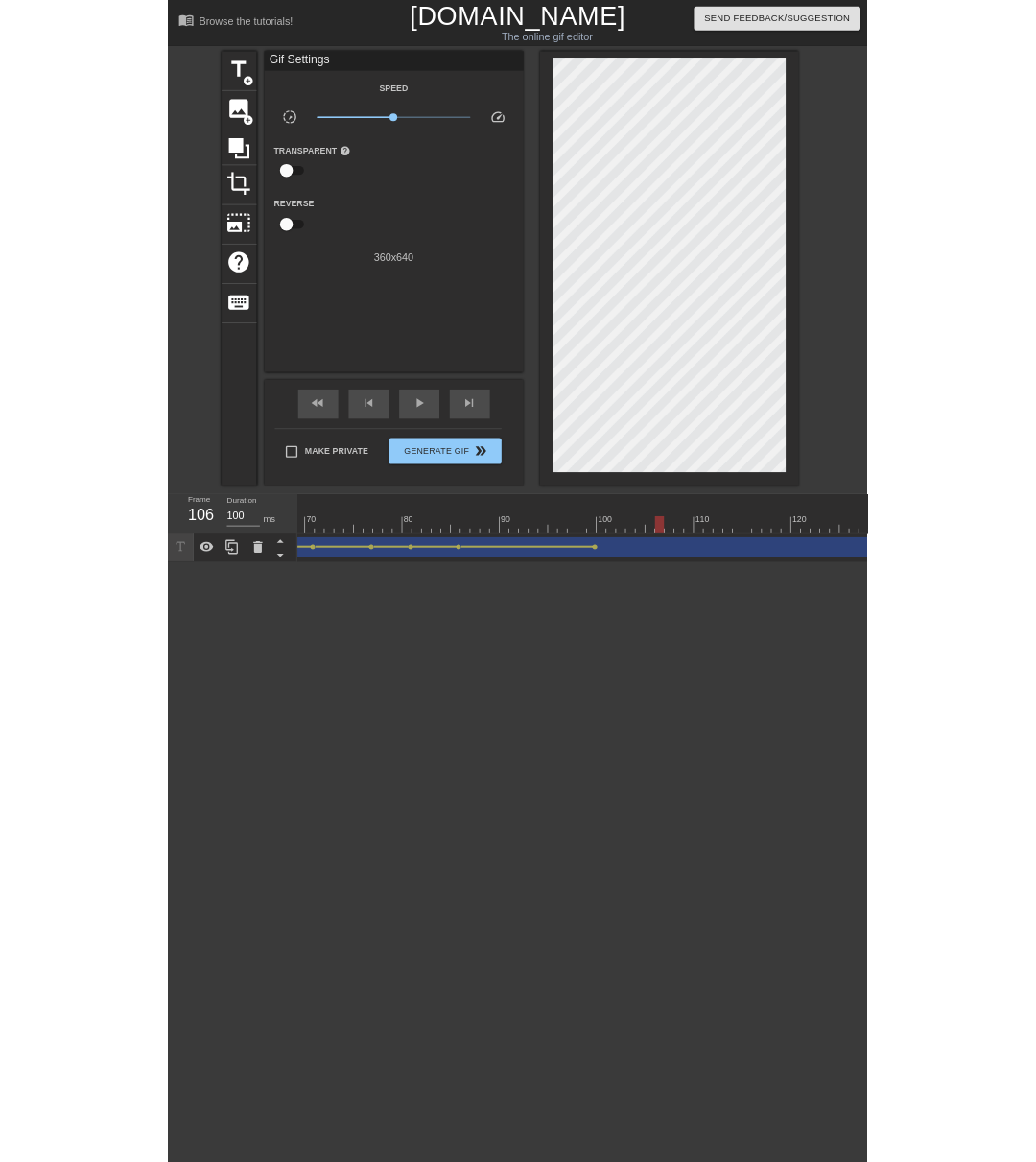 scroll, scrollTop: 0, scrollLeft: 984, axis: horizontal 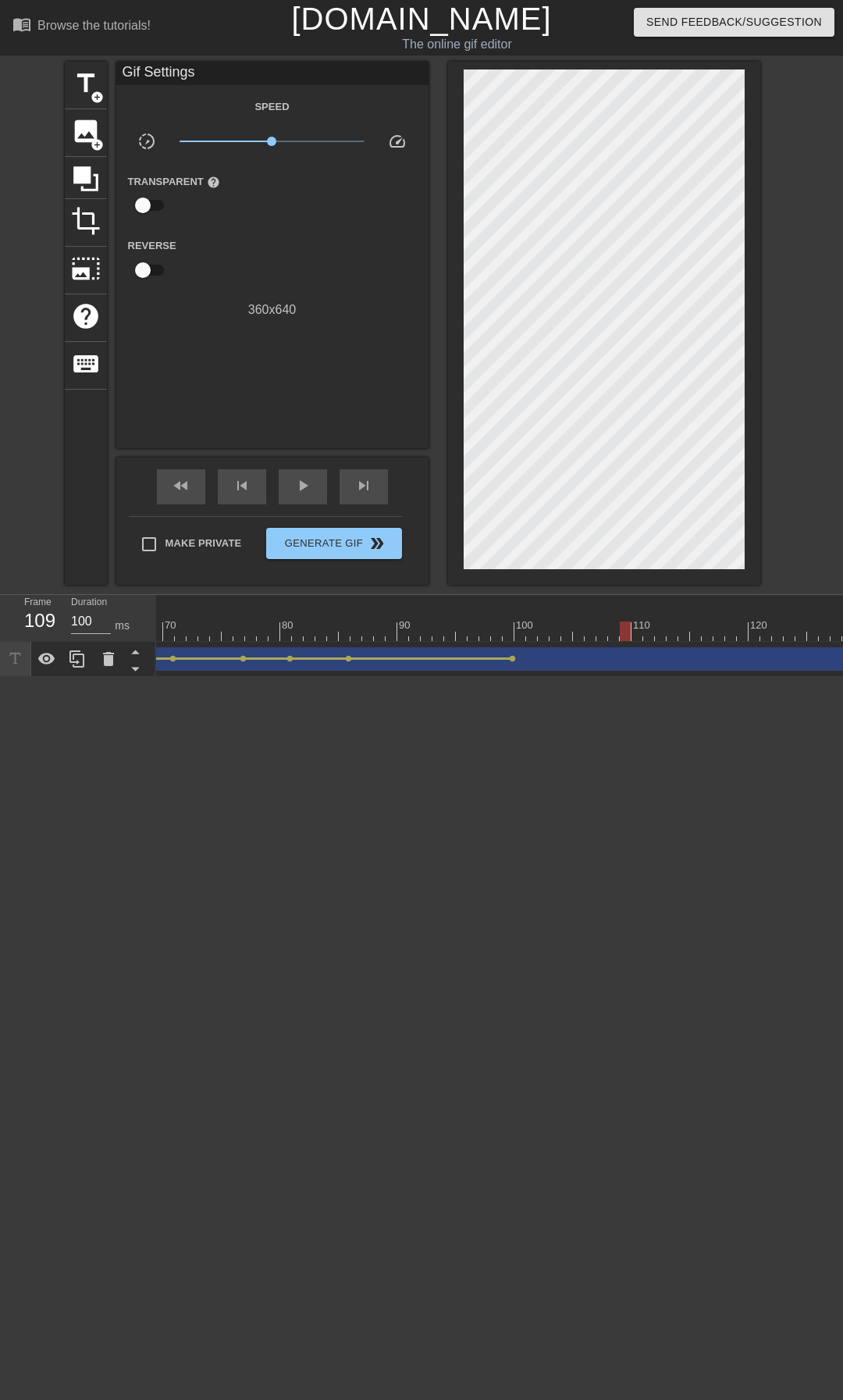 drag, startPoint x: 589, startPoint y: 631, endPoint x: 619, endPoint y: 649, distance: 34.985711 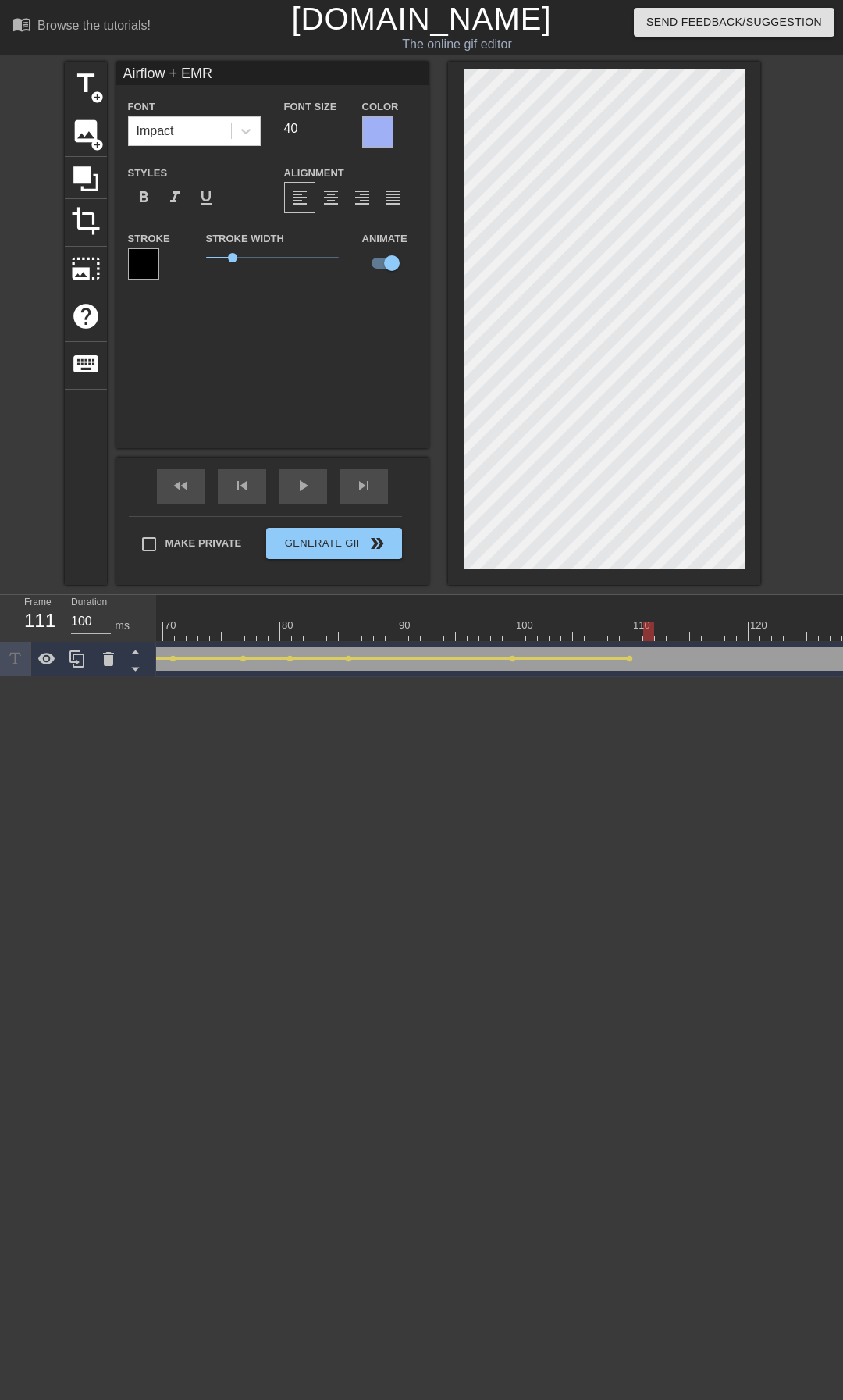 drag, startPoint x: 627, startPoint y: 628, endPoint x: 640, endPoint y: 629, distance: 13.038405 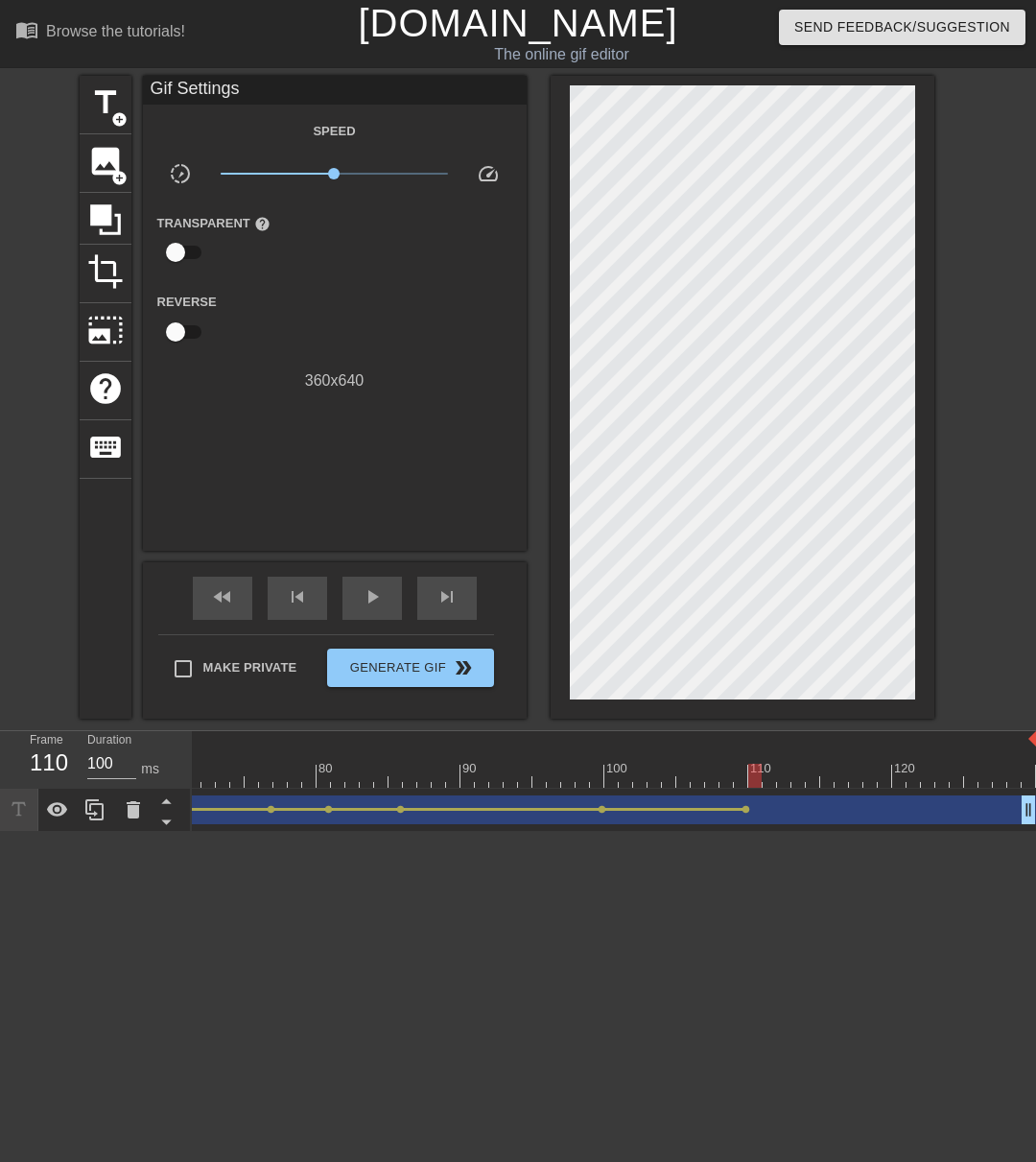 scroll, scrollTop: 0, scrollLeft: 1017, axis: horizontal 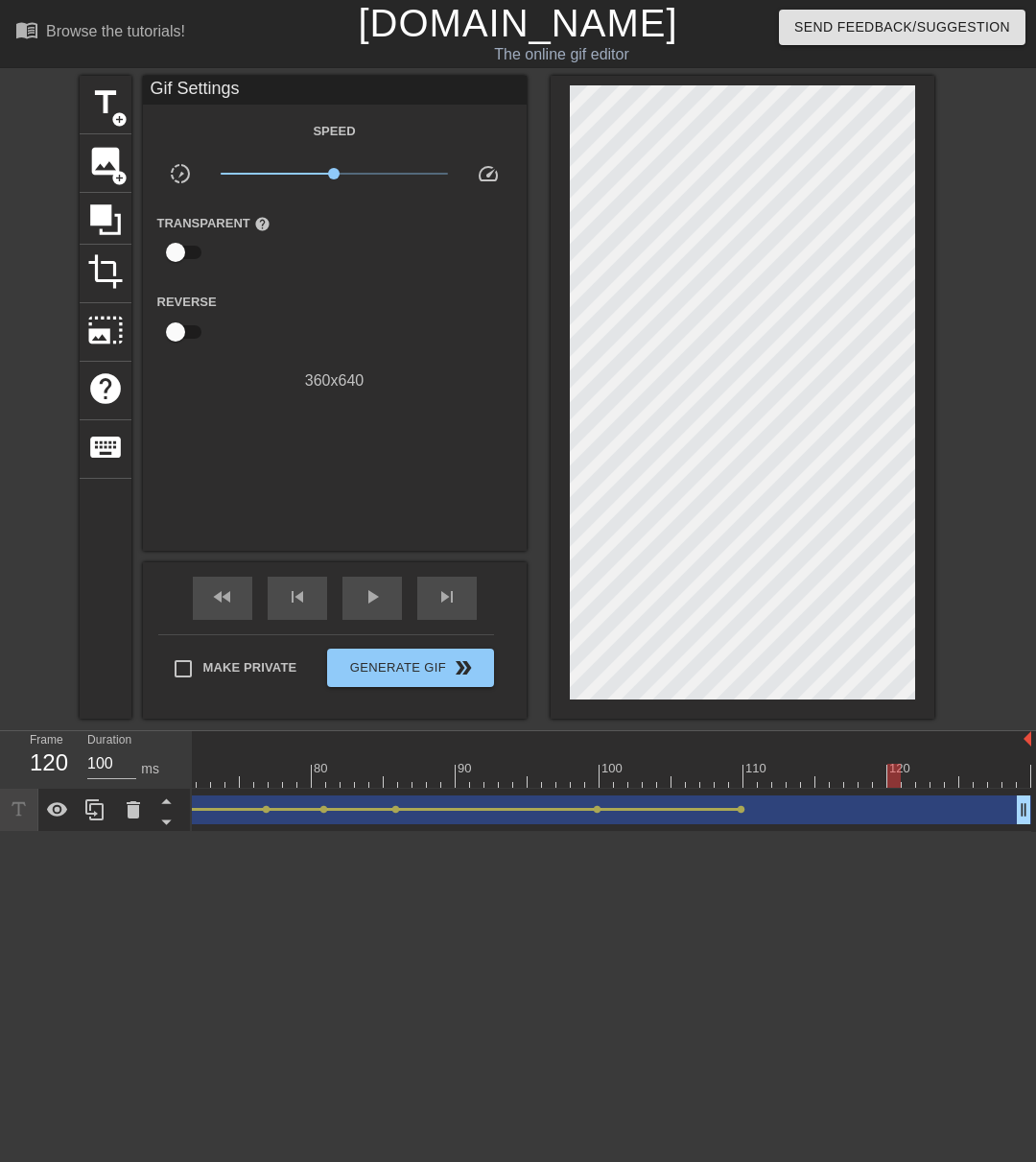 drag, startPoint x: 748, startPoint y: 777, endPoint x: 895, endPoint y: 799, distance: 148.6371 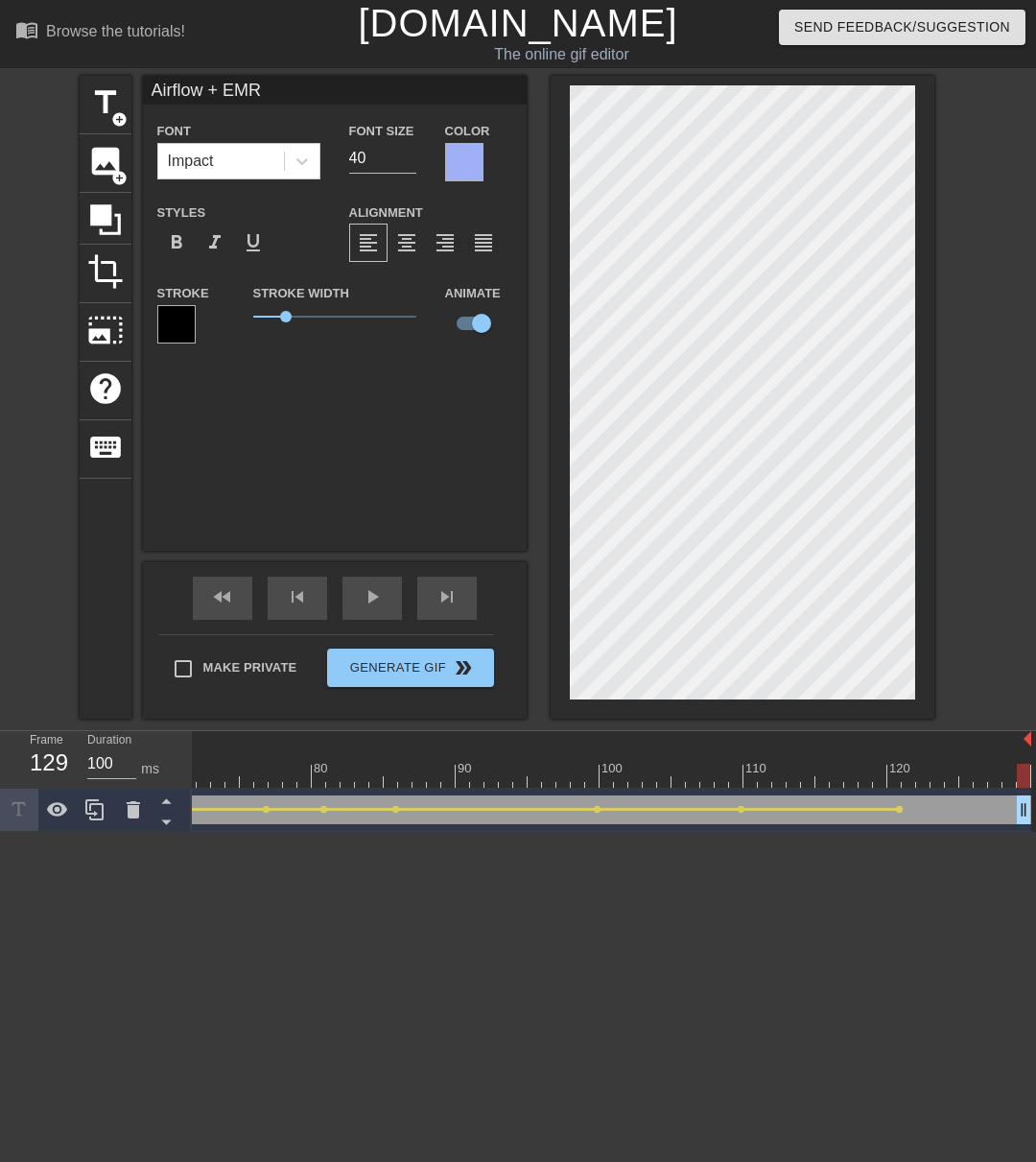 drag, startPoint x: 901, startPoint y: 782, endPoint x: 1022, endPoint y: 786, distance: 121.0661 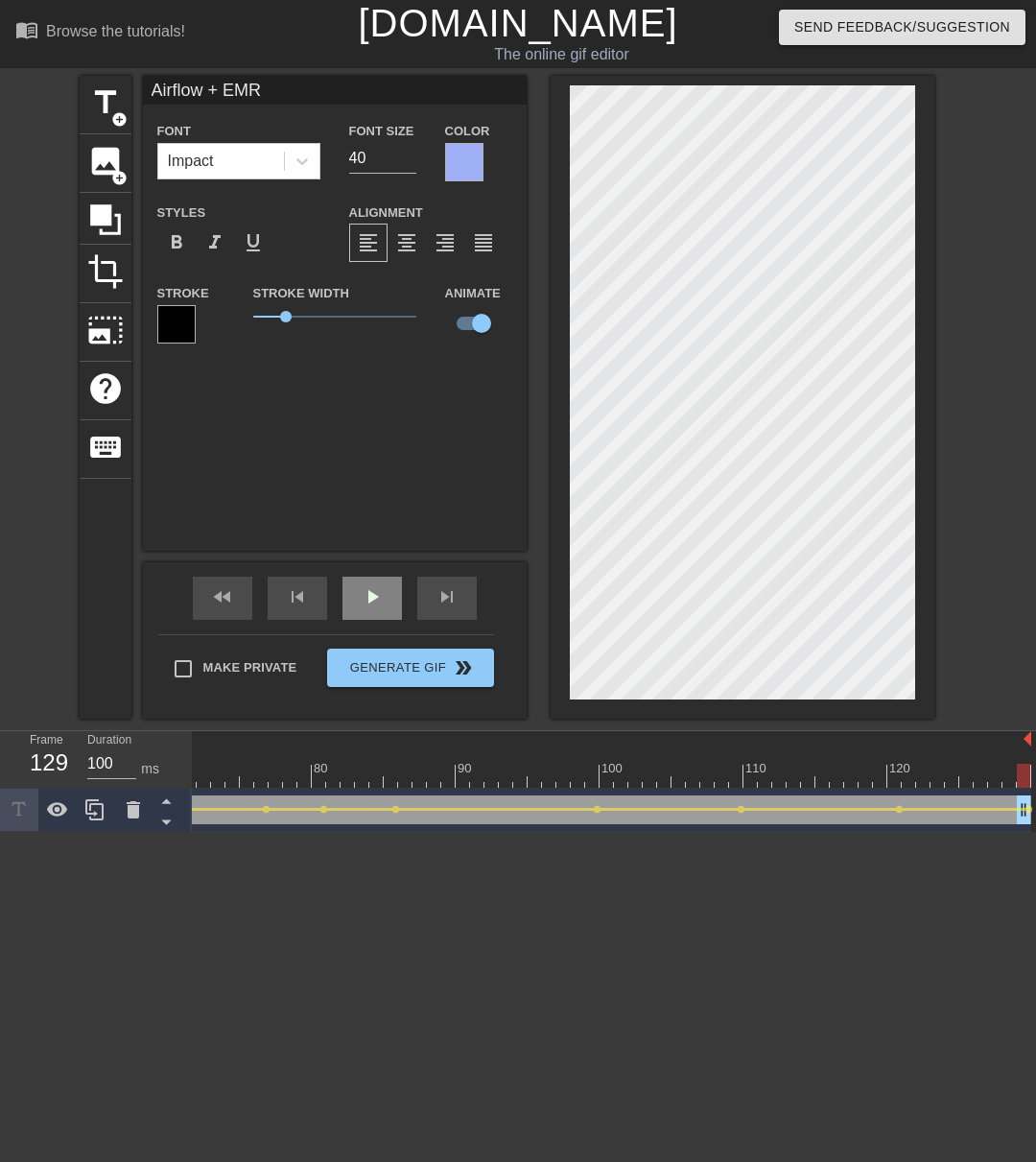 drag, startPoint x: 235, startPoint y: 608, endPoint x: 354, endPoint y: 617, distance: 119.33985 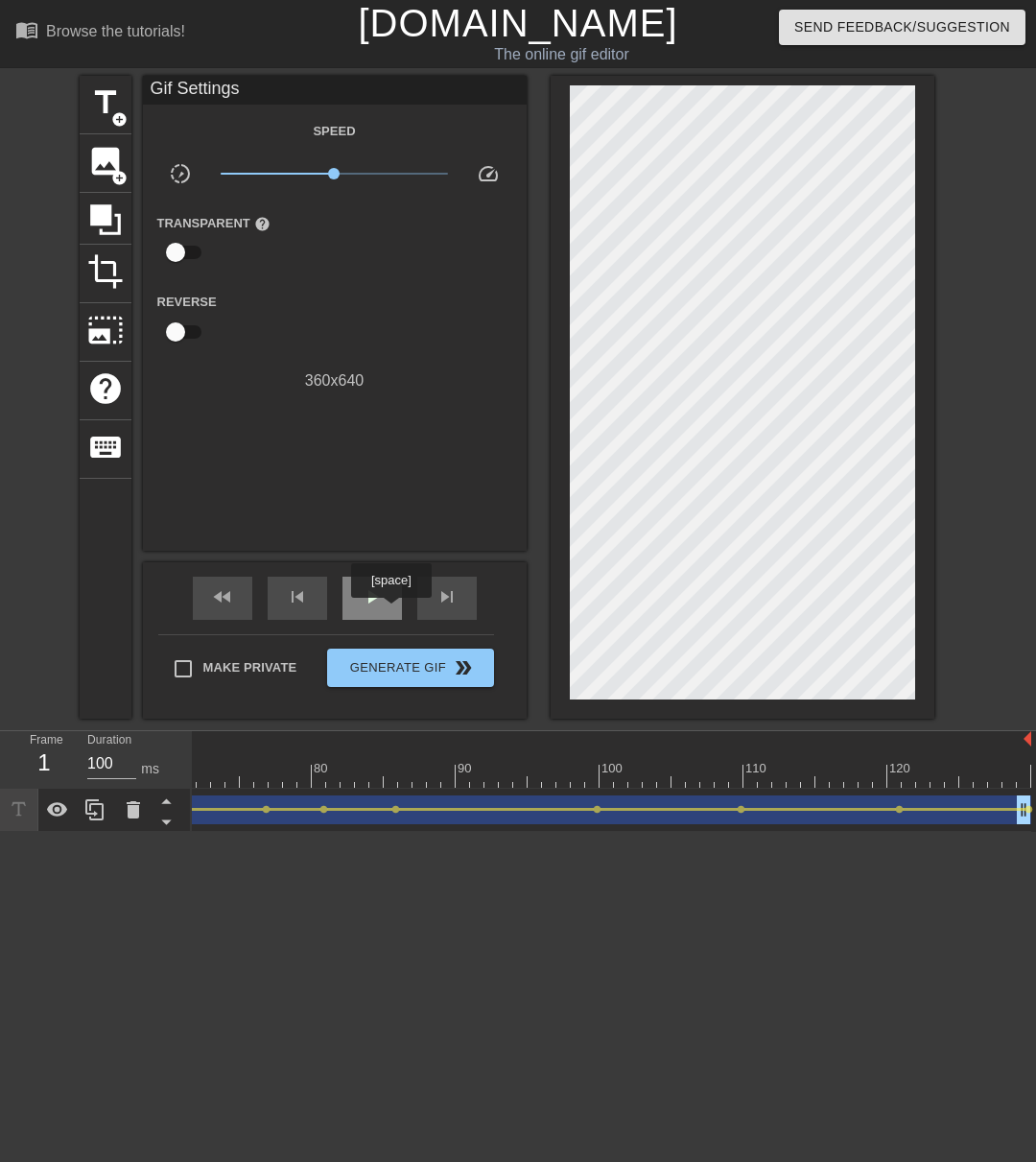 click on "play_arrow" at bounding box center [372, 598] 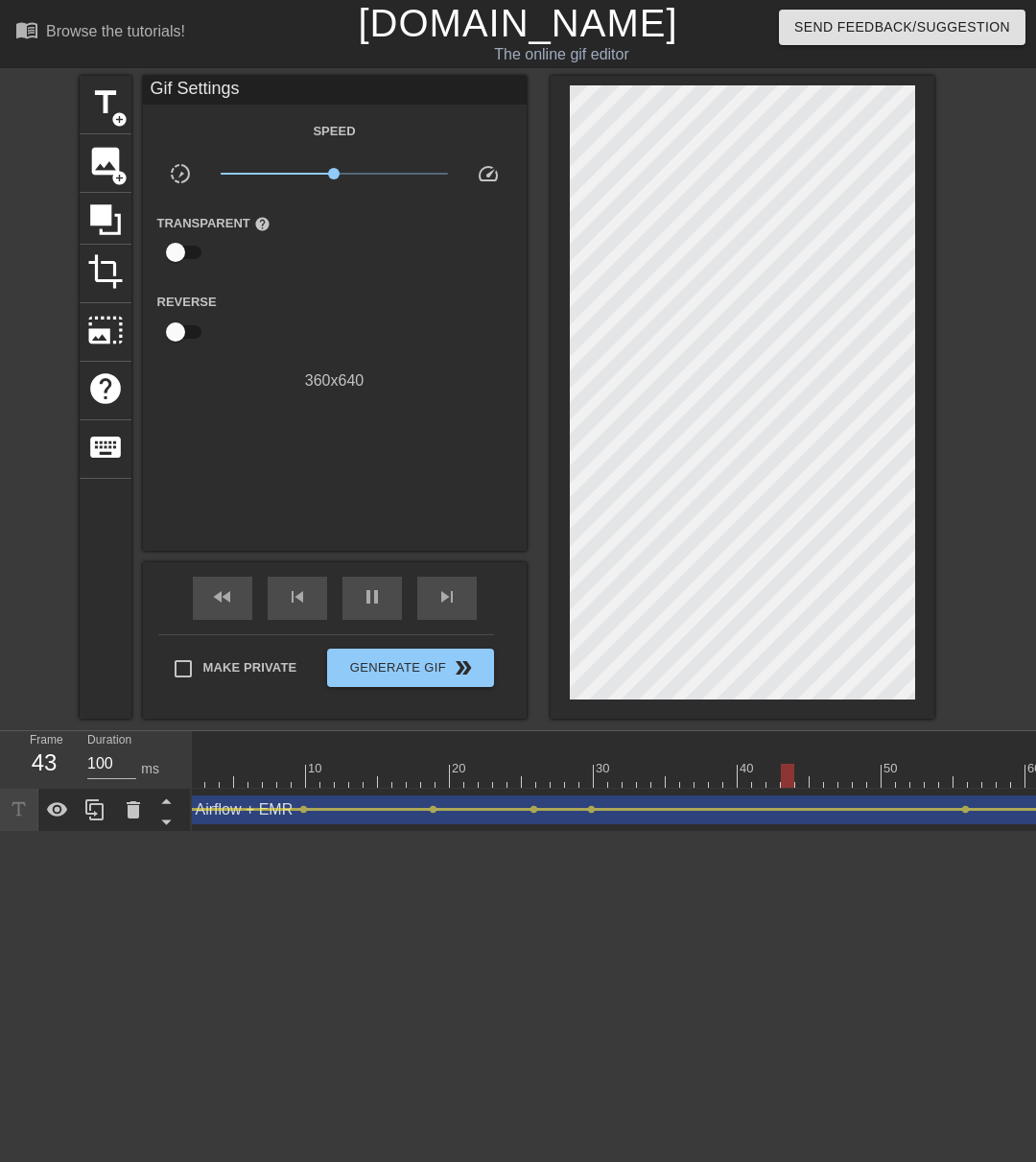scroll, scrollTop: 0, scrollLeft: 0, axis: both 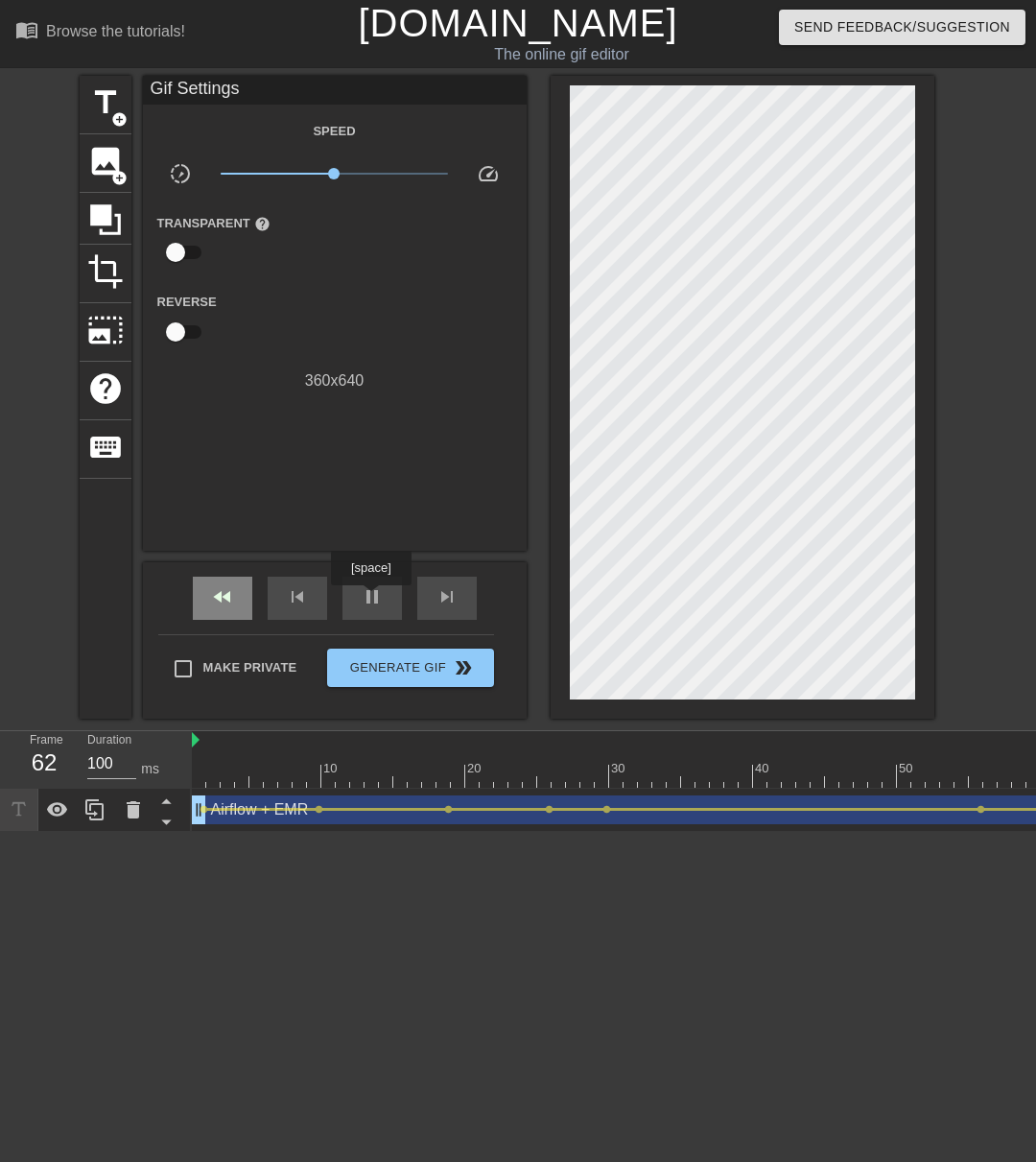 drag, startPoint x: 373, startPoint y: 599, endPoint x: 226, endPoint y: 601, distance: 147.0136 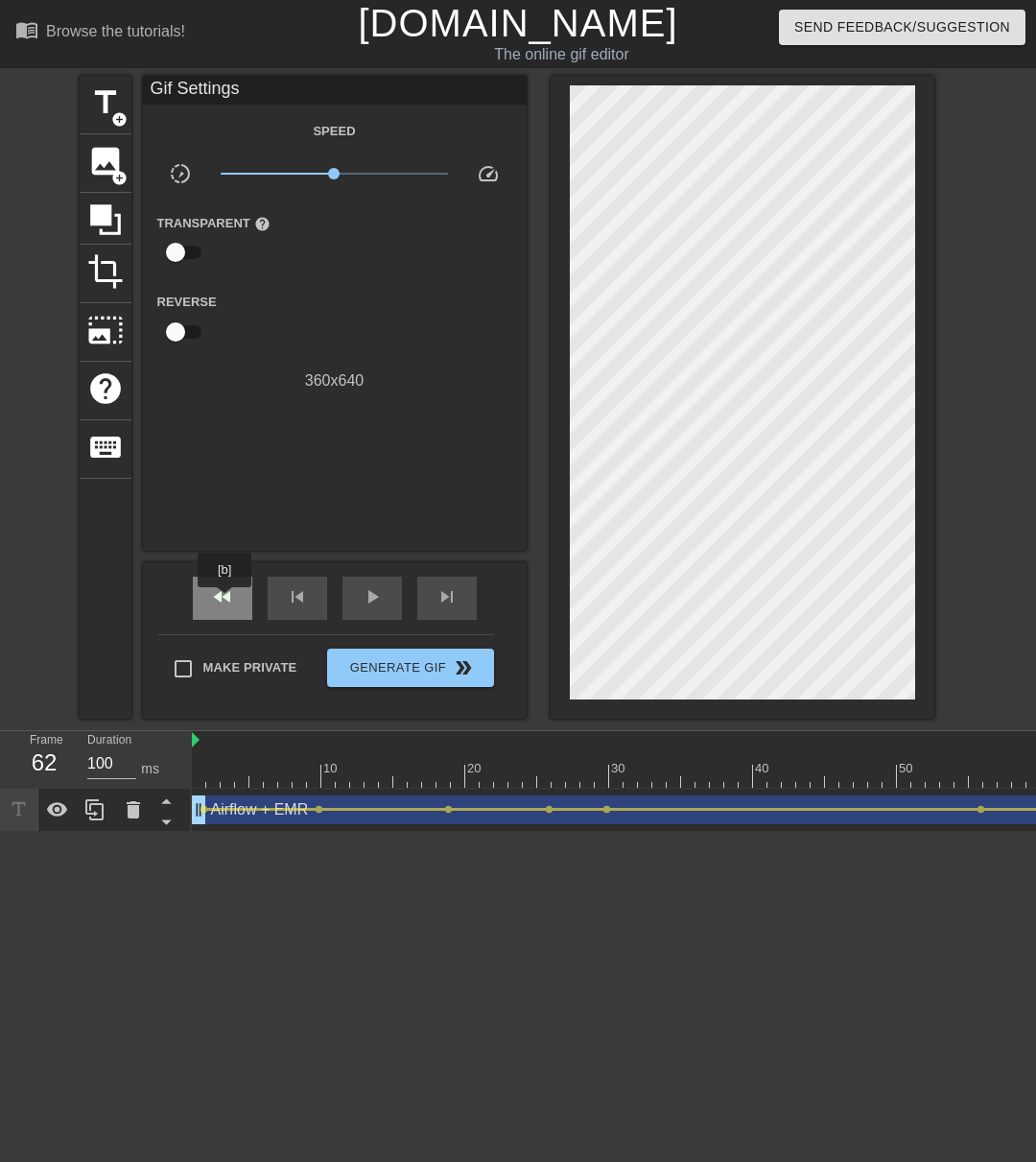 click on "fast_rewind" at bounding box center (223, 597) 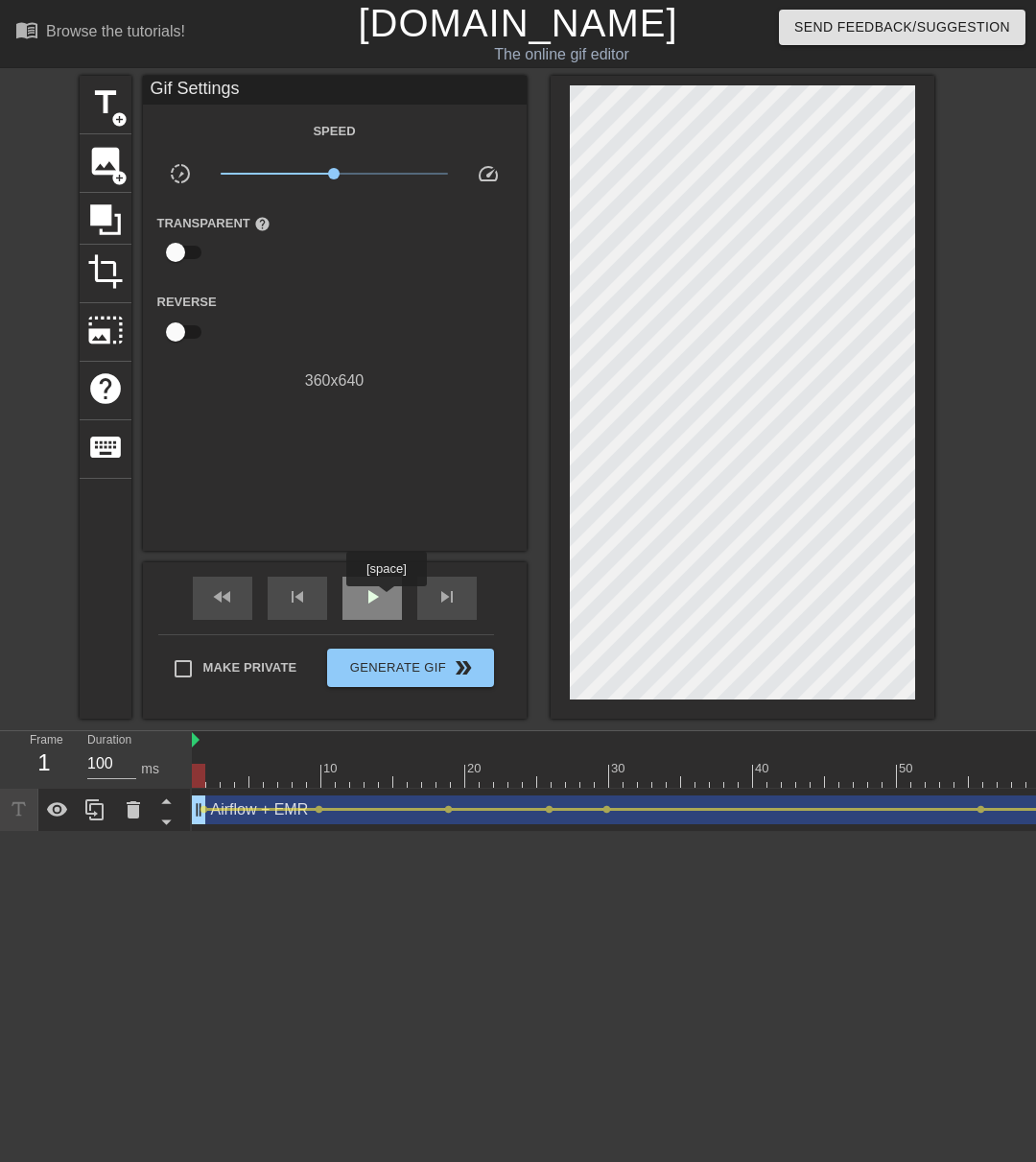 click on "play_arrow" at bounding box center (372, 598) 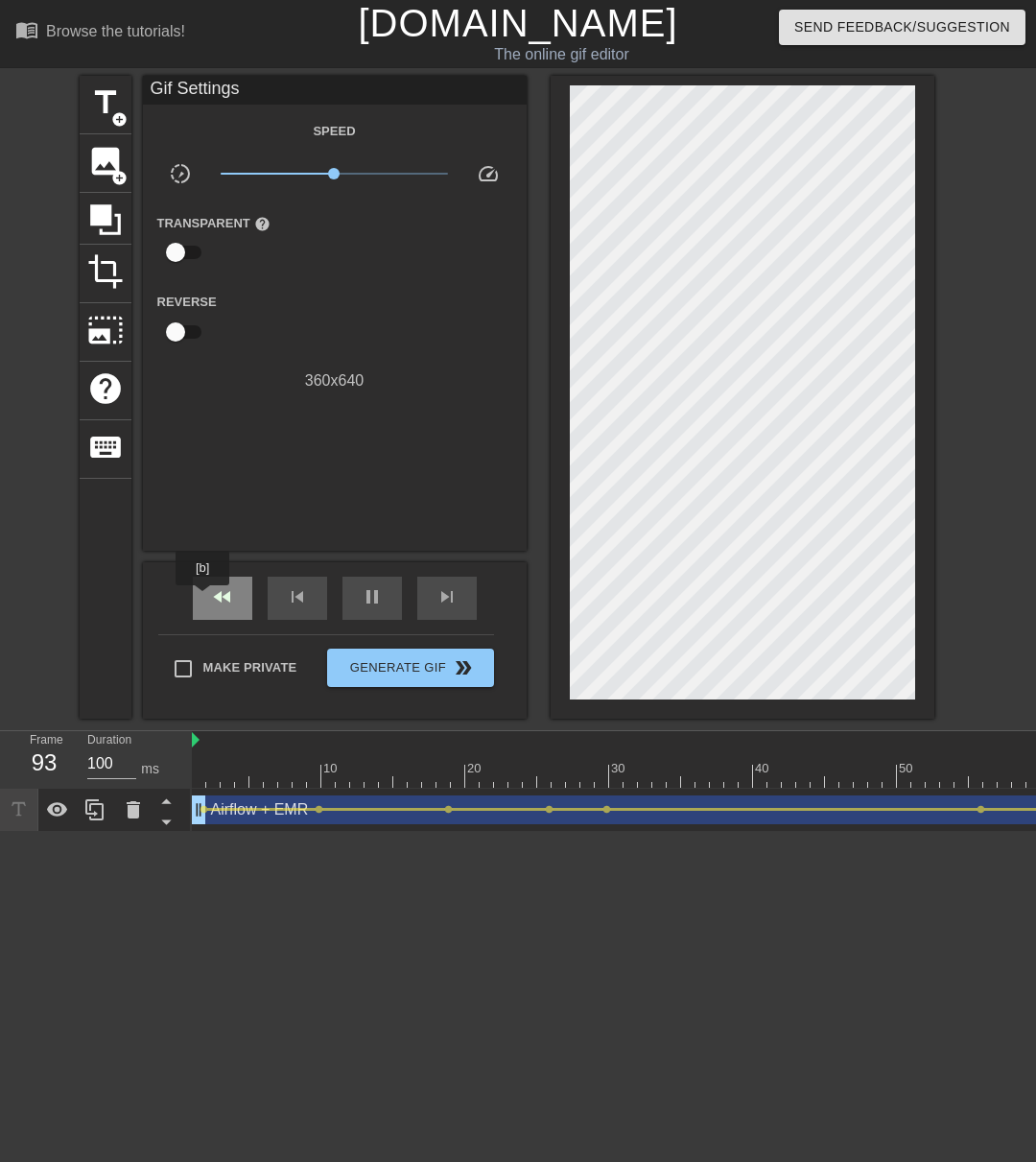 click on "fast_rewind" at bounding box center (223, 598) 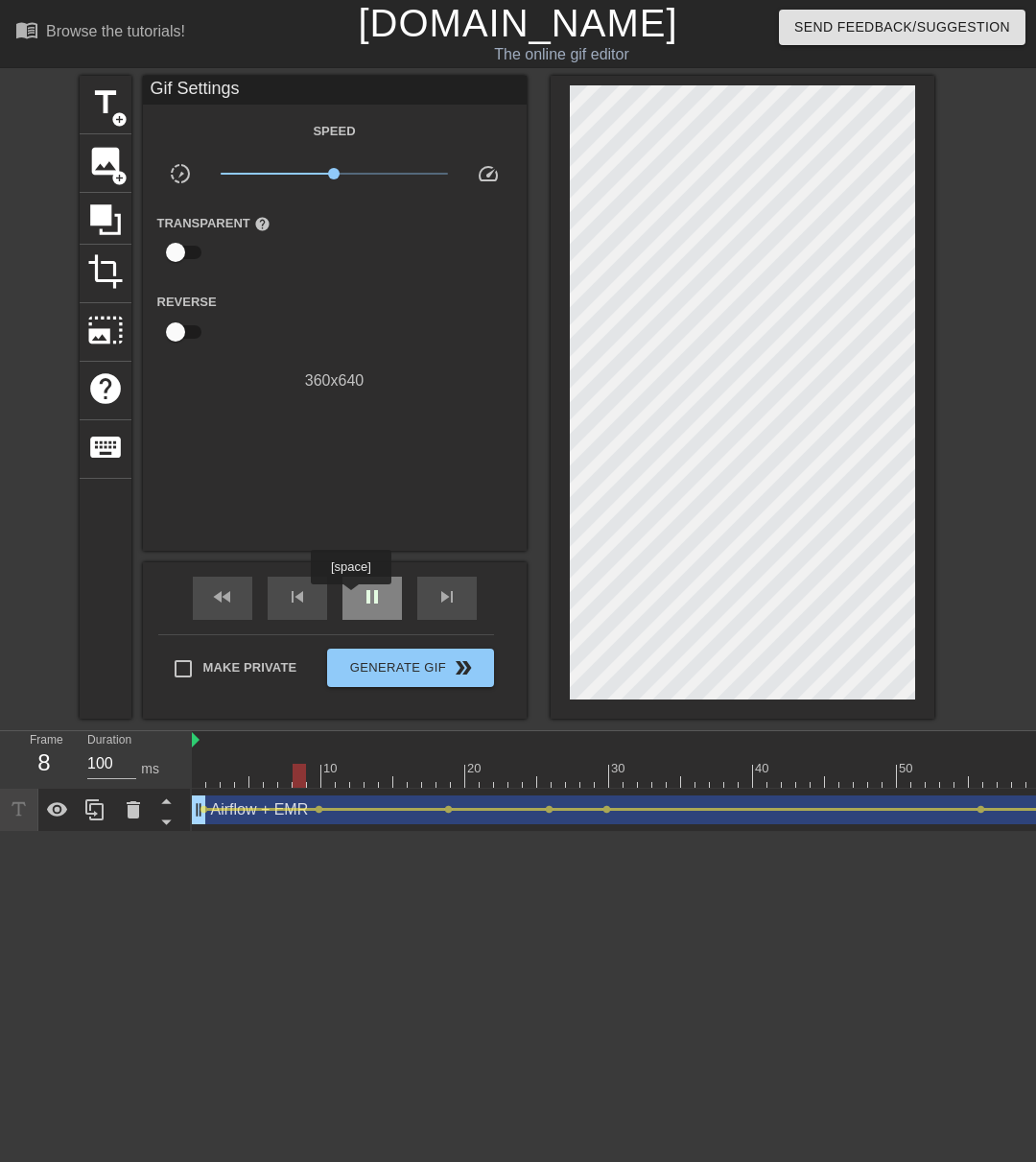click on "pause" at bounding box center (372, 598) 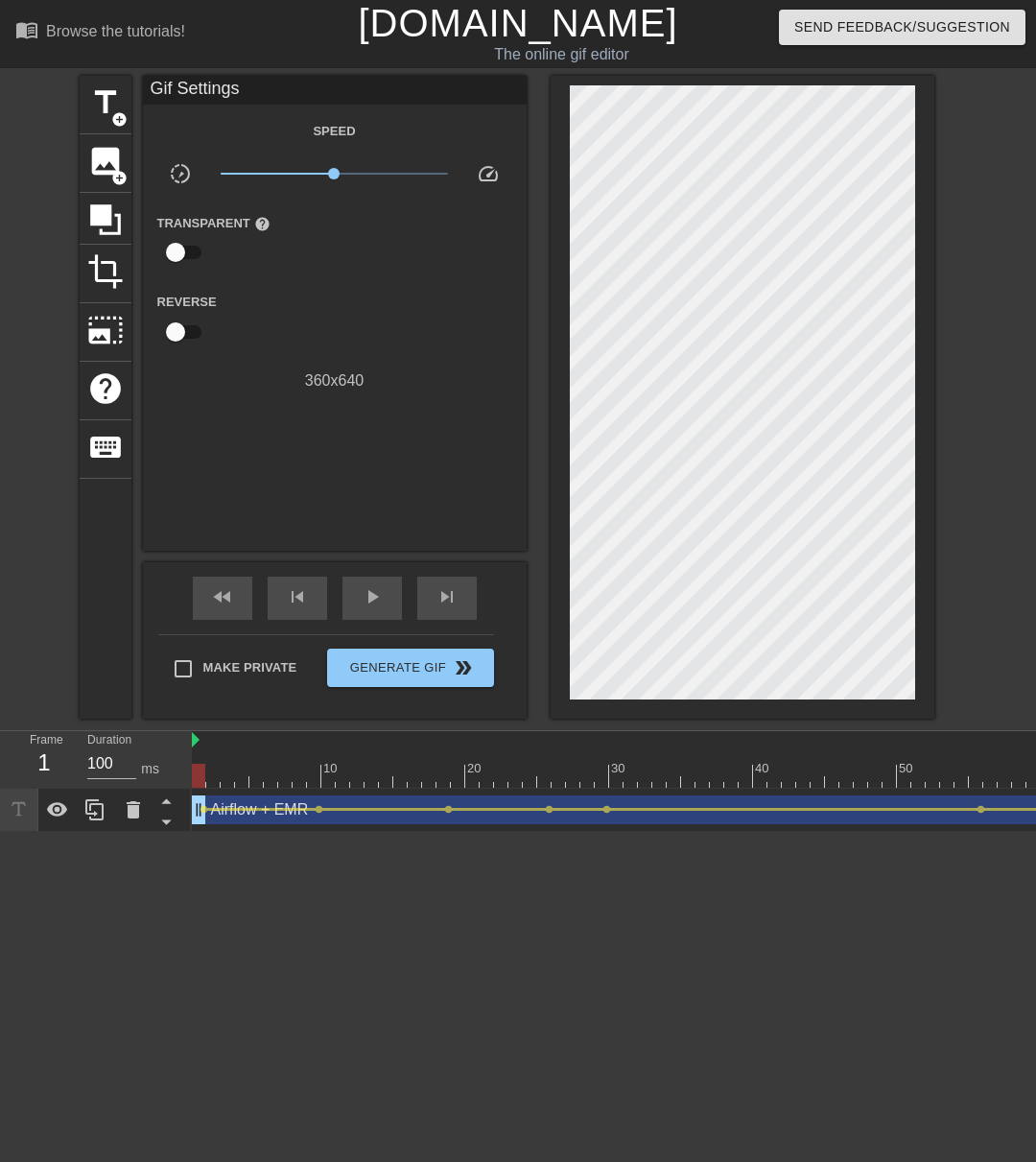 drag, startPoint x: 311, startPoint y: 772, endPoint x: 172, endPoint y: 712, distance: 151.39683 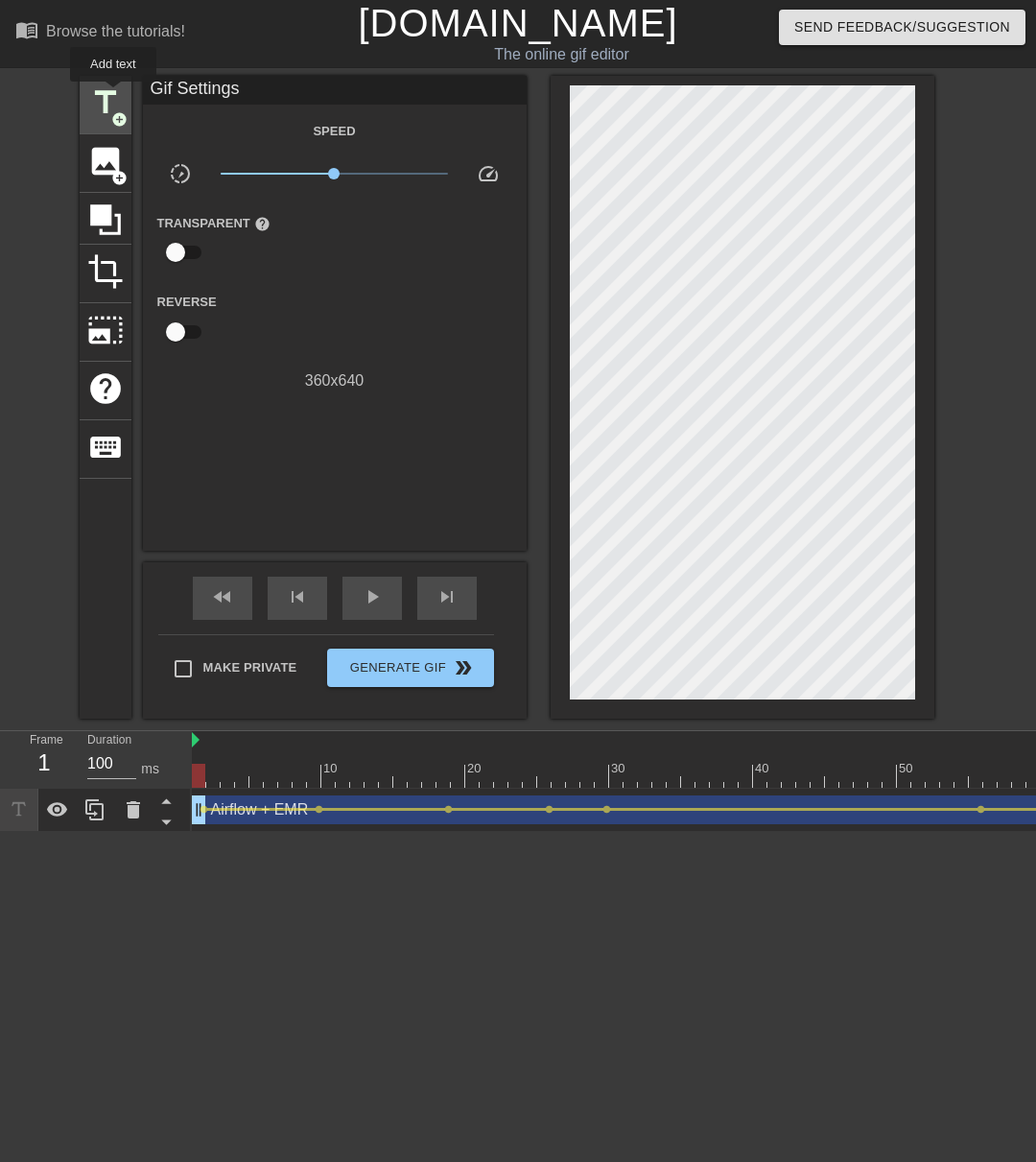 click on "title" at bounding box center (106, 103) 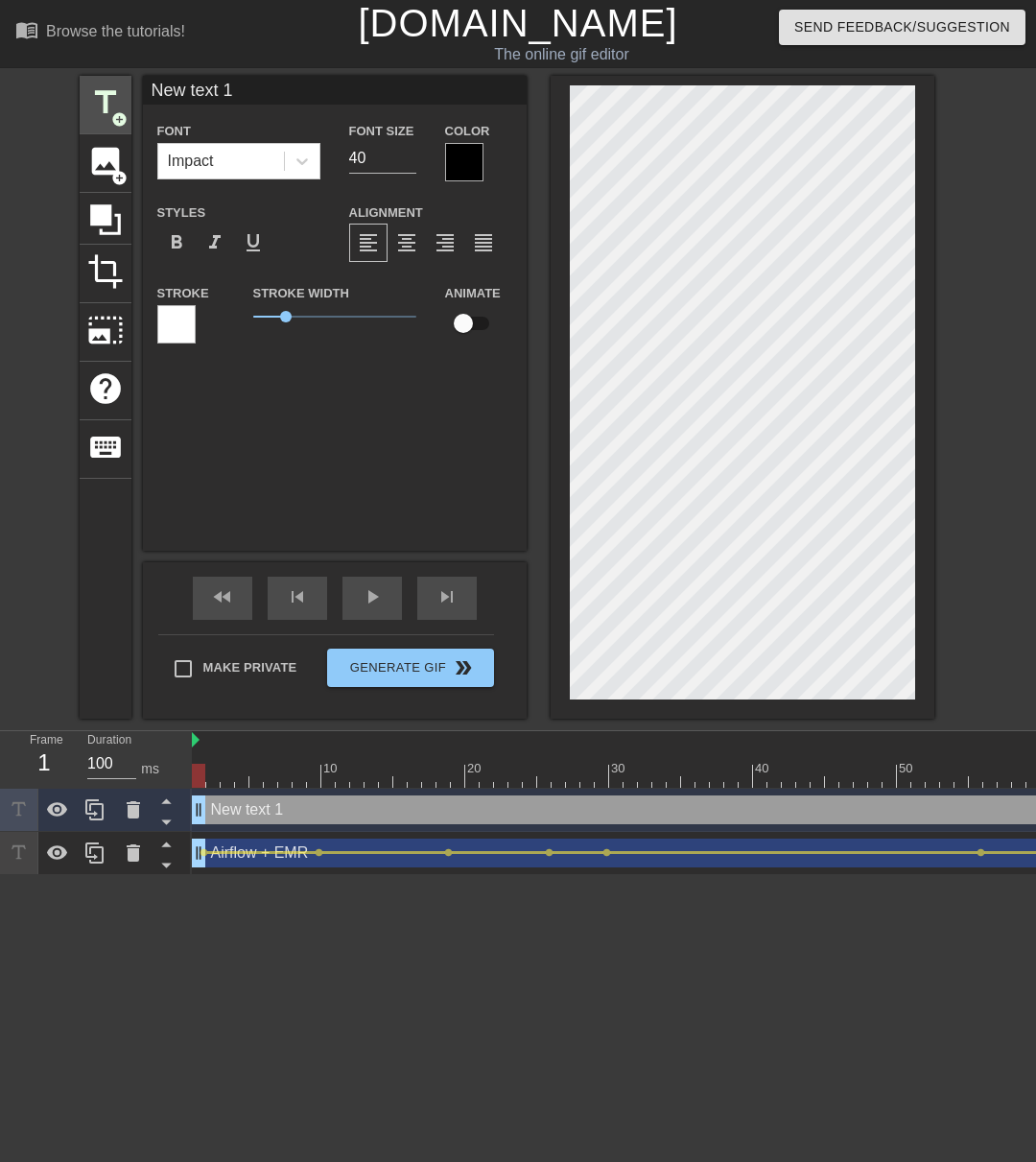 scroll, scrollTop: 3, scrollLeft: 5, axis: both 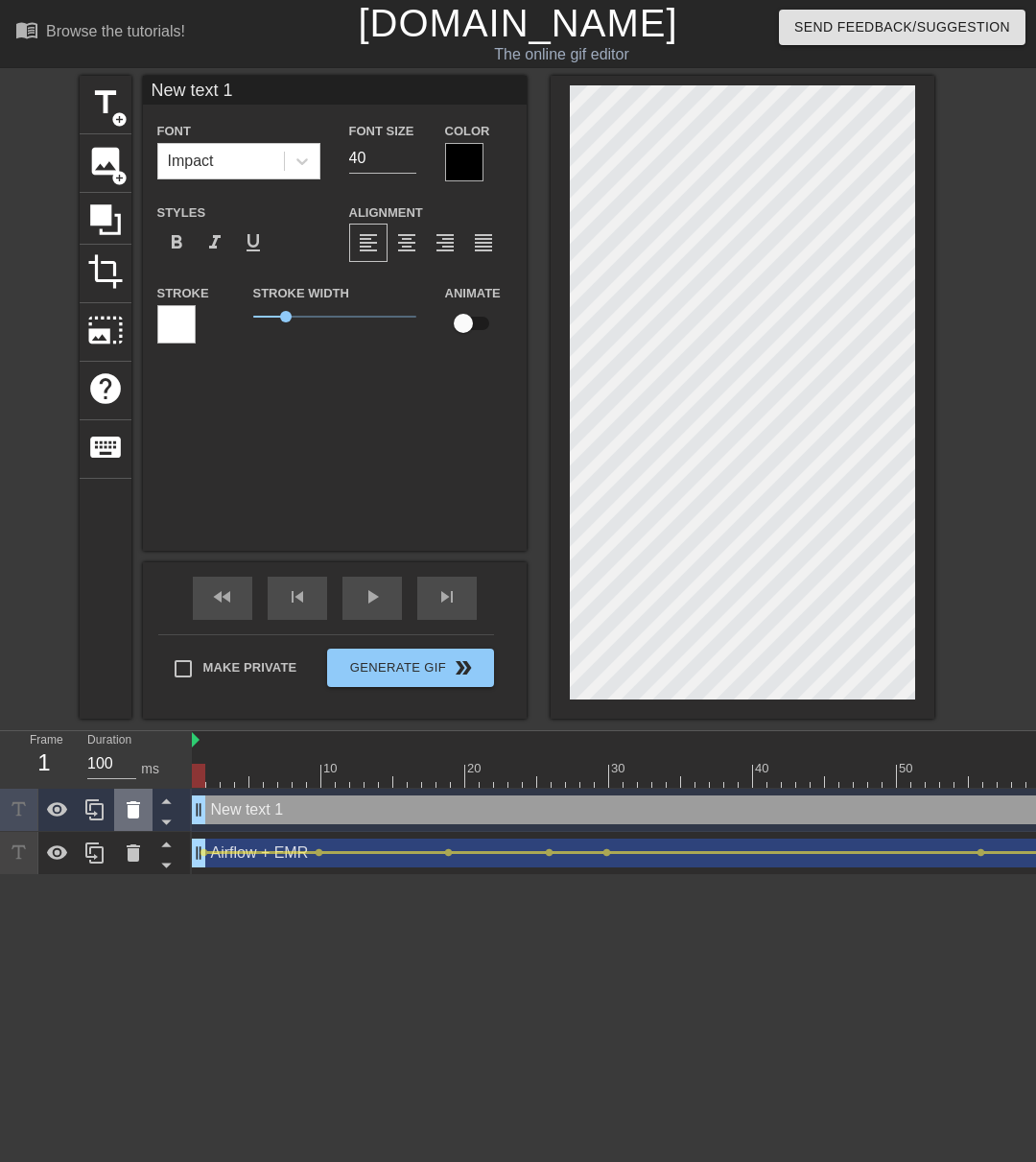 click at bounding box center [133, 810] 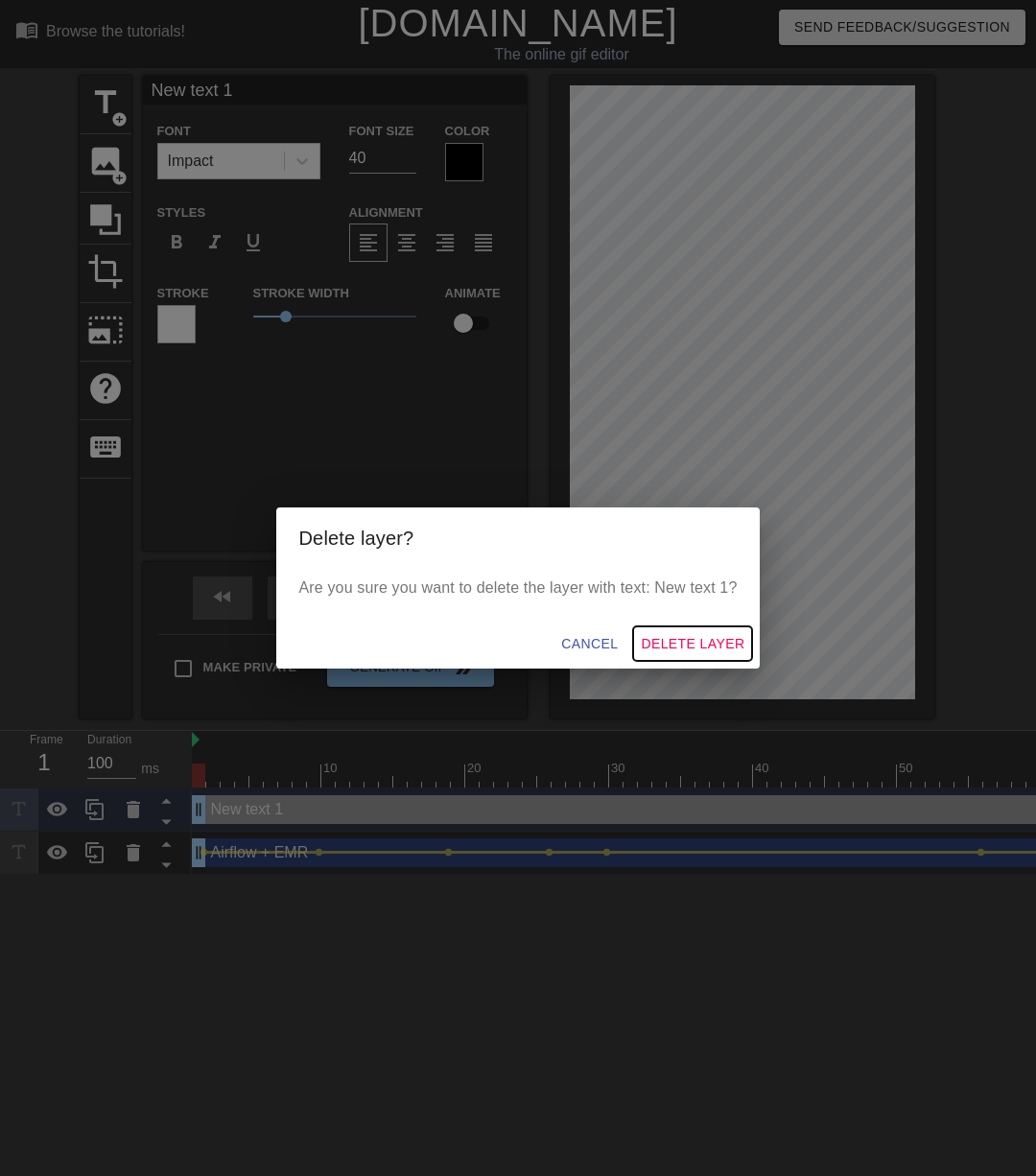click on "Delete Layer" at bounding box center (693, 644) 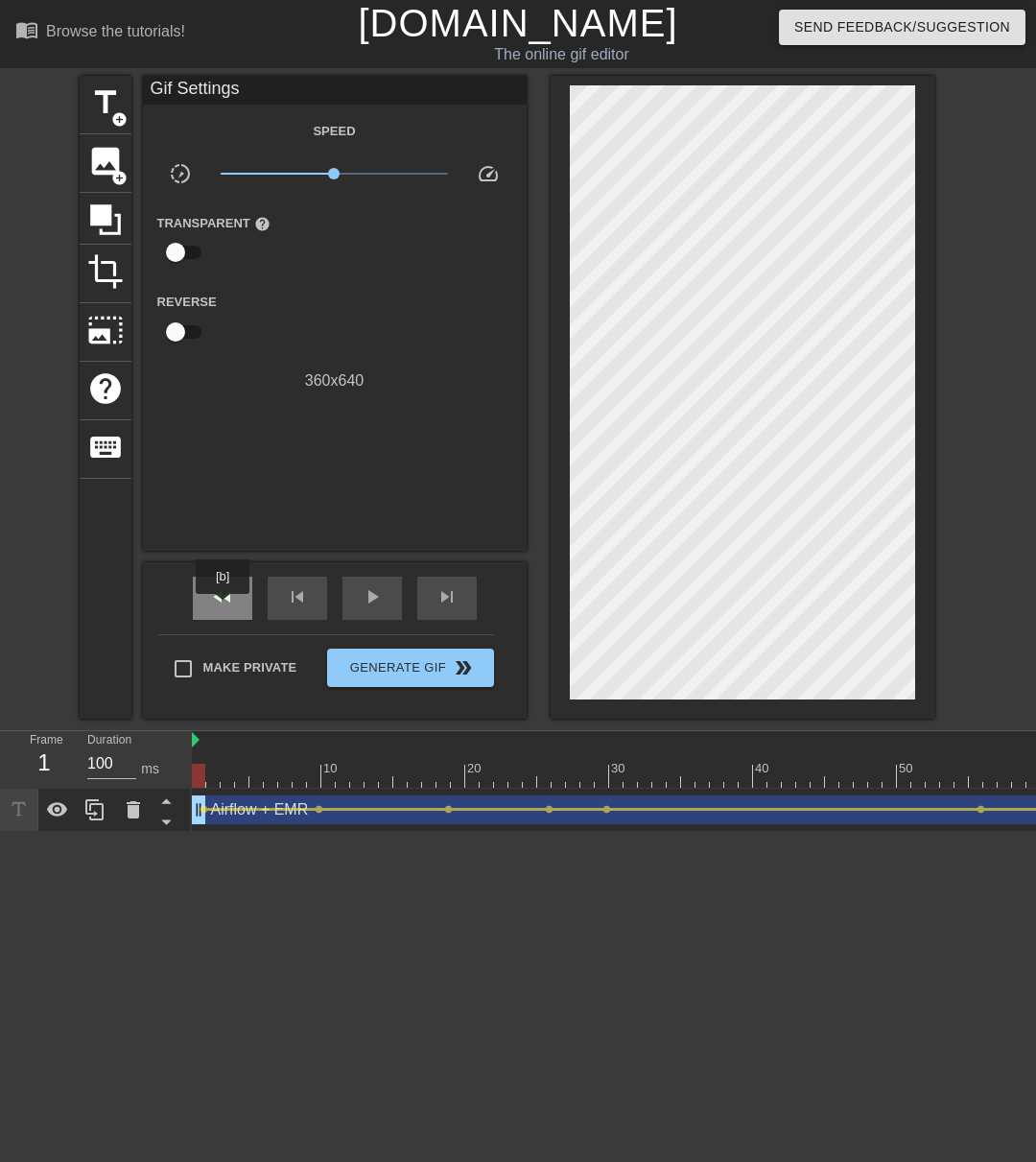click on "fast_rewind" at bounding box center (223, 597) 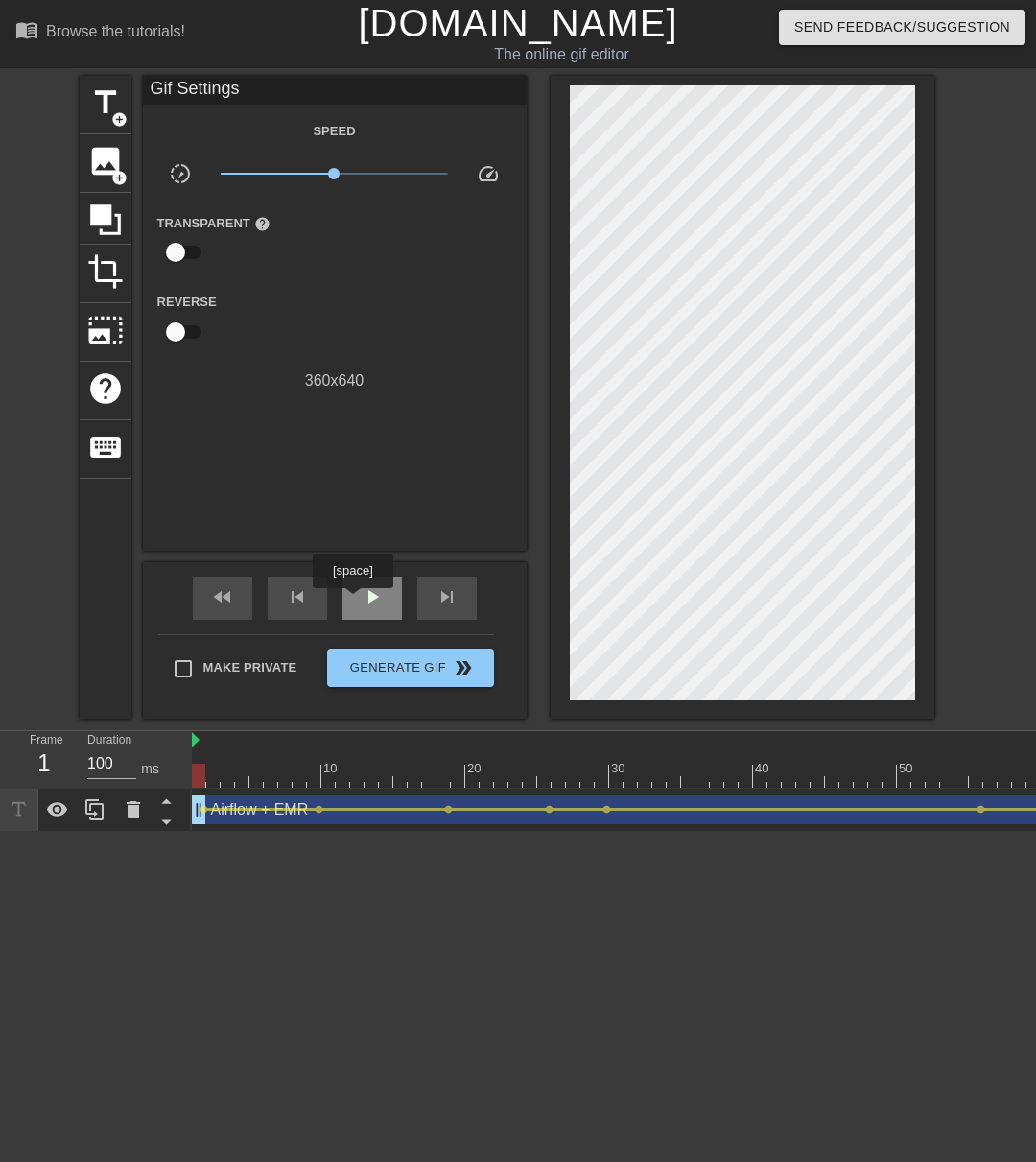 click on "play_arrow" at bounding box center [372, 598] 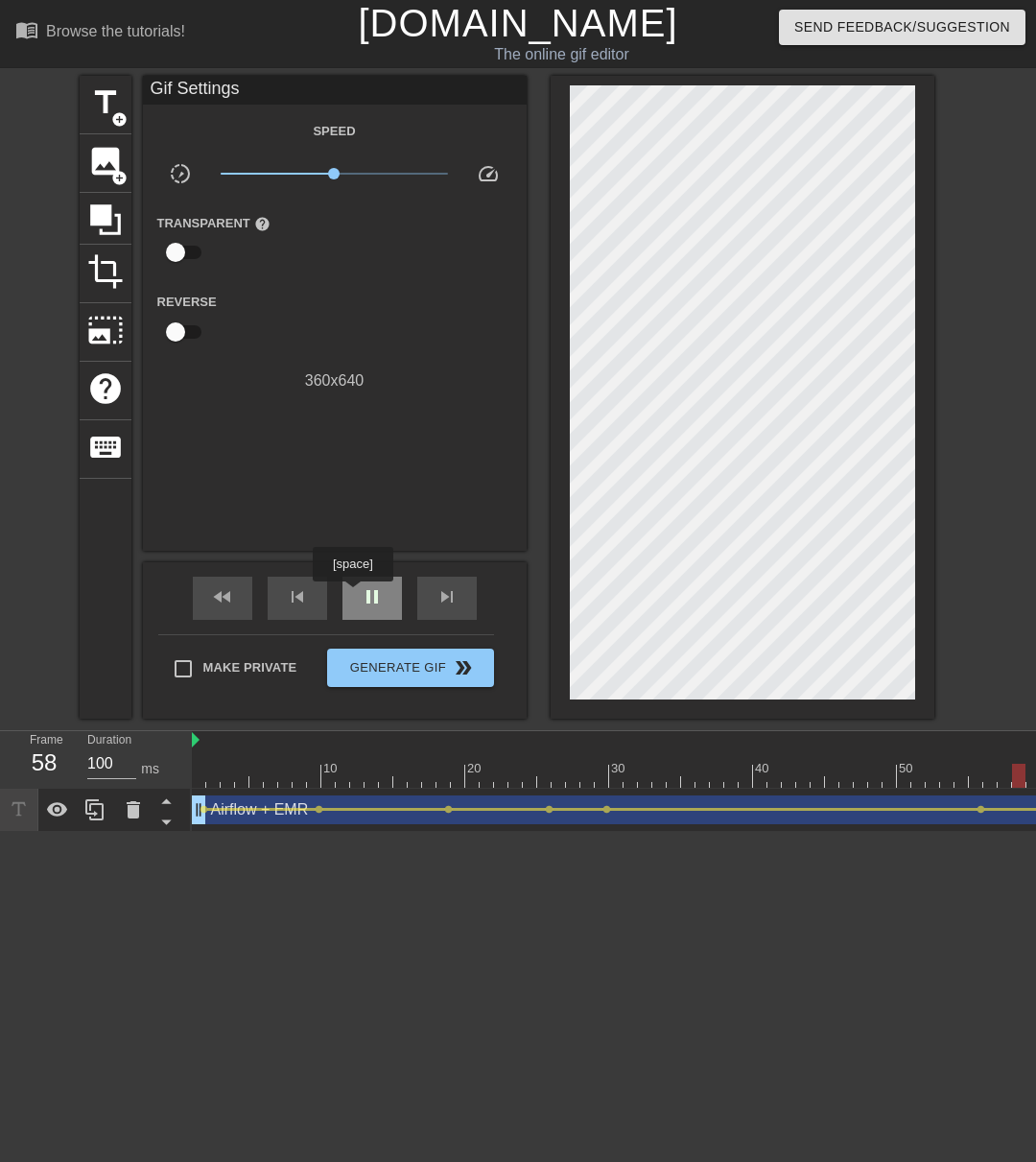 click on "pause" at bounding box center [372, 598] 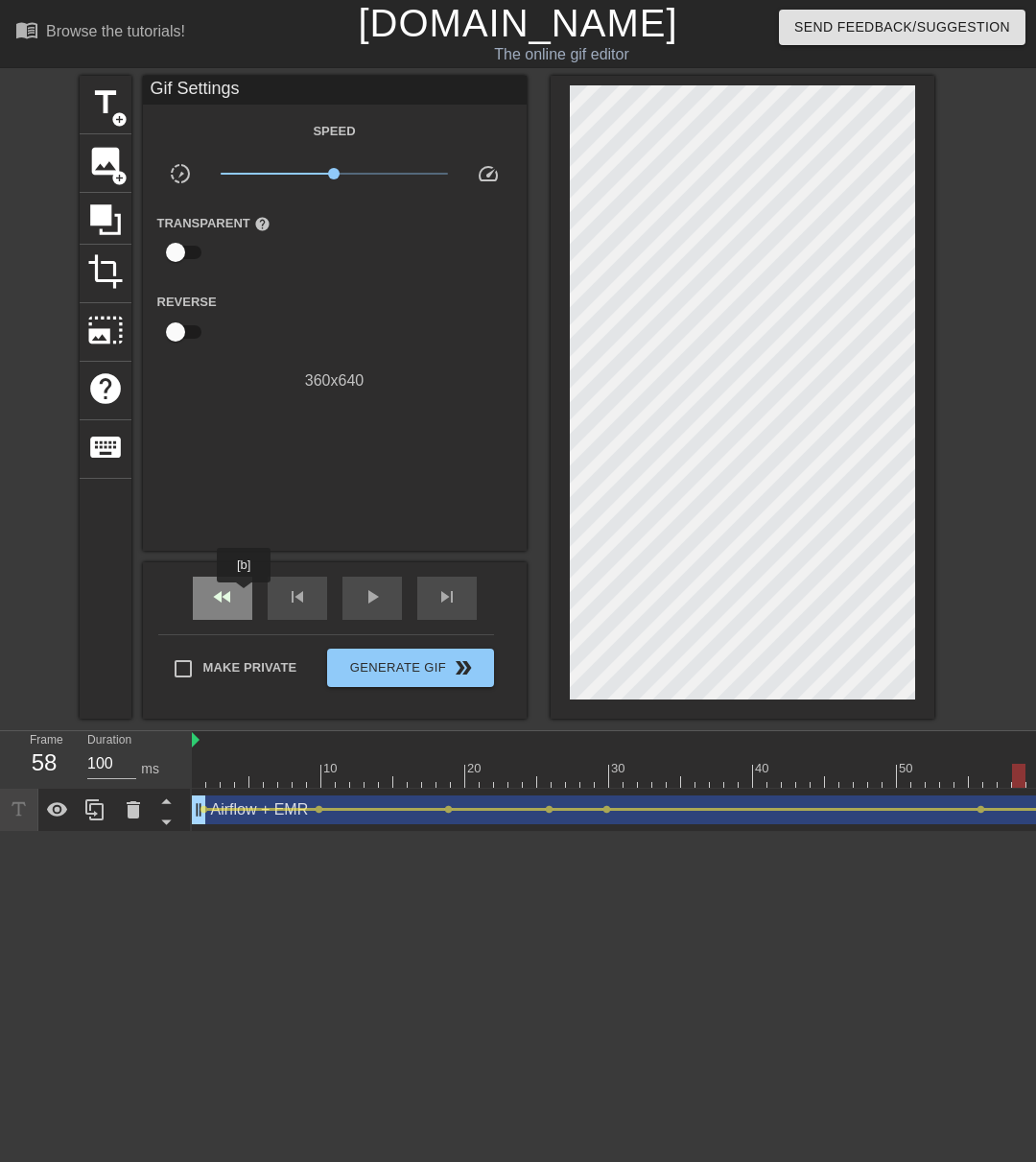click on "fast_rewind" at bounding box center [223, 597] 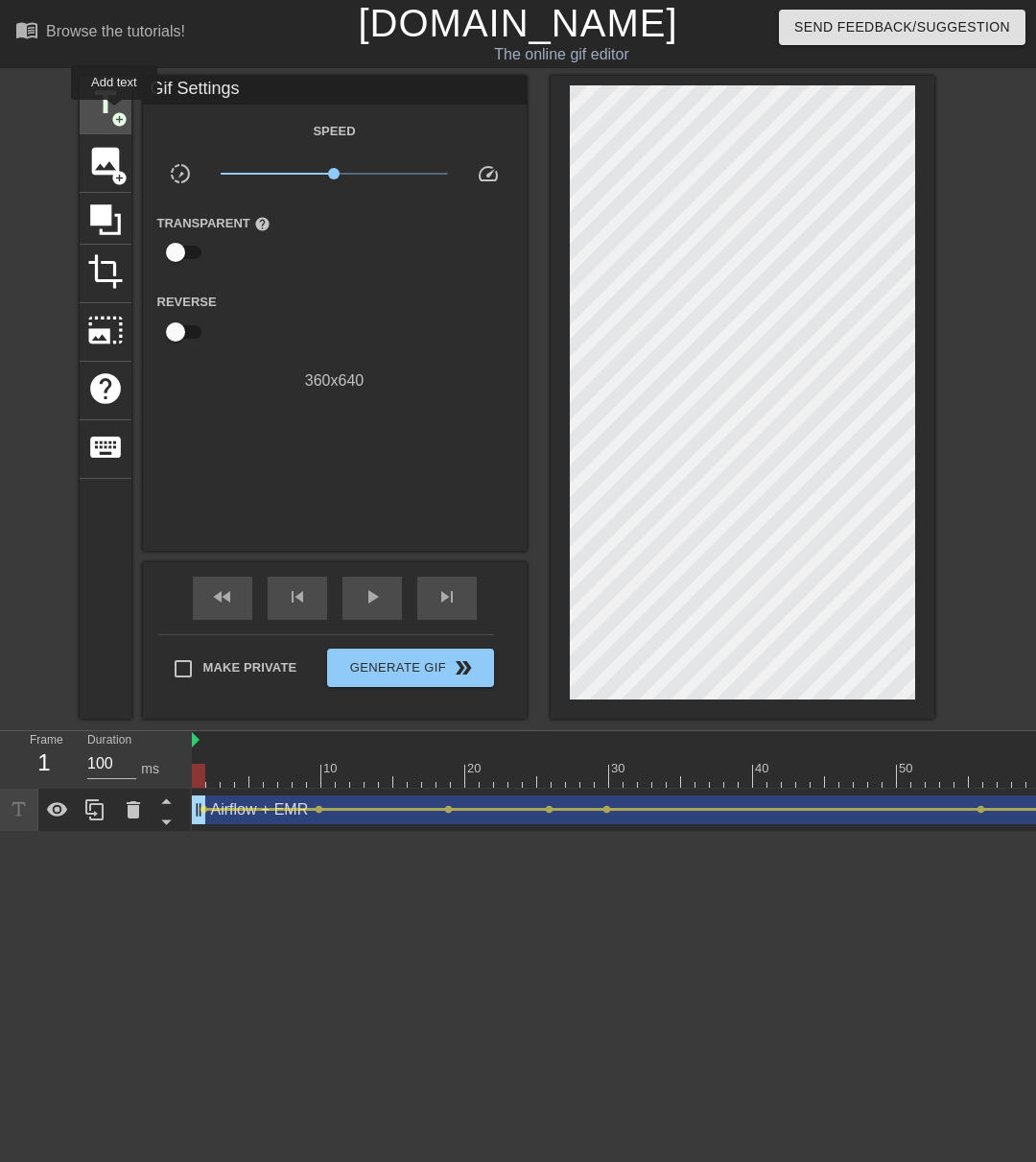 click on "add_circle" at bounding box center [119, 119] 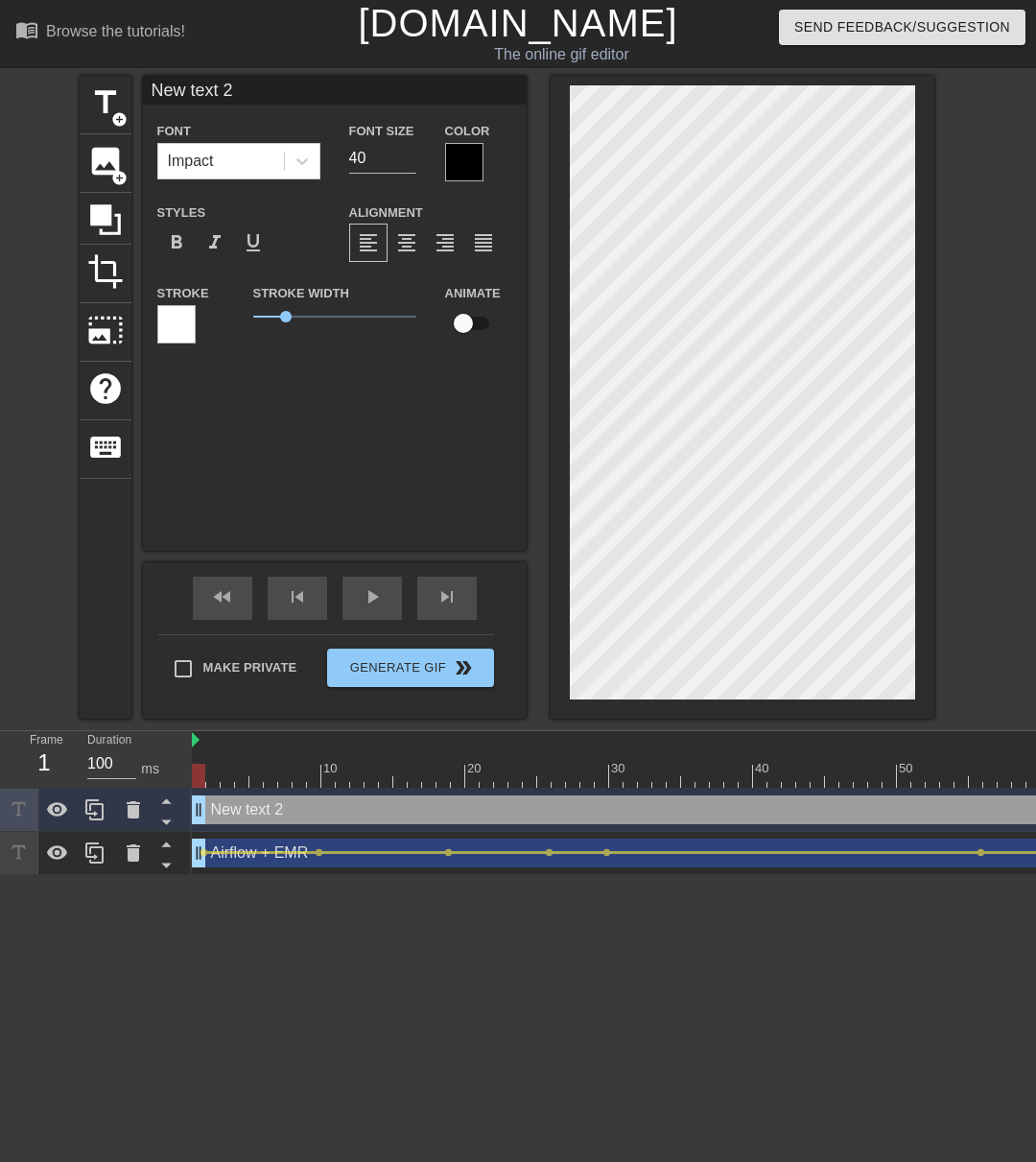 scroll, scrollTop: 3, scrollLeft: 6, axis: both 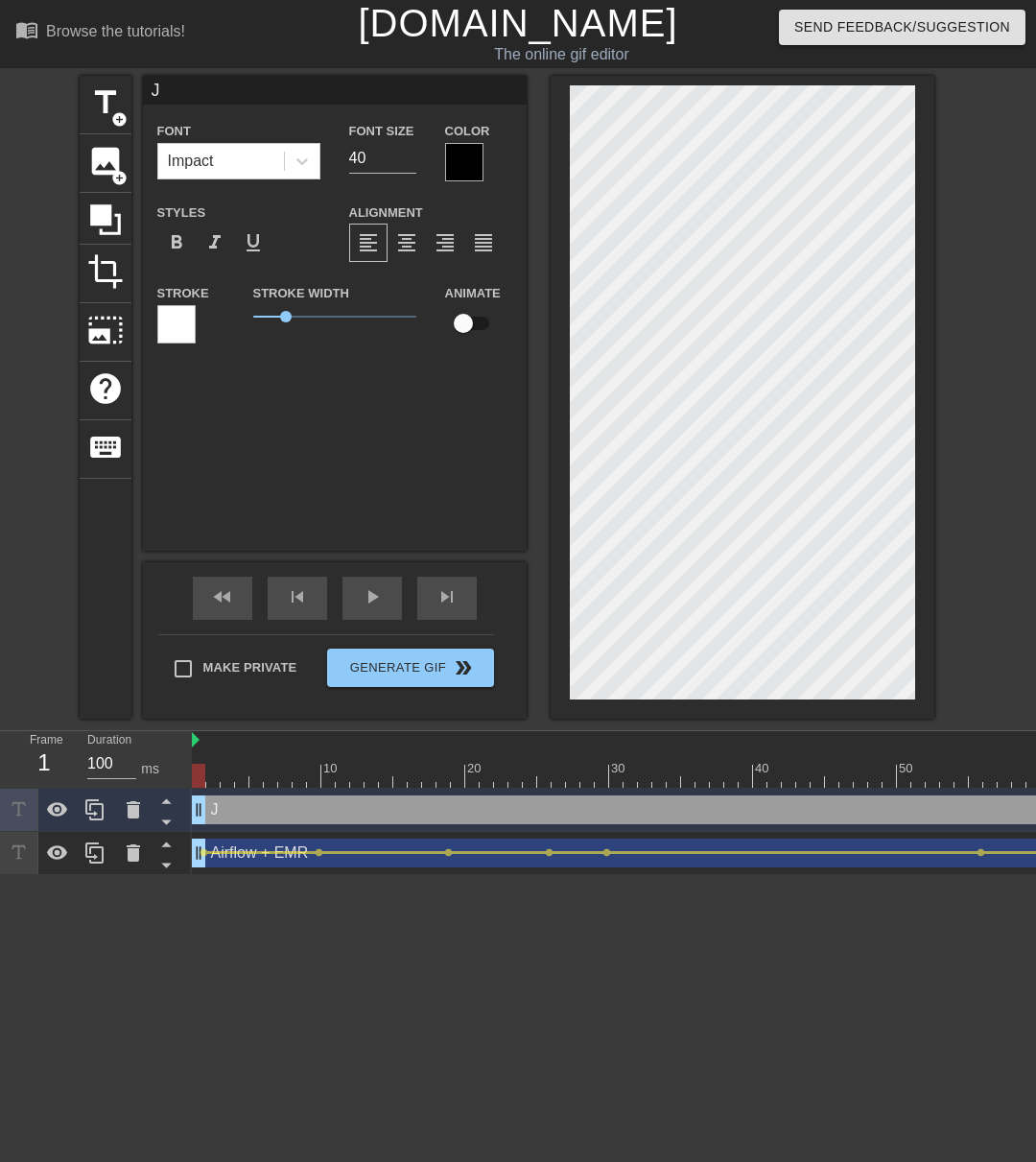 type on "Je" 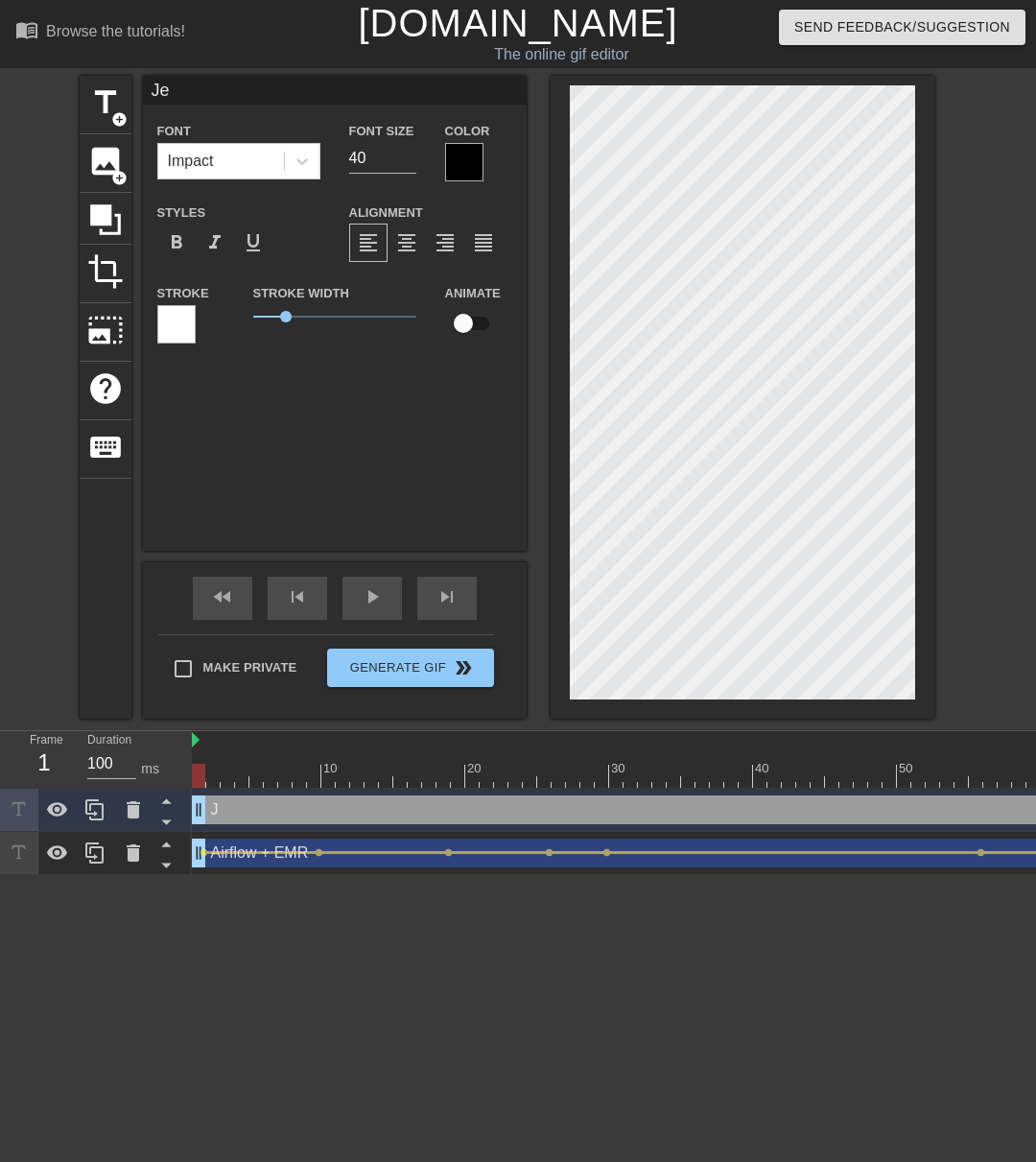 type on "Jer" 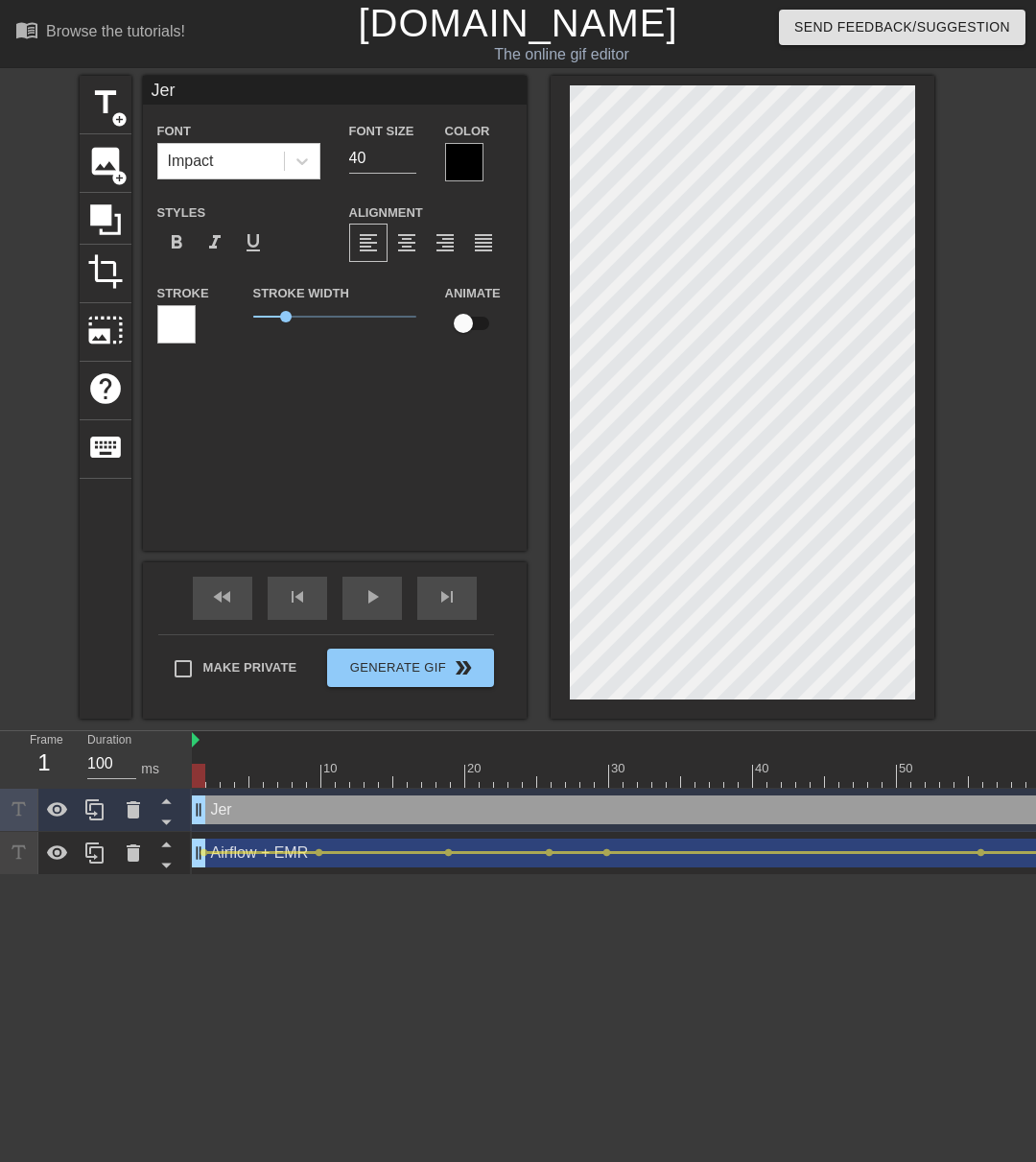 type on "[PERSON_NAME]" 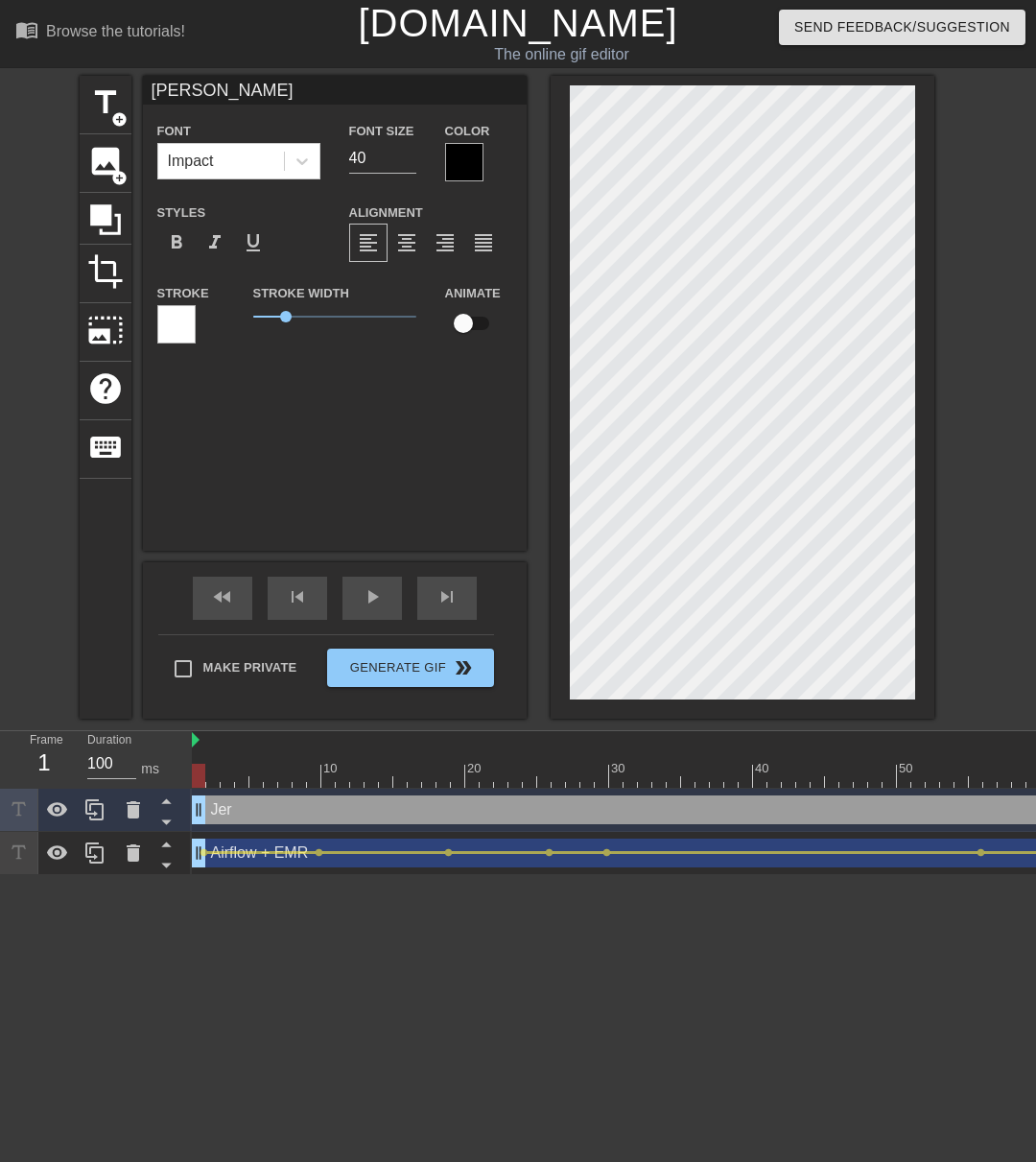 type on "Jerem" 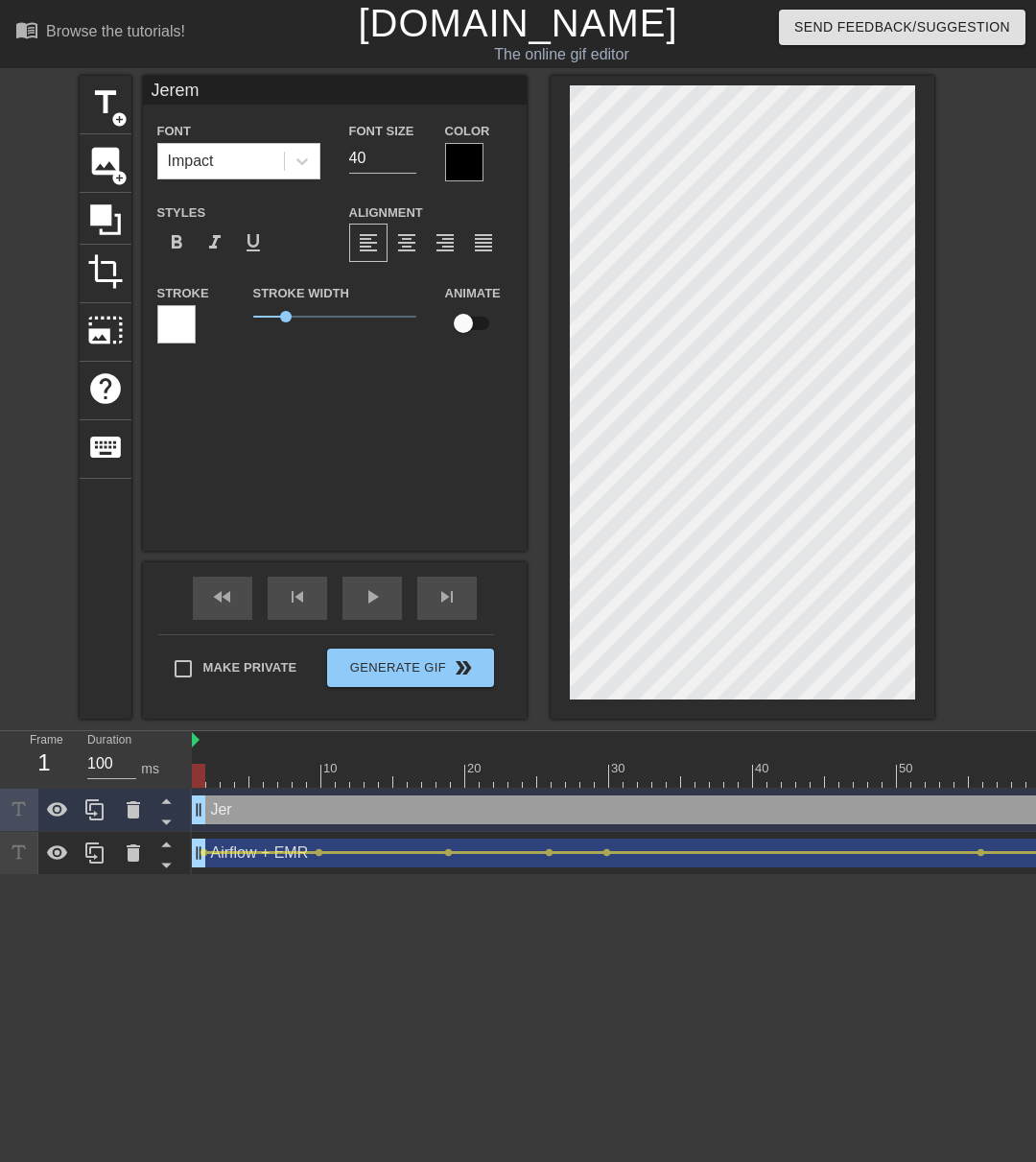 scroll, scrollTop: 3, scrollLeft: 4, axis: both 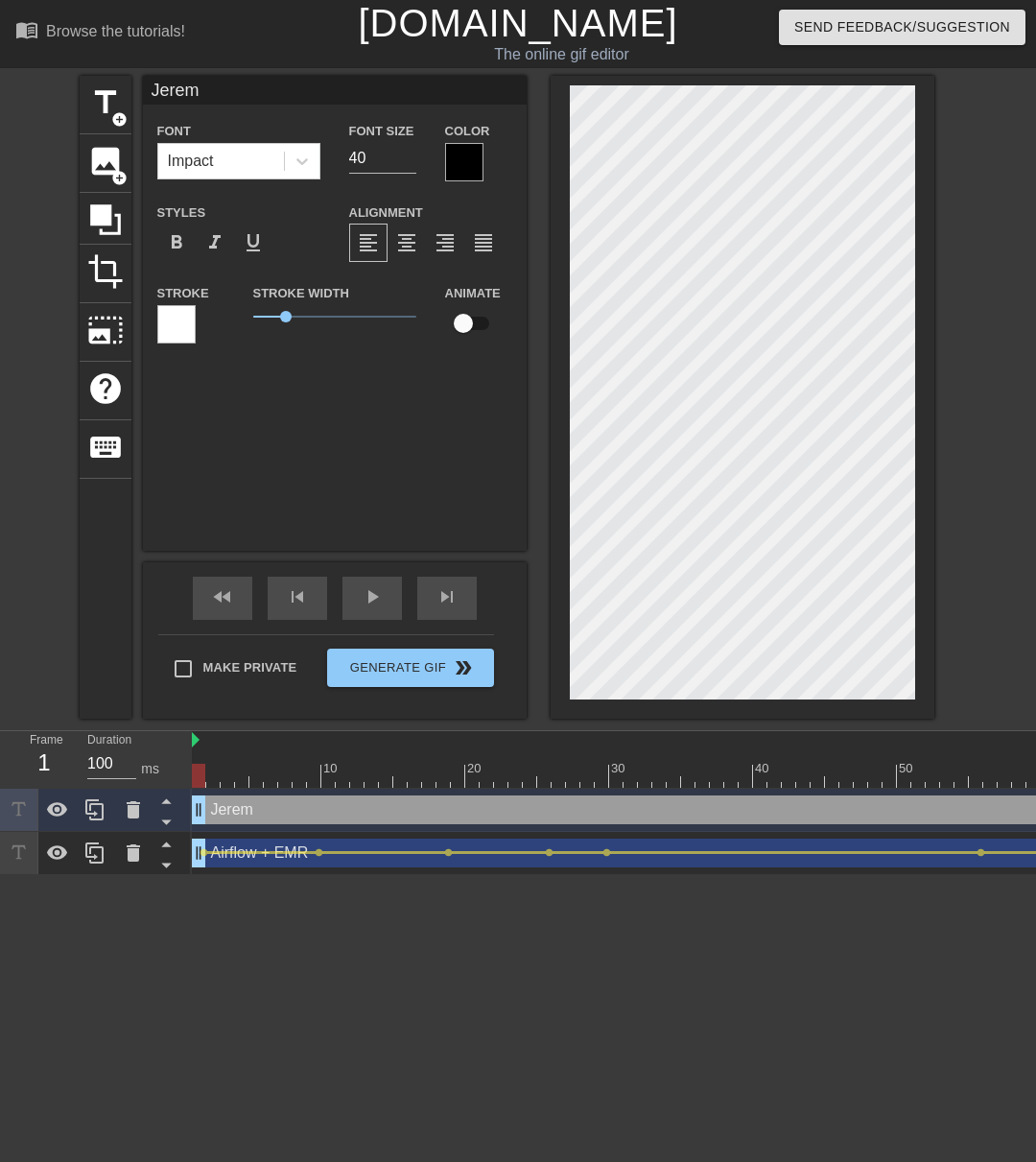 type on "[PERSON_NAME]" 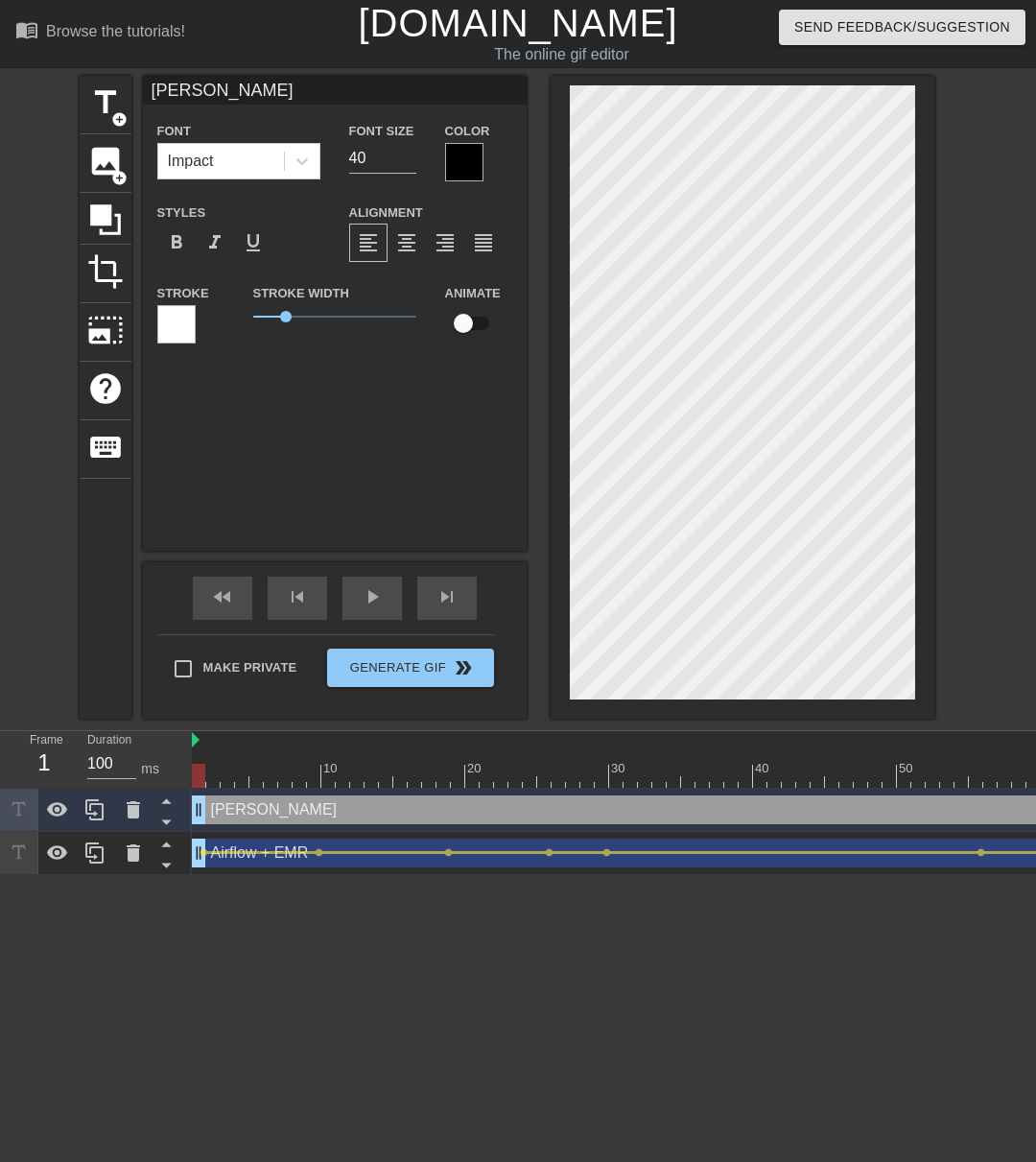 click at bounding box center (464, 162) 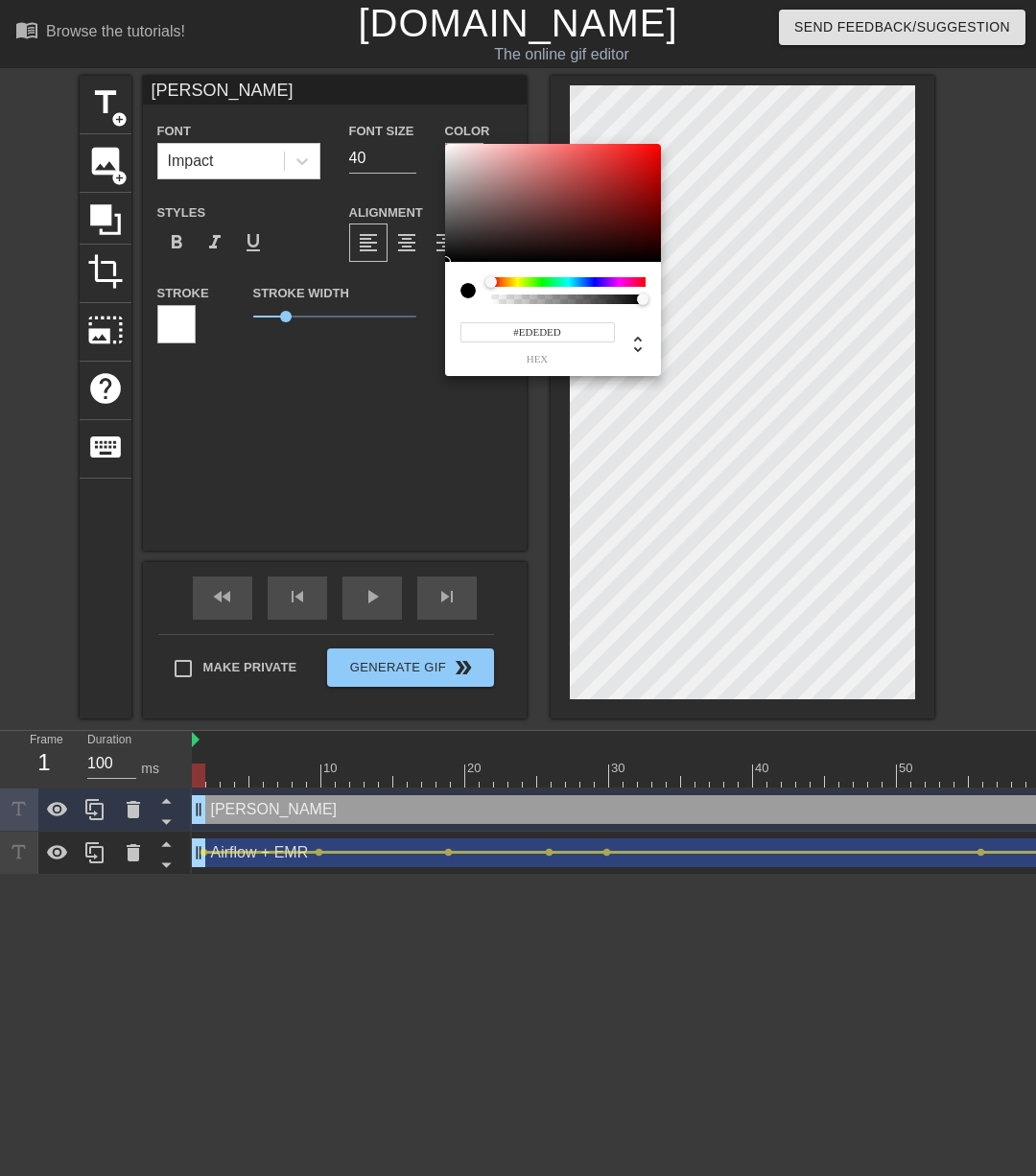 type on "#FFFFFF" 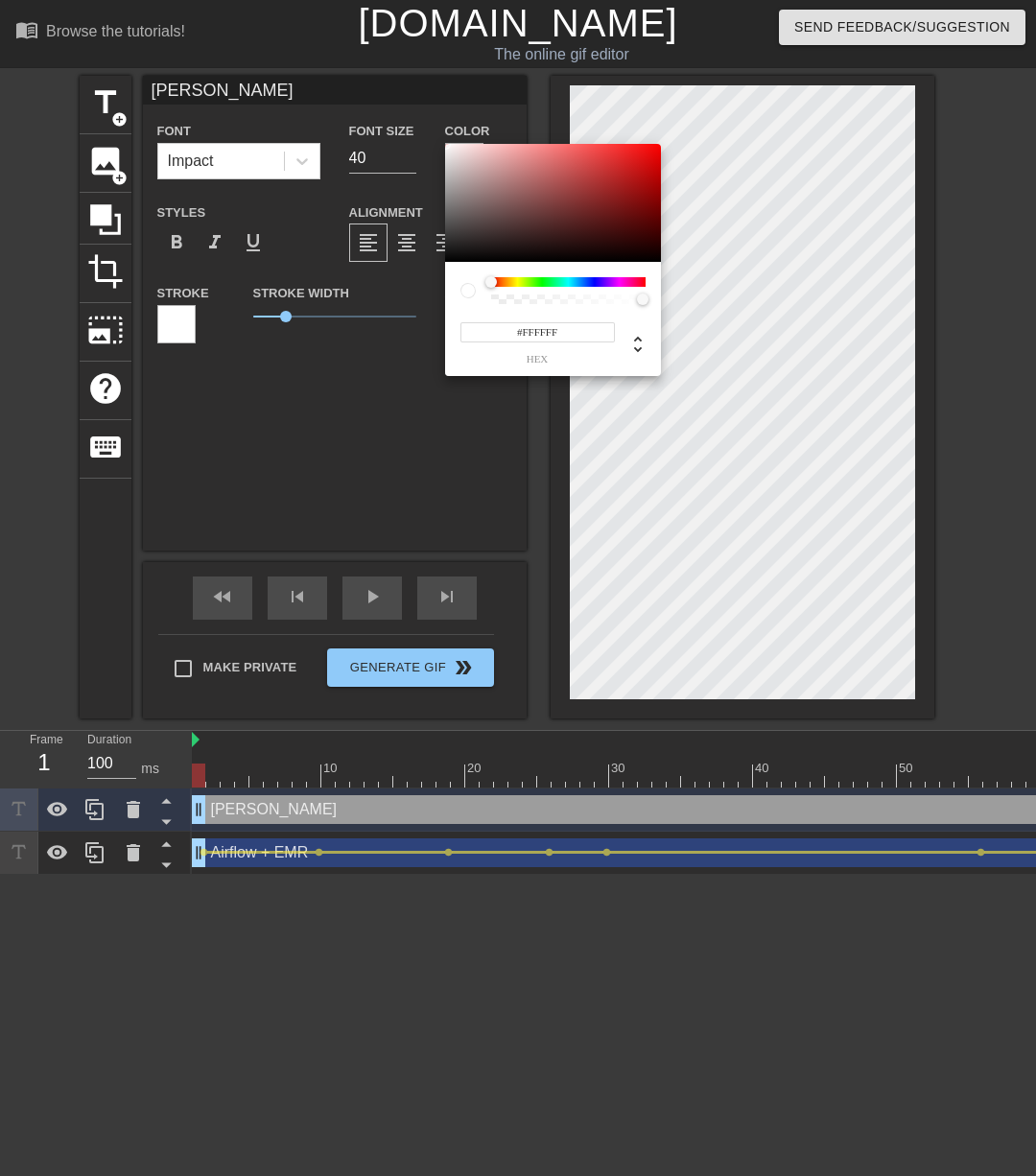 drag, startPoint x: 464, startPoint y: 176, endPoint x: 499, endPoint y: 218, distance: 54.6717 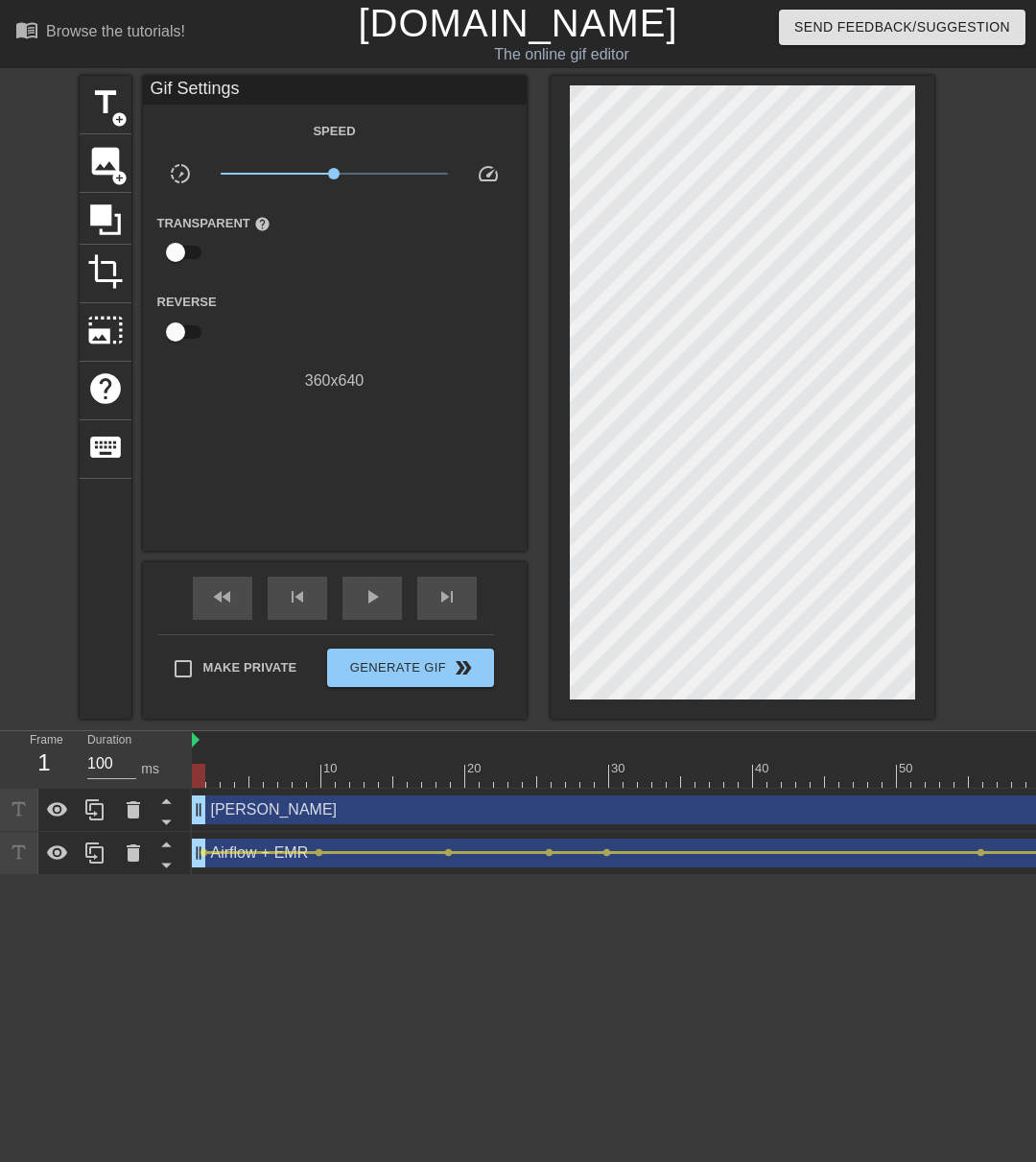 drag, startPoint x: 151, startPoint y: 367, endPoint x: 163, endPoint y: 327, distance: 41.761226 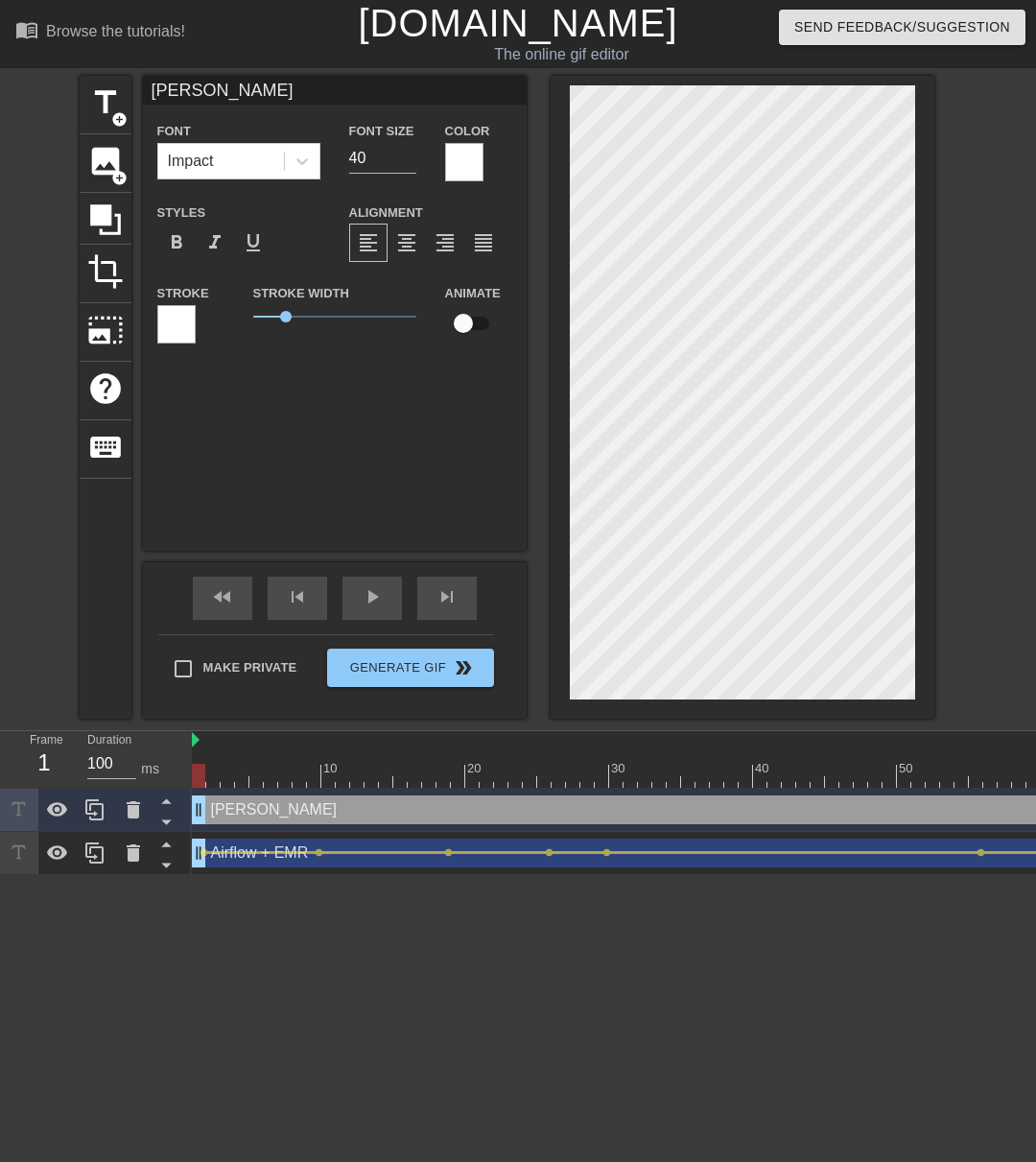 click at bounding box center [177, 324] 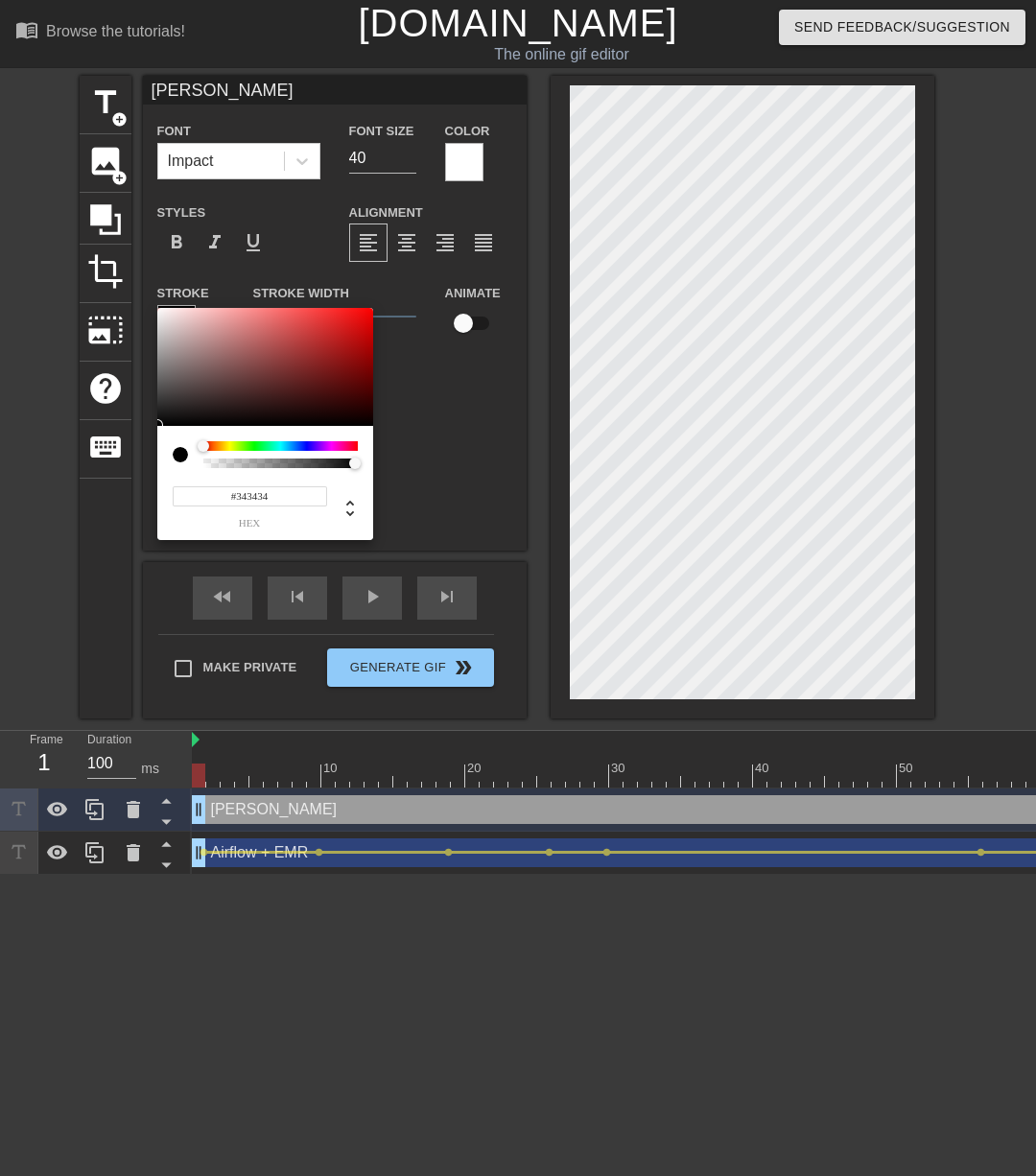 type on "#000000" 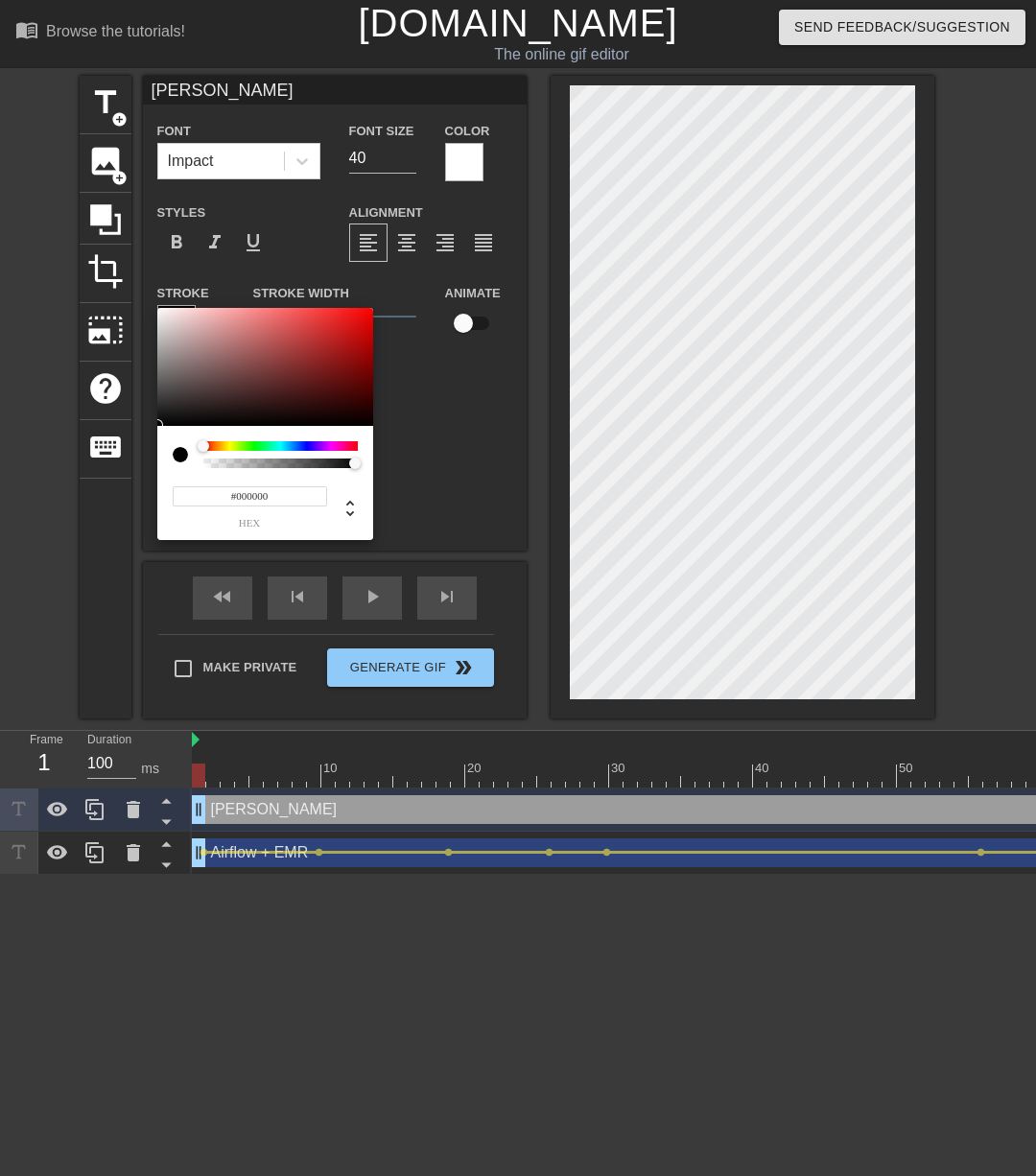 drag, startPoint x: 163, startPoint y: 413, endPoint x: 203, endPoint y: 412, distance: 40.012498 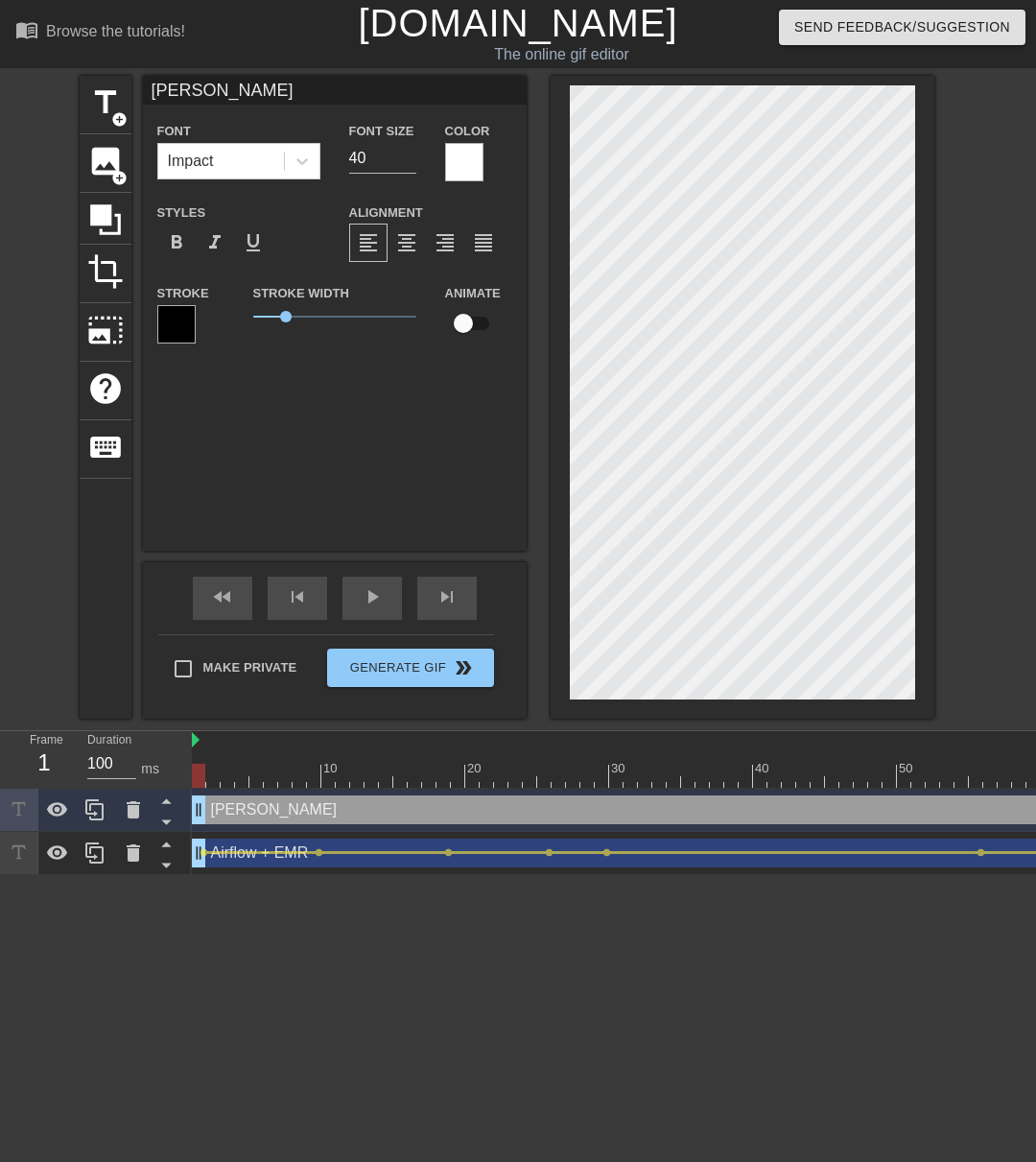 scroll, scrollTop: 3, scrollLeft: 5, axis: both 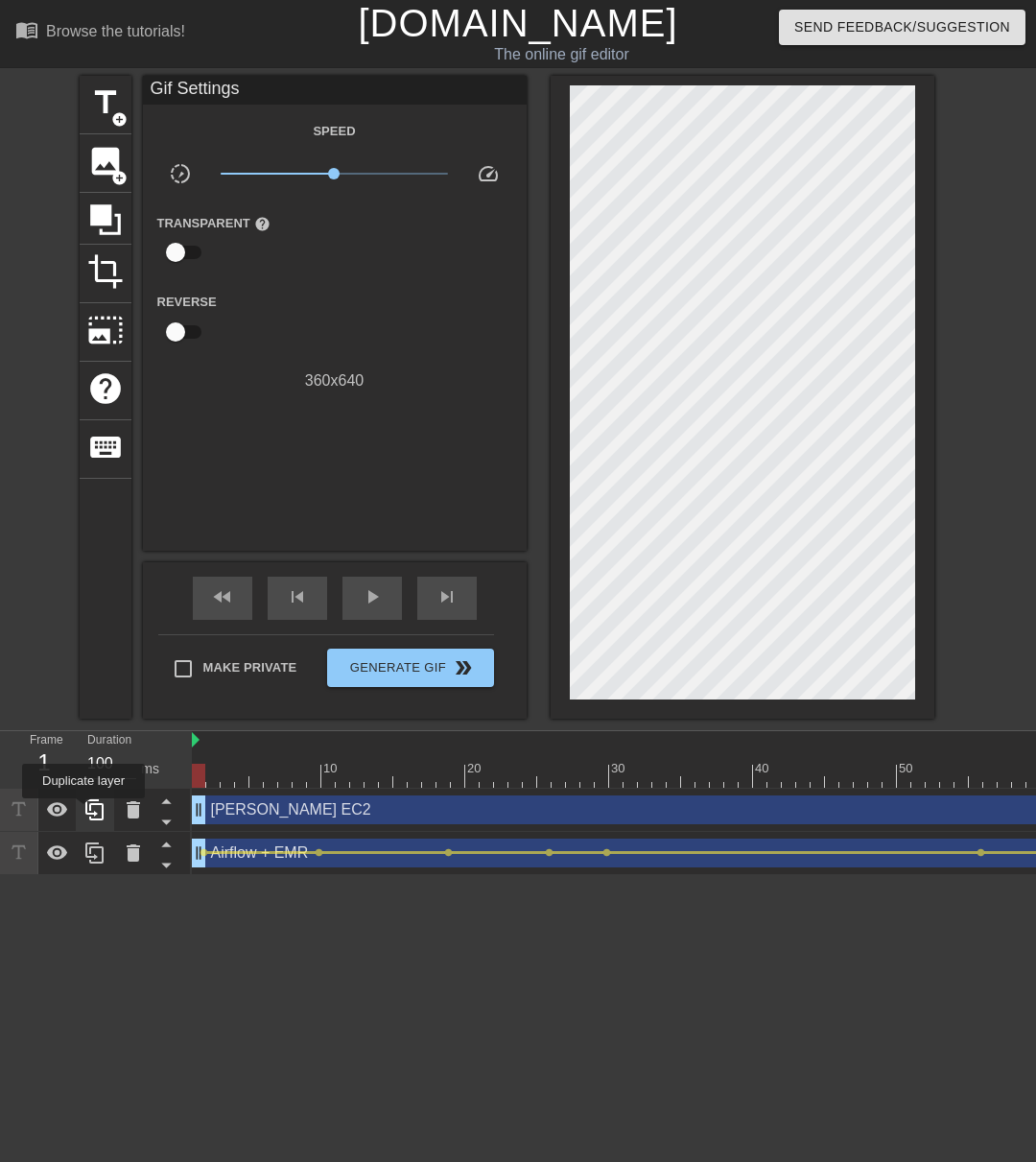 click 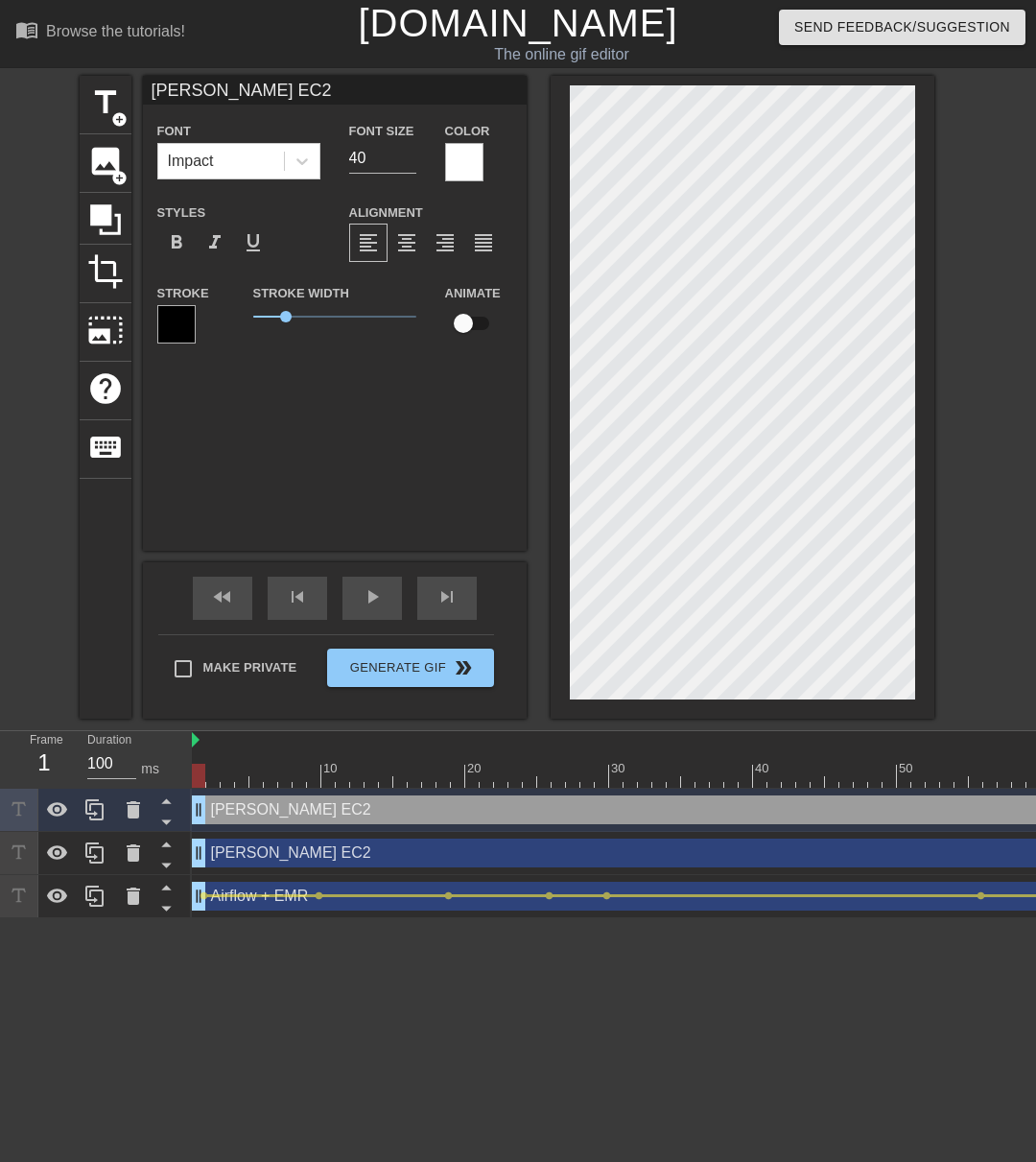 scroll, scrollTop: 3, scrollLeft: 6, axis: both 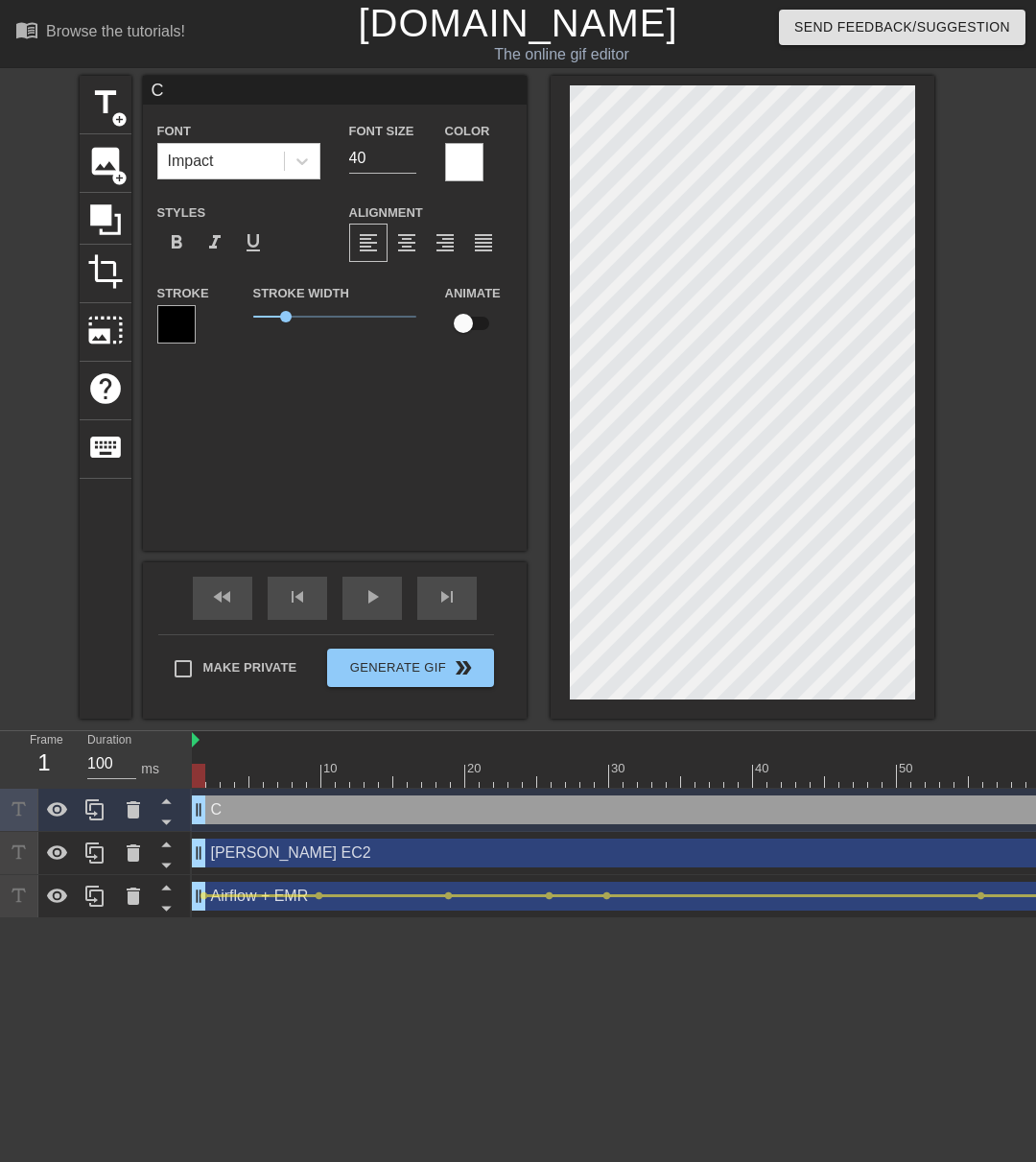 type on "Cr" 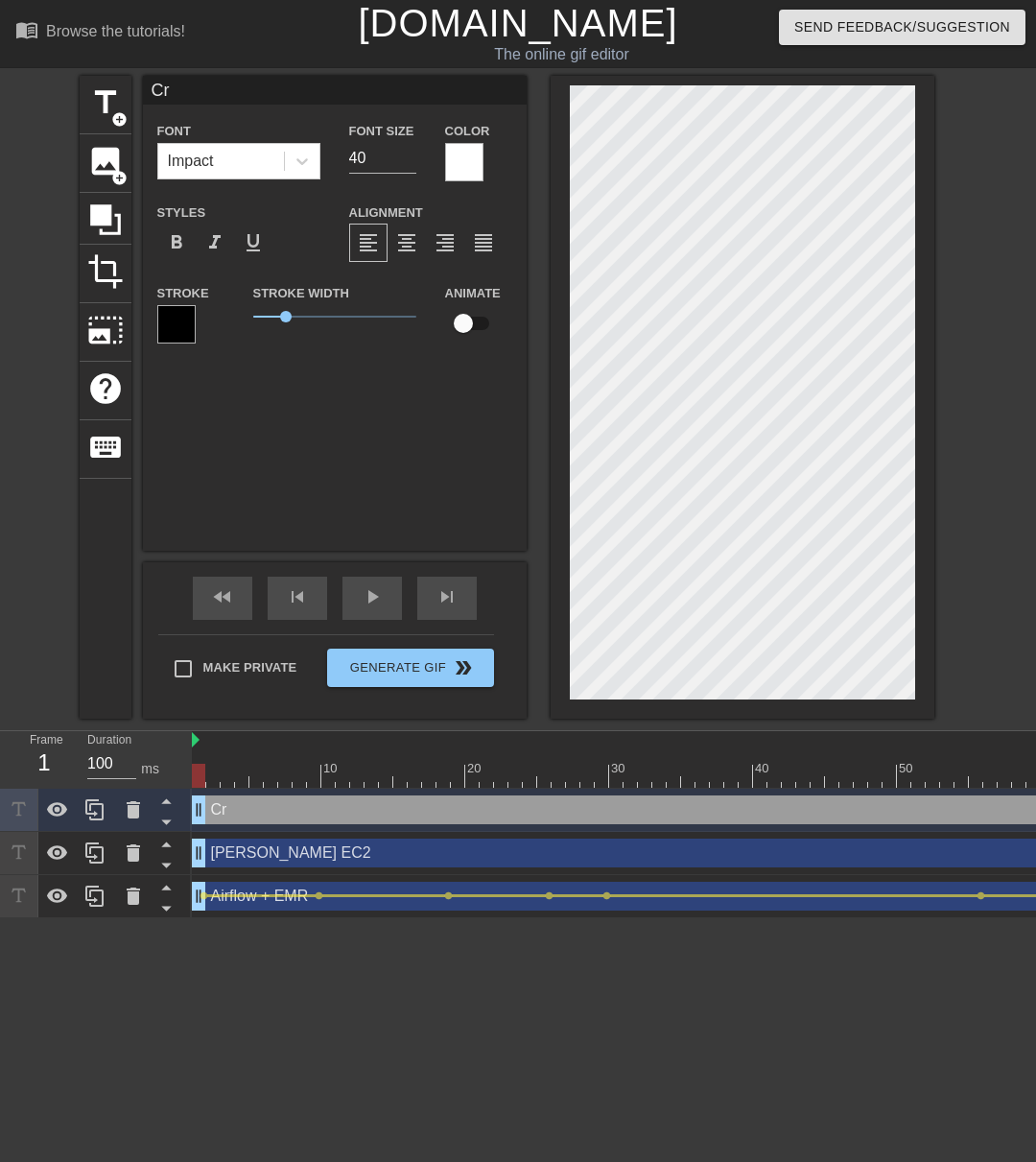 type on "Cri" 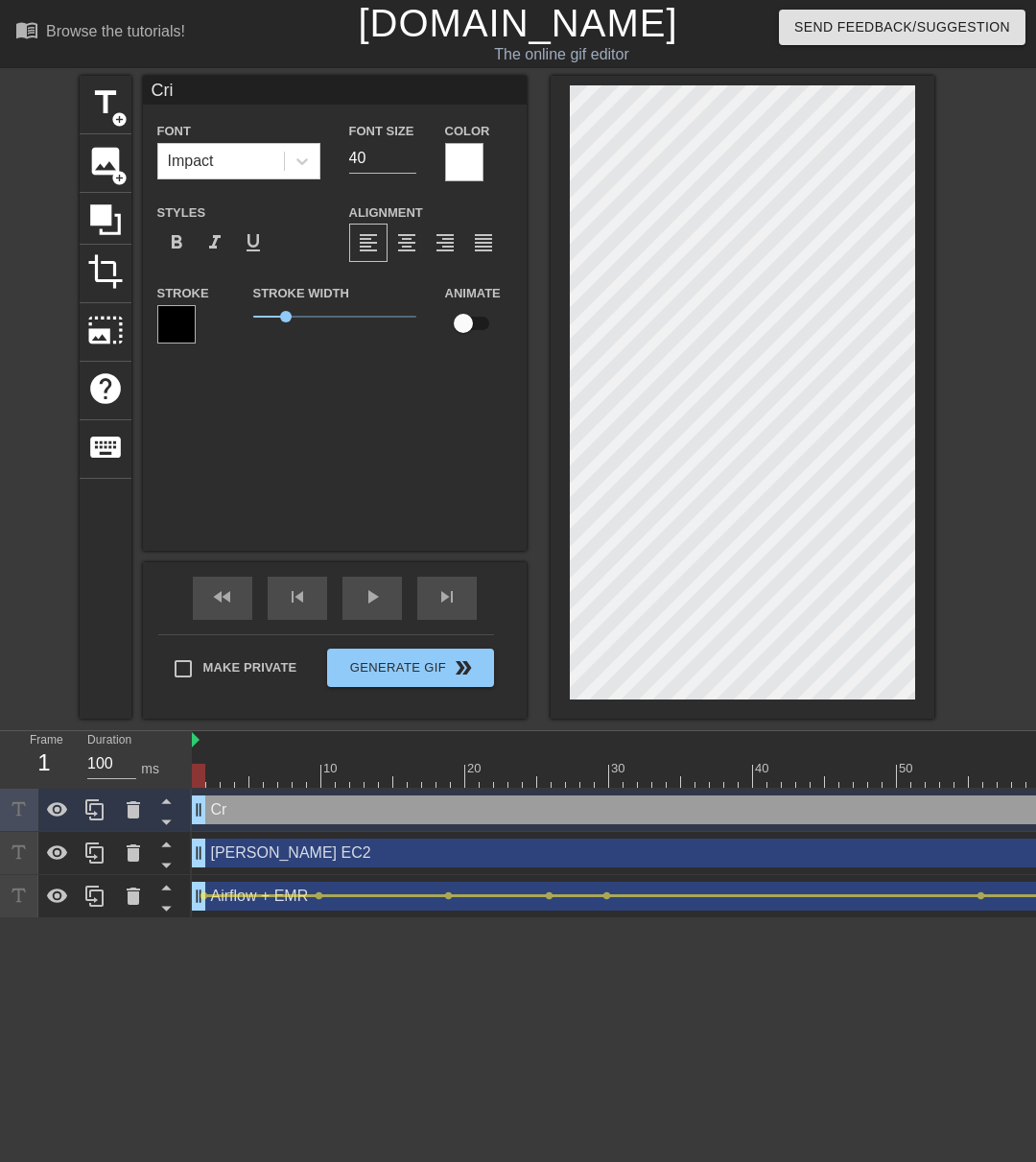 type on "[PERSON_NAME]" 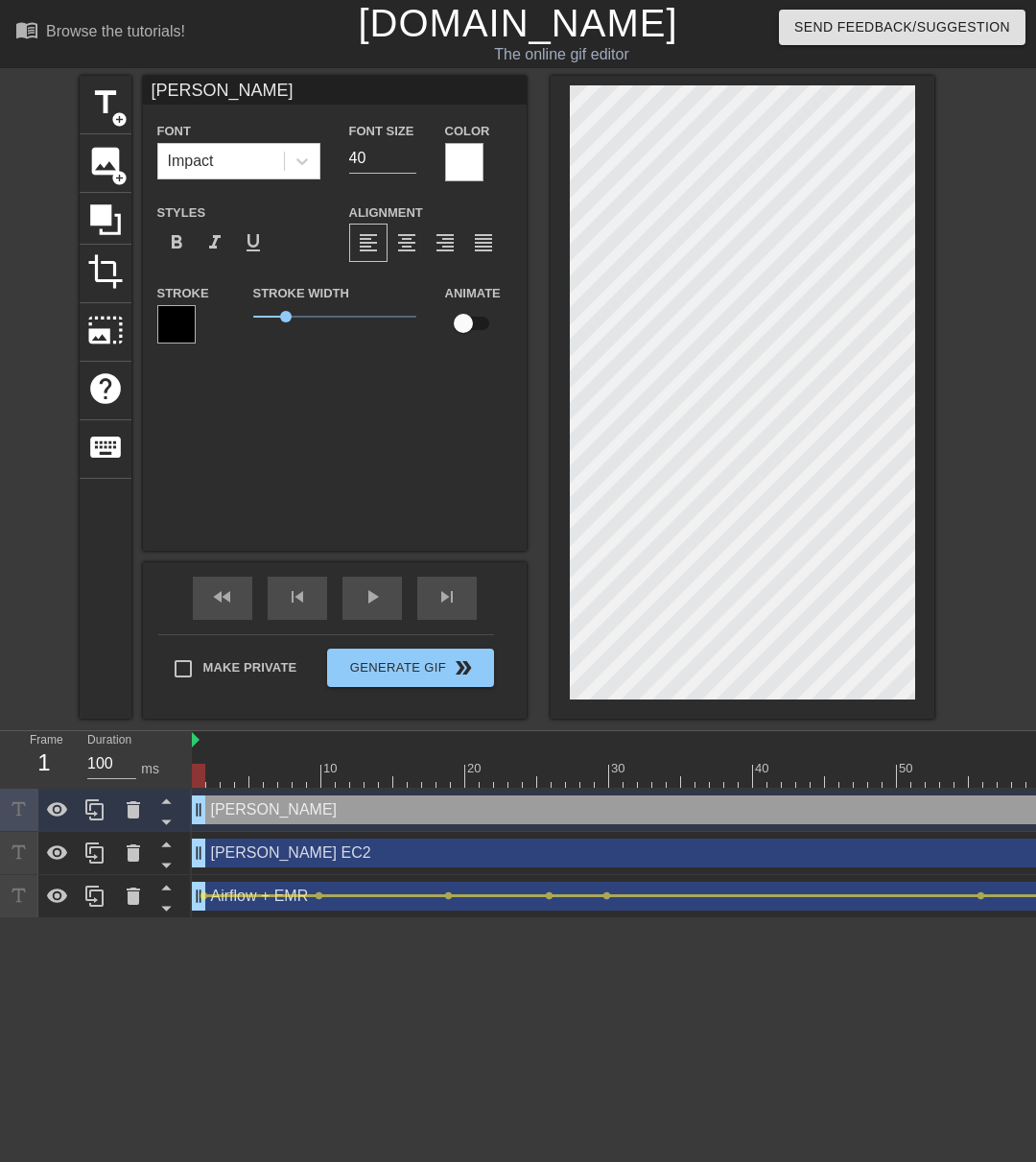 type on "[PERSON_NAME]" 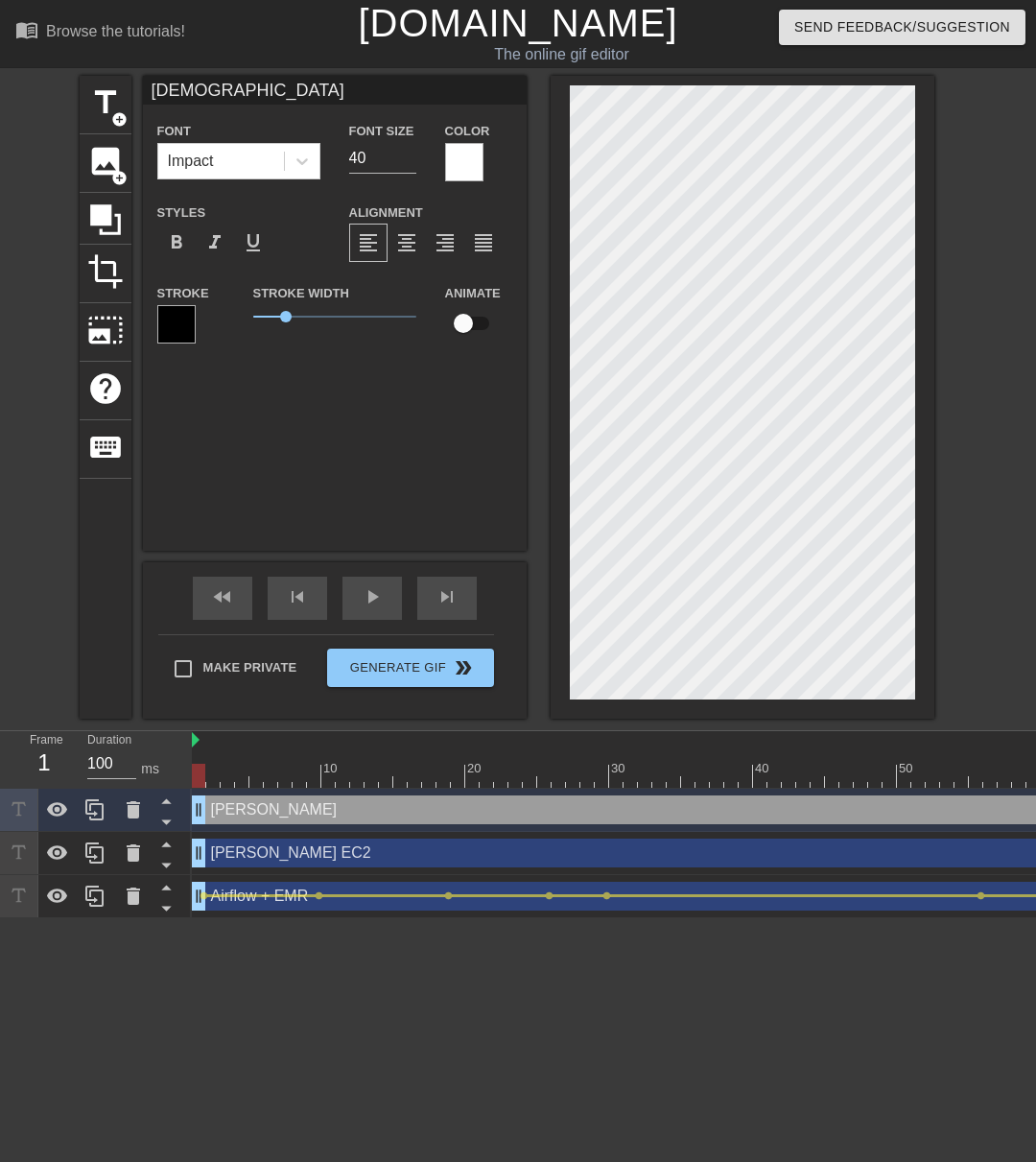 type on "Cristhi" 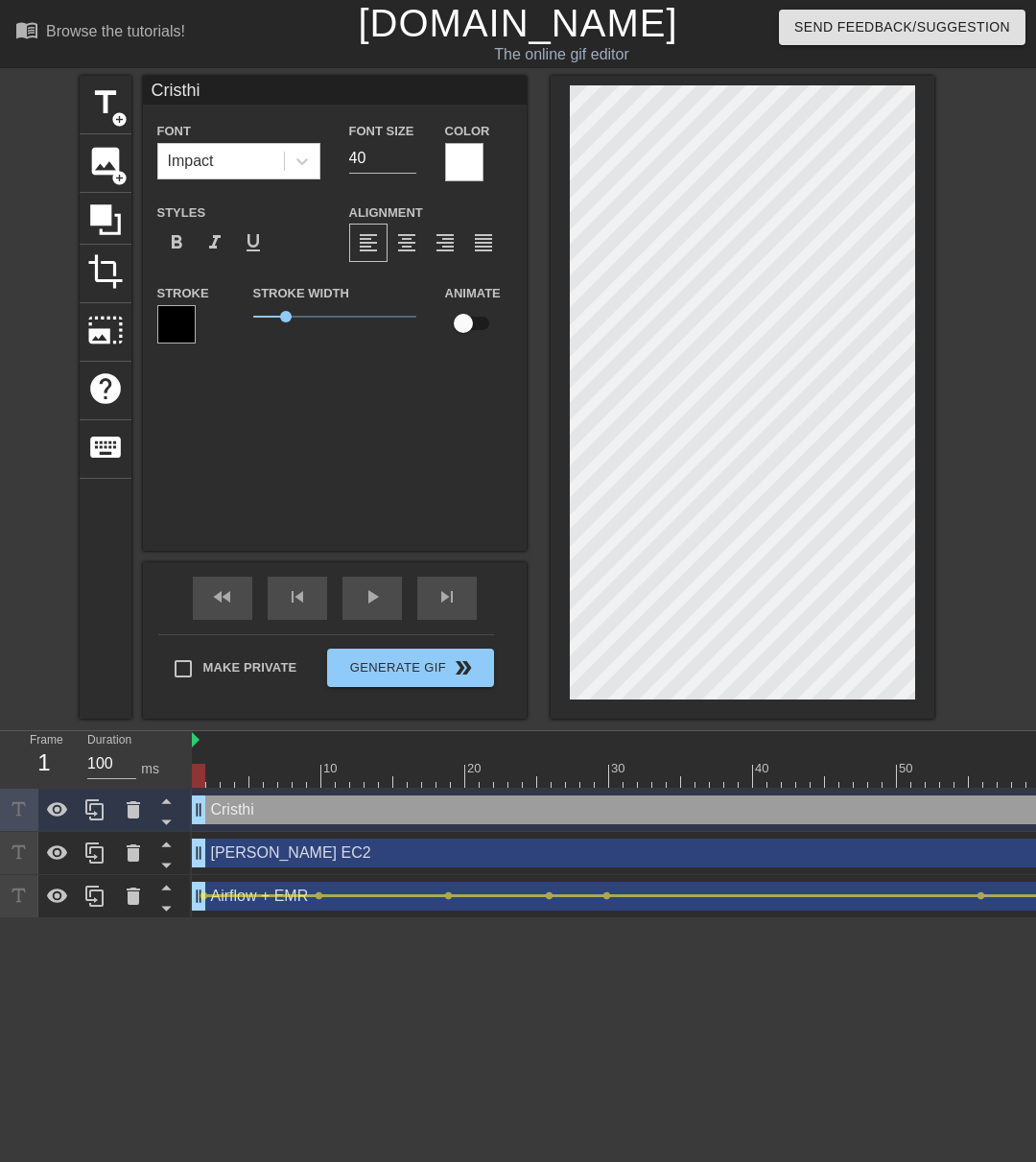 type on "[DEMOGRAPHIC_DATA]" 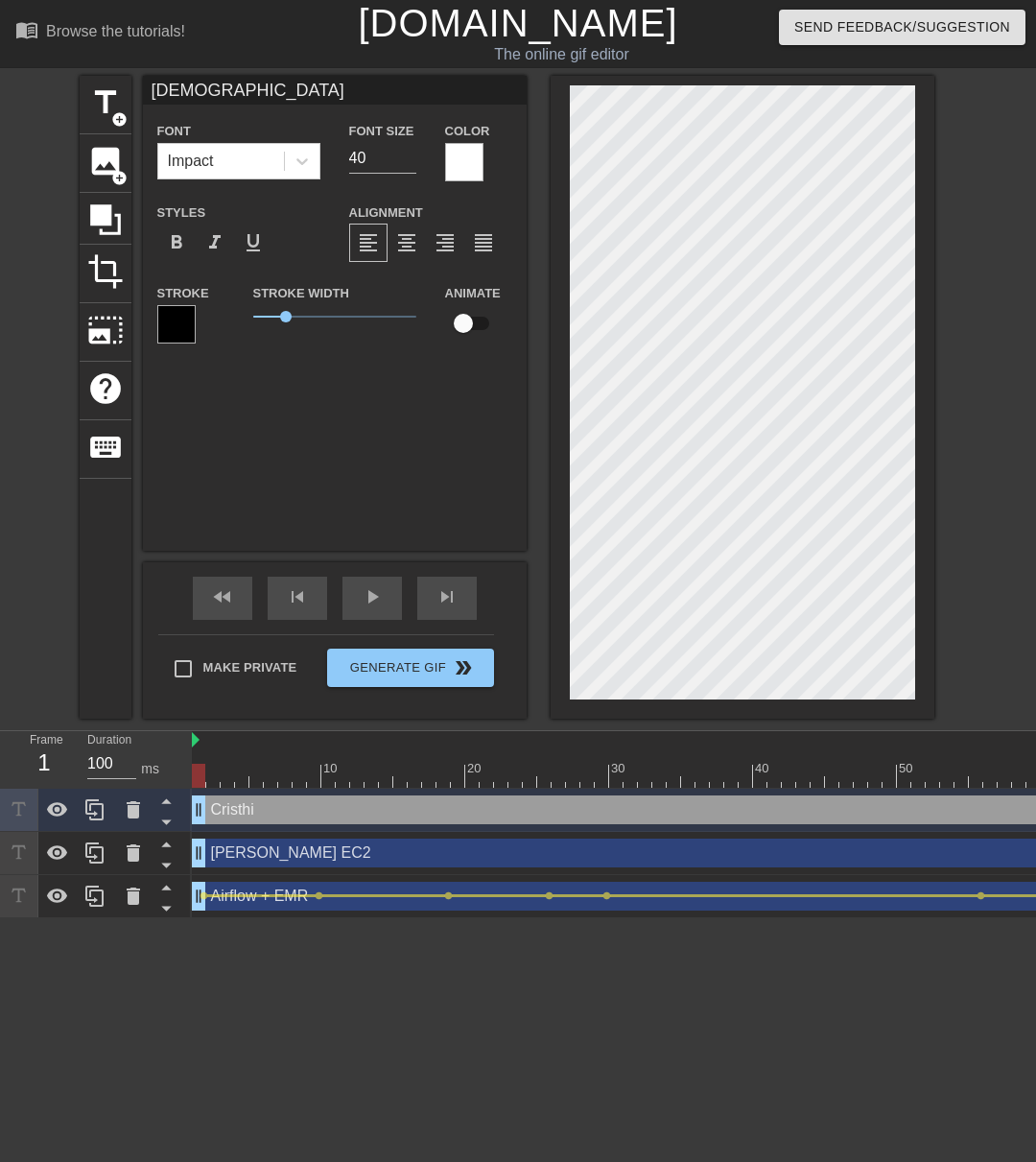 type on "[DEMOGRAPHIC_DATA]" 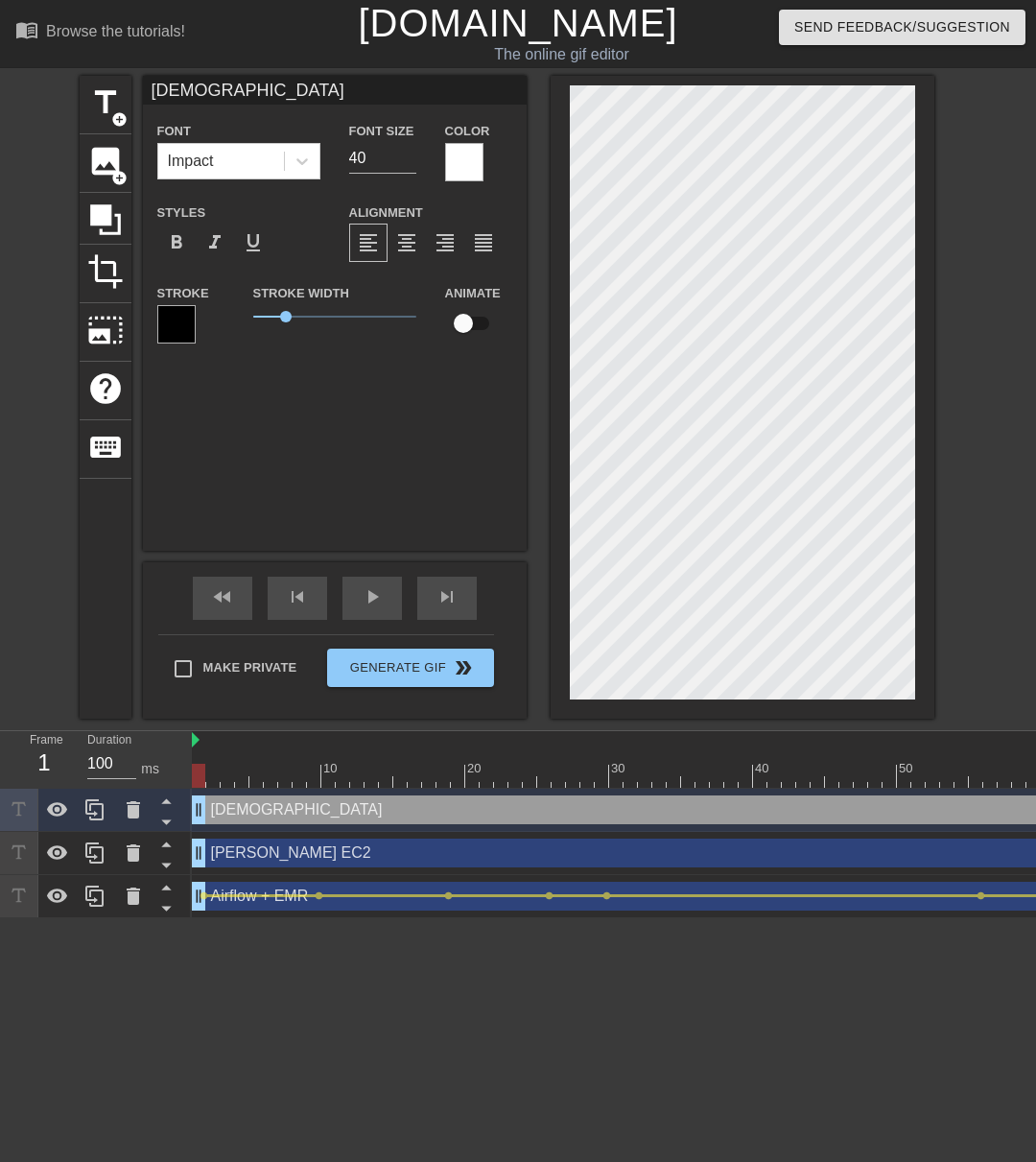 type on "[DEMOGRAPHIC_DATA]" 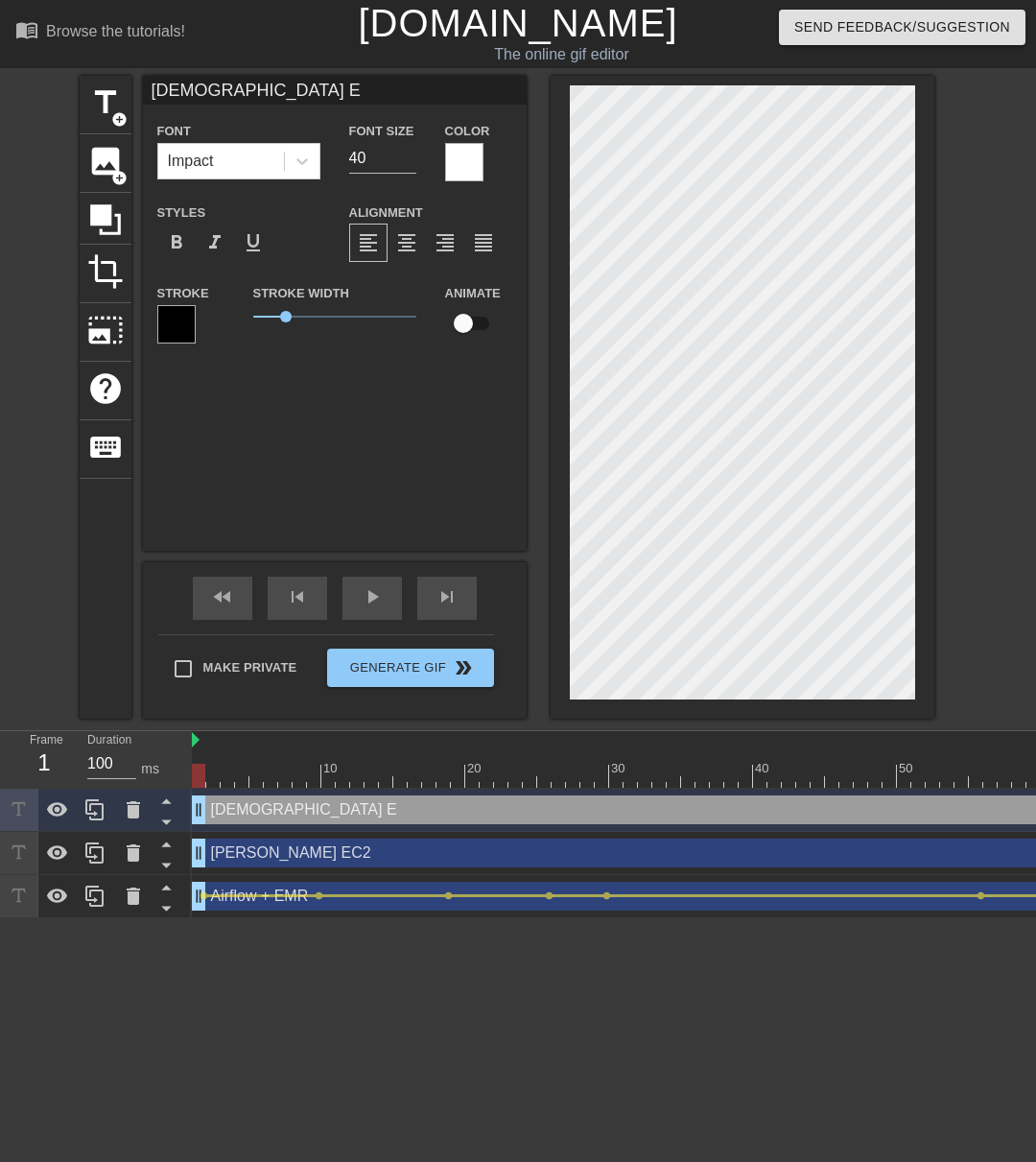 type on "[PERSON_NAME]" 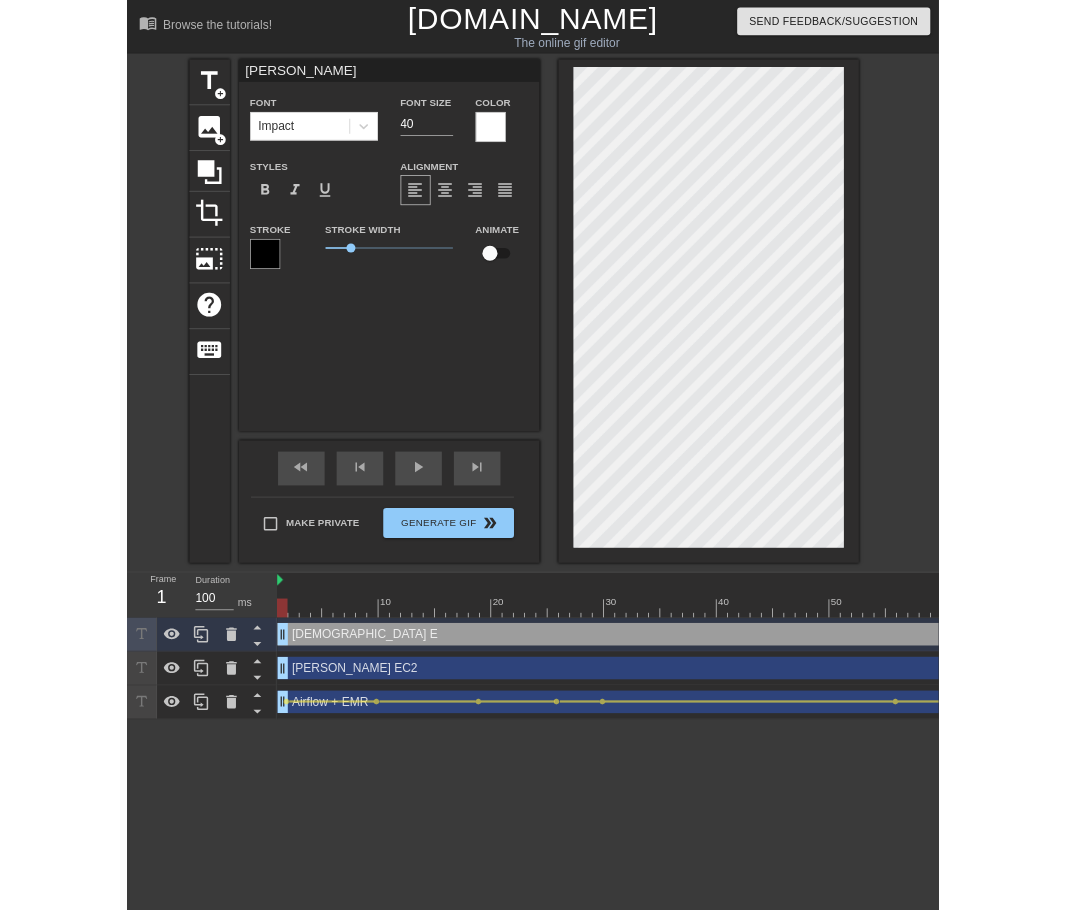 scroll, scrollTop: 3, scrollLeft: 7, axis: both 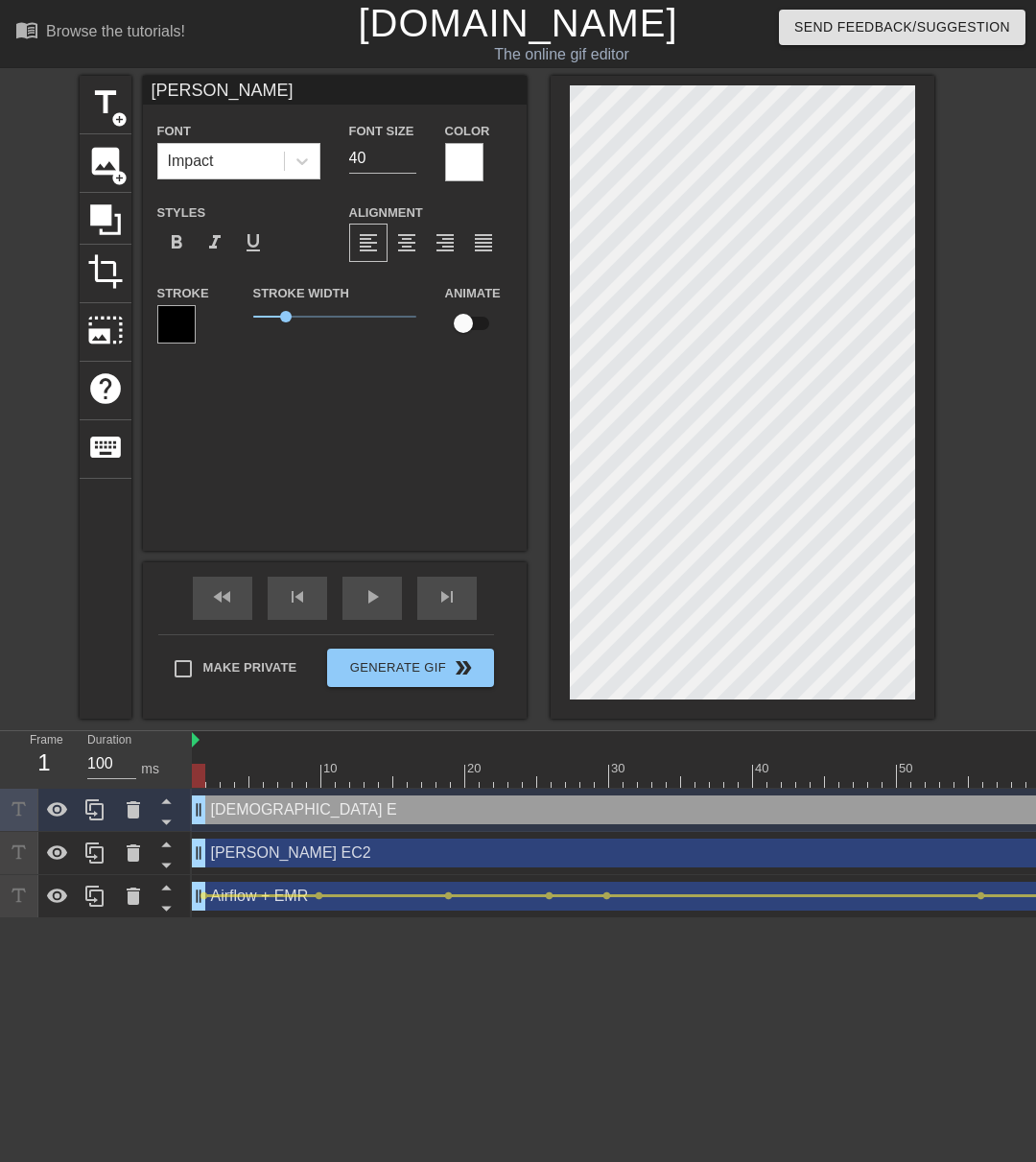 type on "[DEMOGRAPHIC_DATA] EKS" 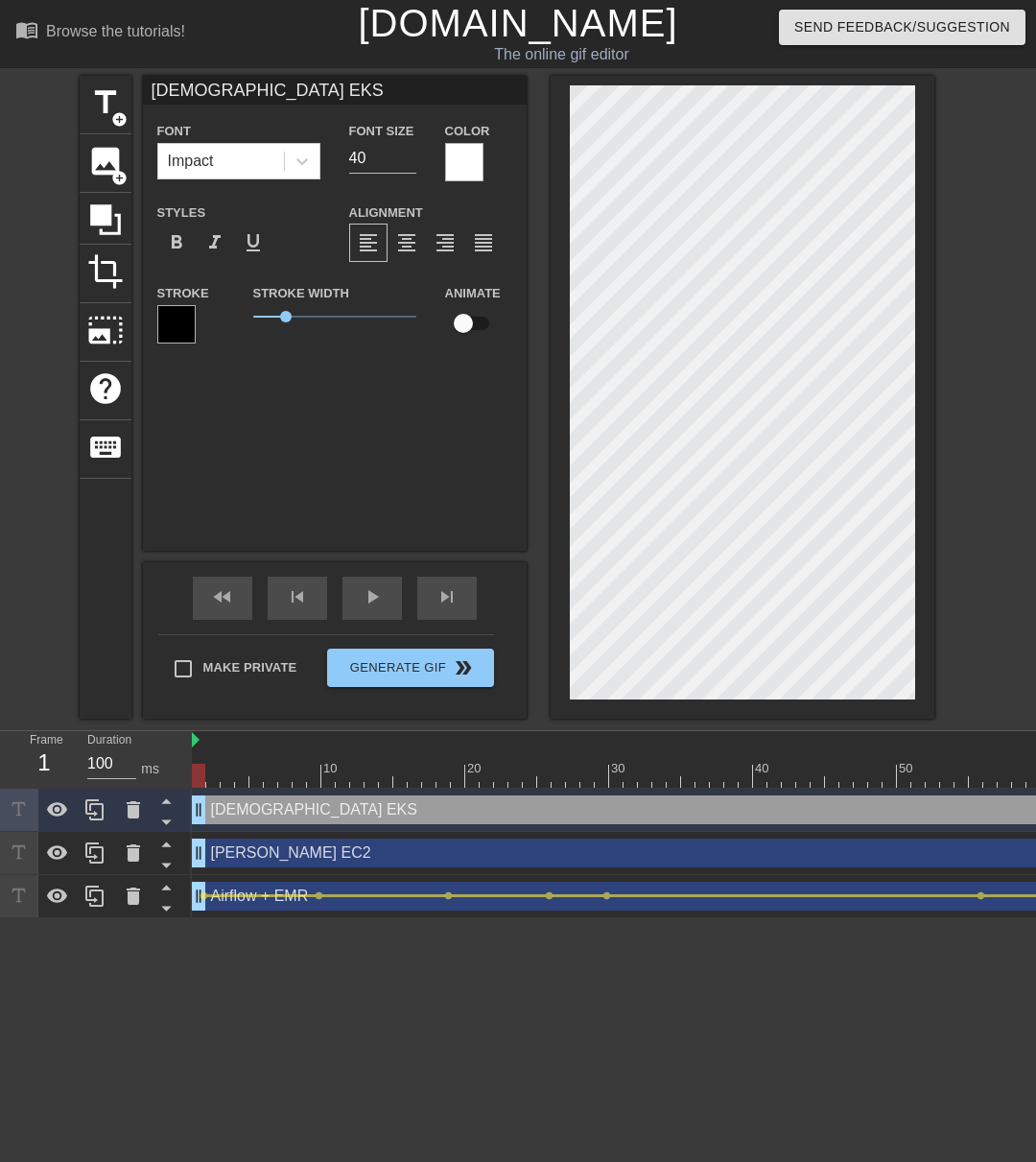 click at bounding box center [464, 162] 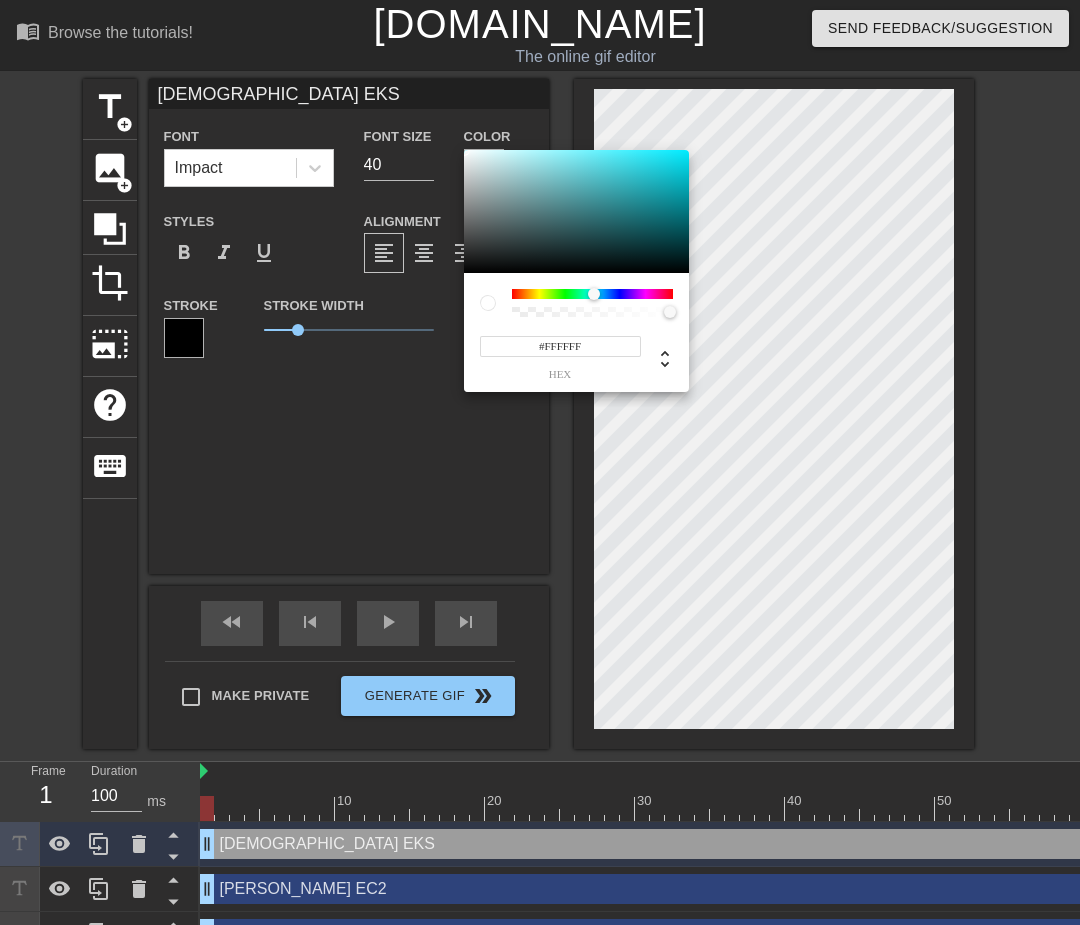 drag, startPoint x: 513, startPoint y: 290, endPoint x: 594, endPoint y: 295, distance: 81.154175 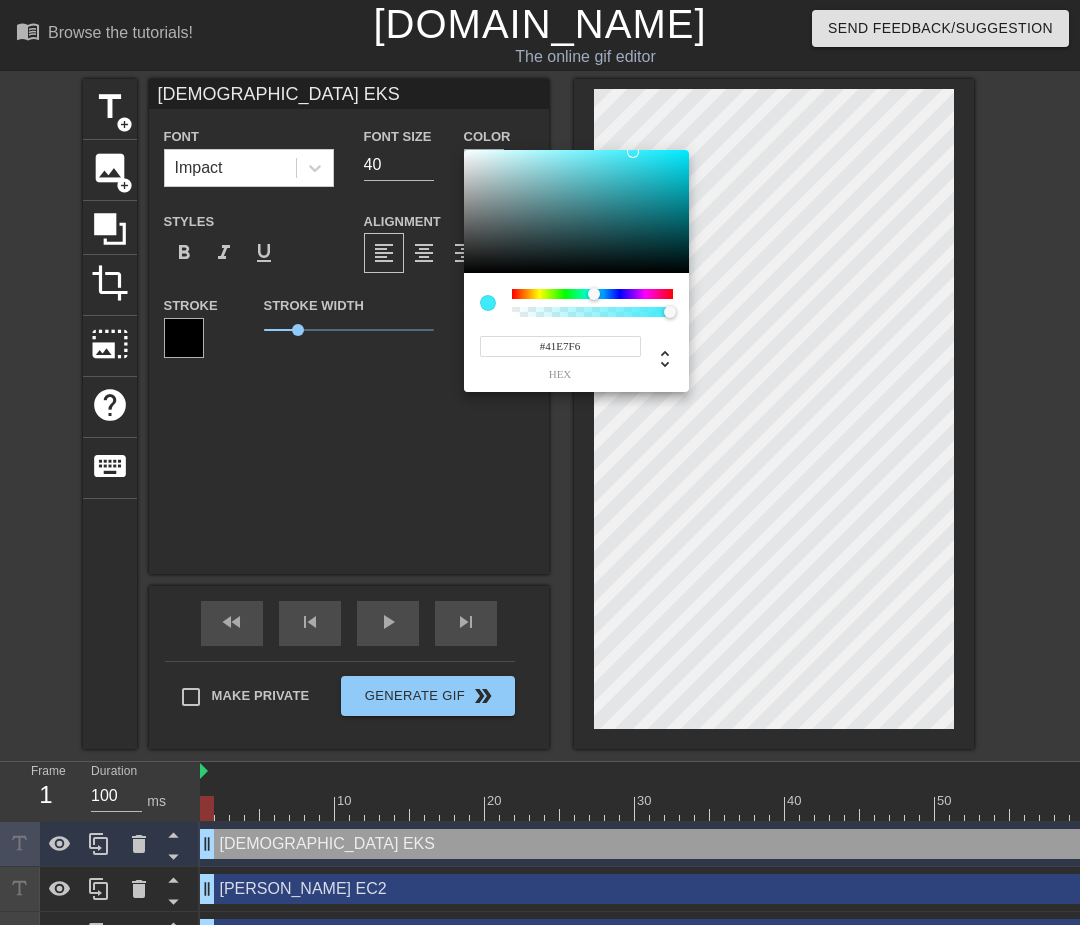 type on "#42E9F8" 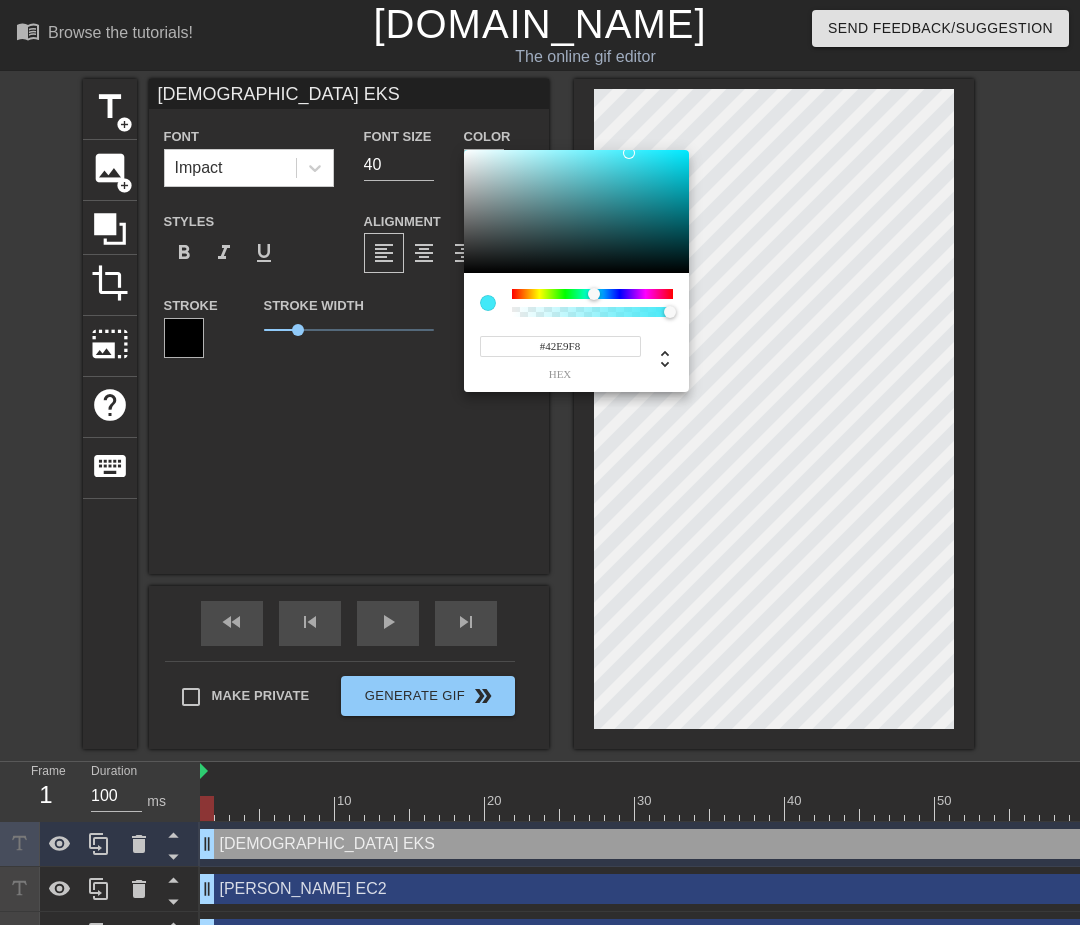 drag, startPoint x: 597, startPoint y: 184, endPoint x: 861, endPoint y: 338, distance: 305.63376 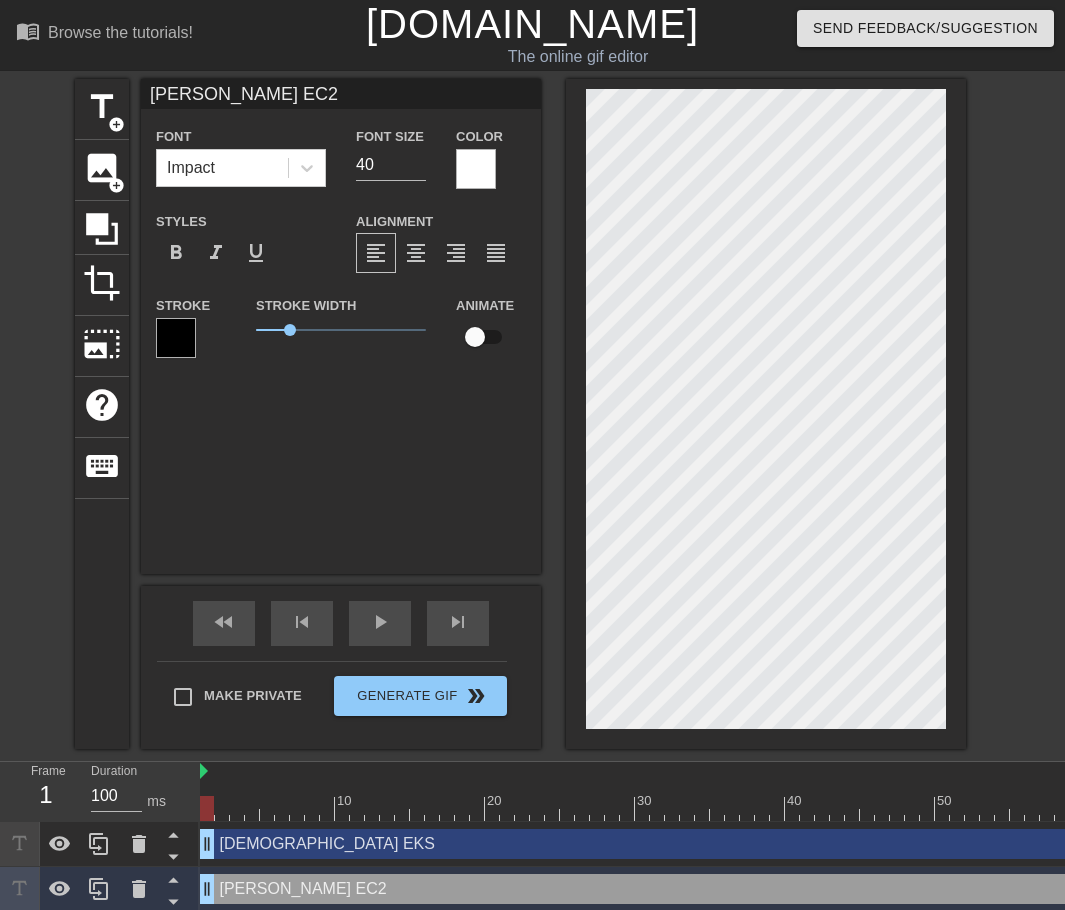 click at bounding box center [476, 169] 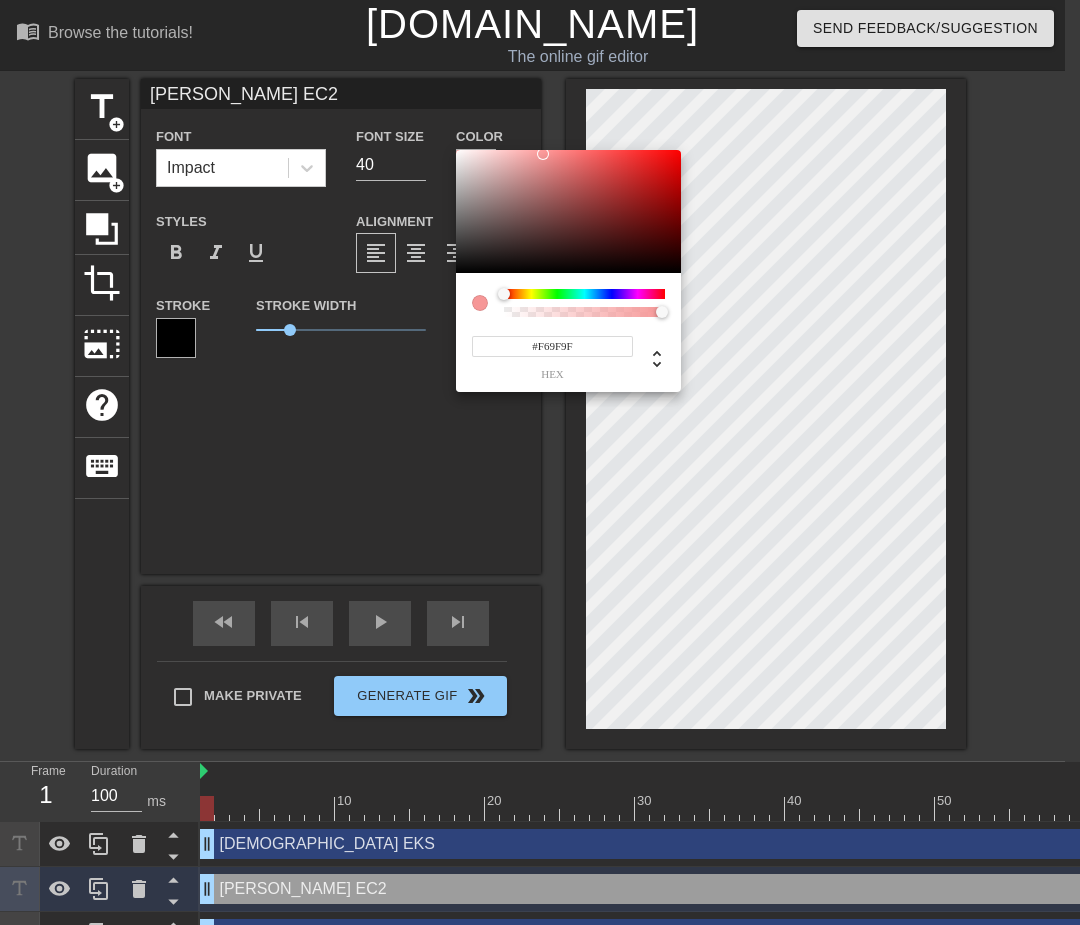 type on "#F4A0A0" 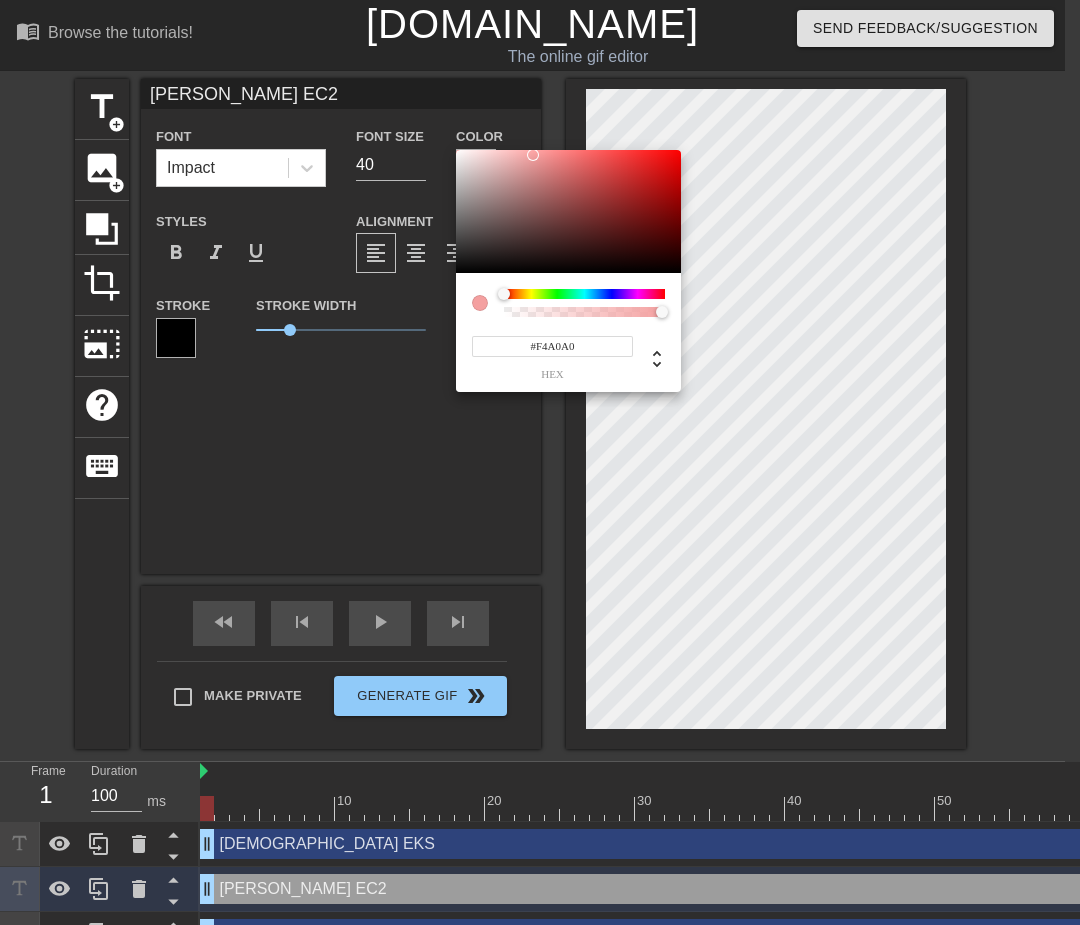 drag, startPoint x: 535, startPoint y: 186, endPoint x: 533, endPoint y: 155, distance: 31.06445 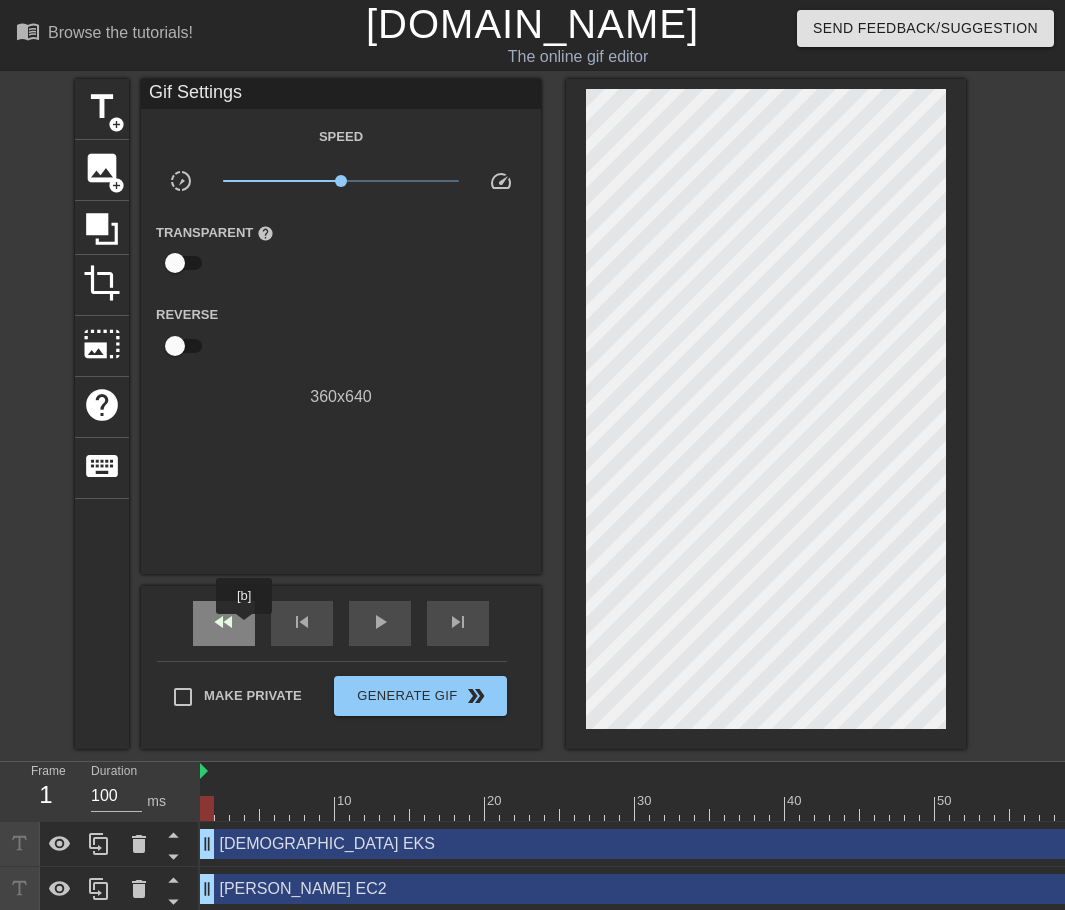 click on "fast_rewind" at bounding box center [224, 623] 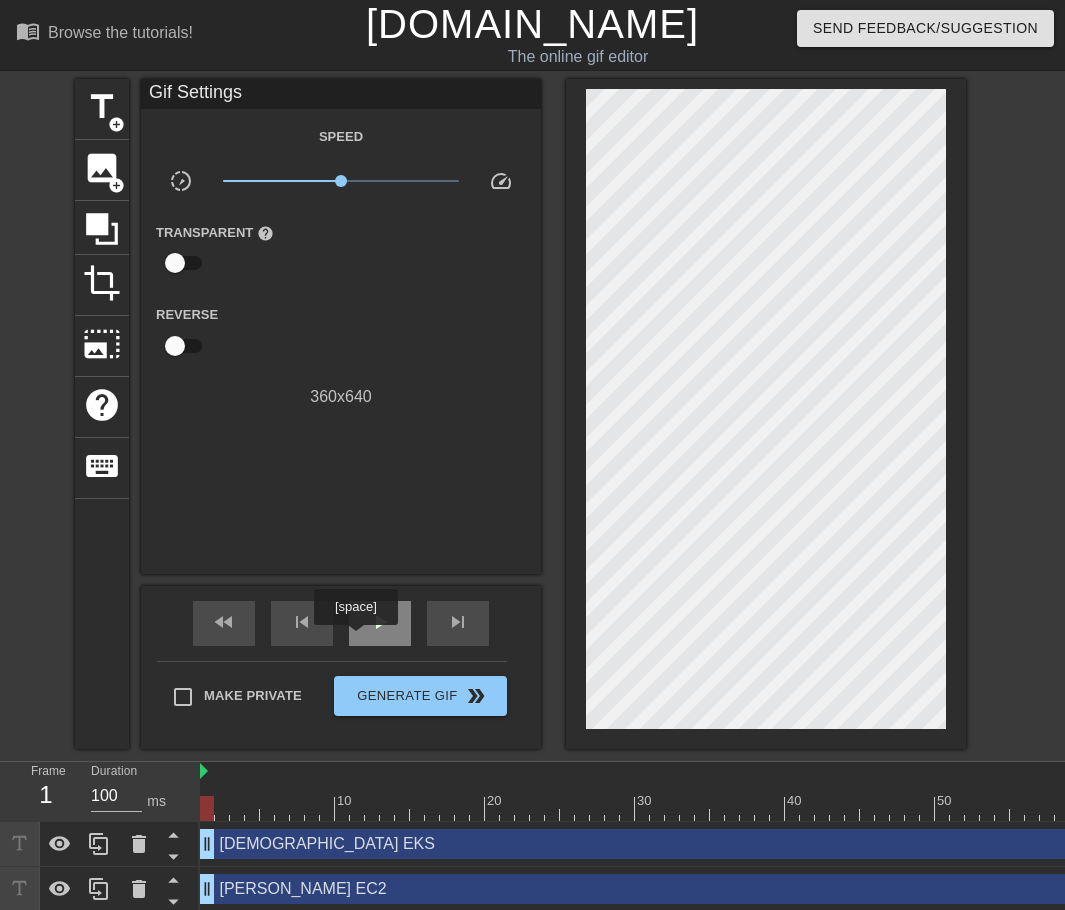 click on "play_arrow" at bounding box center [380, 622] 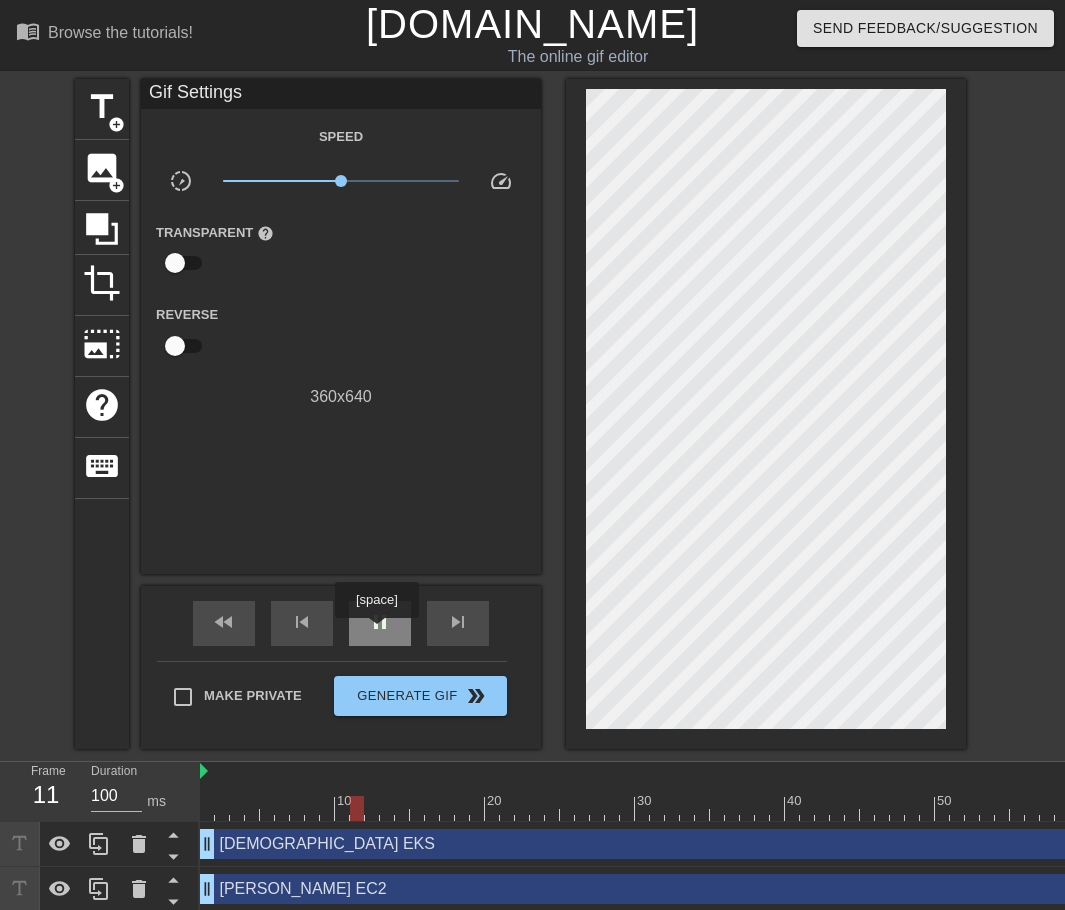 click on "pause" at bounding box center [380, 622] 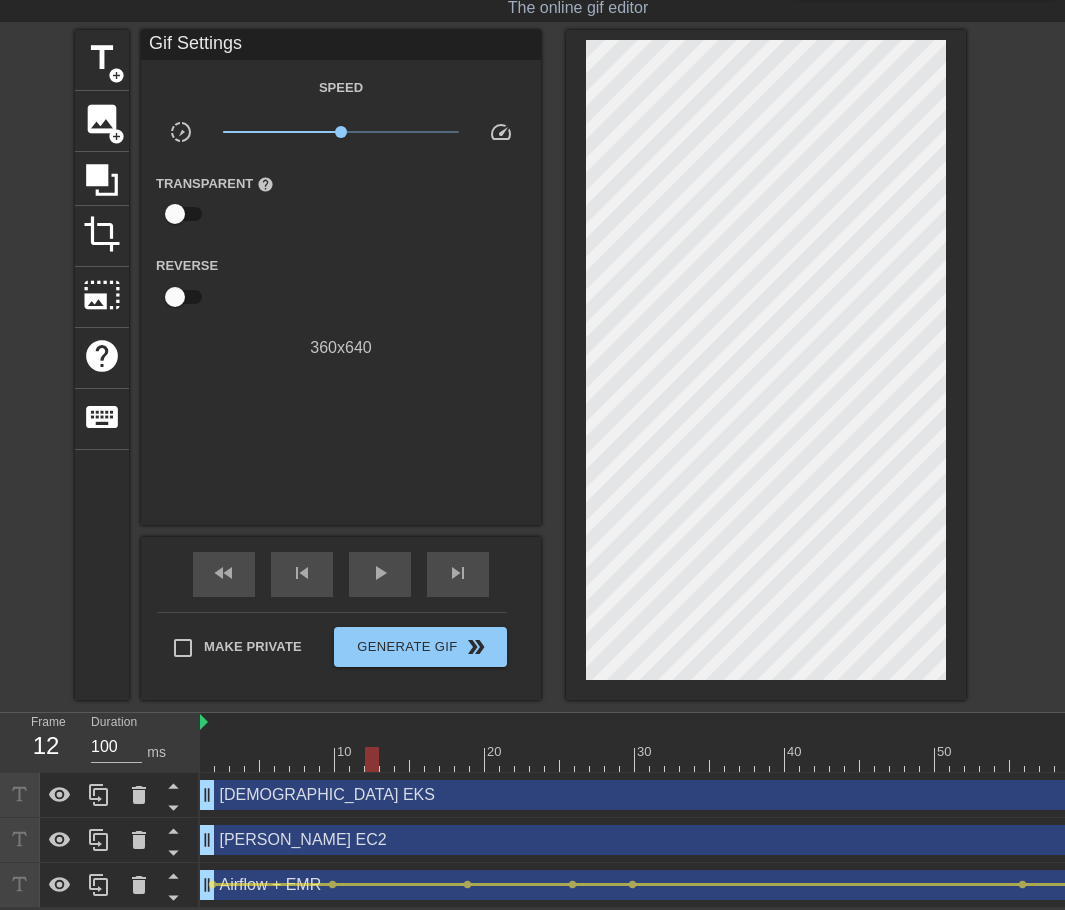 scroll, scrollTop: 62, scrollLeft: 0, axis: vertical 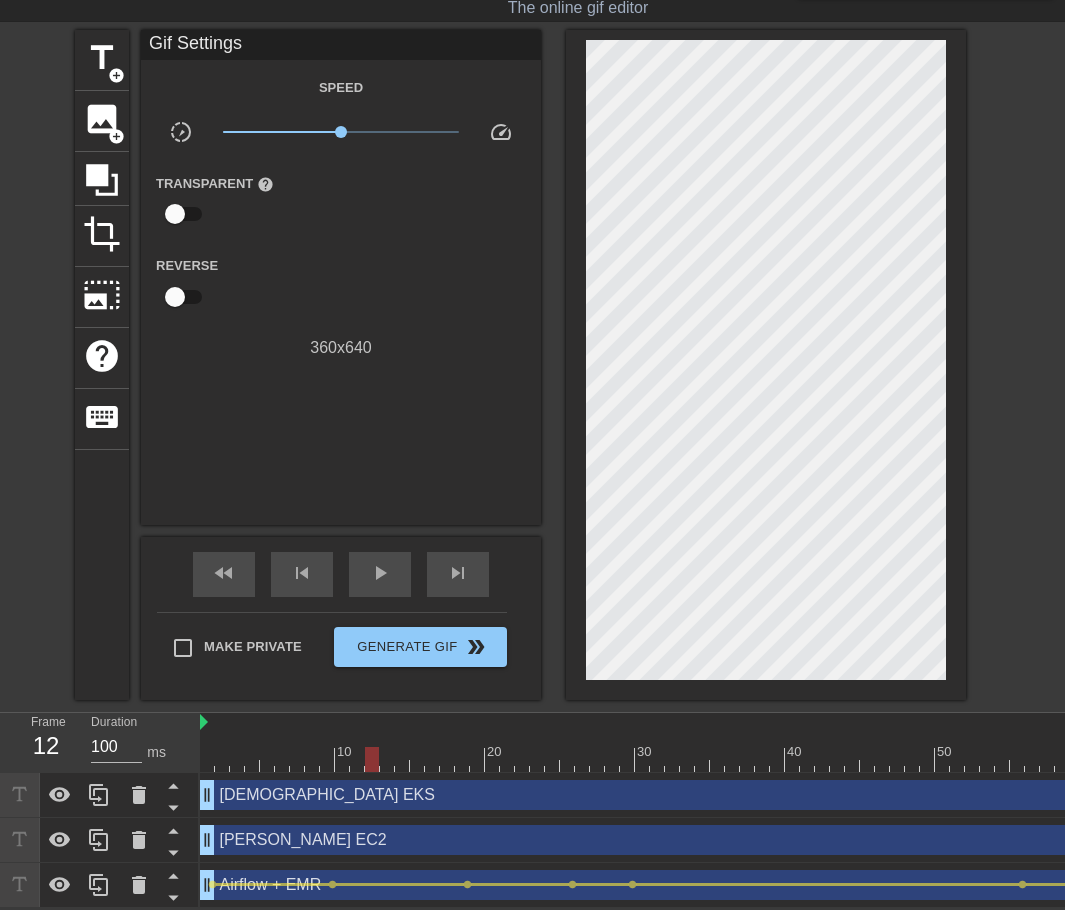 click on "[DEMOGRAPHIC_DATA] EKS drag_handle drag_handle" at bounding box center [1167, 795] 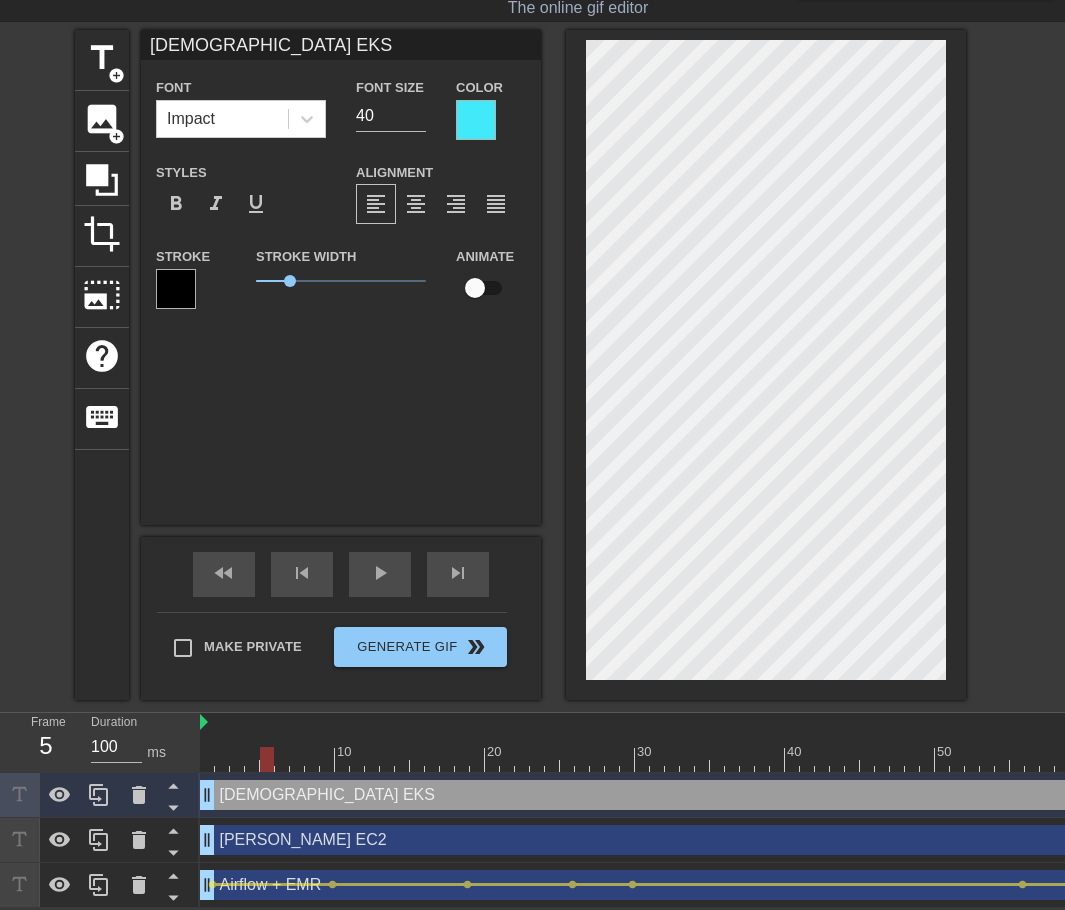 drag, startPoint x: 365, startPoint y: 748, endPoint x: 505, endPoint y: 369, distance: 404.03094 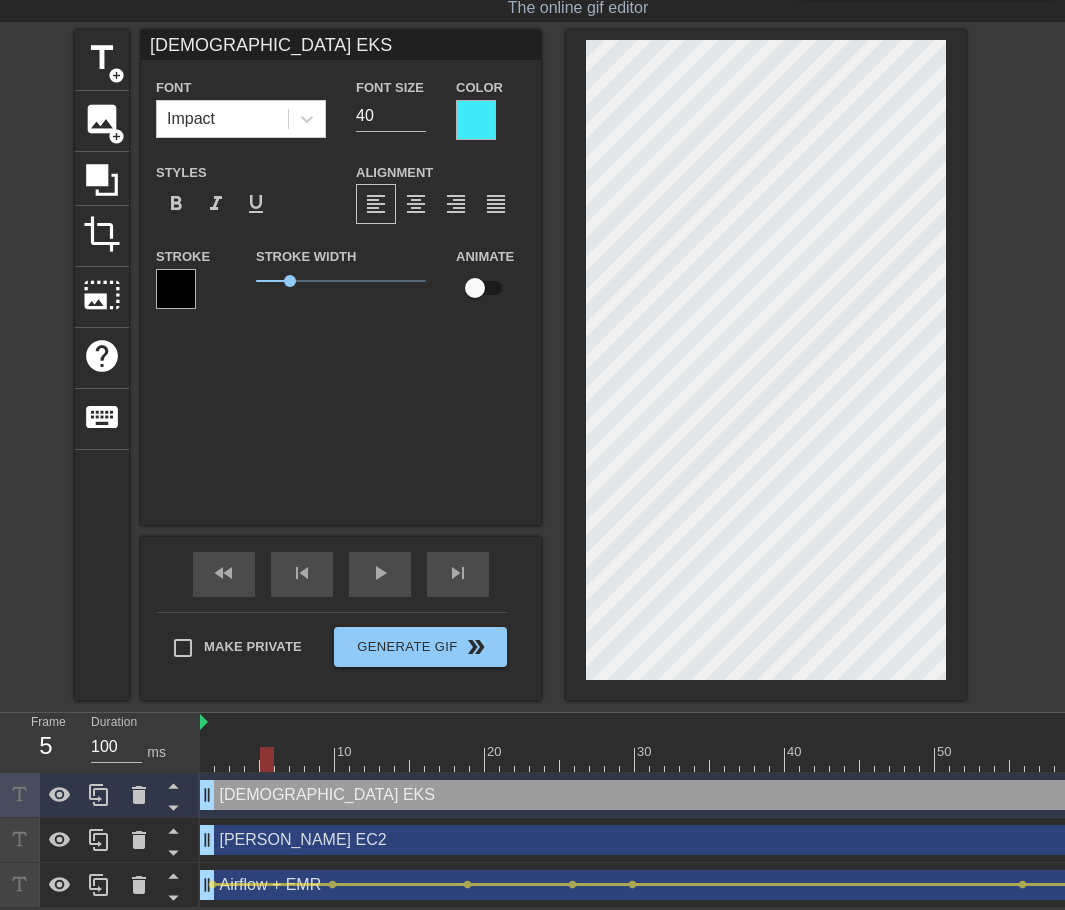 click at bounding box center [475, 288] 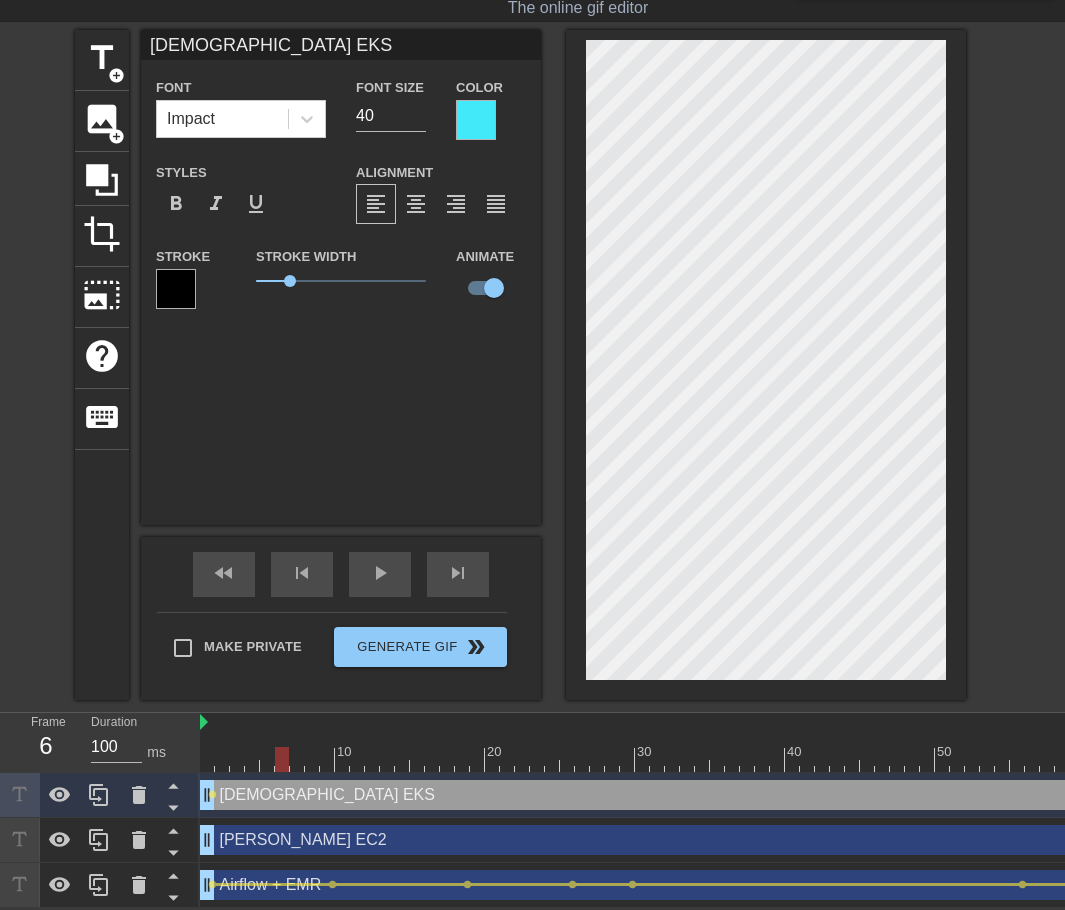 drag, startPoint x: 264, startPoint y: 747, endPoint x: 496, endPoint y: 599, distance: 275.1872 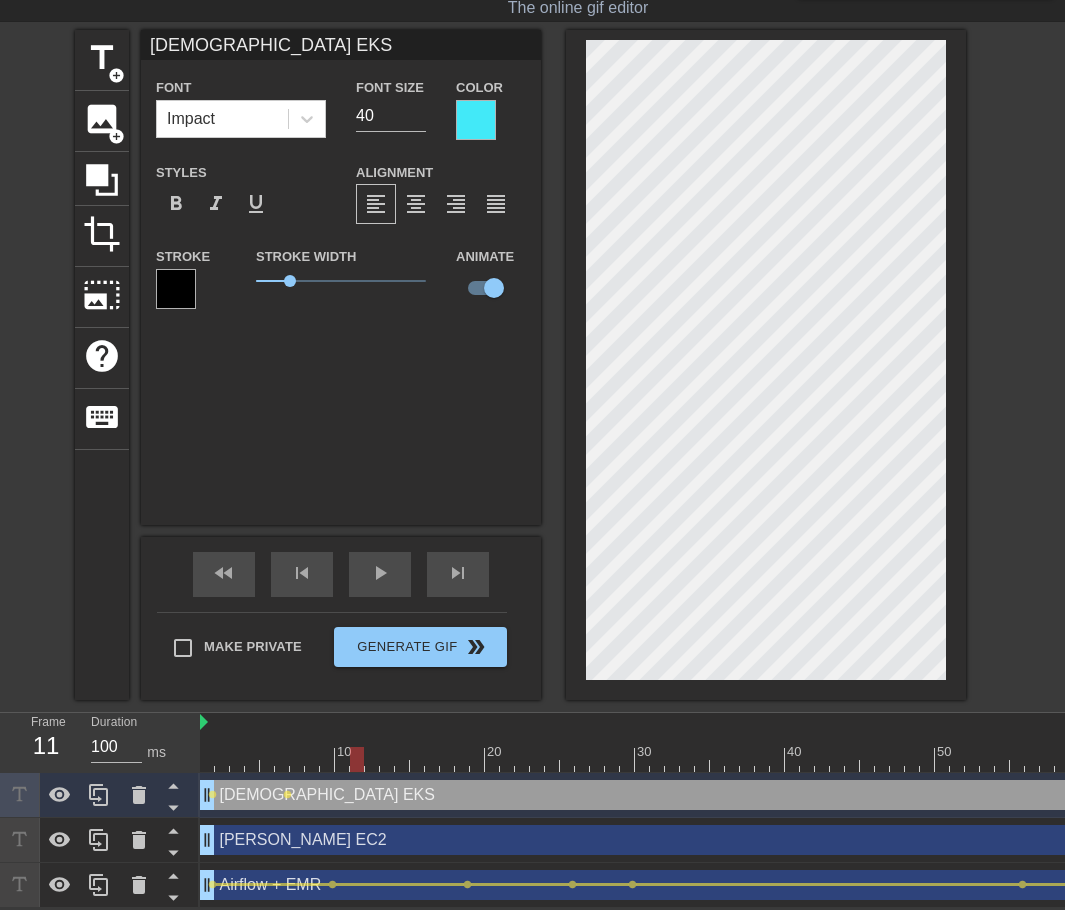 drag, startPoint x: 287, startPoint y: 748, endPoint x: 549, endPoint y: 509, distance: 354.6336 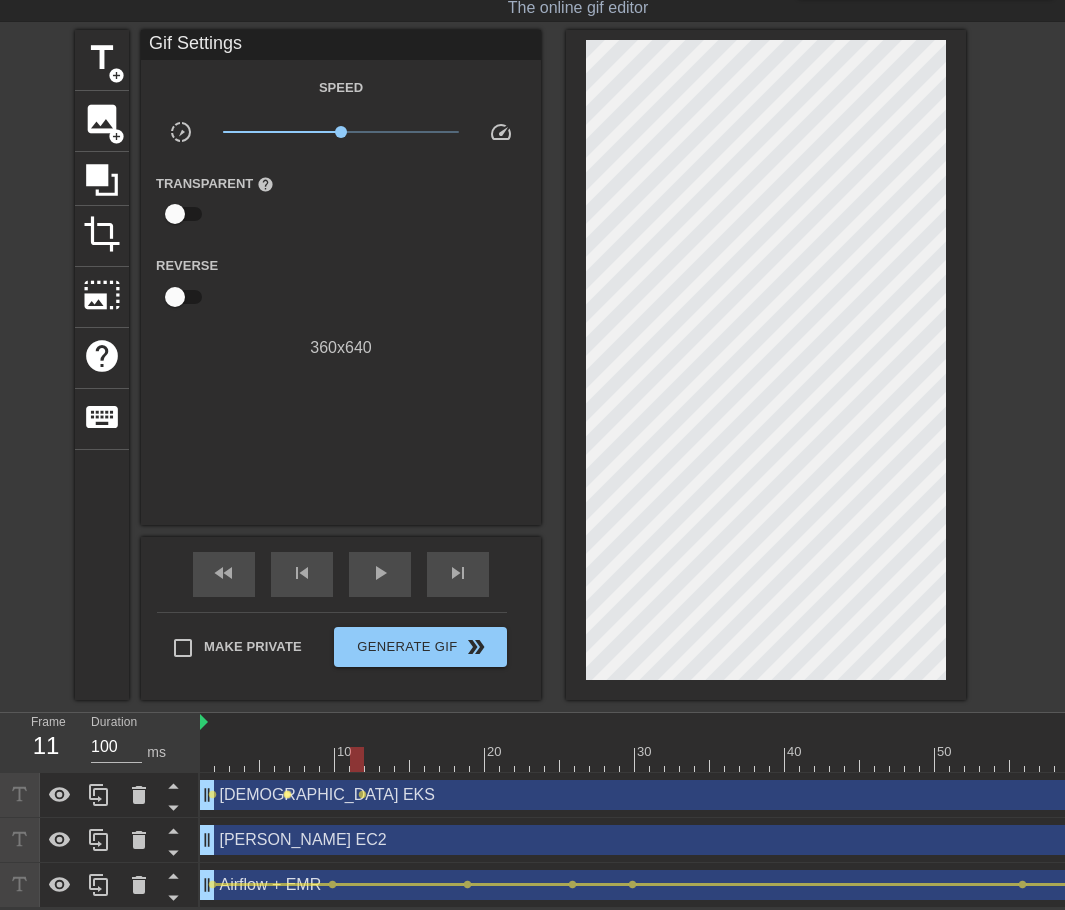 click on "lens" at bounding box center [287, 794] 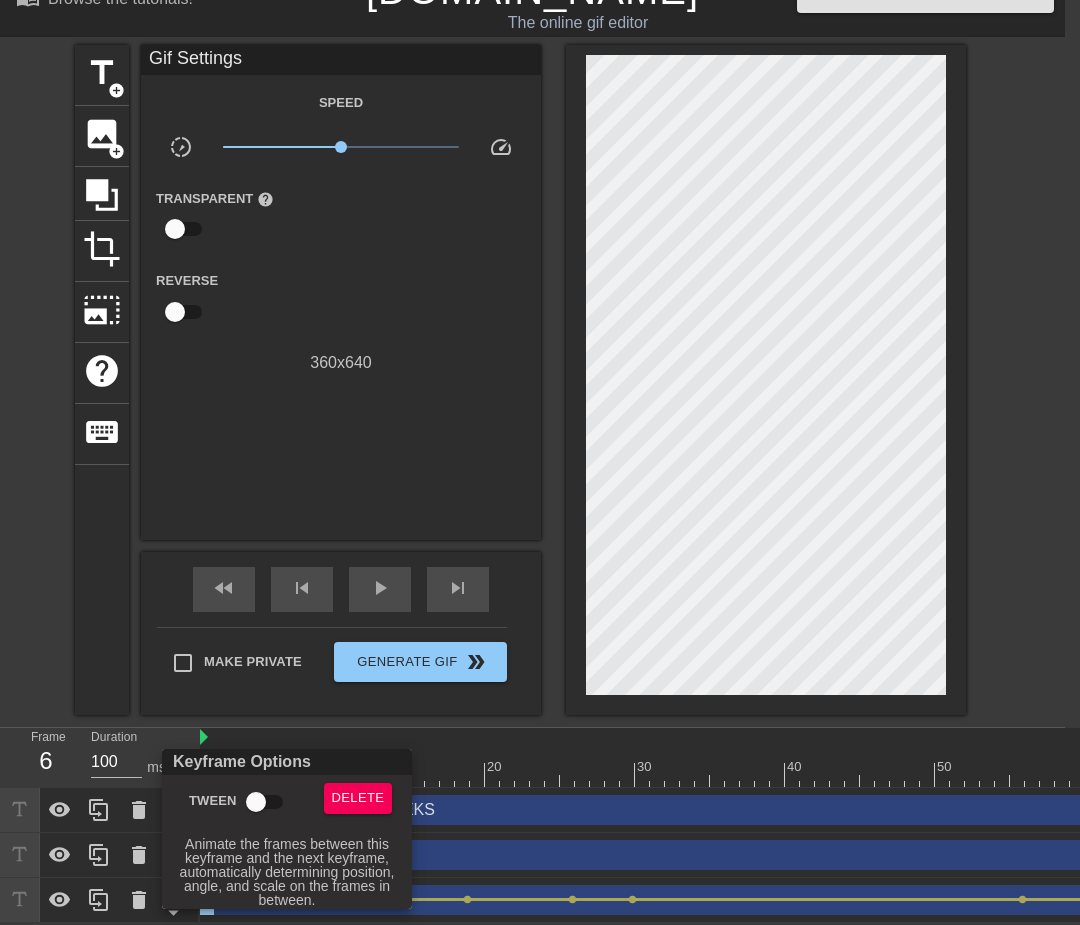 click on "Tween" at bounding box center [256, 802] 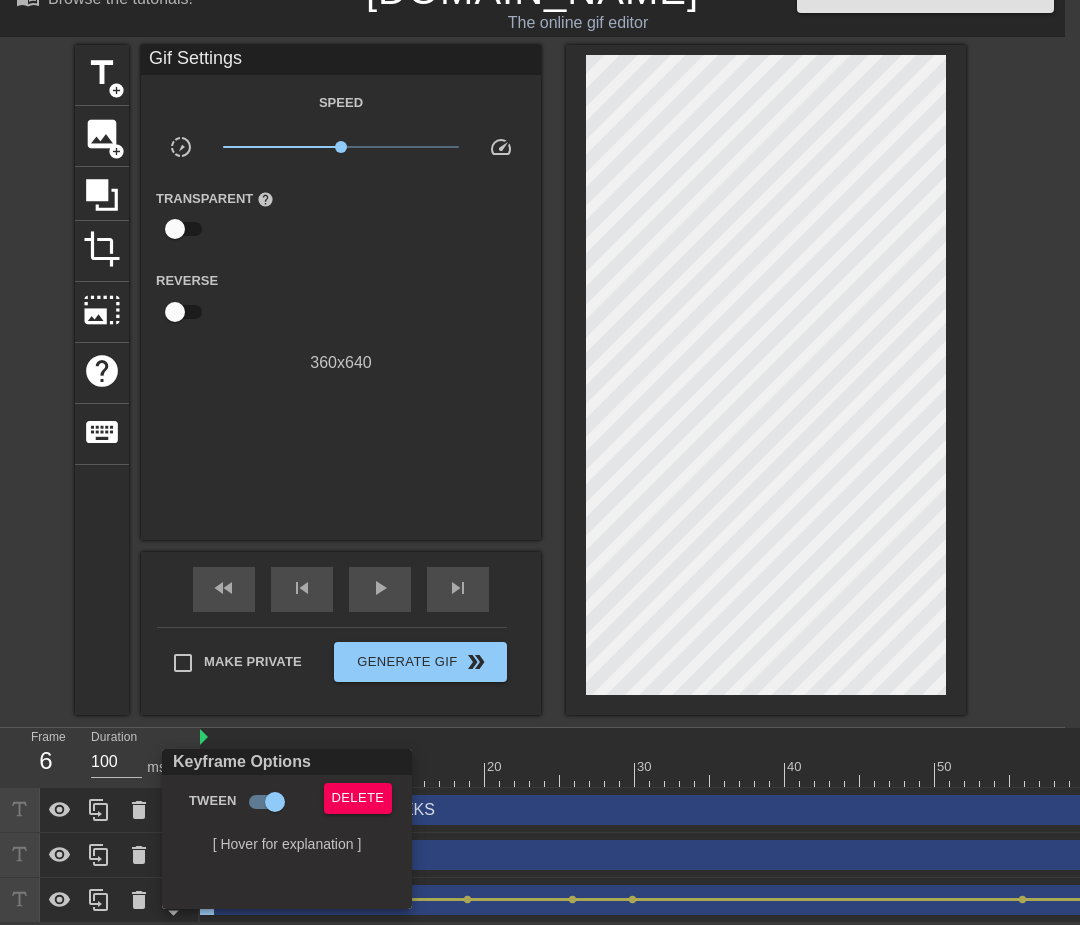 click at bounding box center [540, 462] 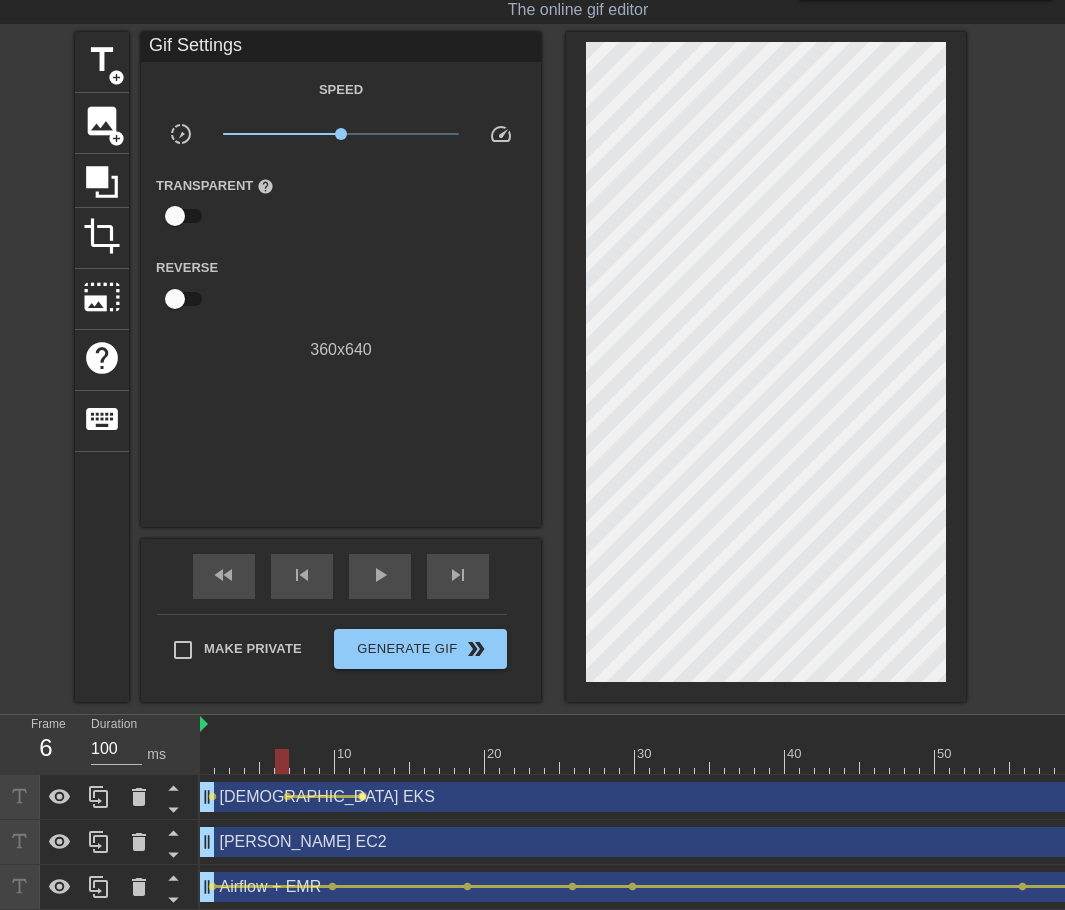 click on "lens" at bounding box center (362, 796) 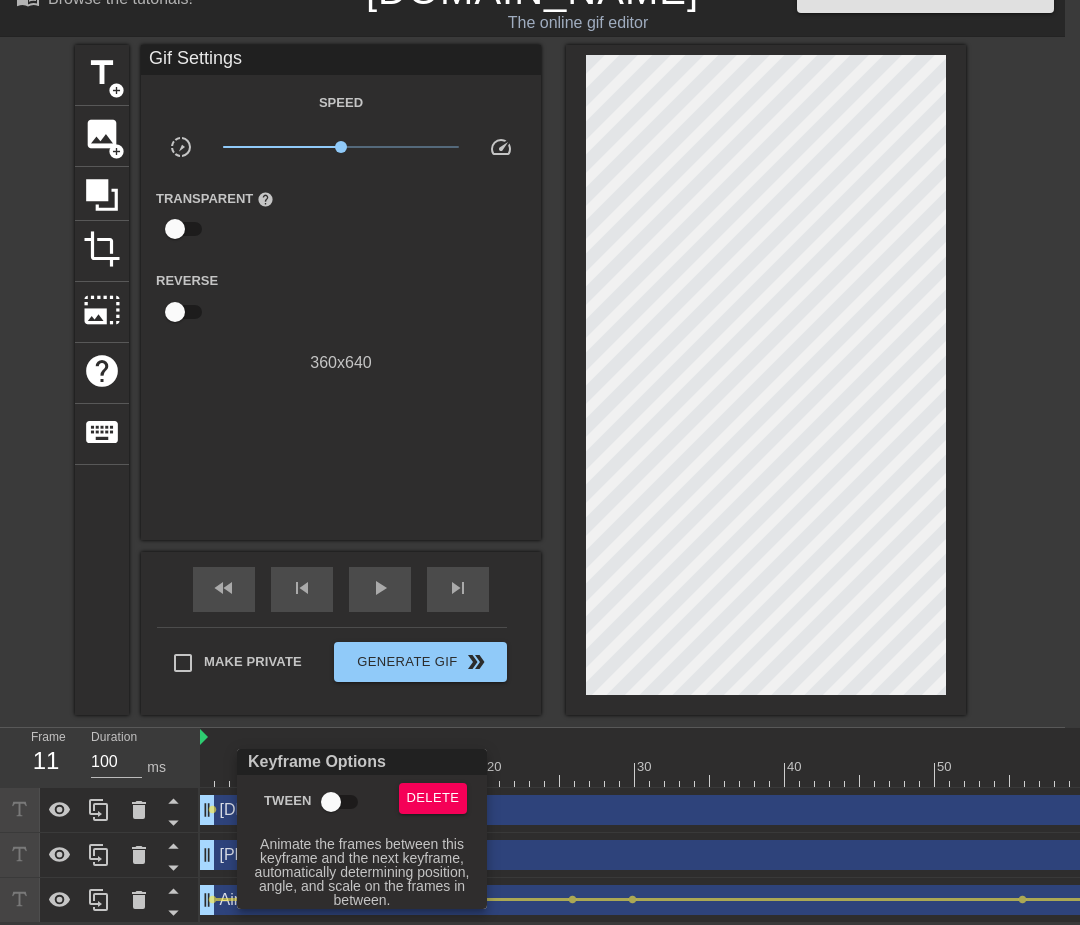 click on "Tween" at bounding box center (331, 802) 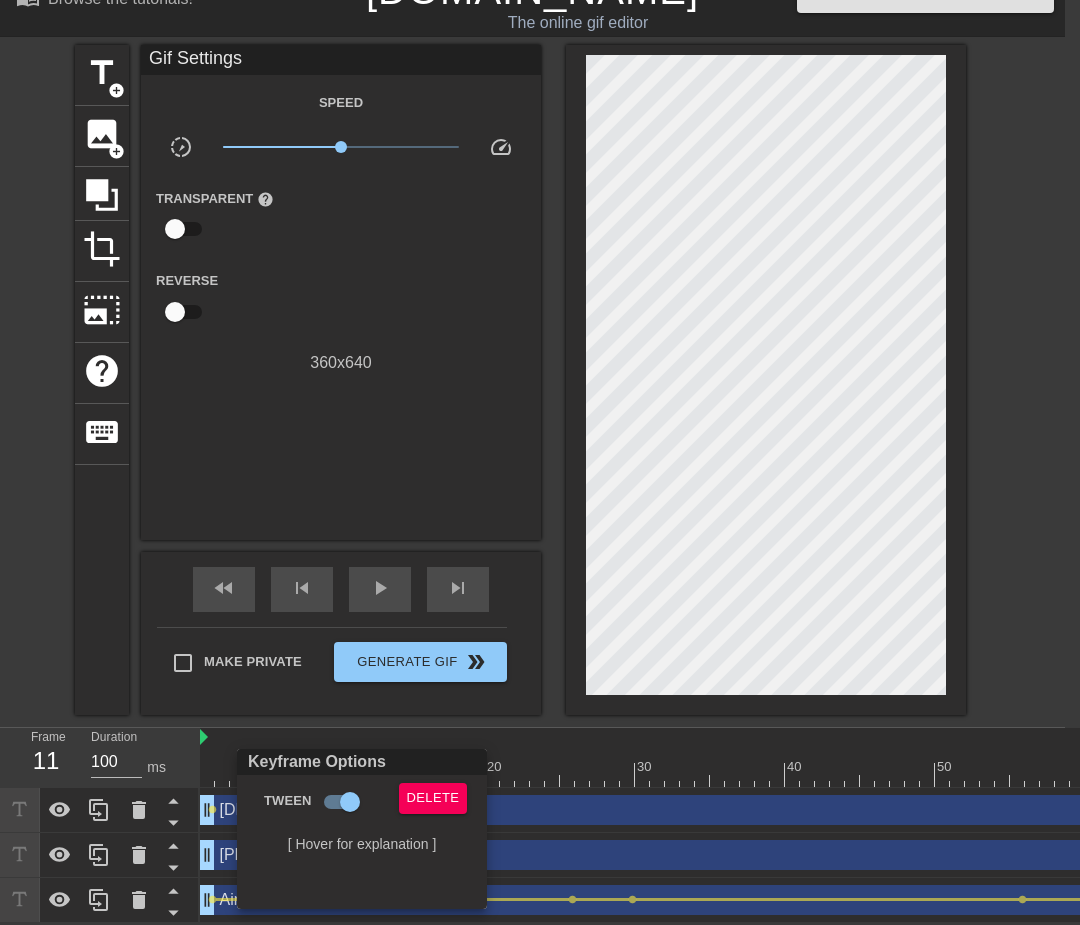 click at bounding box center [540, 462] 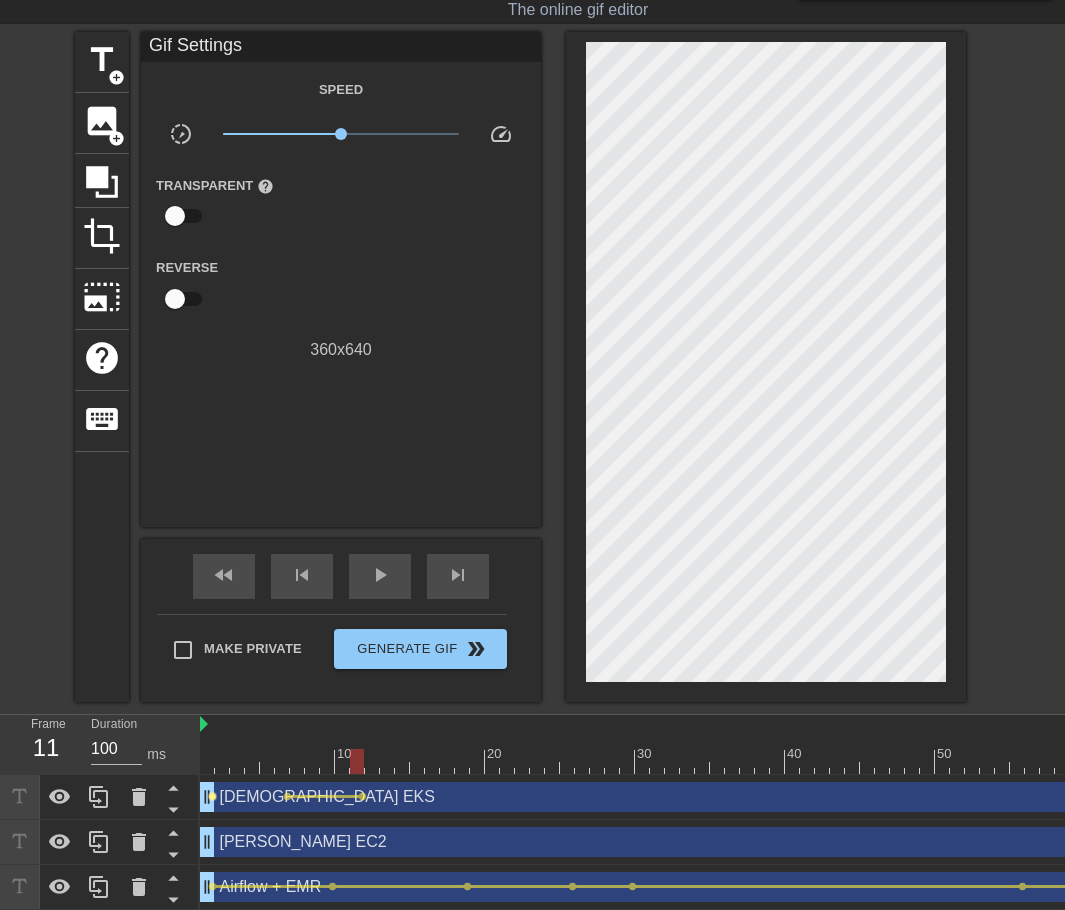 click on "lens" at bounding box center (212, 796) 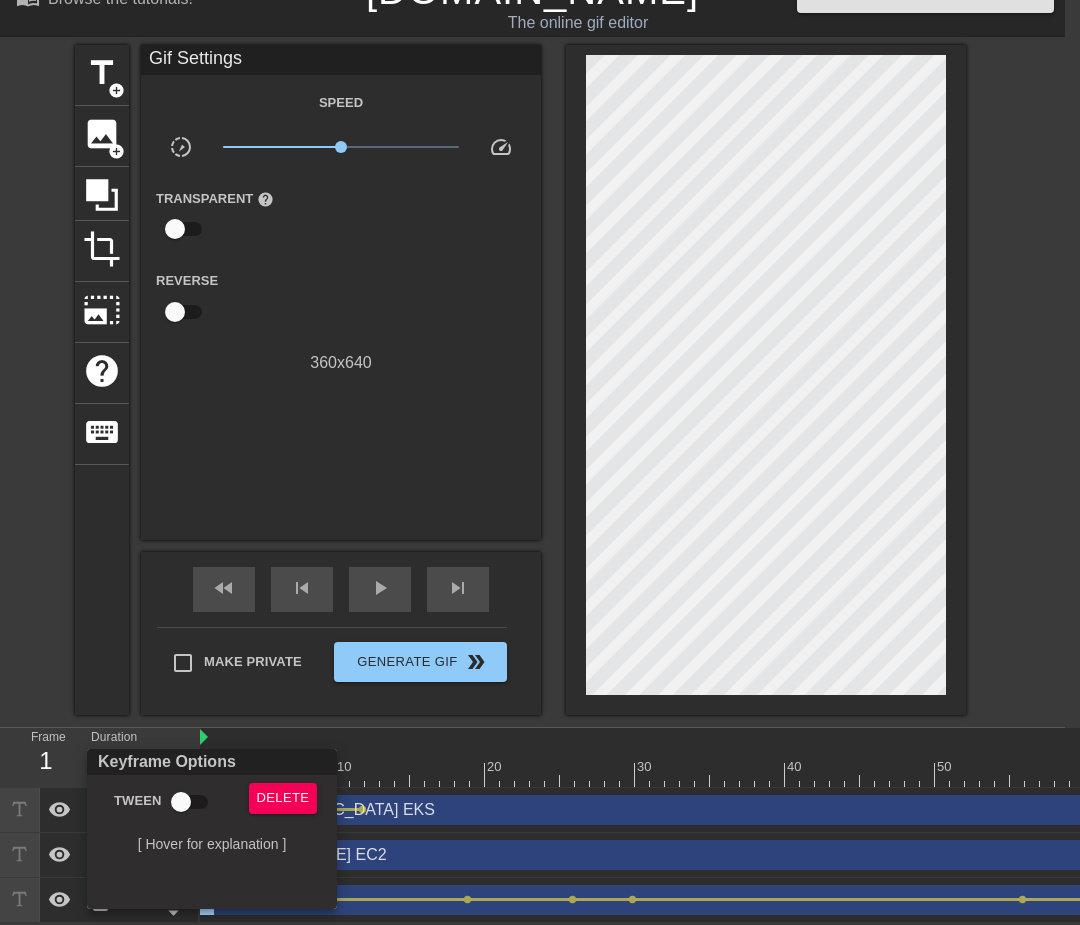 click on "Tween" at bounding box center [181, 802] 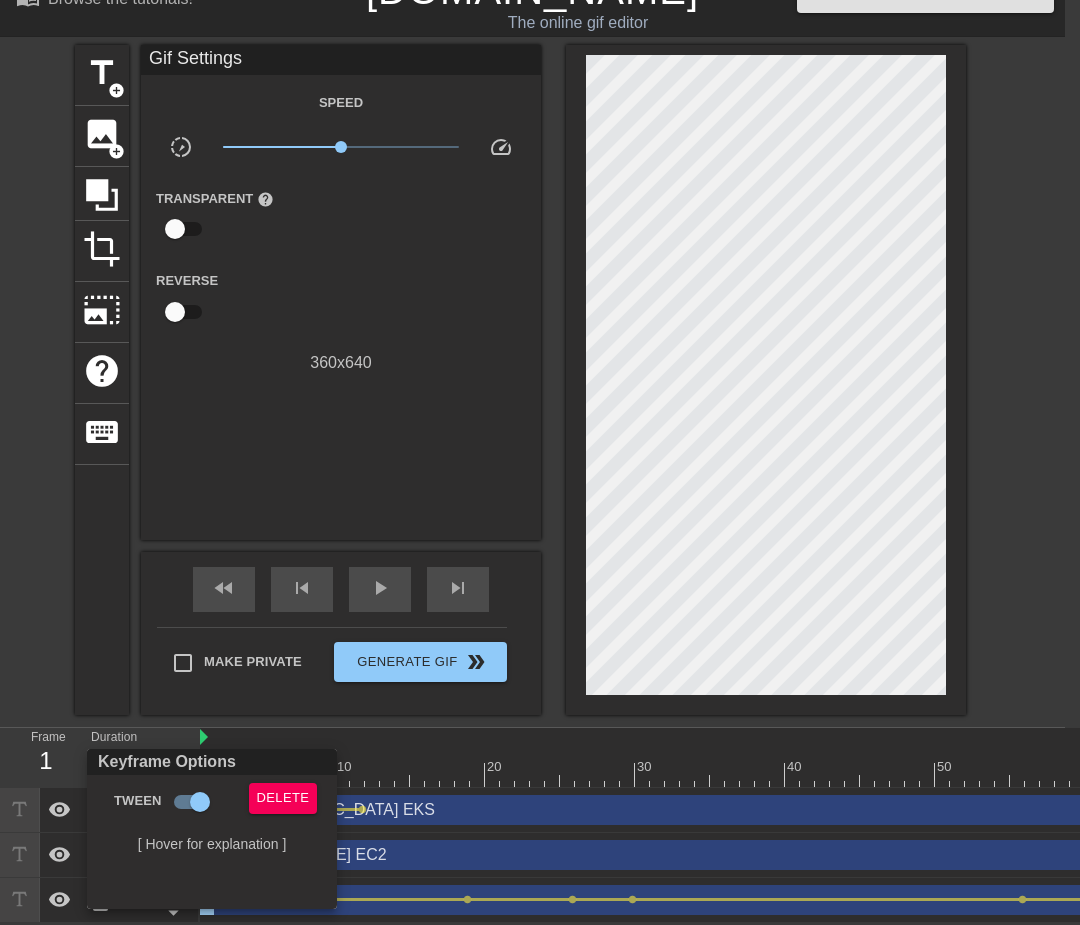 click at bounding box center (540, 462) 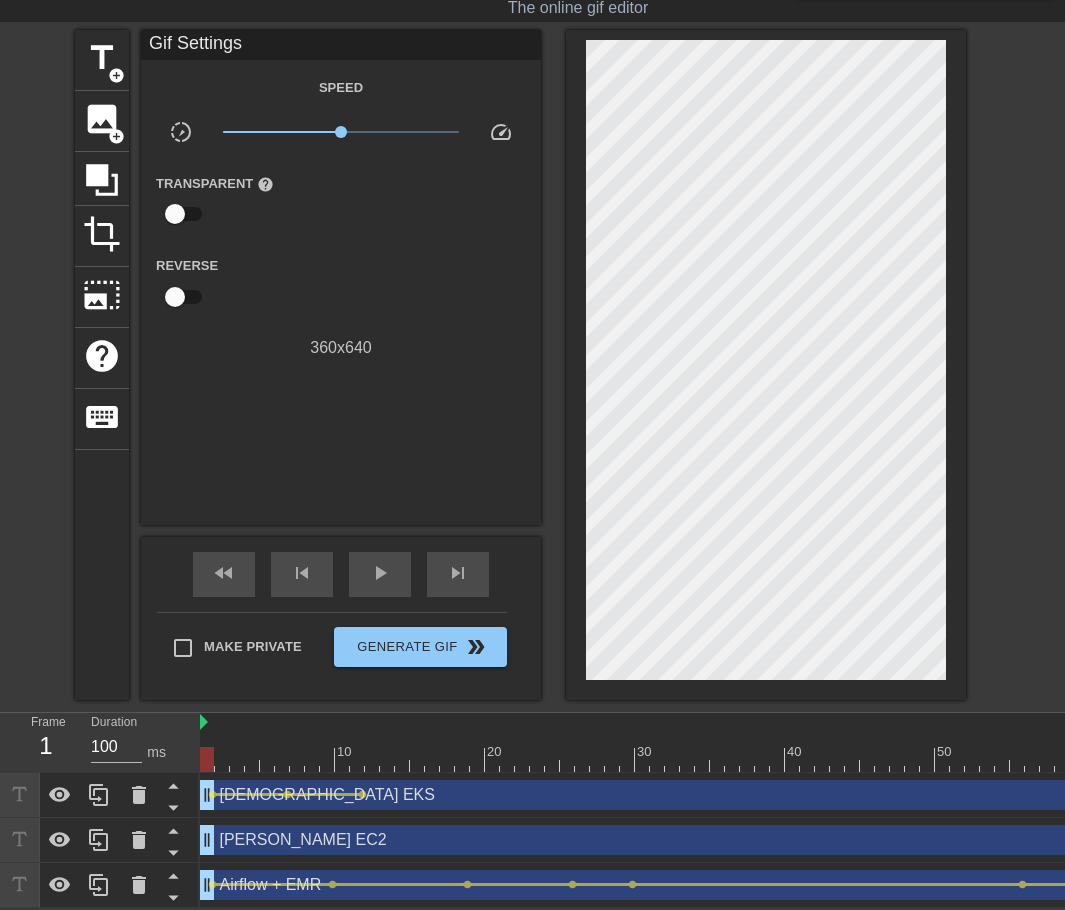 scroll, scrollTop: 62, scrollLeft: 0, axis: vertical 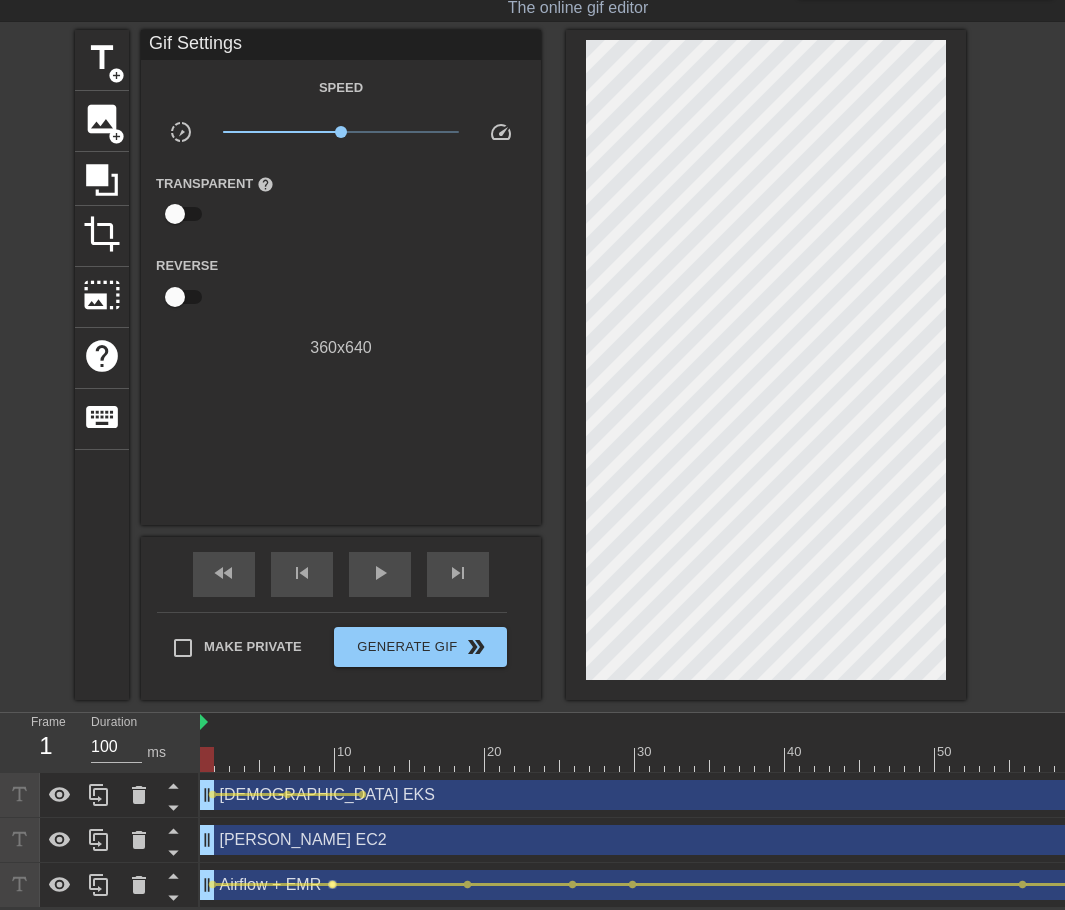 click on "lens" at bounding box center (332, 884) 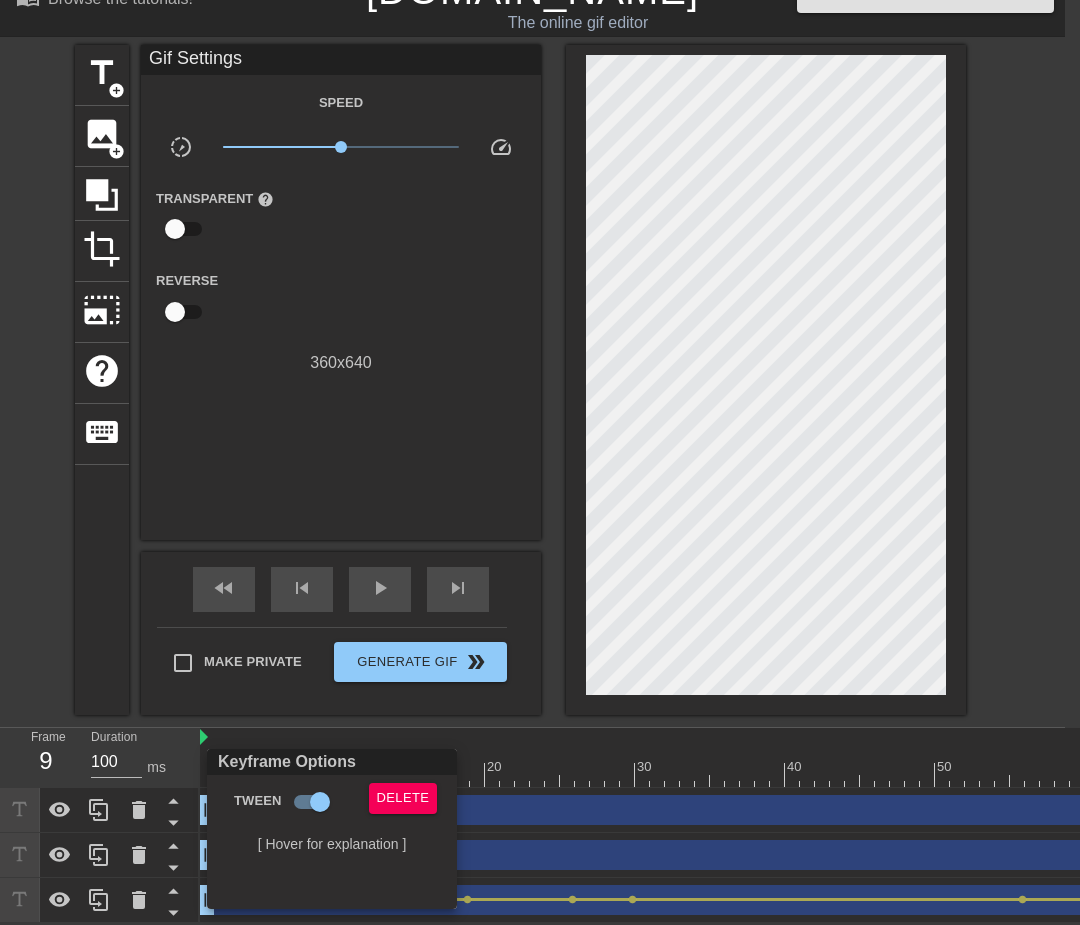 click at bounding box center (540, 462) 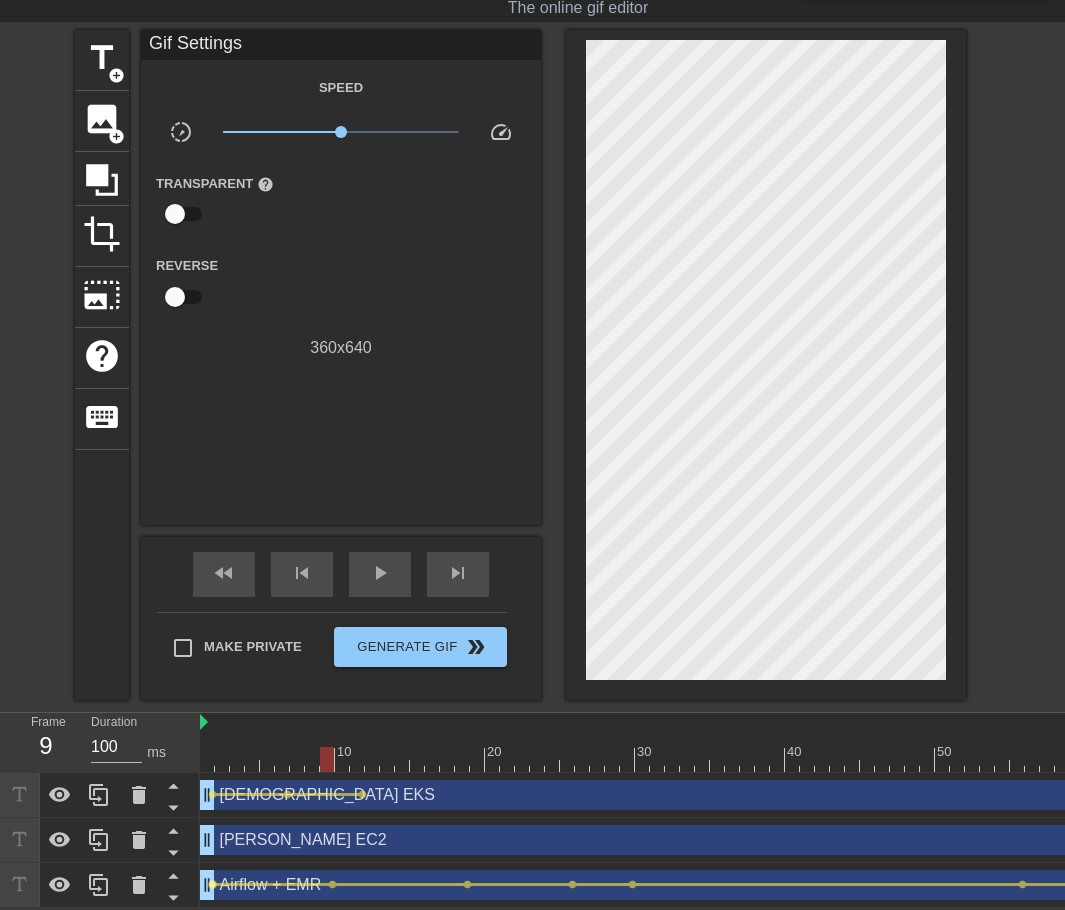 click on "lens" at bounding box center [212, 884] 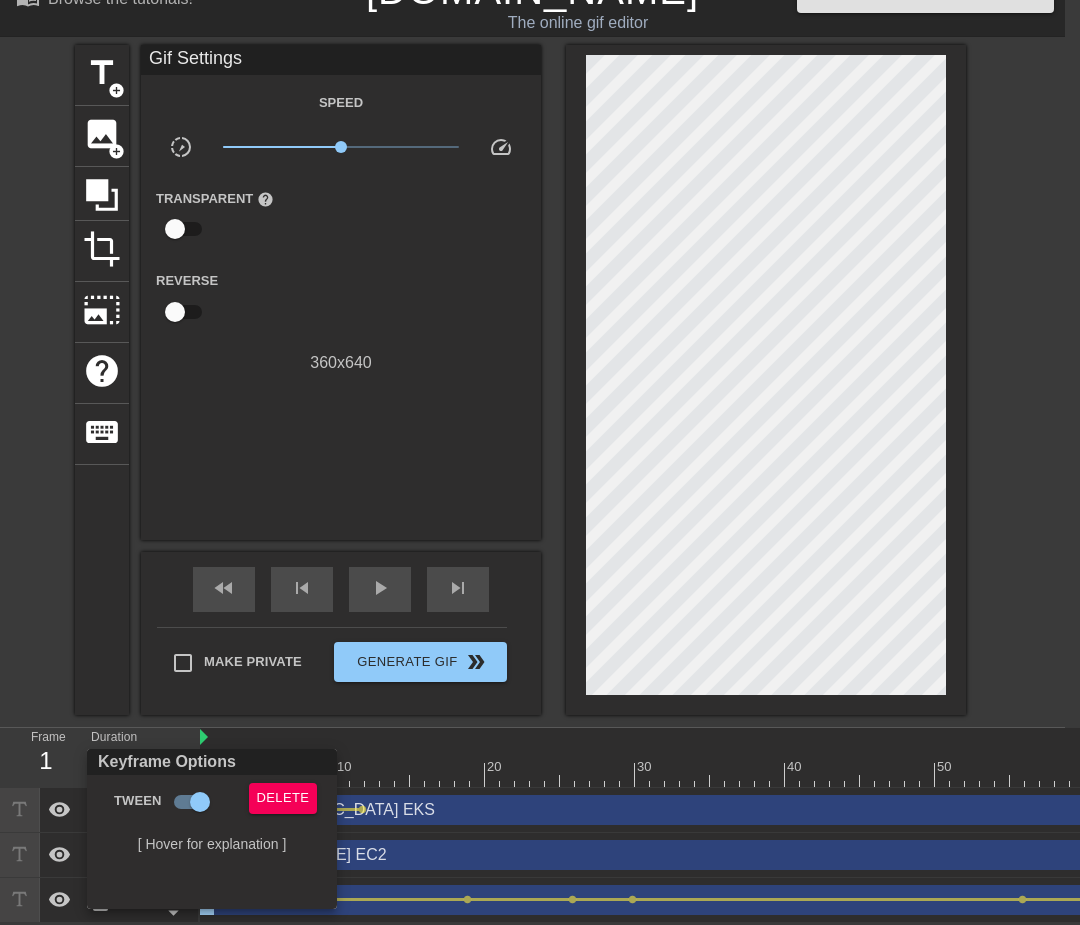 click at bounding box center (540, 462) 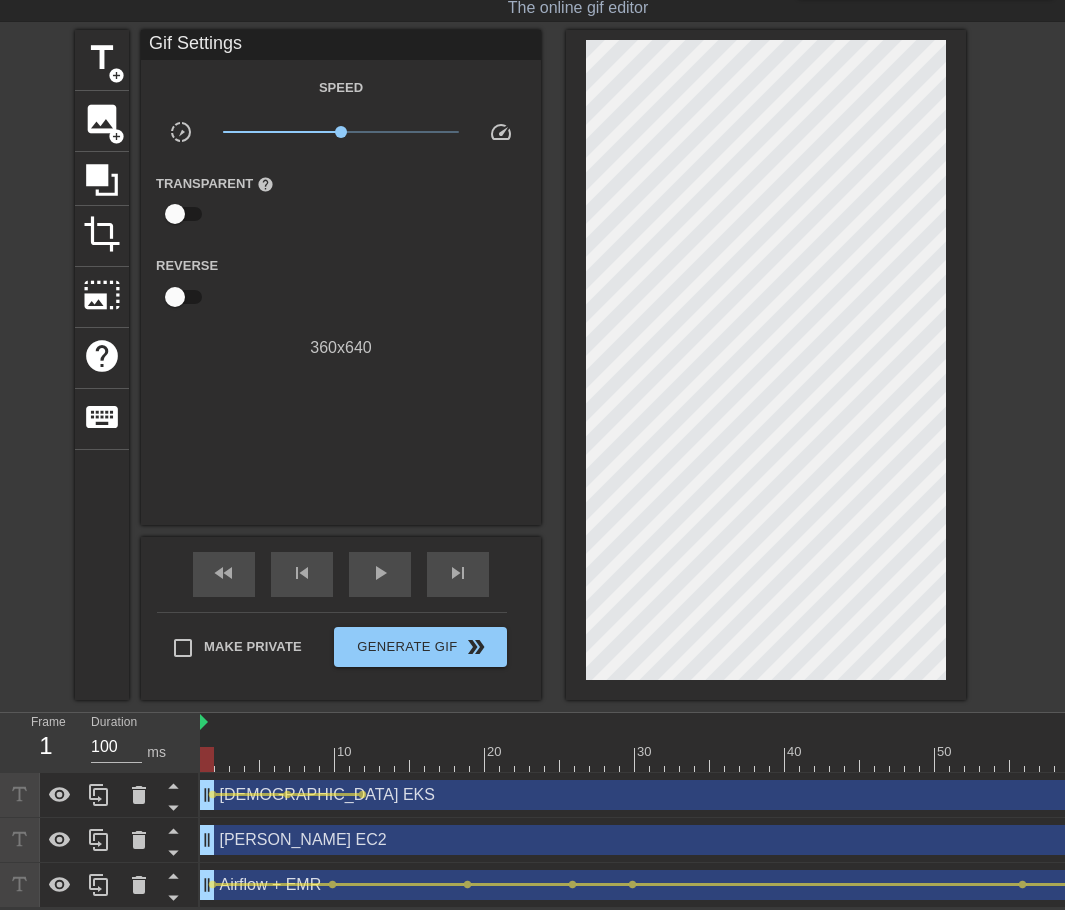 scroll, scrollTop: 62, scrollLeft: 0, axis: vertical 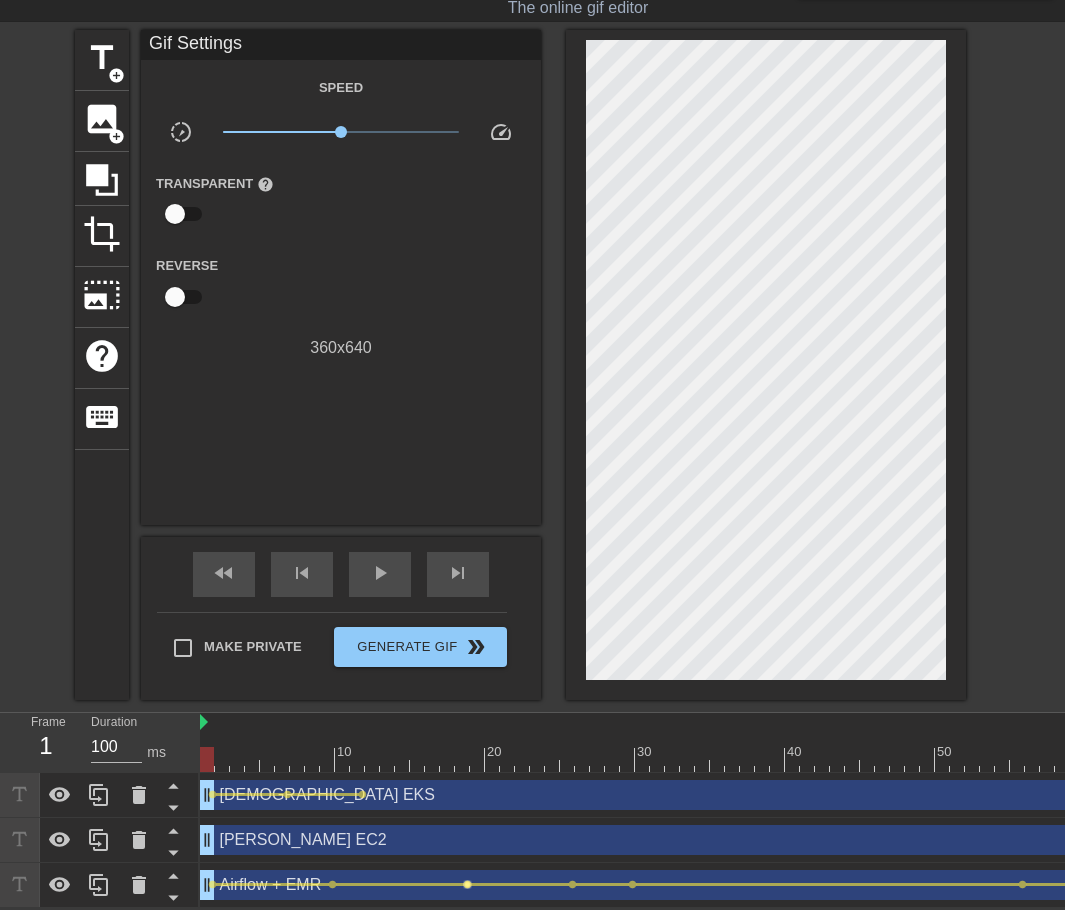 click on "lens" at bounding box center (467, 884) 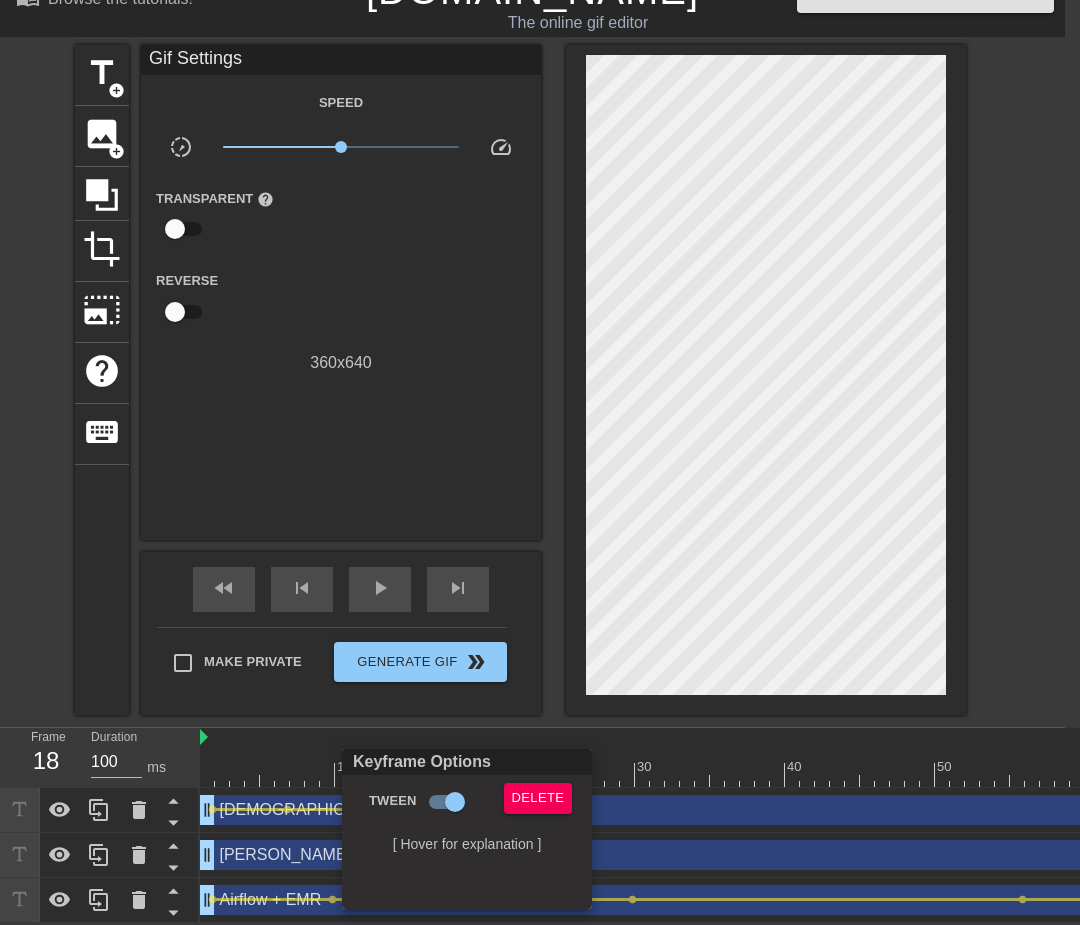 click at bounding box center [540, 462] 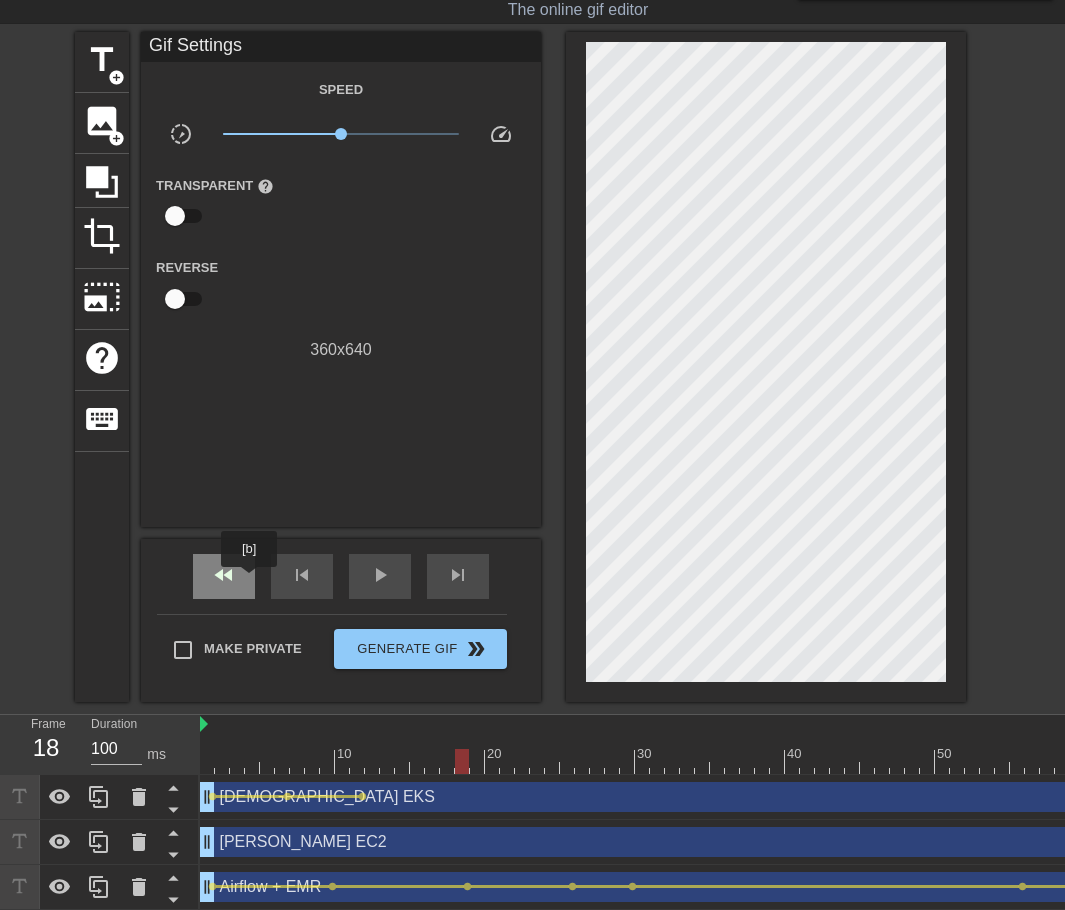 click on "fast_rewind" at bounding box center [224, 576] 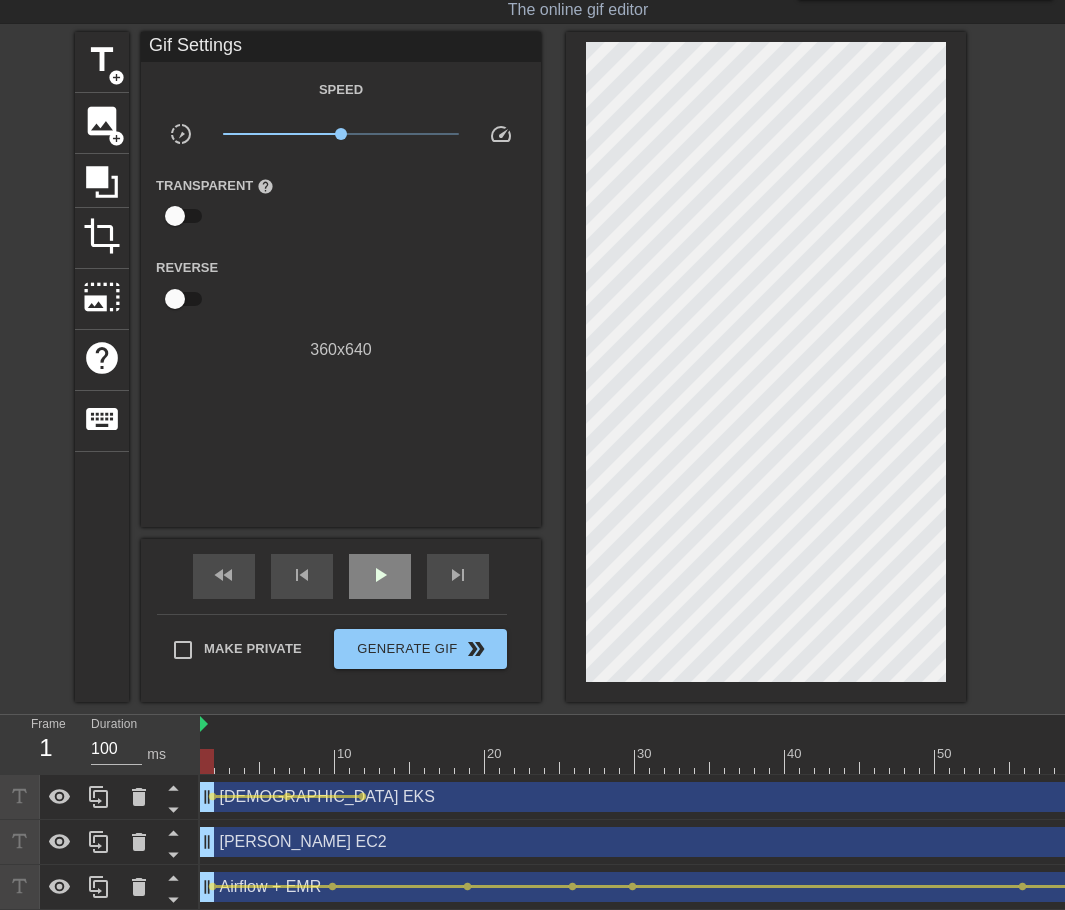 click on "play_arrow" at bounding box center [380, 576] 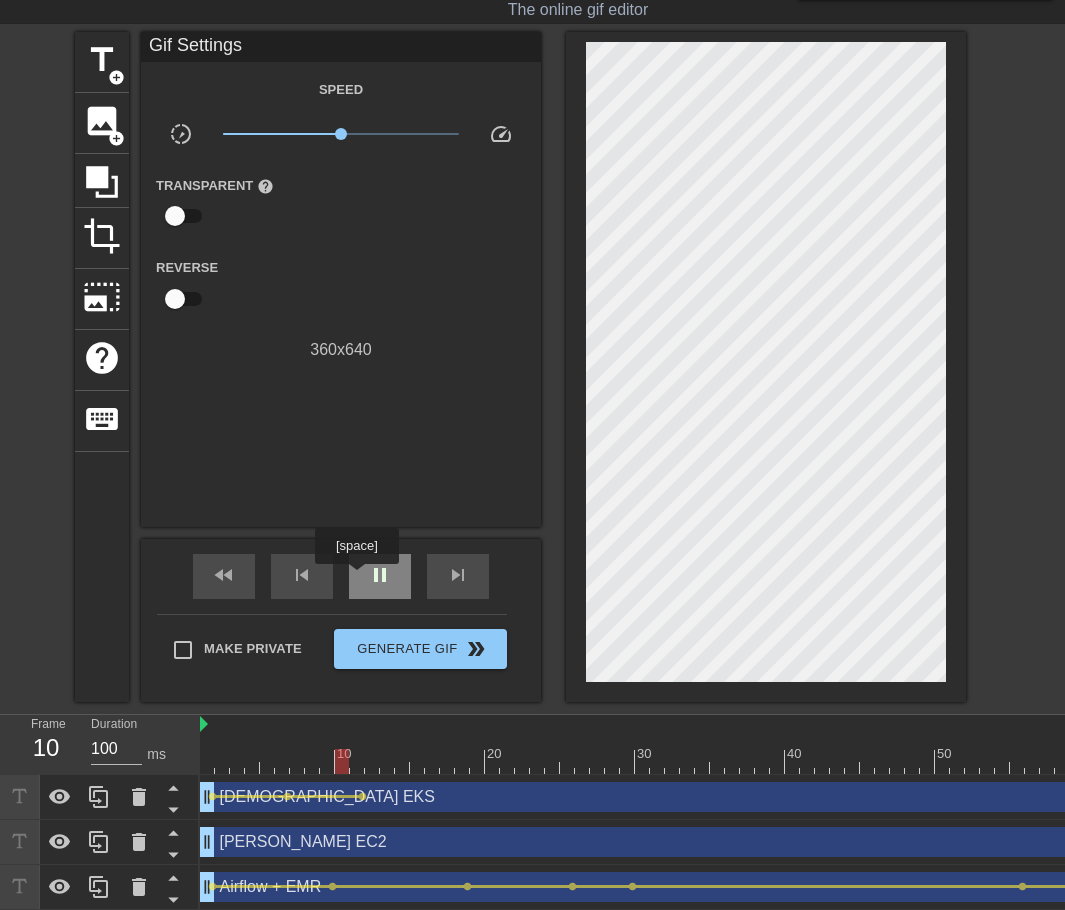 click on "pause" at bounding box center [380, 576] 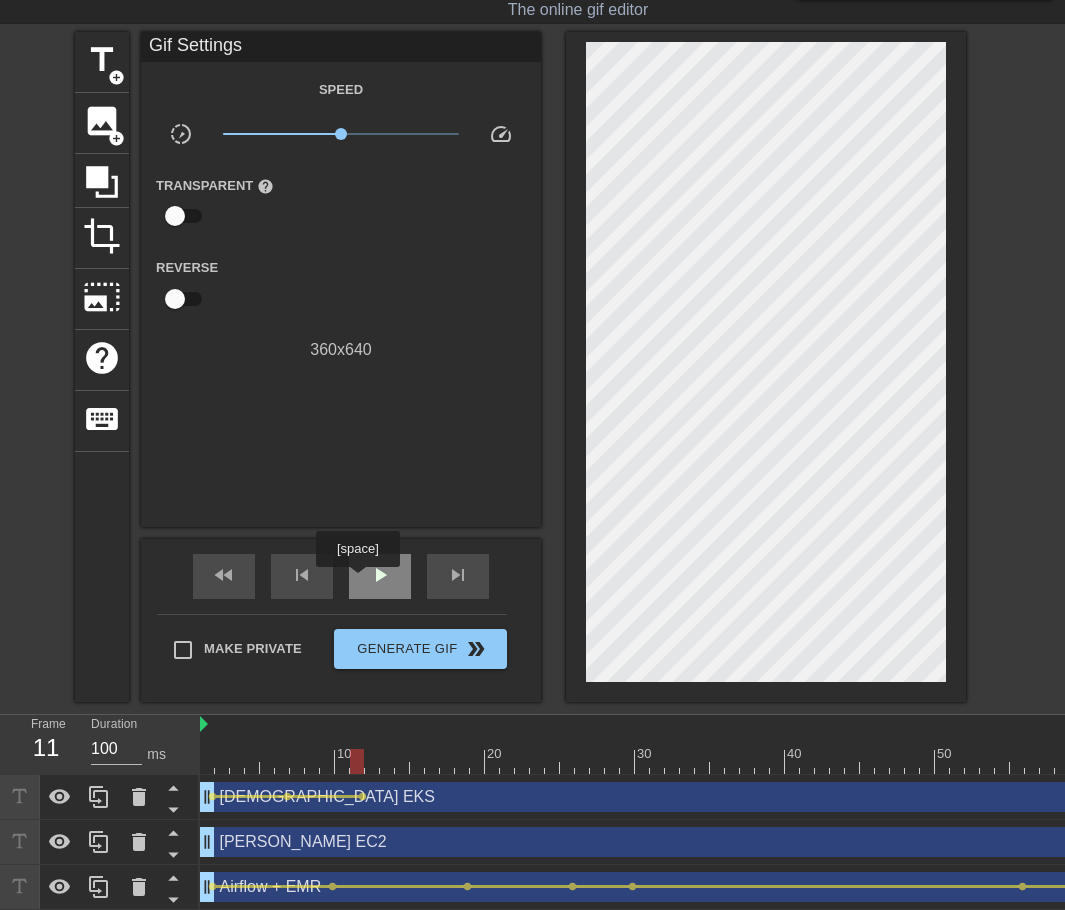 click on "play_arrow" at bounding box center [380, 576] 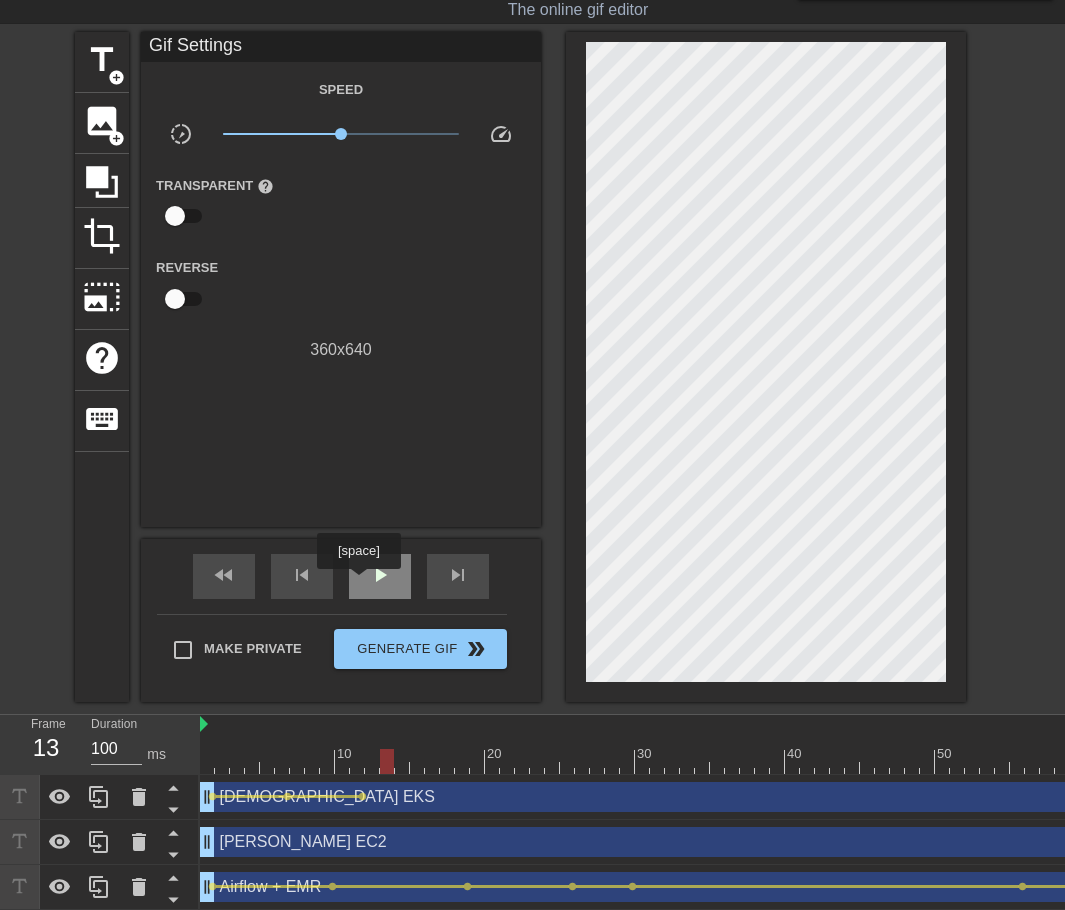 click on "play_arrow" at bounding box center [380, 576] 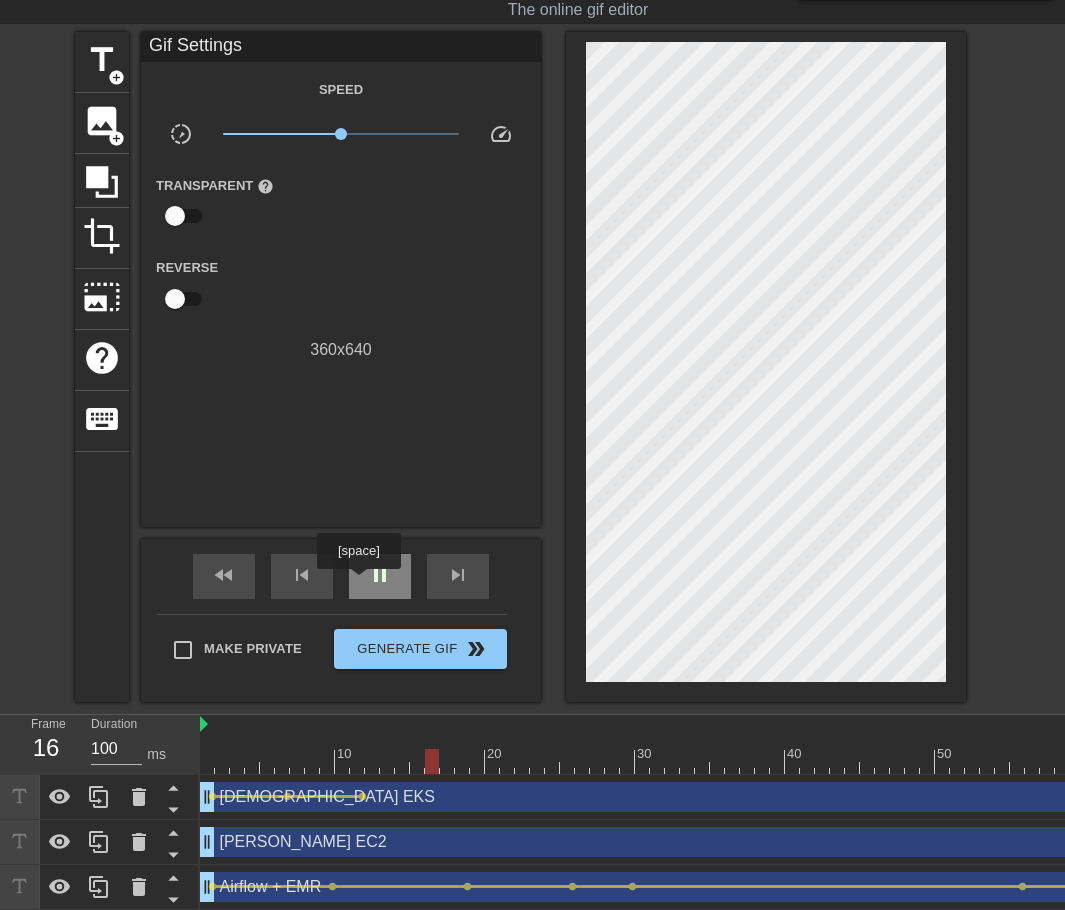 click on "pause" at bounding box center (380, 576) 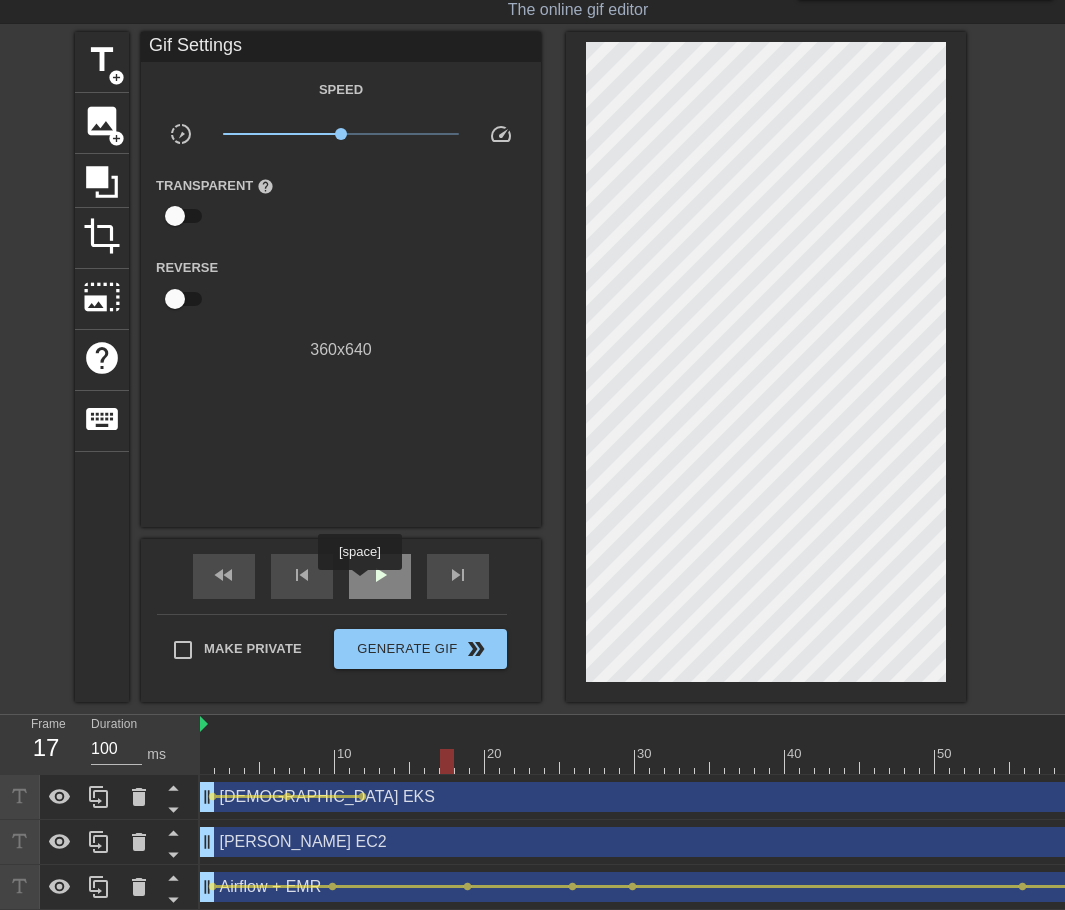 click on "play_arrow" at bounding box center (380, 576) 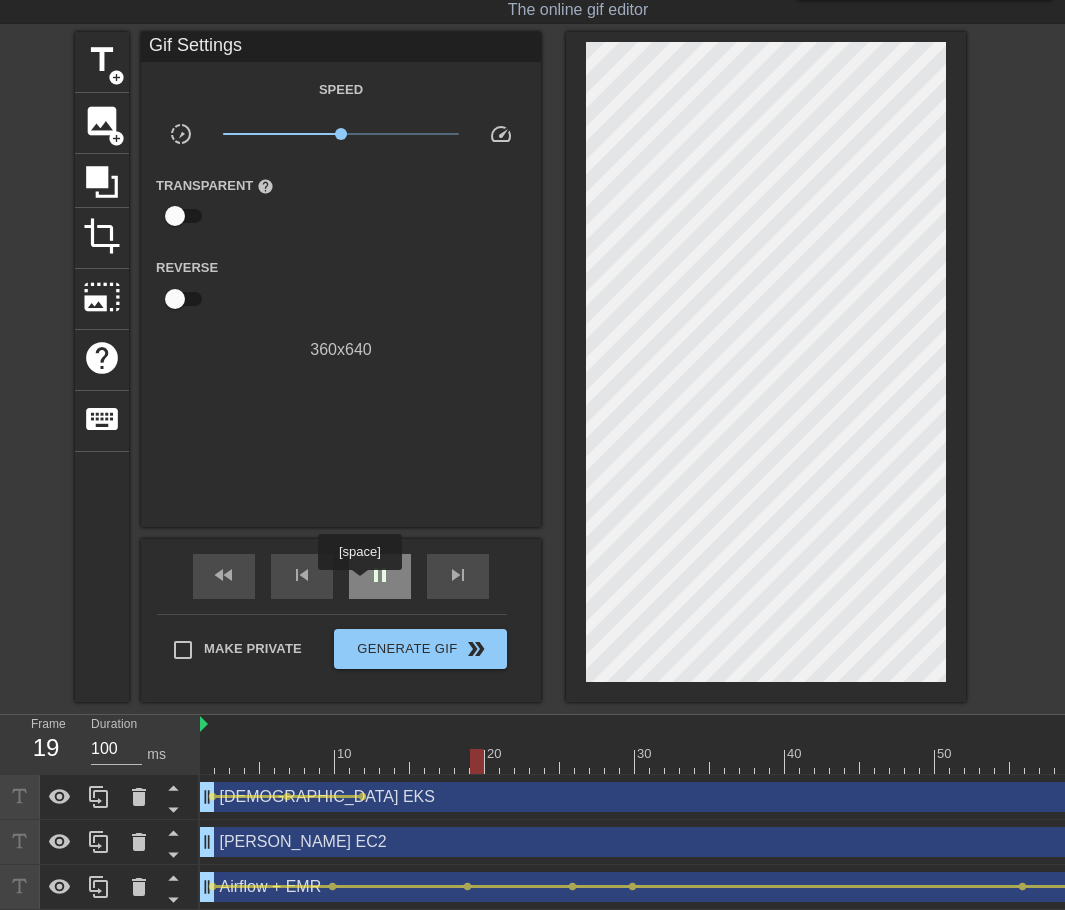 click on "pause" at bounding box center (380, 576) 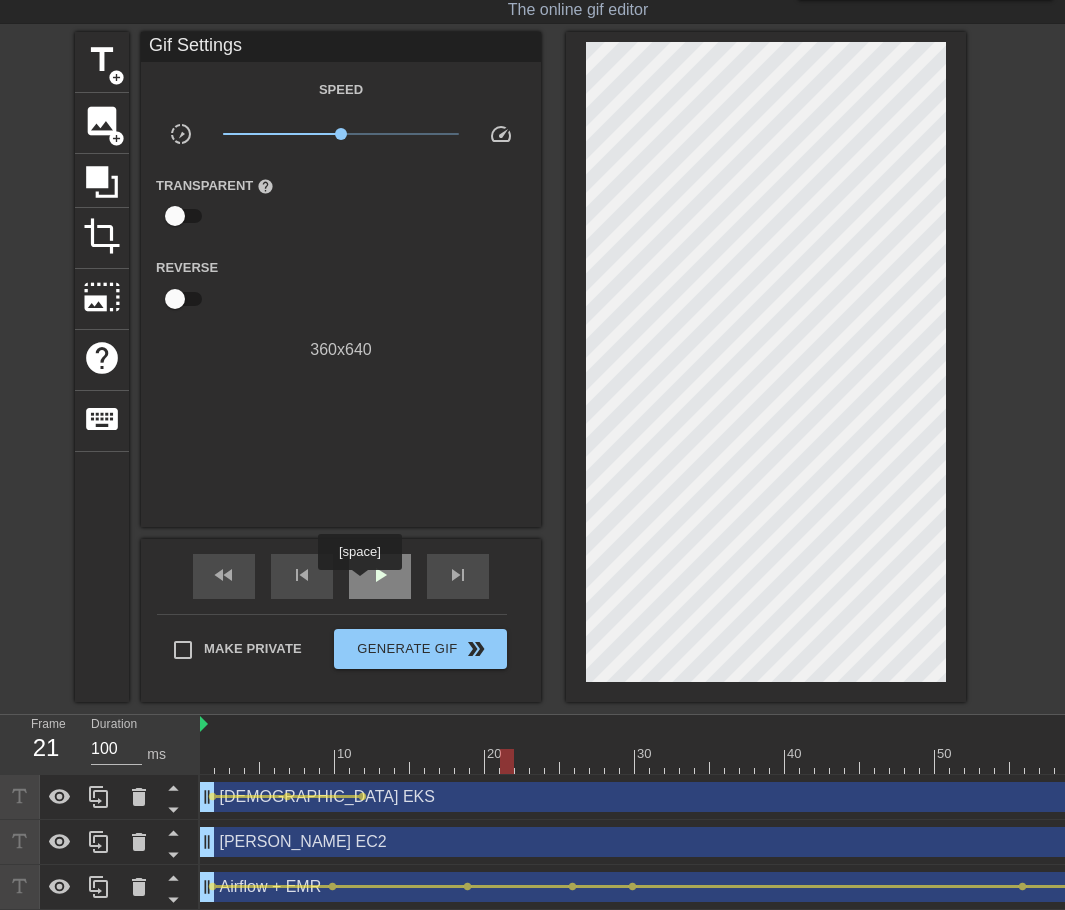 click on "play_arrow" at bounding box center (380, 576) 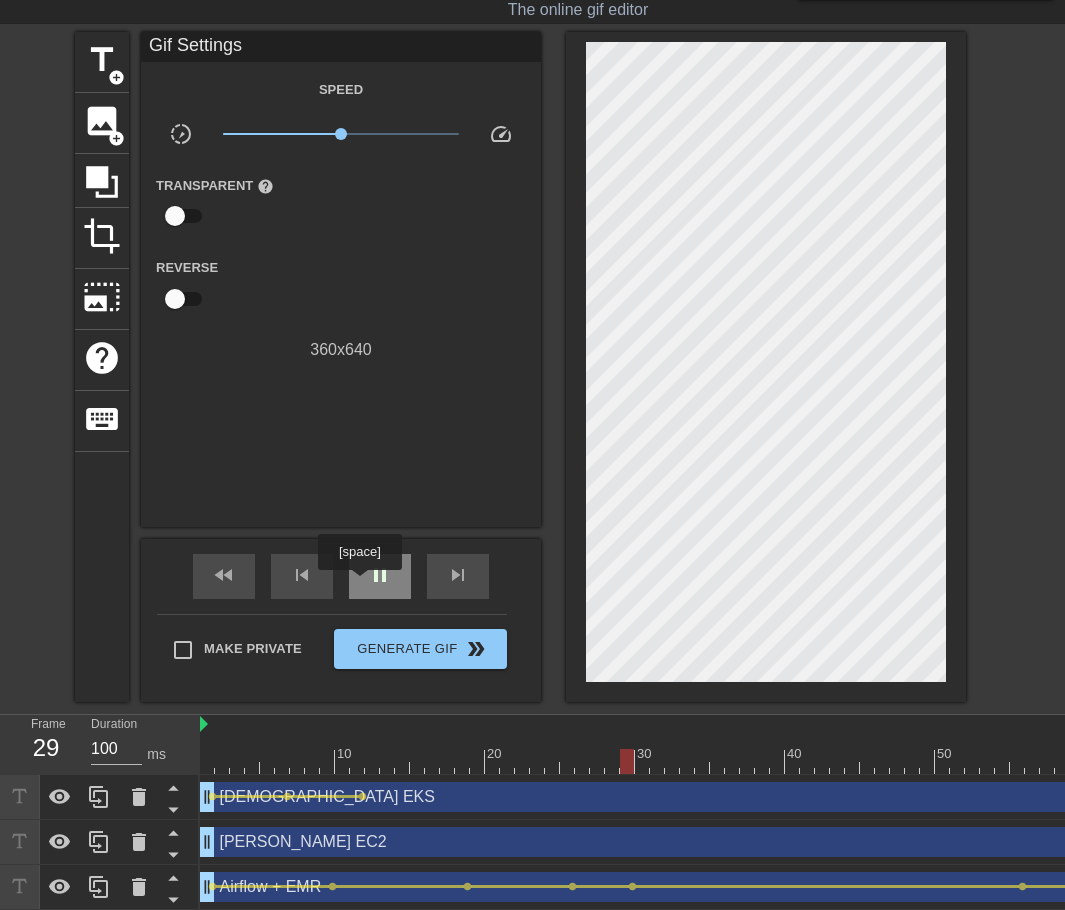 click on "pause" at bounding box center [380, 576] 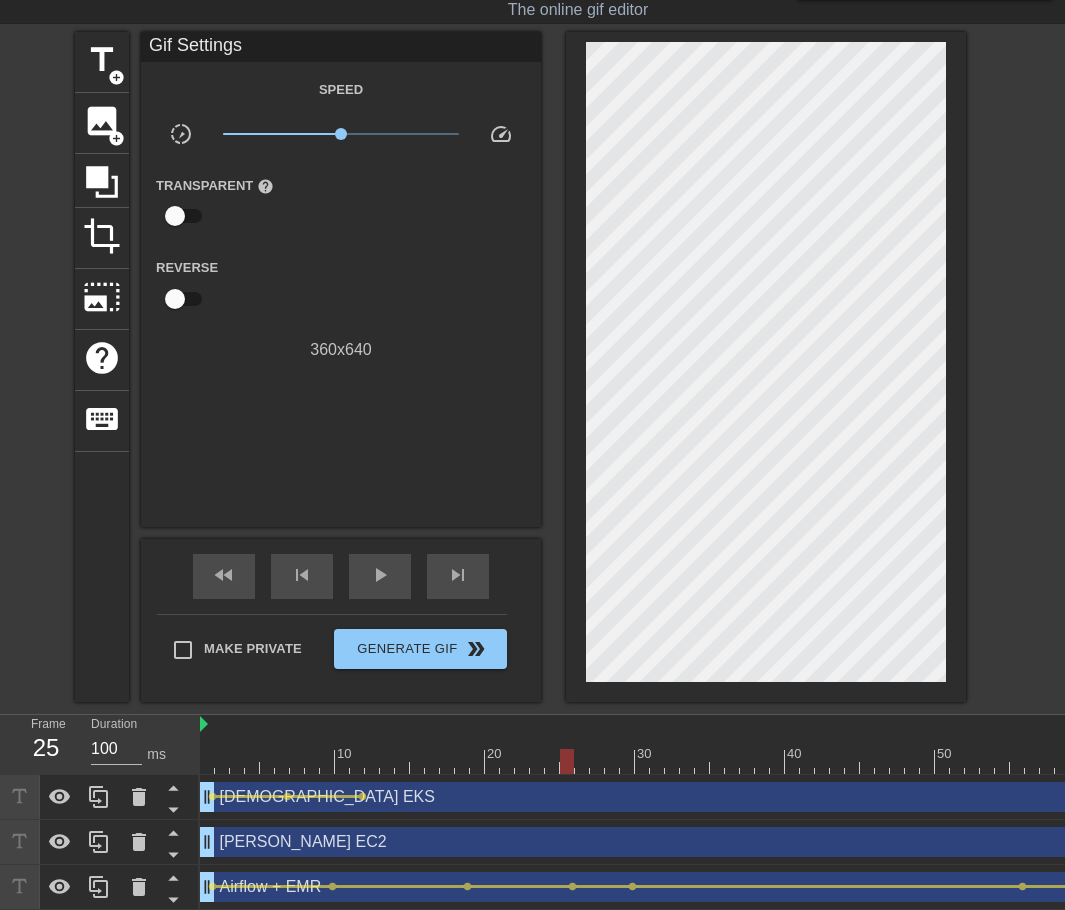 drag, startPoint x: 657, startPoint y: 757, endPoint x: 563, endPoint y: 769, distance: 94.76286 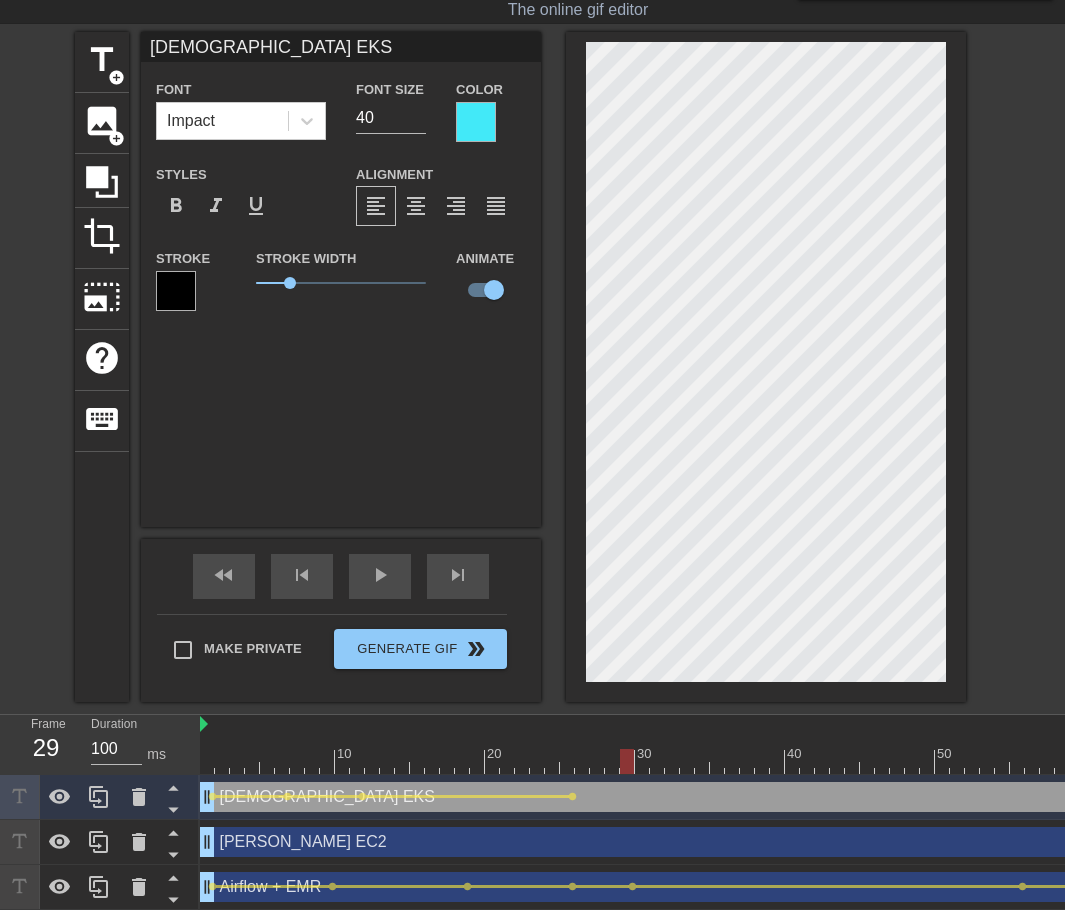 drag, startPoint x: 569, startPoint y: 768, endPoint x: 631, endPoint y: 769, distance: 62.008064 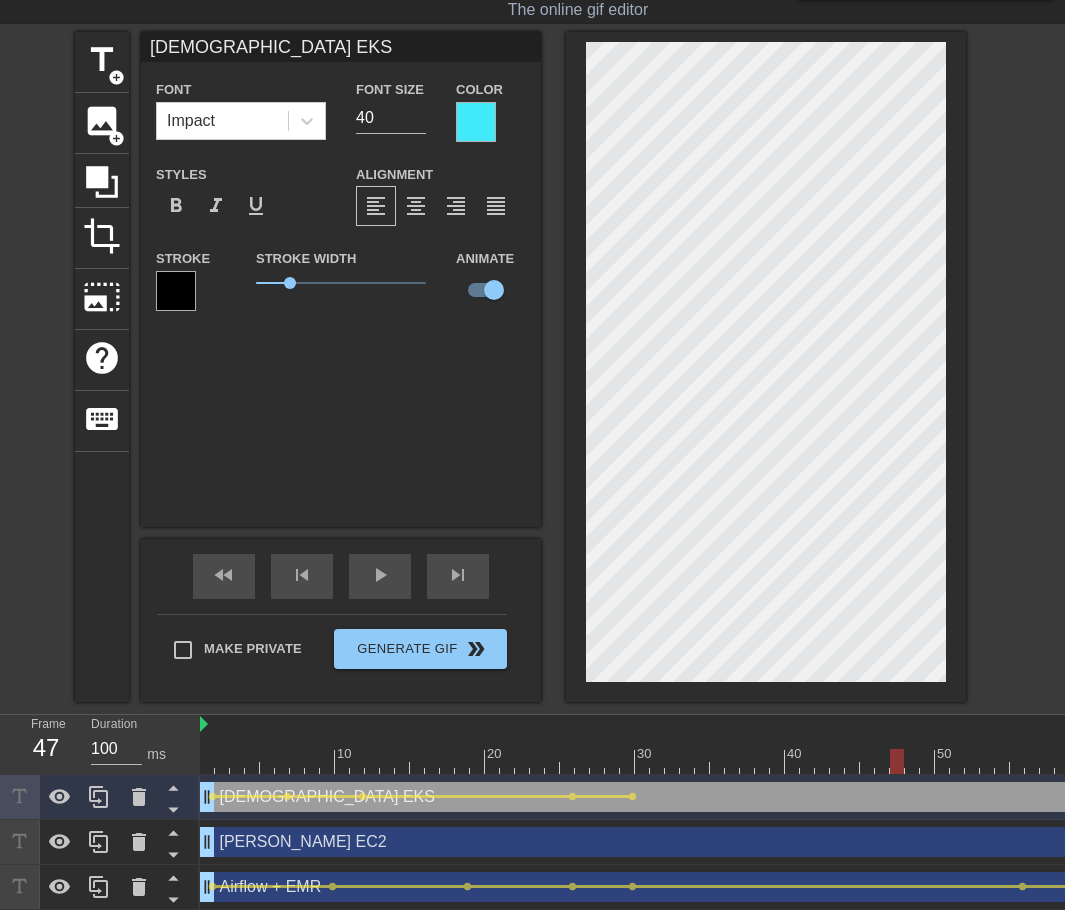 drag, startPoint x: 629, startPoint y: 750, endPoint x: 900, endPoint y: 759, distance: 271.1494 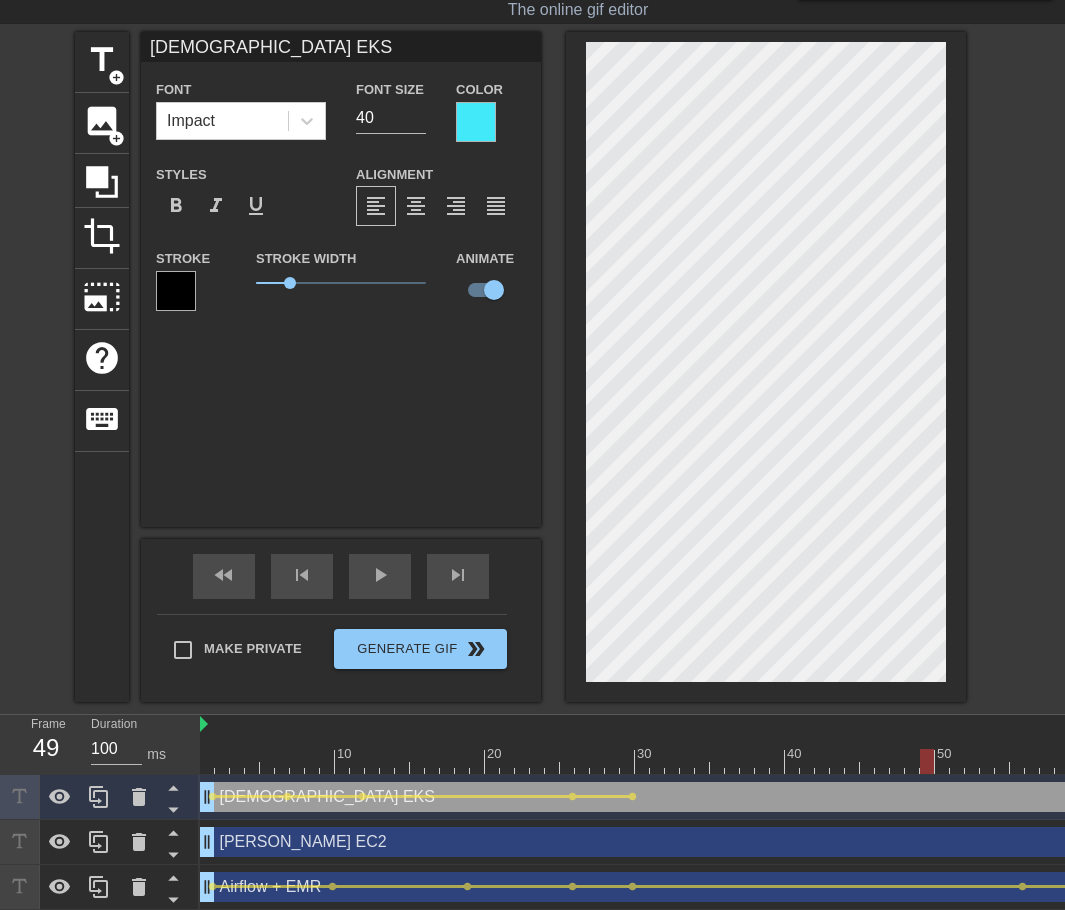 drag, startPoint x: 891, startPoint y: 756, endPoint x: 903, endPoint y: 688, distance: 69.050705 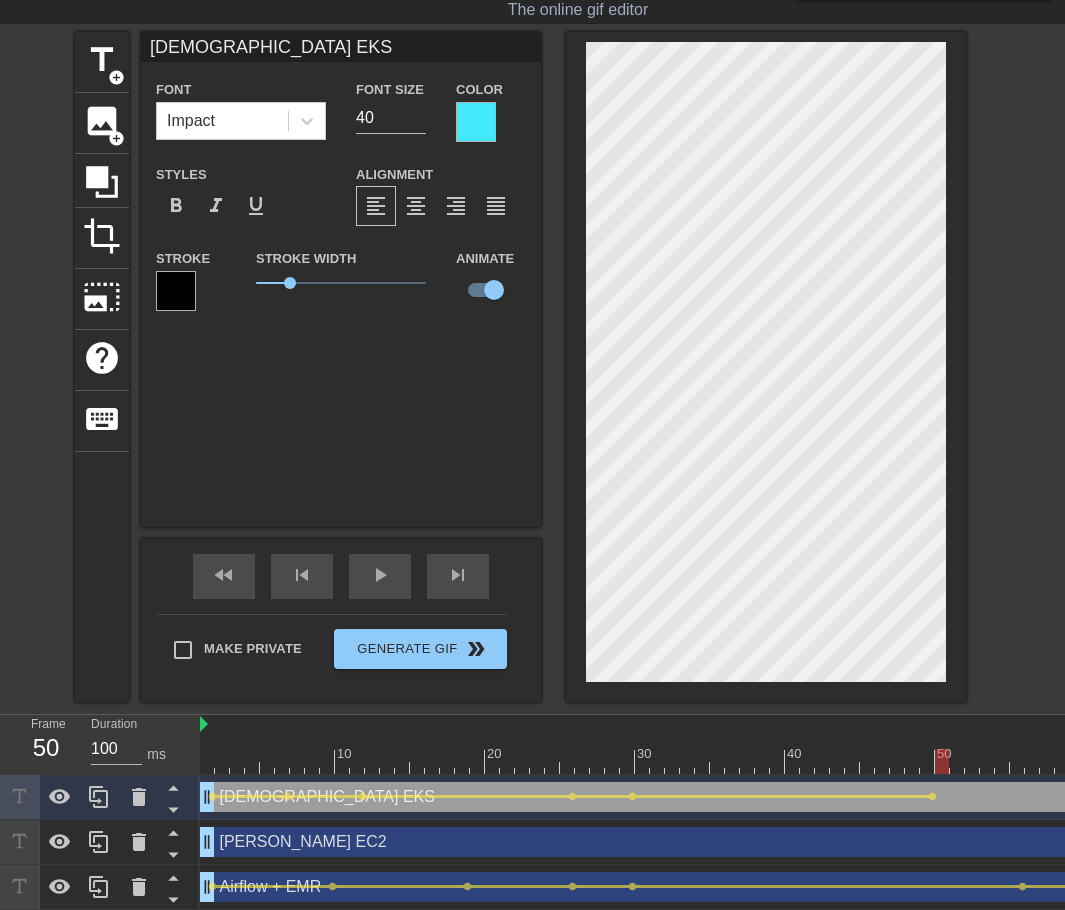 click at bounding box center (942, 761) 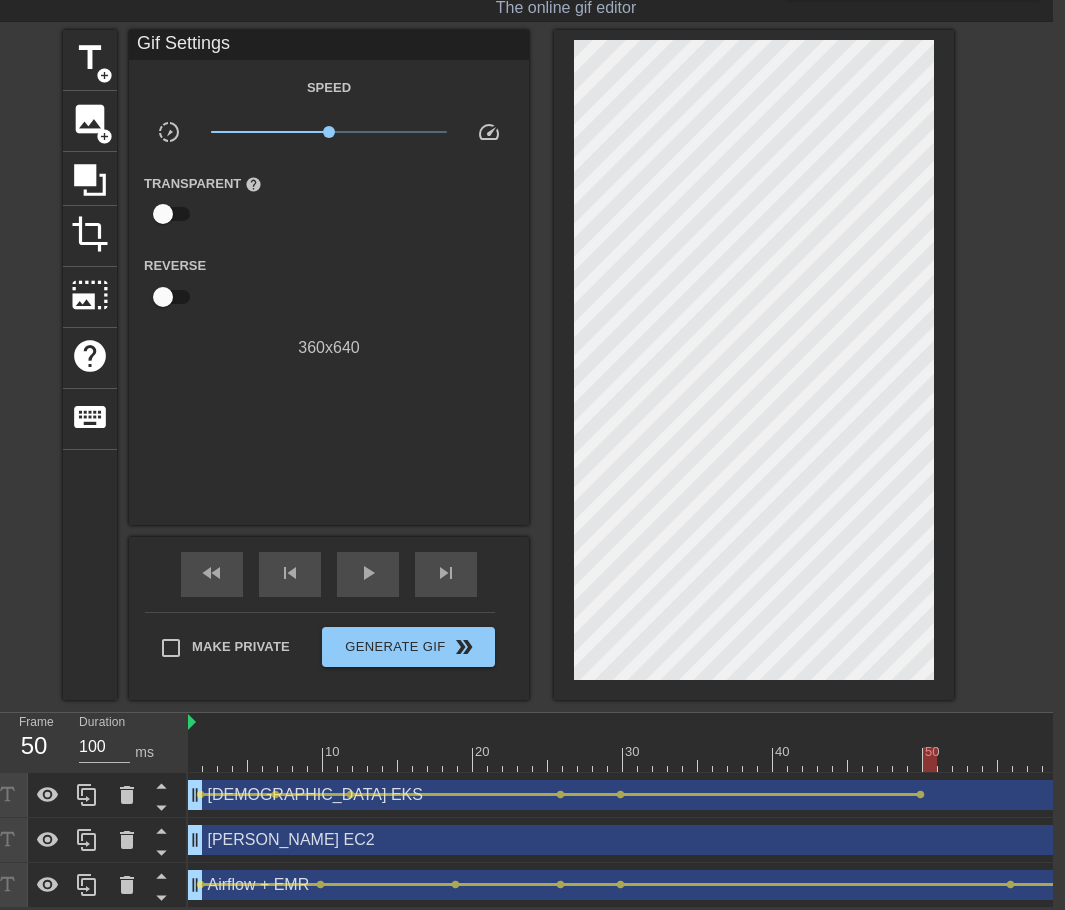 scroll, scrollTop: 62, scrollLeft: 15, axis: both 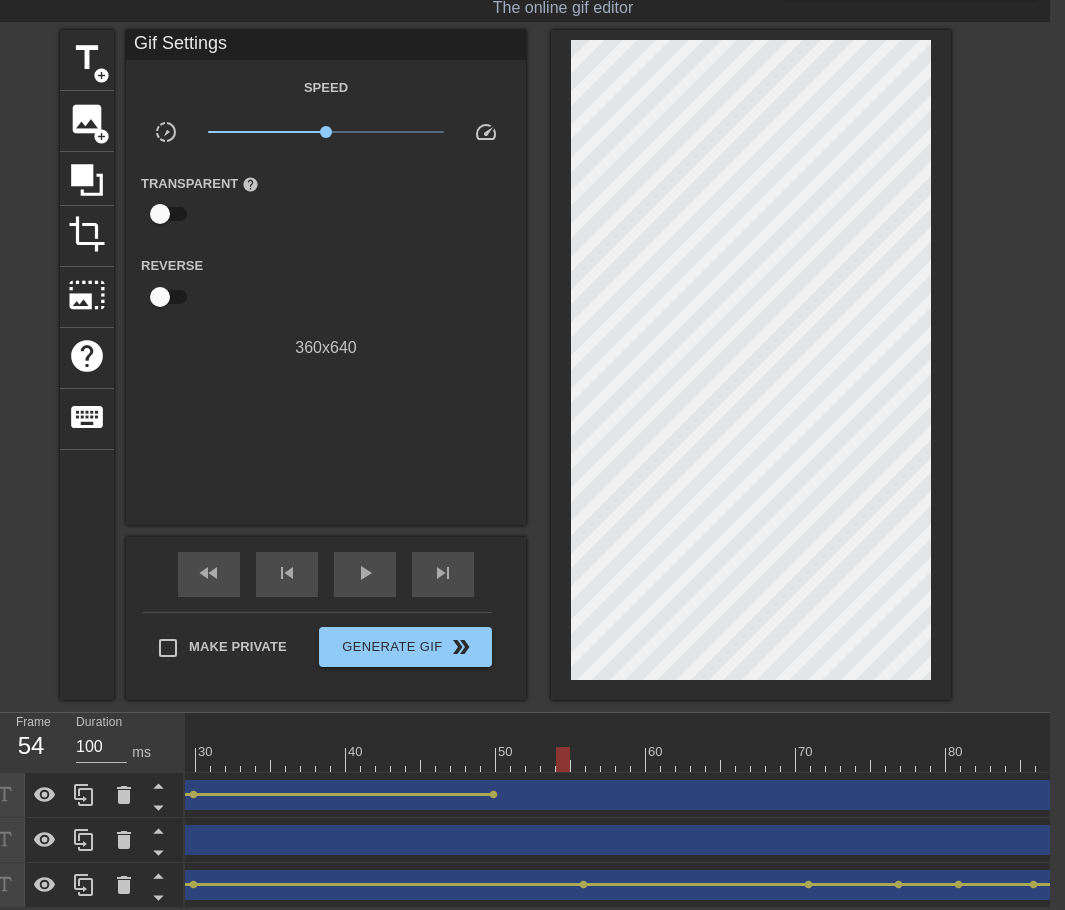 drag, startPoint x: 503, startPoint y: 747, endPoint x: 577, endPoint y: 761, distance: 75.31268 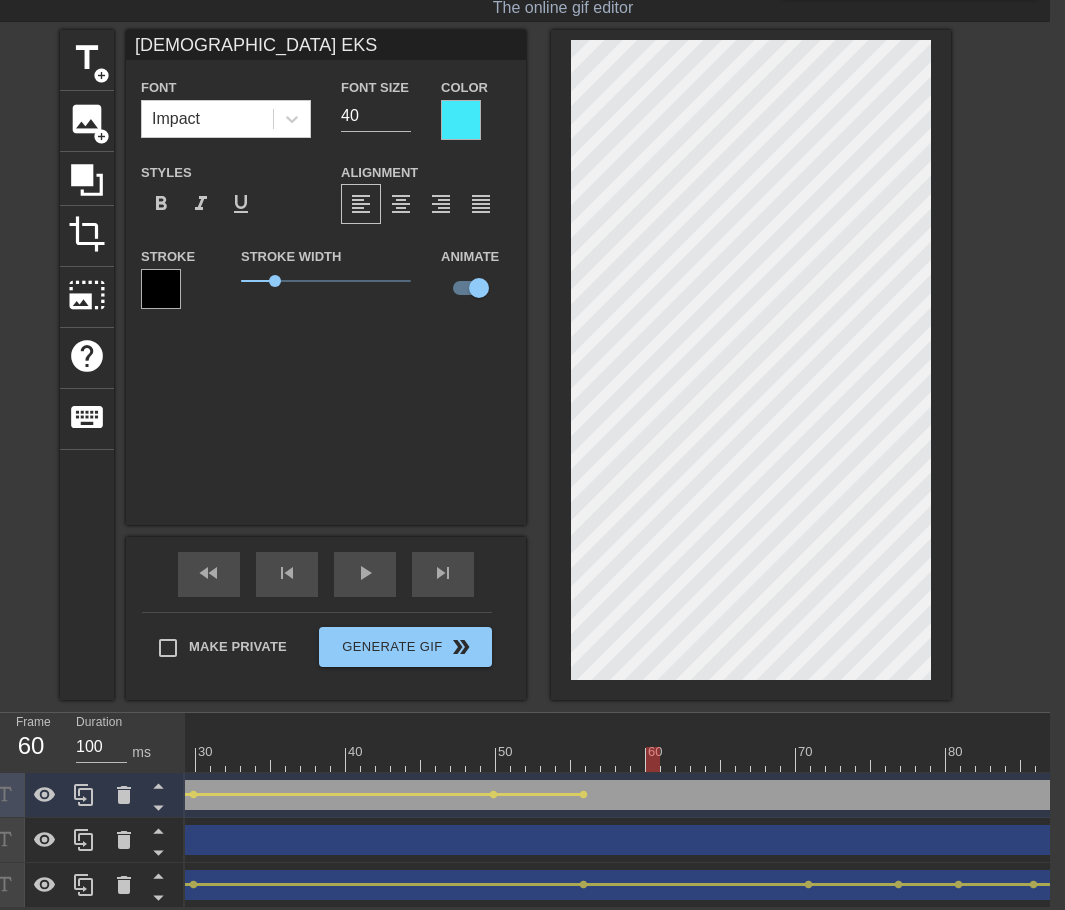 drag, startPoint x: 581, startPoint y: 750, endPoint x: 658, endPoint y: 753, distance: 77.05842 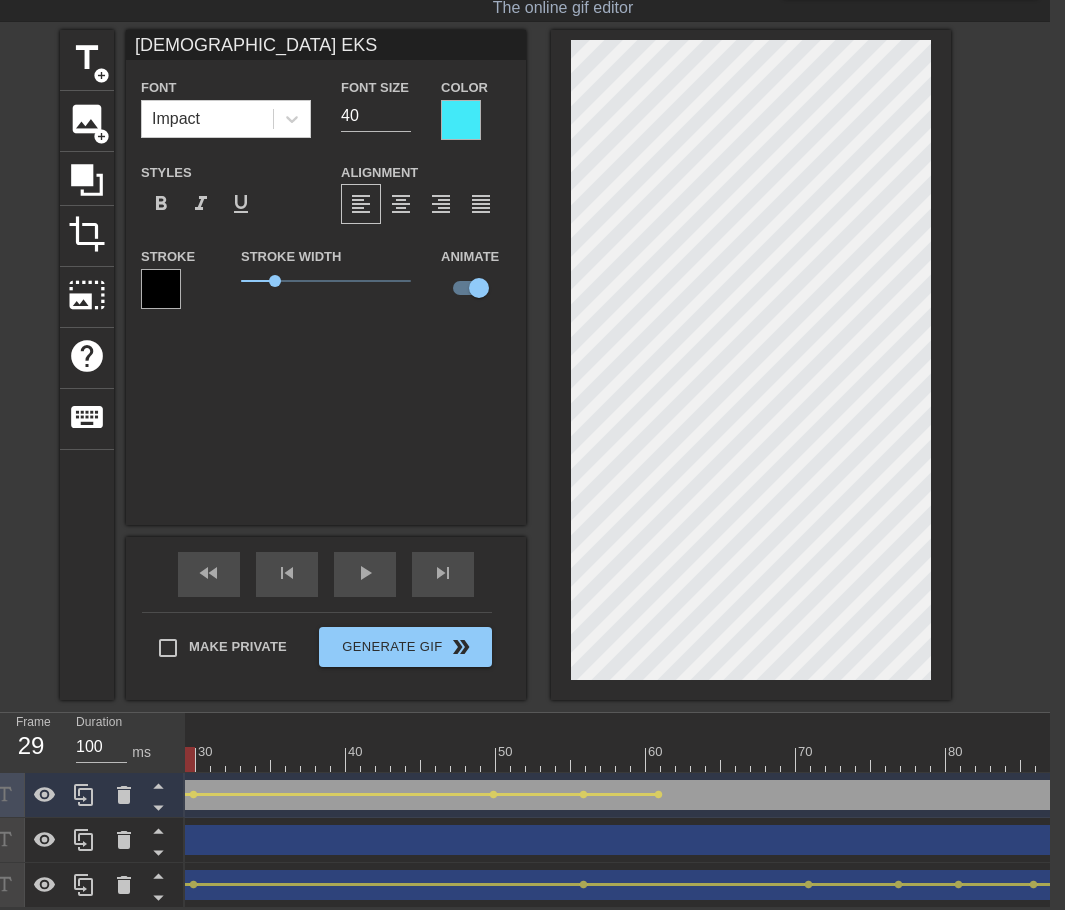drag, startPoint x: 657, startPoint y: 745, endPoint x: 195, endPoint y: 722, distance: 462.57214 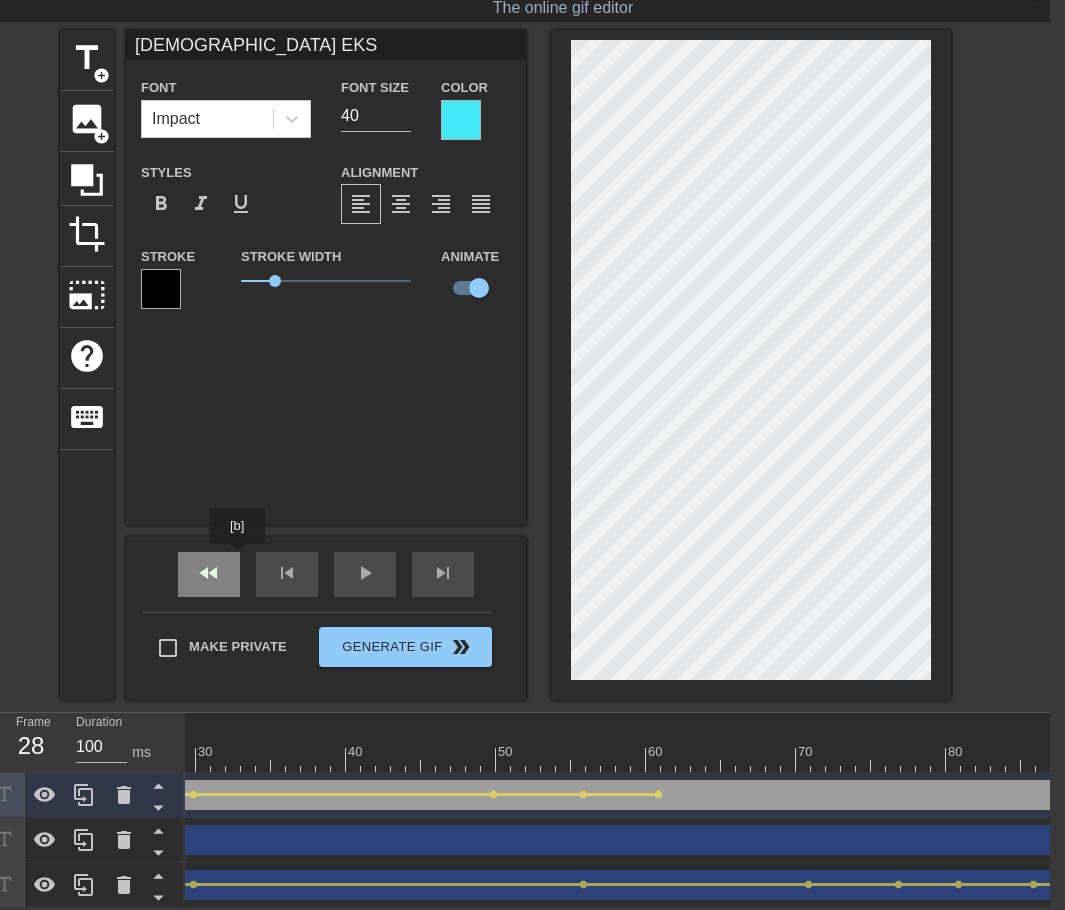 click on "fast_rewind" at bounding box center [209, 574] 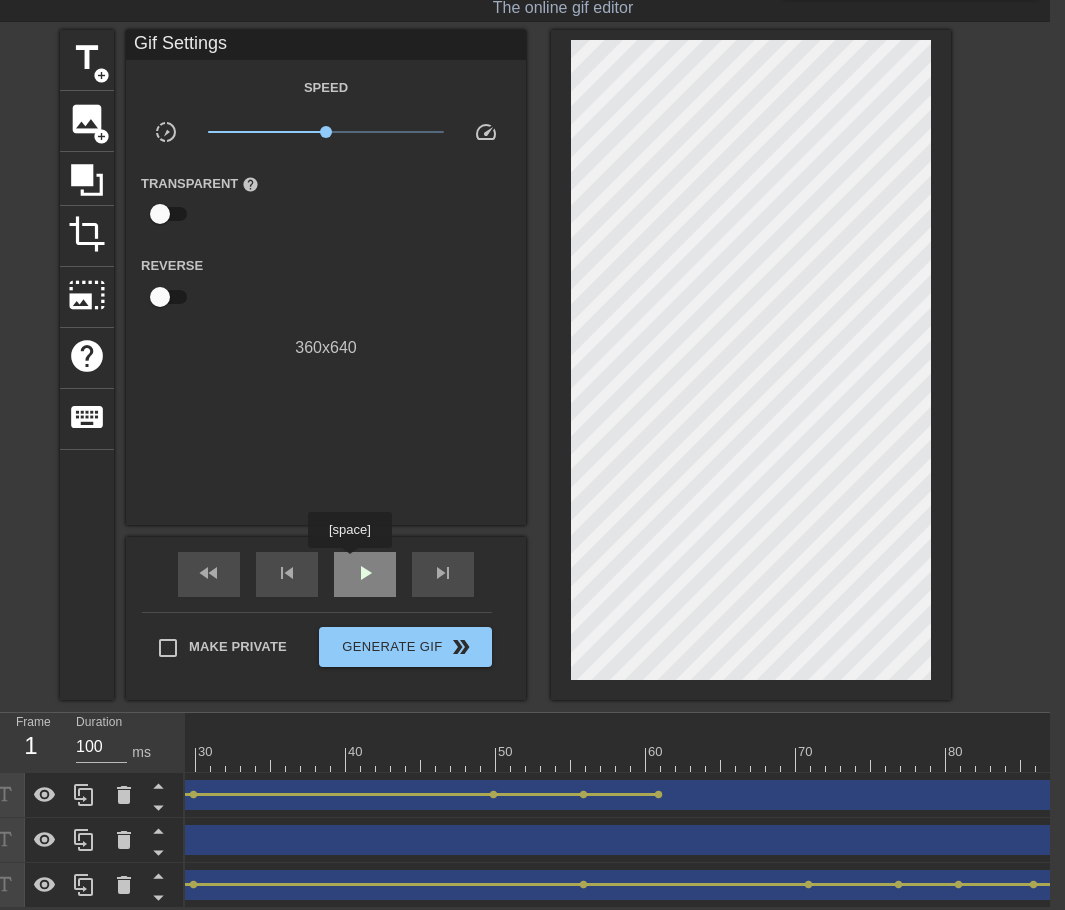 click on "play_arrow" at bounding box center (365, 573) 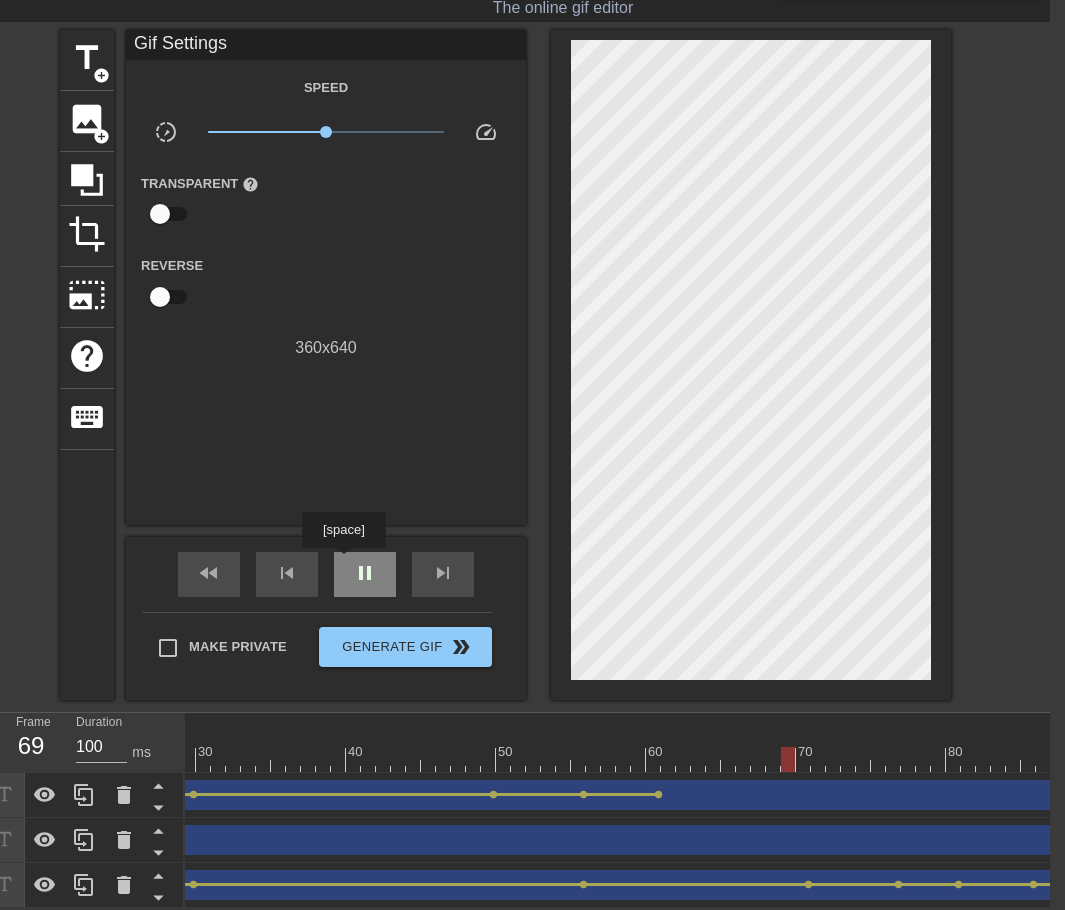 click on "pause" at bounding box center [365, 574] 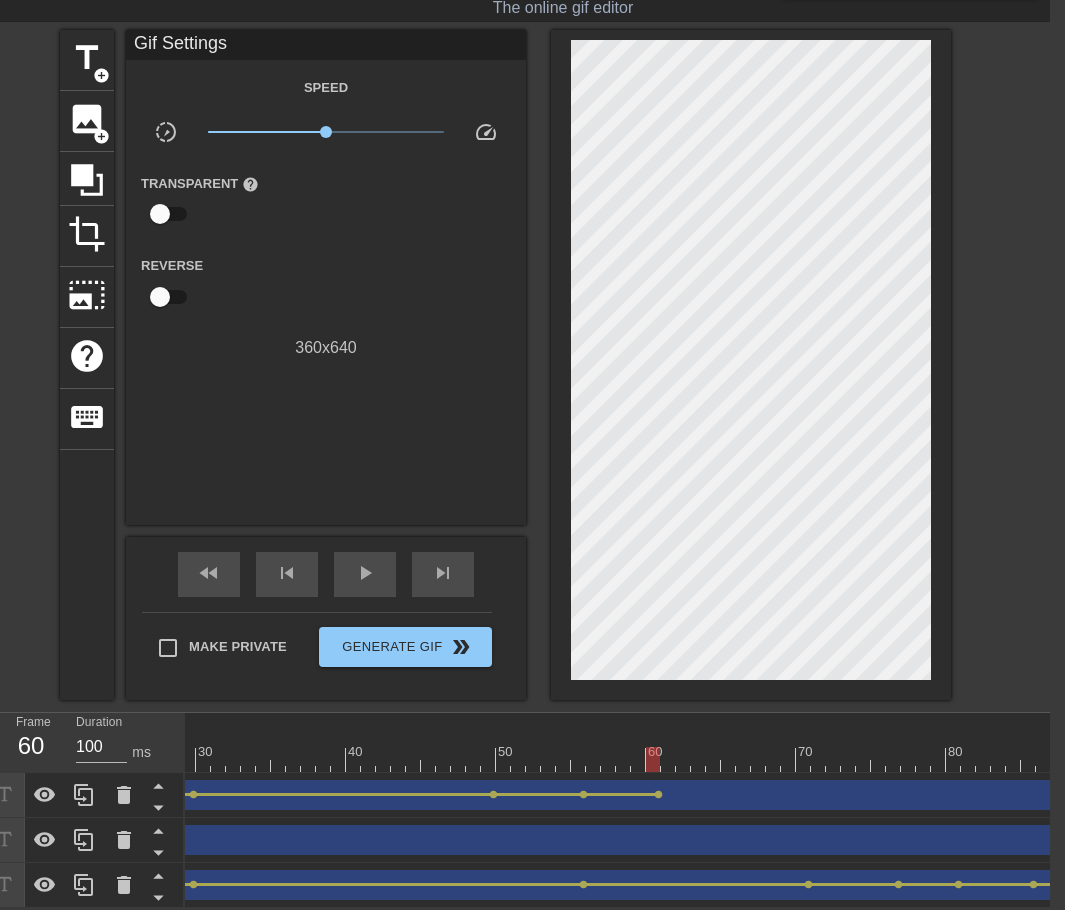 drag, startPoint x: 800, startPoint y: 746, endPoint x: 656, endPoint y: 758, distance: 144.49913 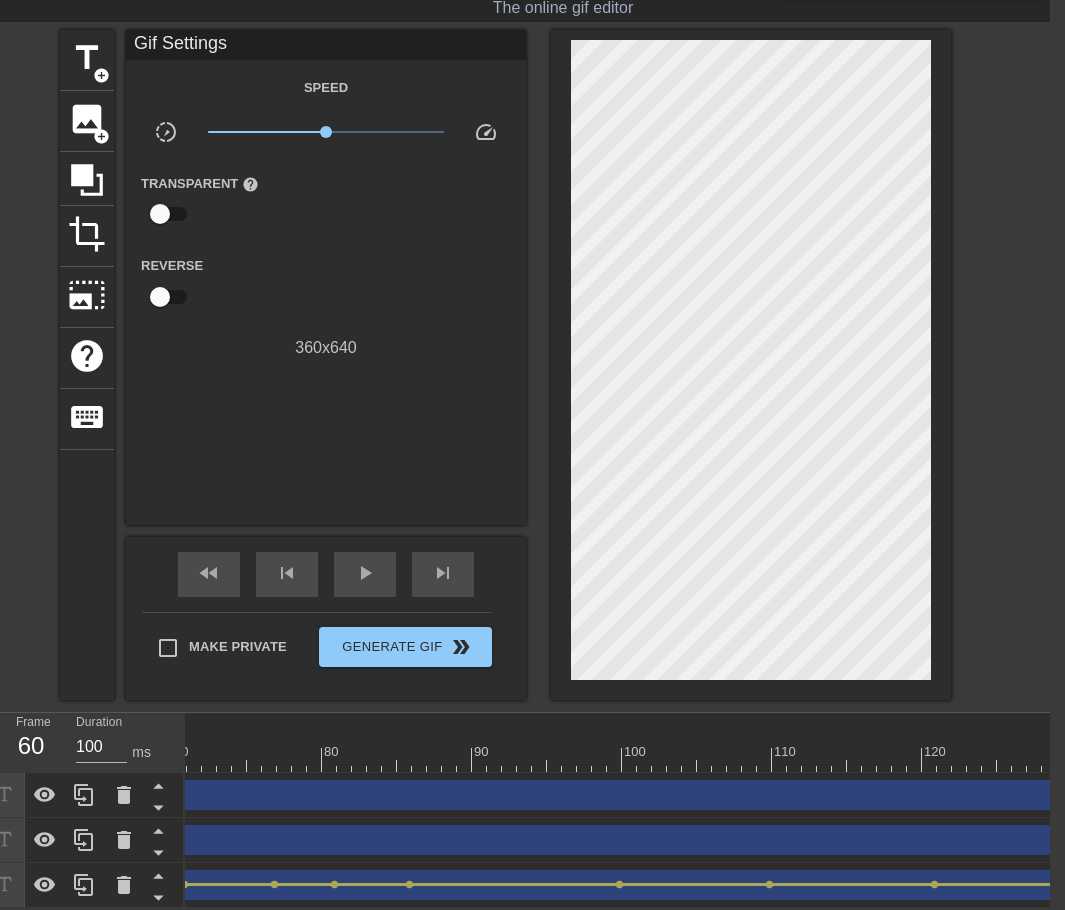 scroll, scrollTop: 0, scrollLeft: 1060, axis: horizontal 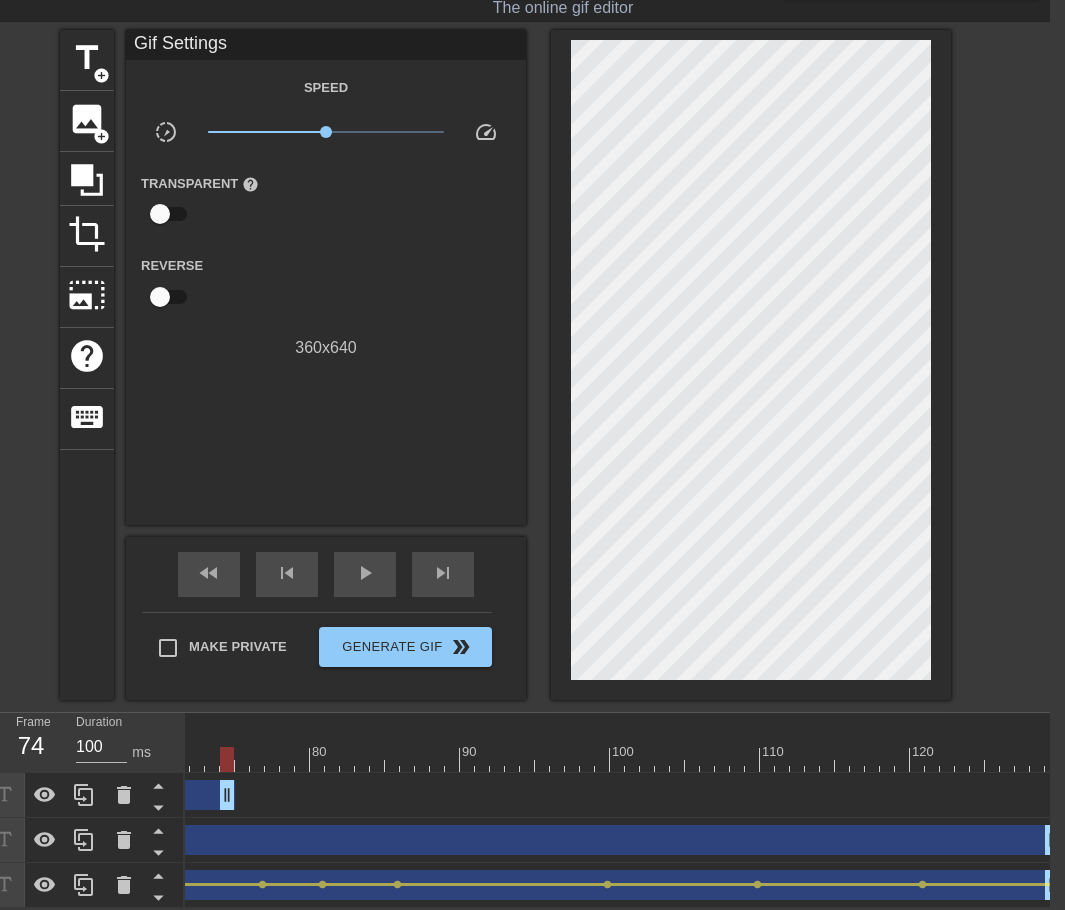 drag, startPoint x: 1051, startPoint y: 787, endPoint x: 227, endPoint y: 796, distance: 824.04913 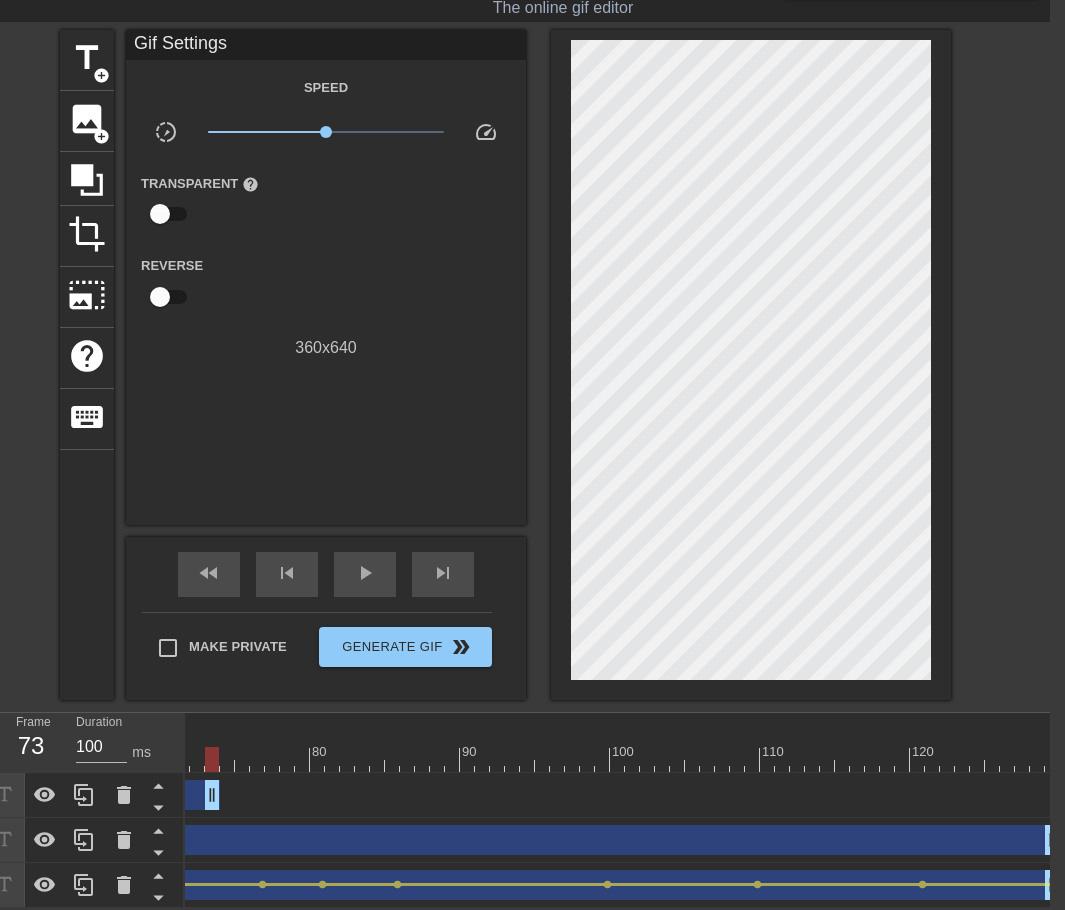 scroll, scrollTop: 62, scrollLeft: 0, axis: vertical 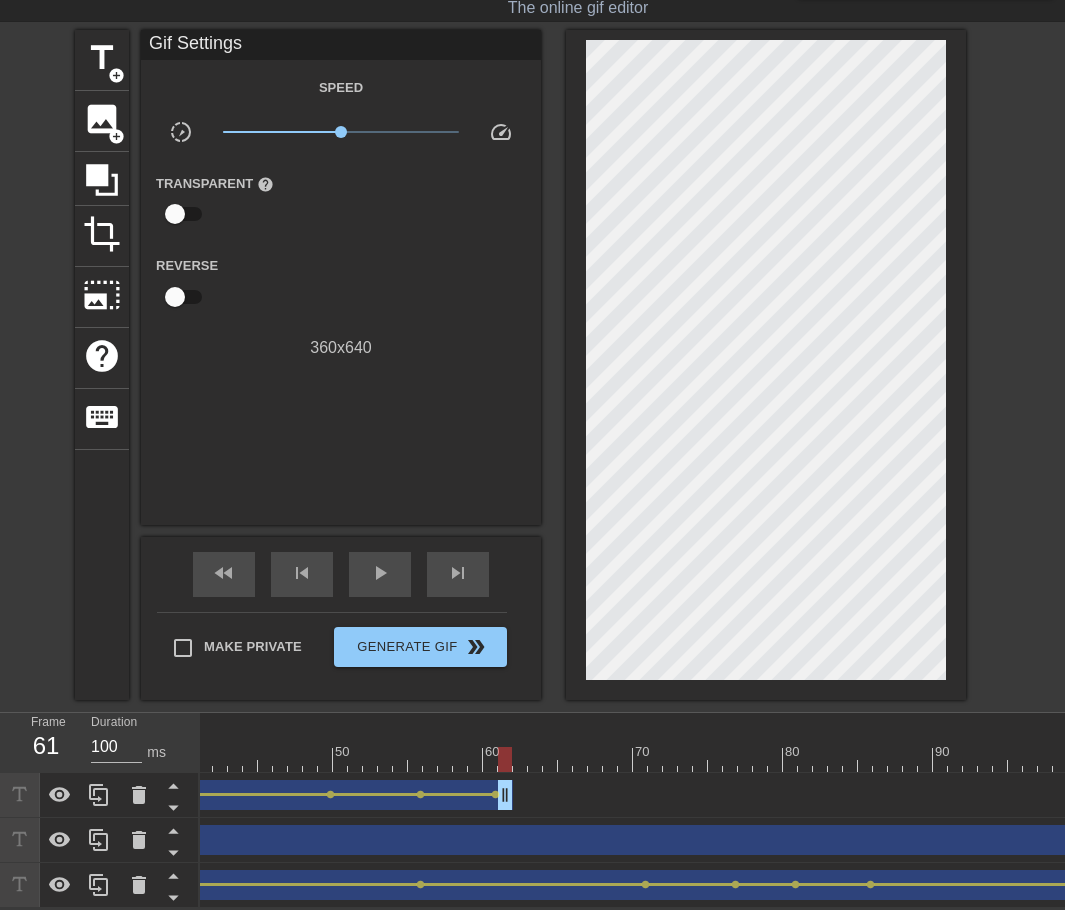 drag, startPoint x: 682, startPoint y: 786, endPoint x: 506, endPoint y: 794, distance: 176.18172 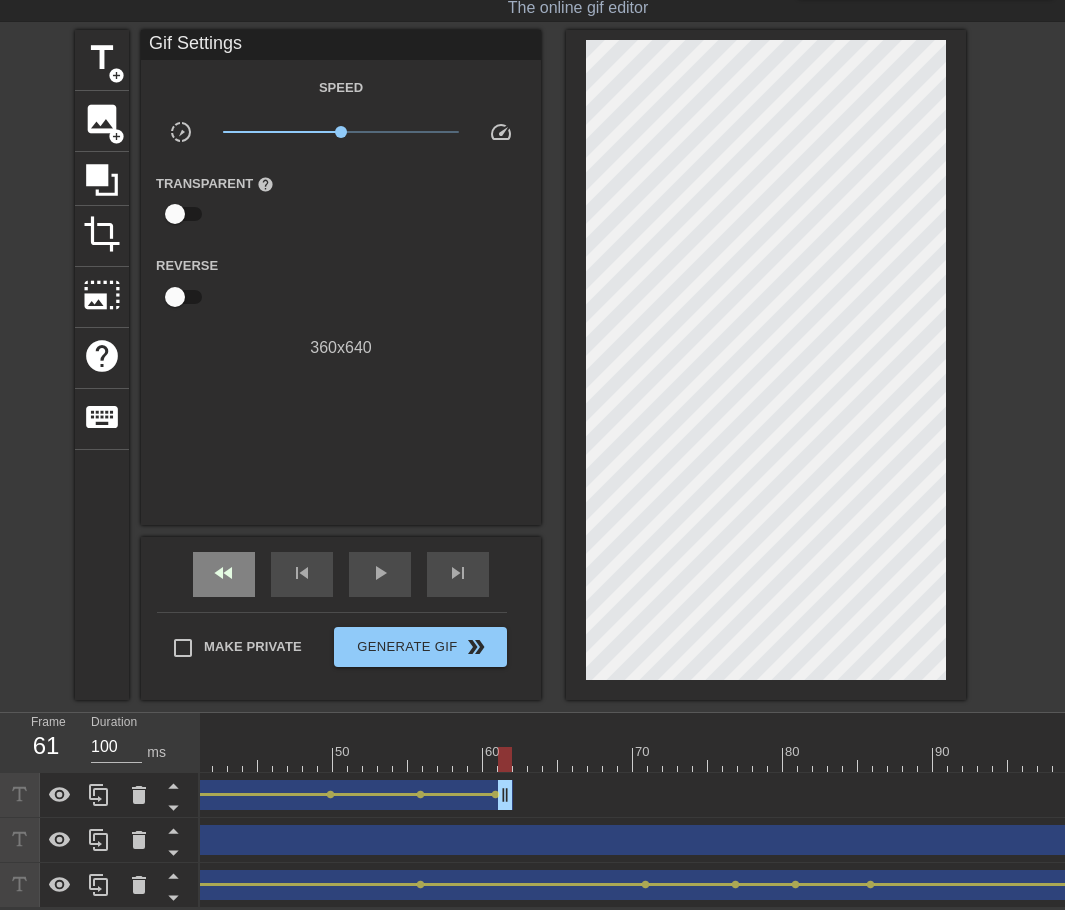 click on "fast_rewind" at bounding box center (224, 574) 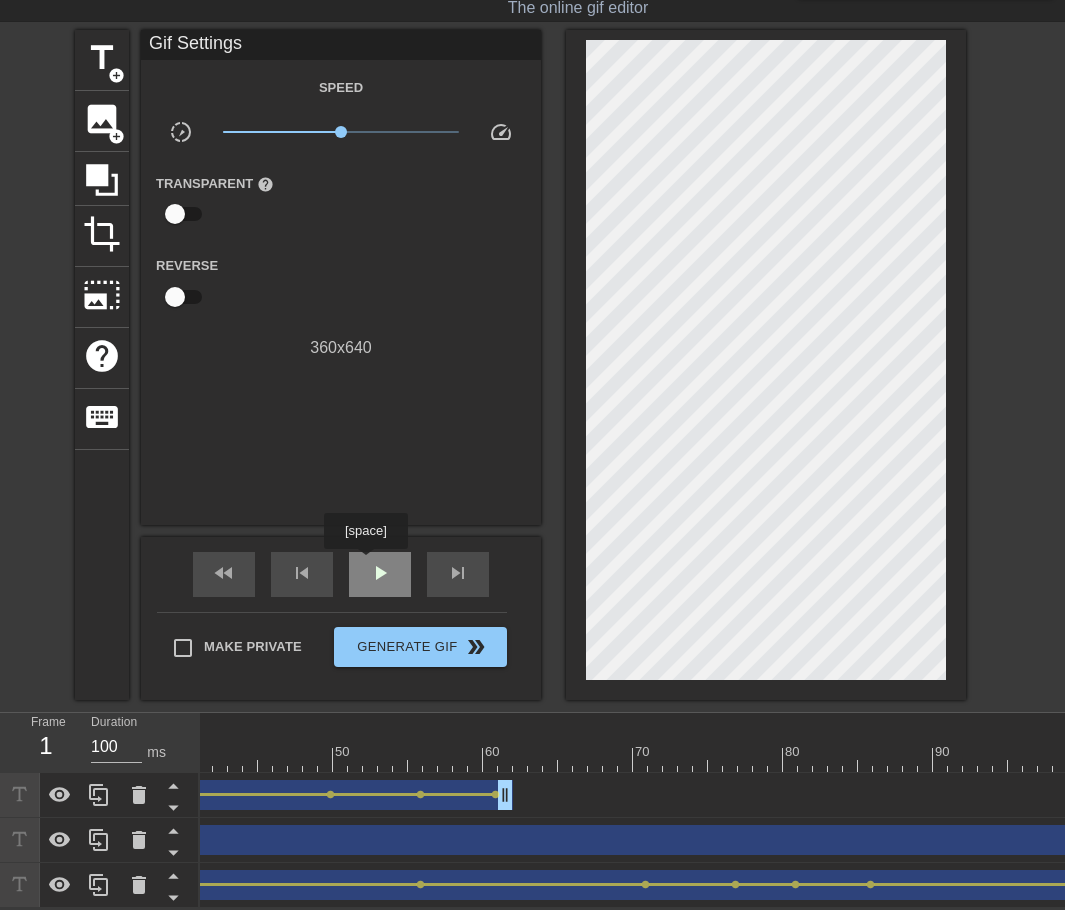 click on "play_arrow" at bounding box center [380, 573] 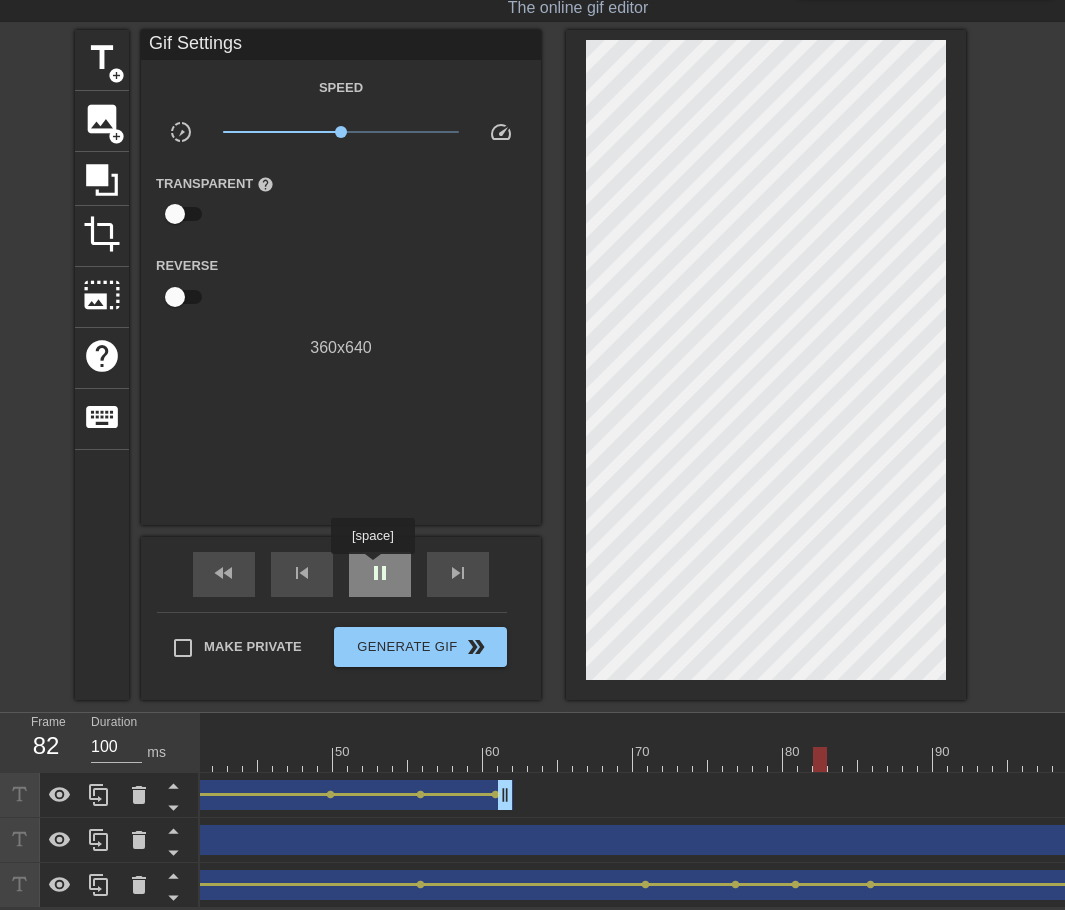 click on "pause" at bounding box center [380, 573] 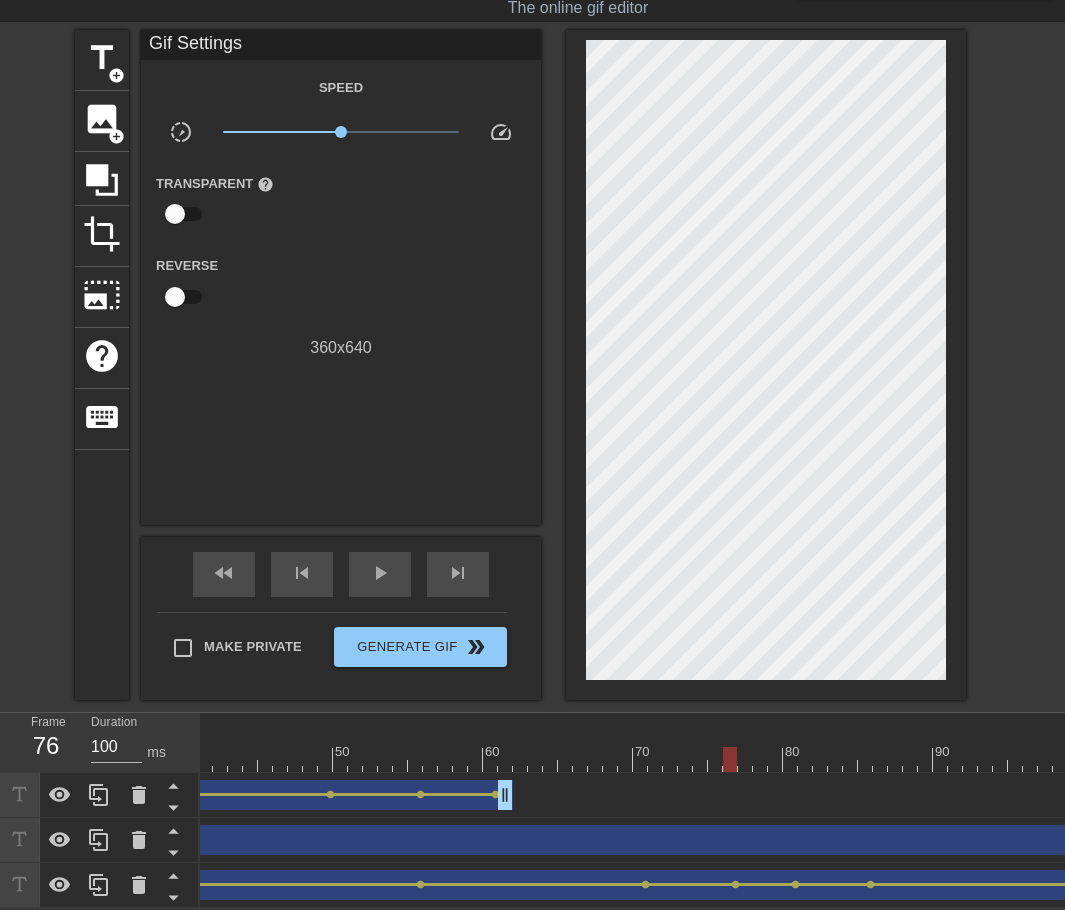 drag, startPoint x: 838, startPoint y: 750, endPoint x: 736, endPoint y: 766, distance: 103.24728 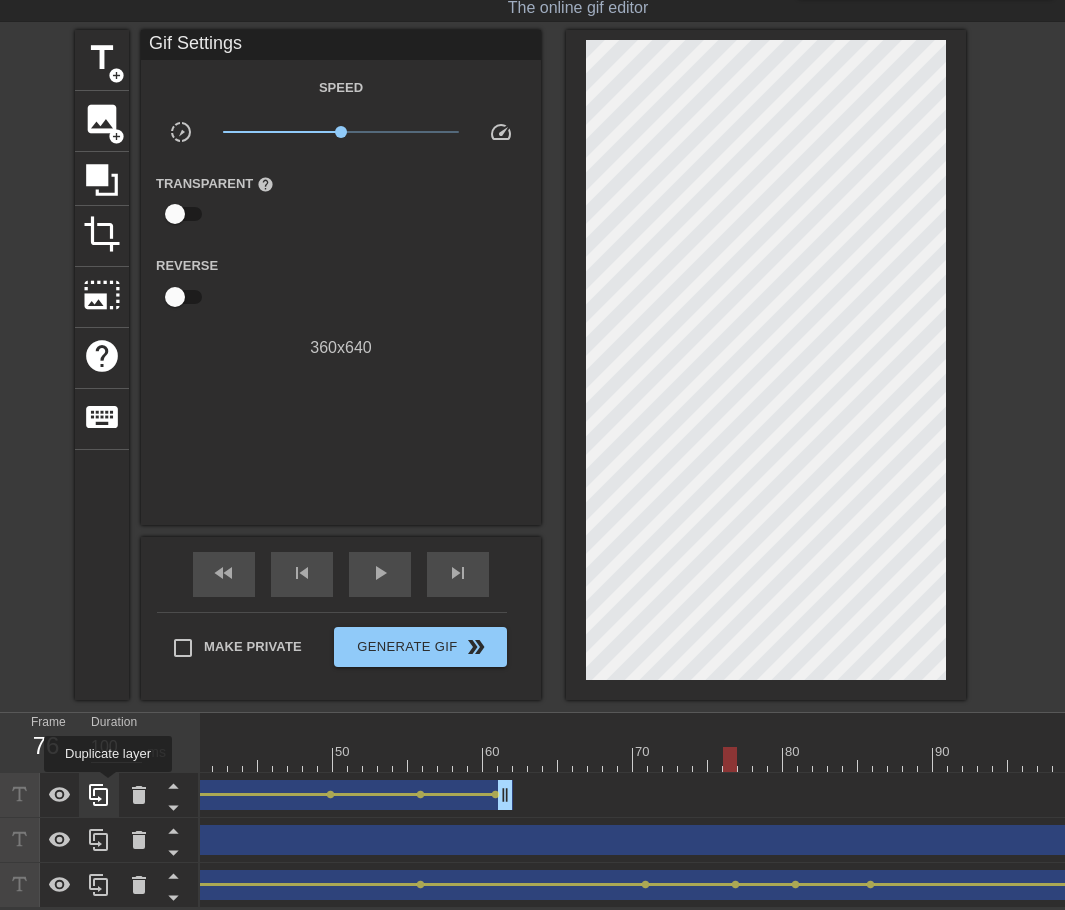 click 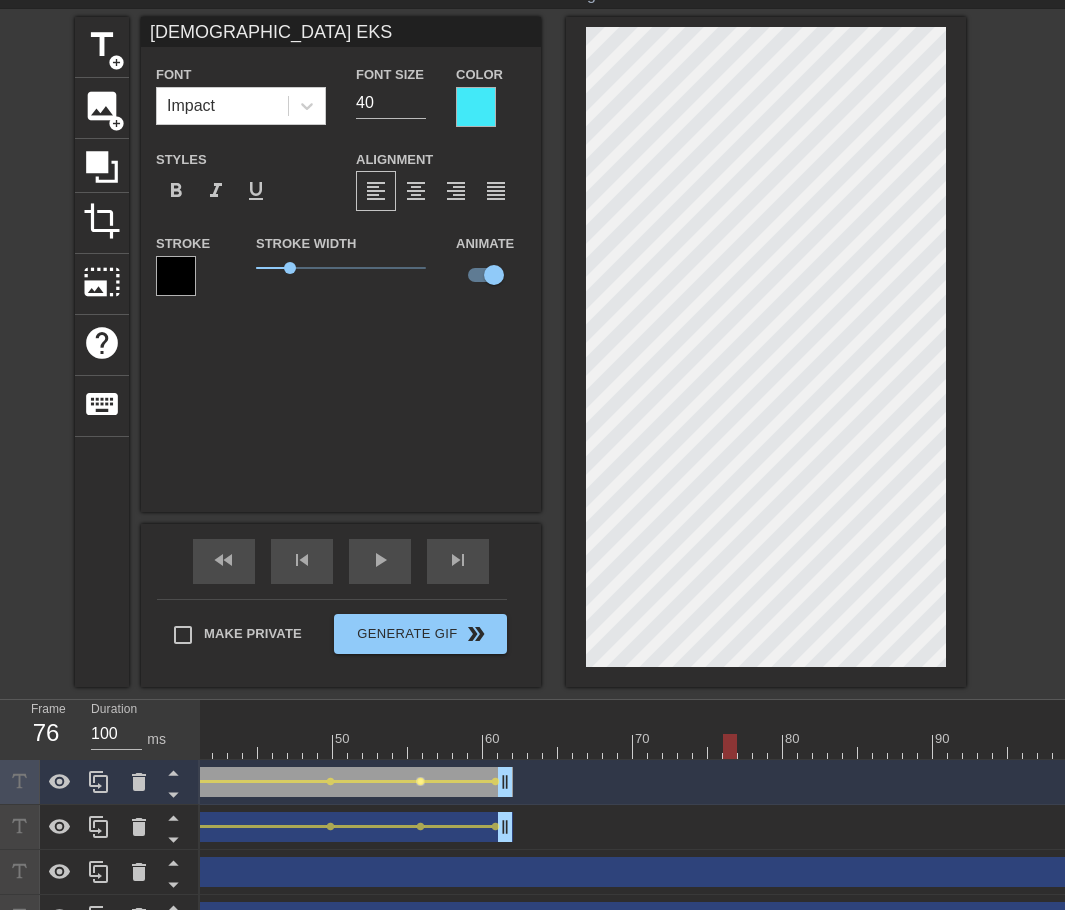 click on "lens" at bounding box center (420, 781) 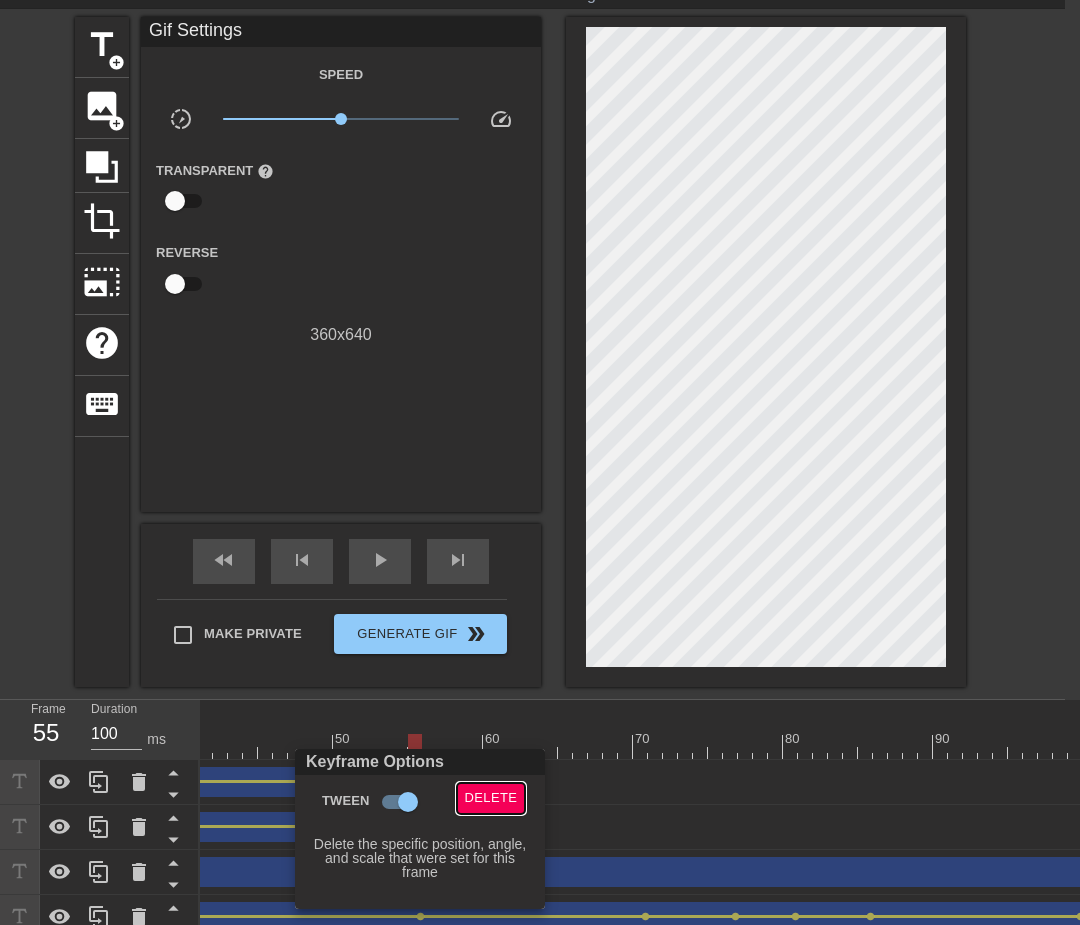 click on "Delete" at bounding box center [491, 798] 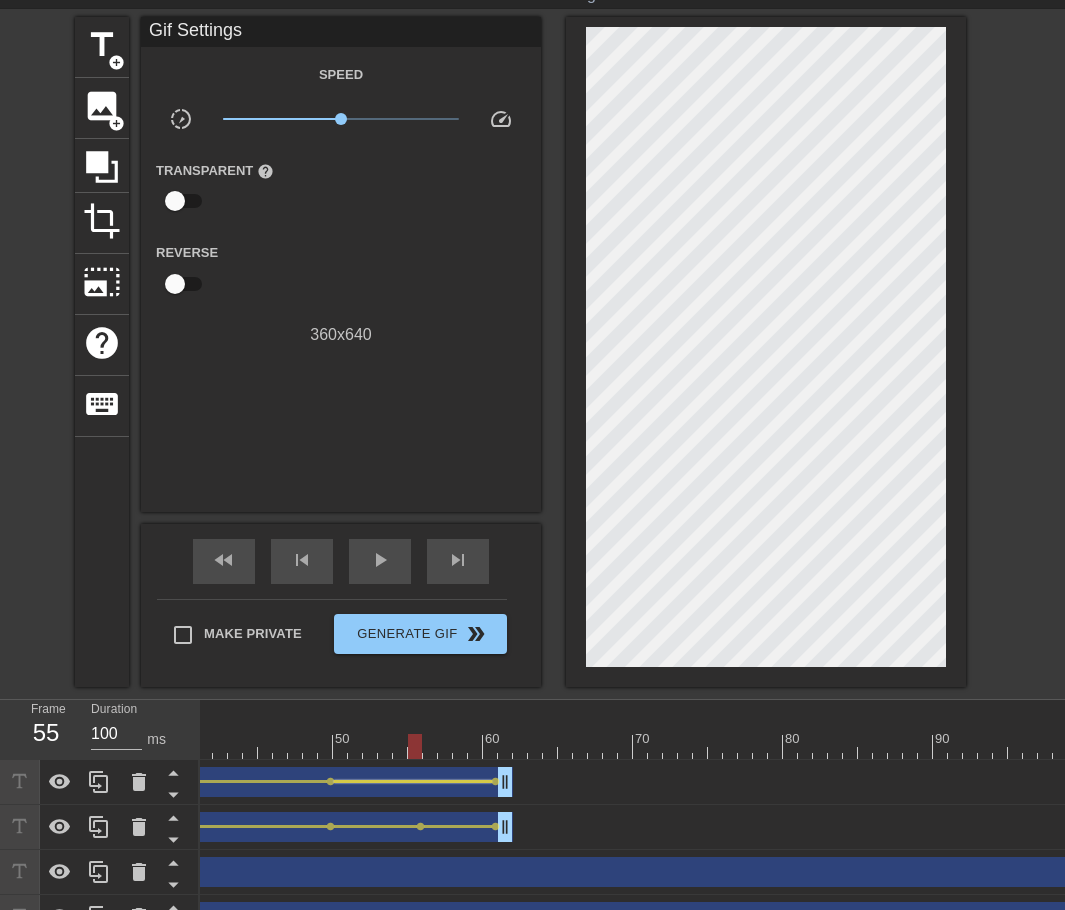 click at bounding box center (413, 781) 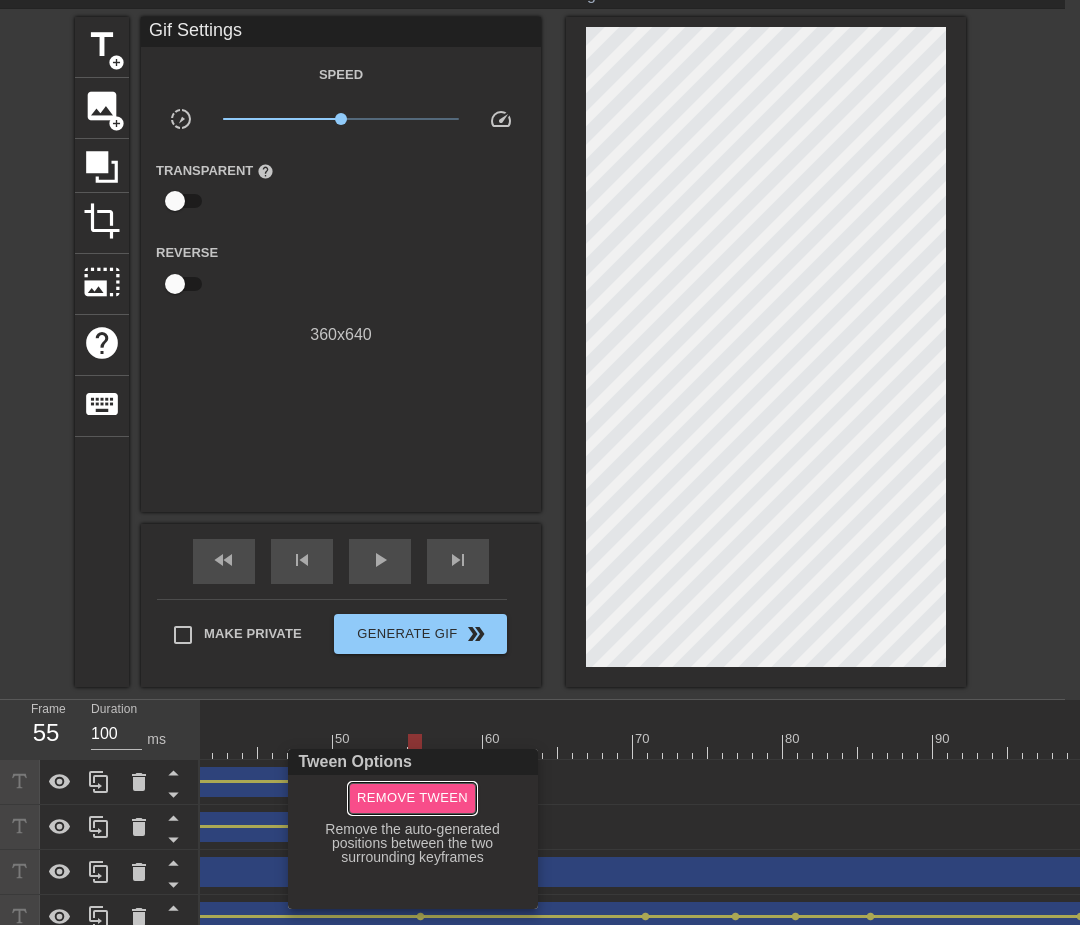 click on "Remove Tween" at bounding box center [412, 798] 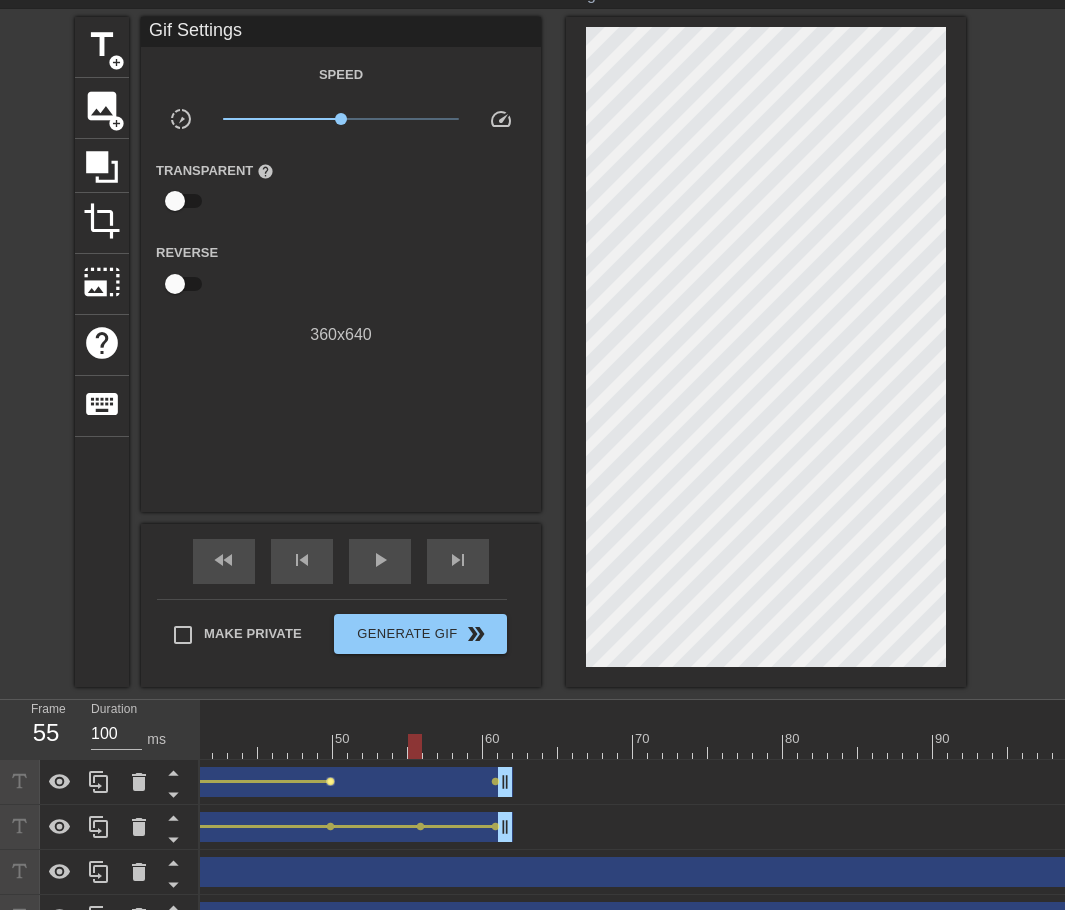 click on "lens" at bounding box center [330, 781] 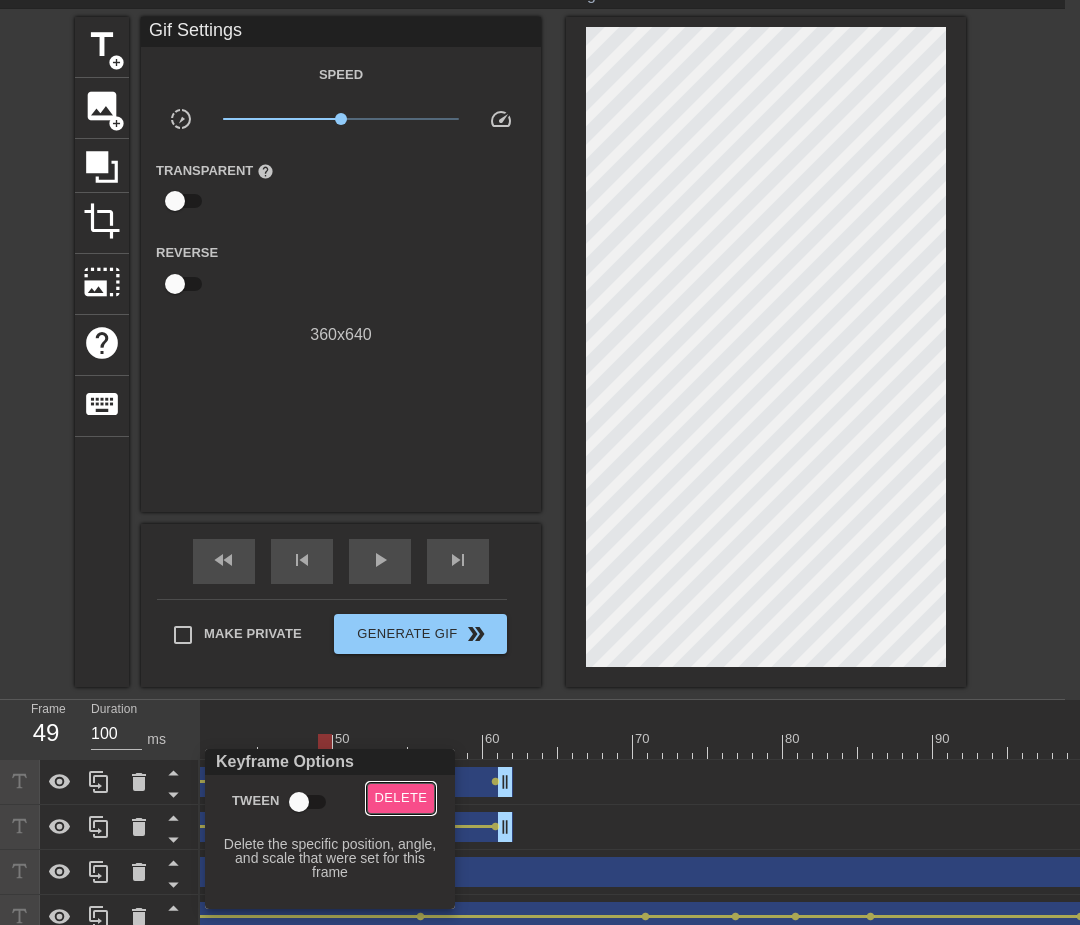 click on "Delete" at bounding box center [401, 798] 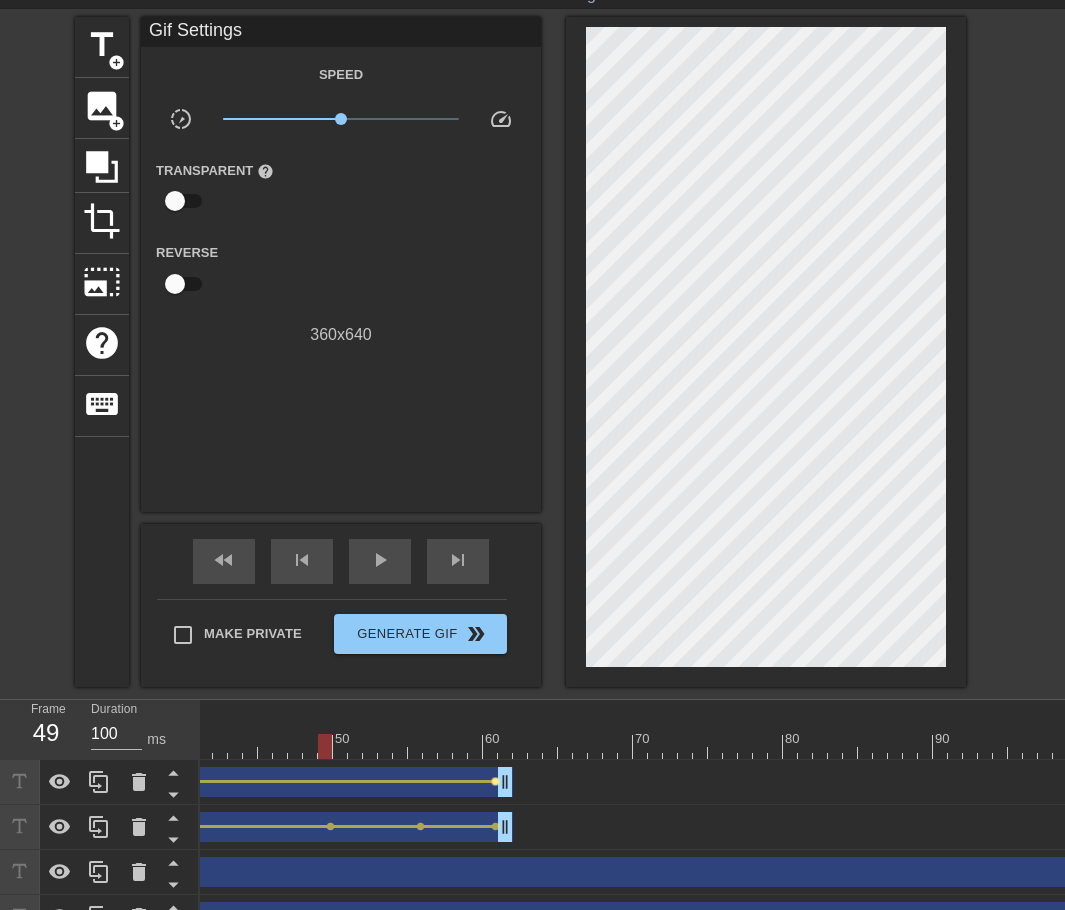 click on "lens" at bounding box center [495, 781] 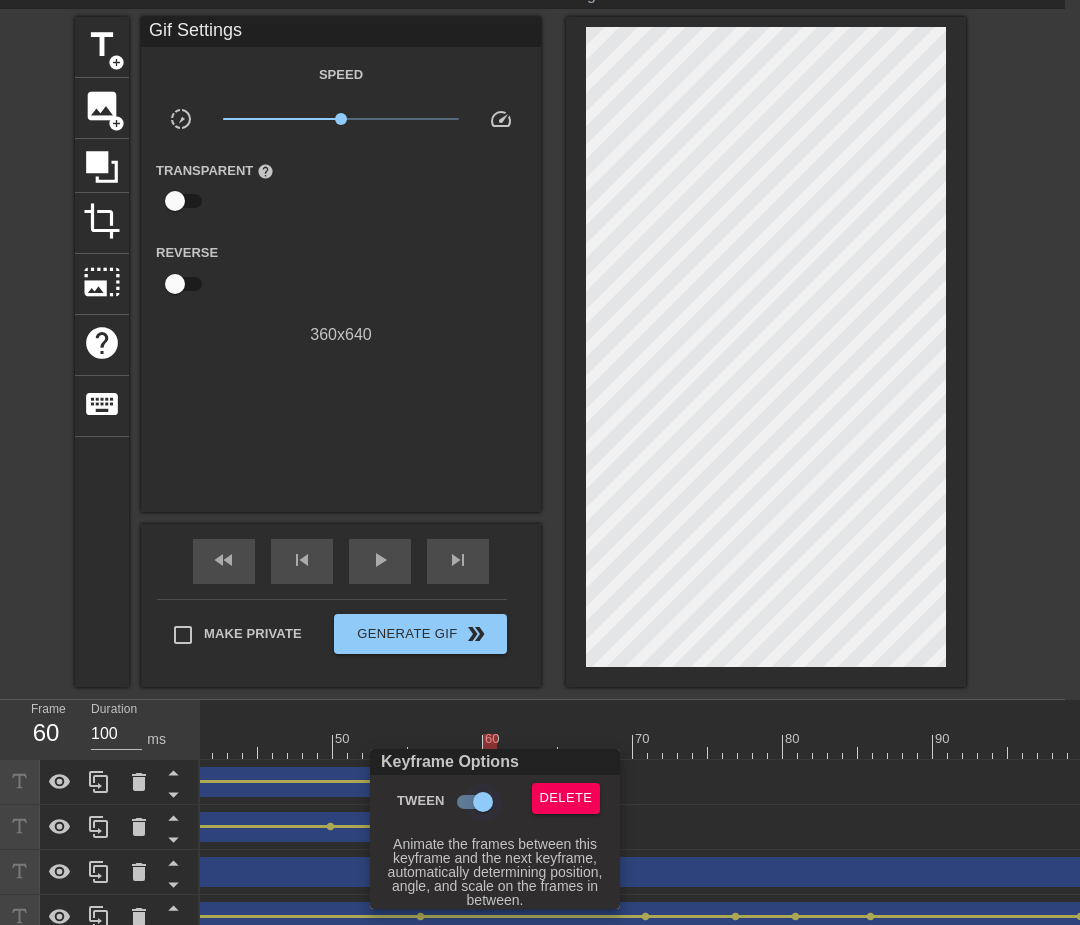 click on "Tween" at bounding box center [483, 802] 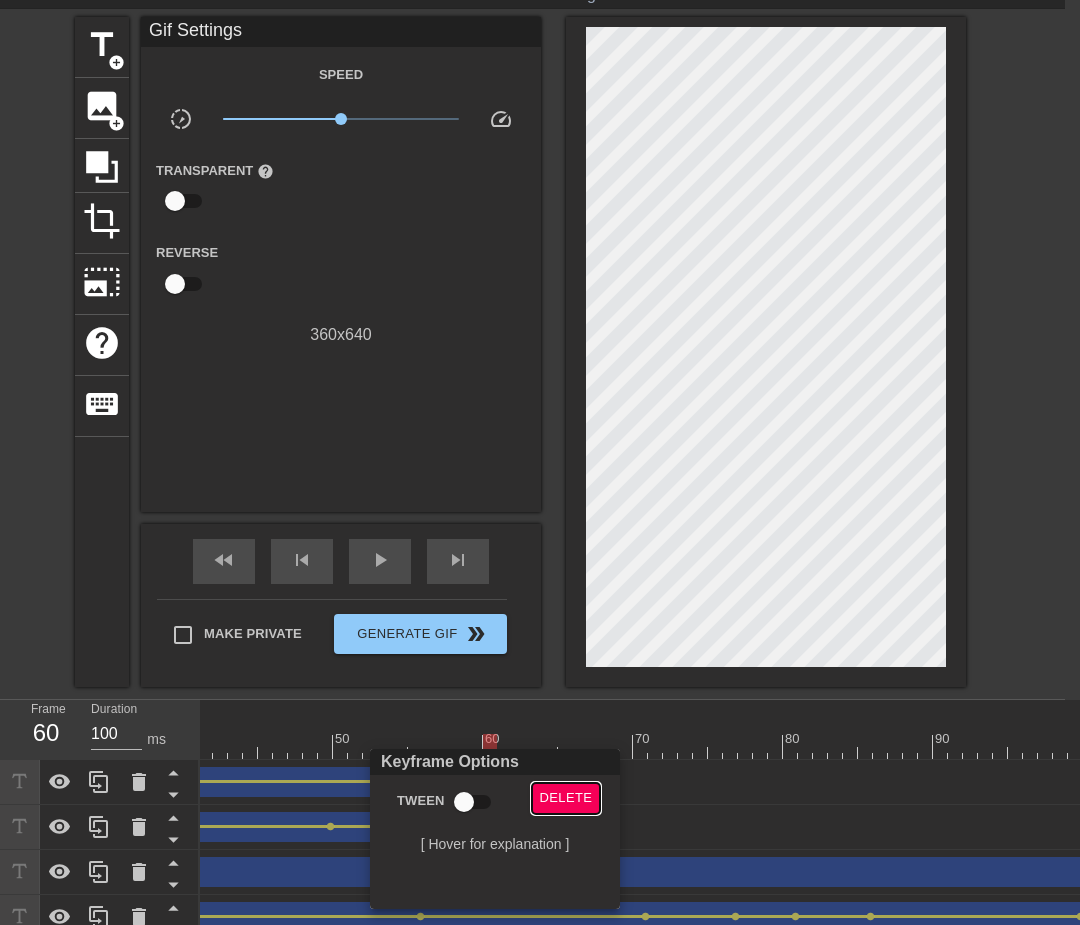 click on "Delete" at bounding box center (566, 798) 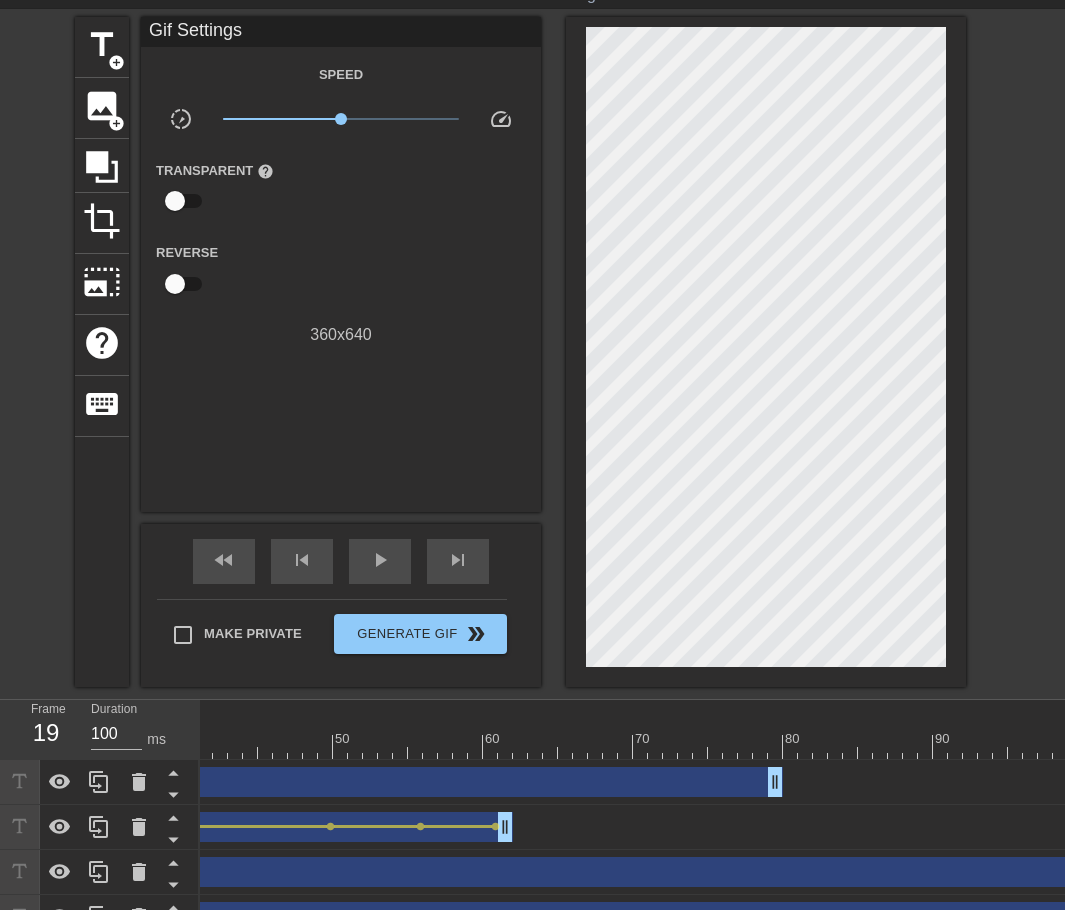 drag, startPoint x: 371, startPoint y: 783, endPoint x: 637, endPoint y: 785, distance: 266.0075 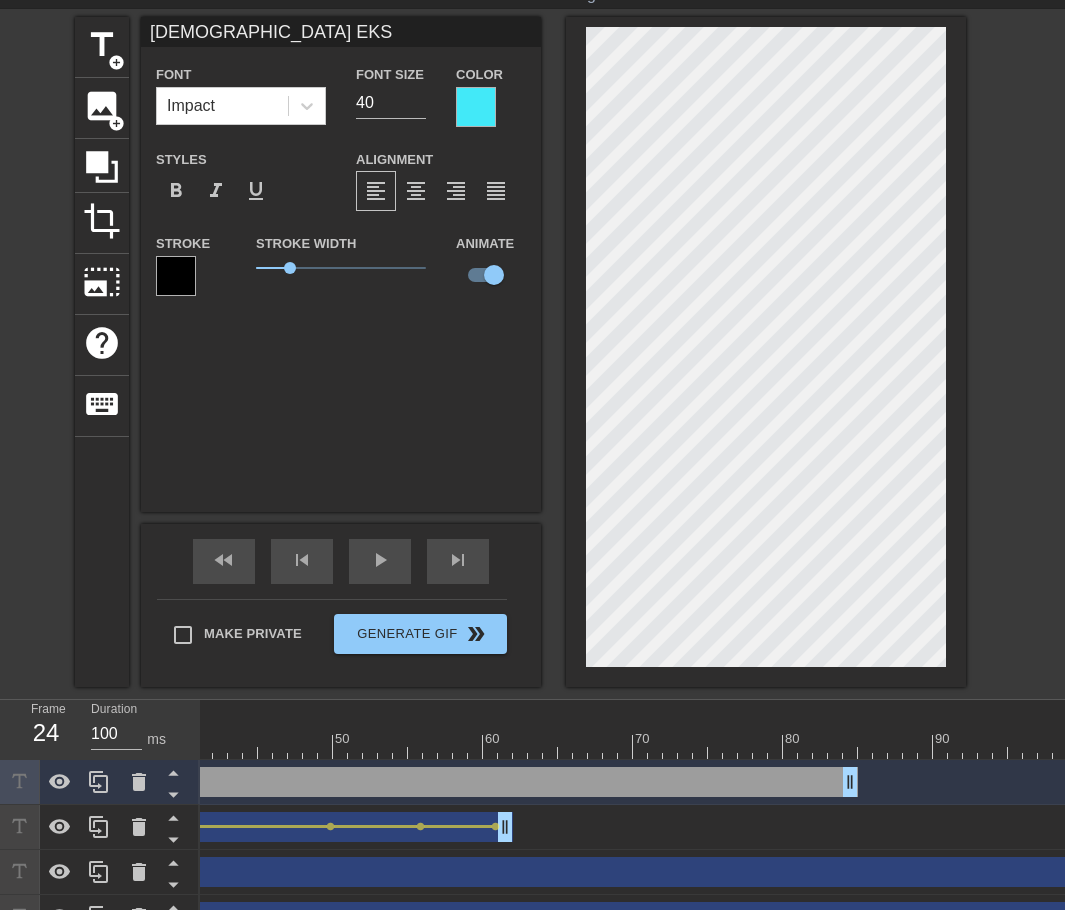 drag, startPoint x: 482, startPoint y: 771, endPoint x: 568, endPoint y: 776, distance: 86.145226 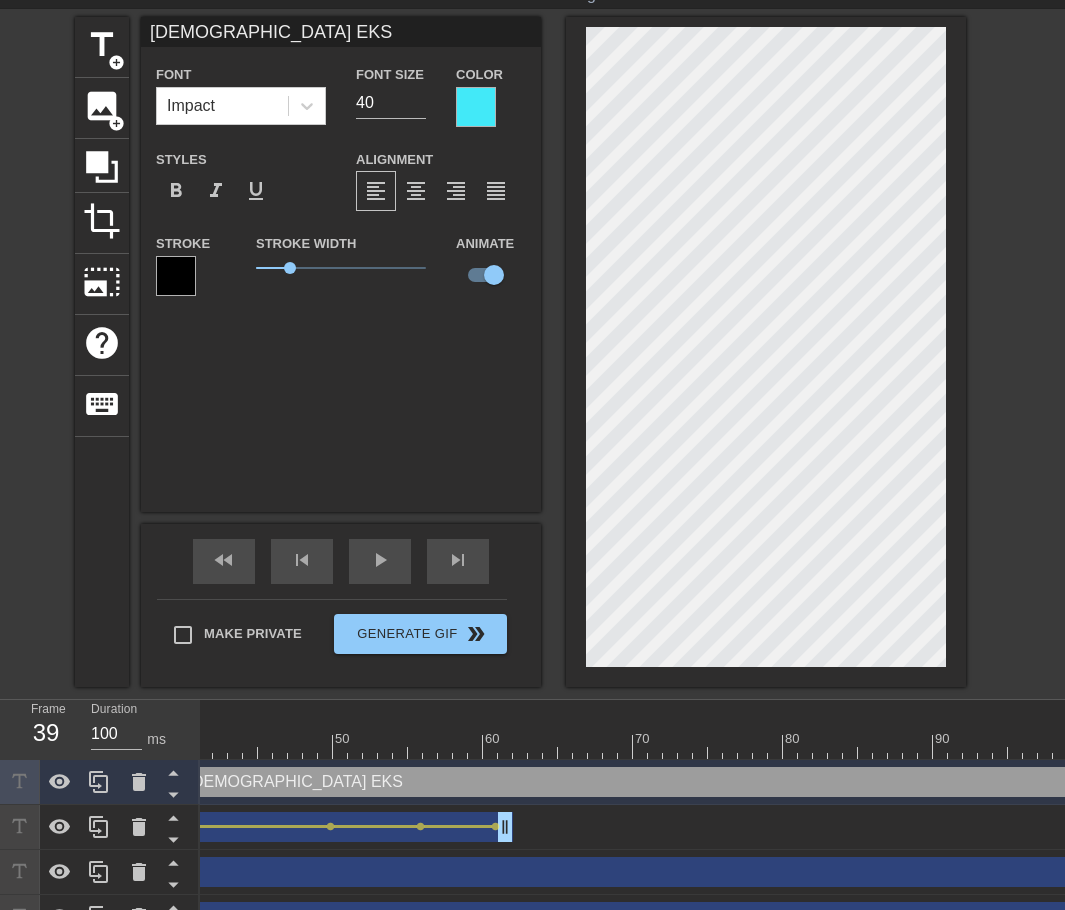 drag, startPoint x: 421, startPoint y: 774, endPoint x: 607, endPoint y: 780, distance: 186.09676 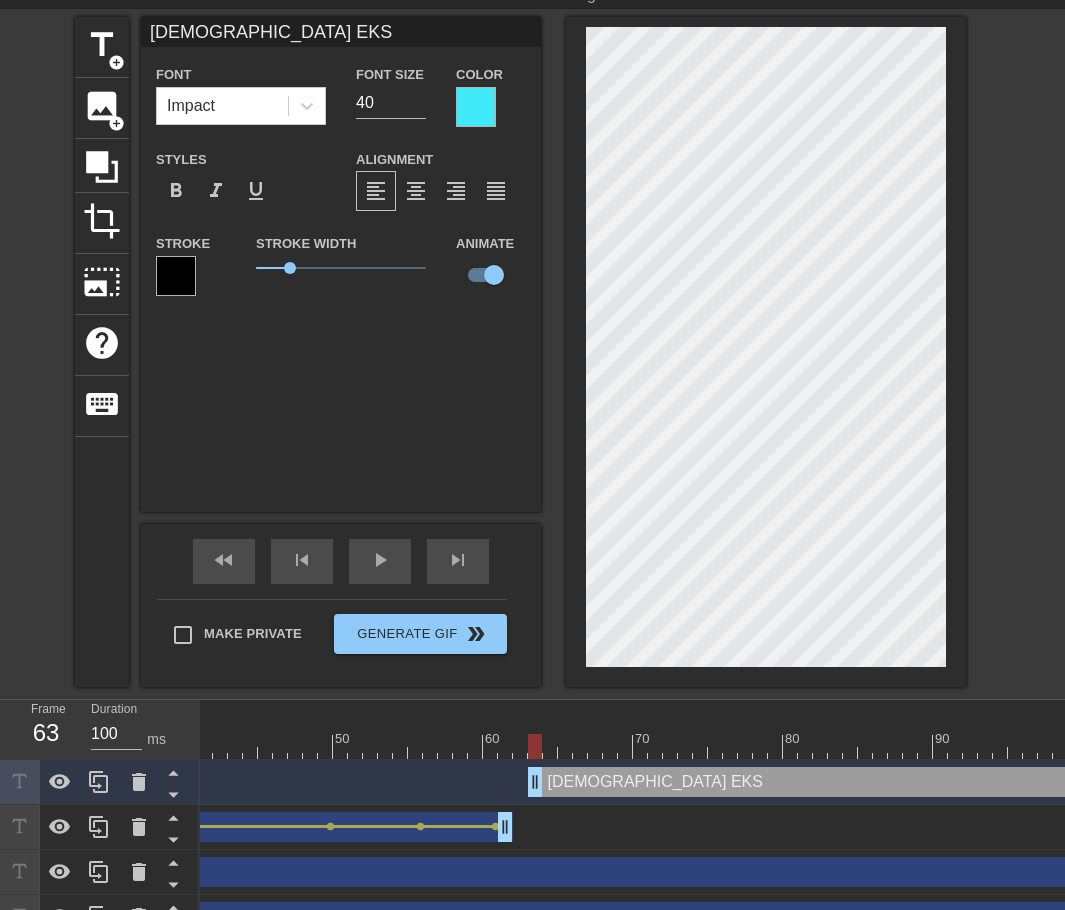 drag, startPoint x: 379, startPoint y: 789, endPoint x: 547, endPoint y: 796, distance: 168.14577 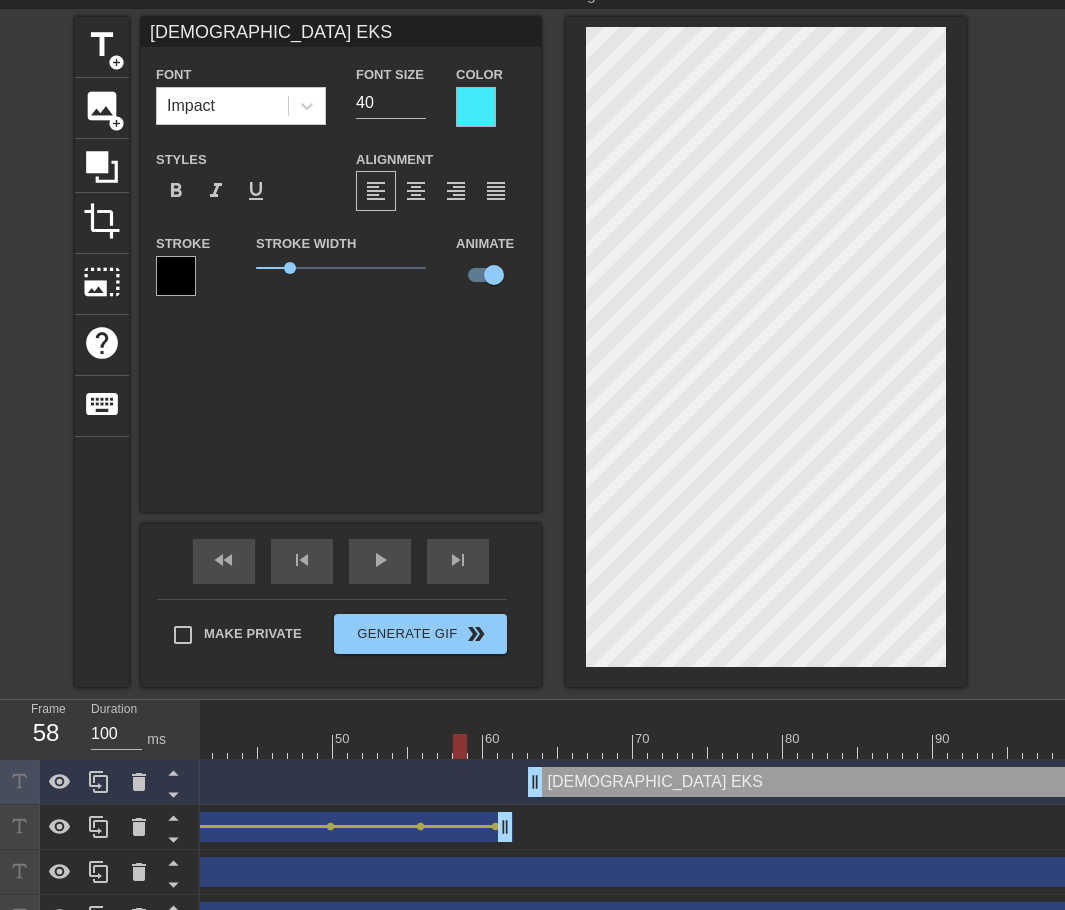 drag, startPoint x: 530, startPoint y: 743, endPoint x: 561, endPoint y: 781, distance: 49.0408 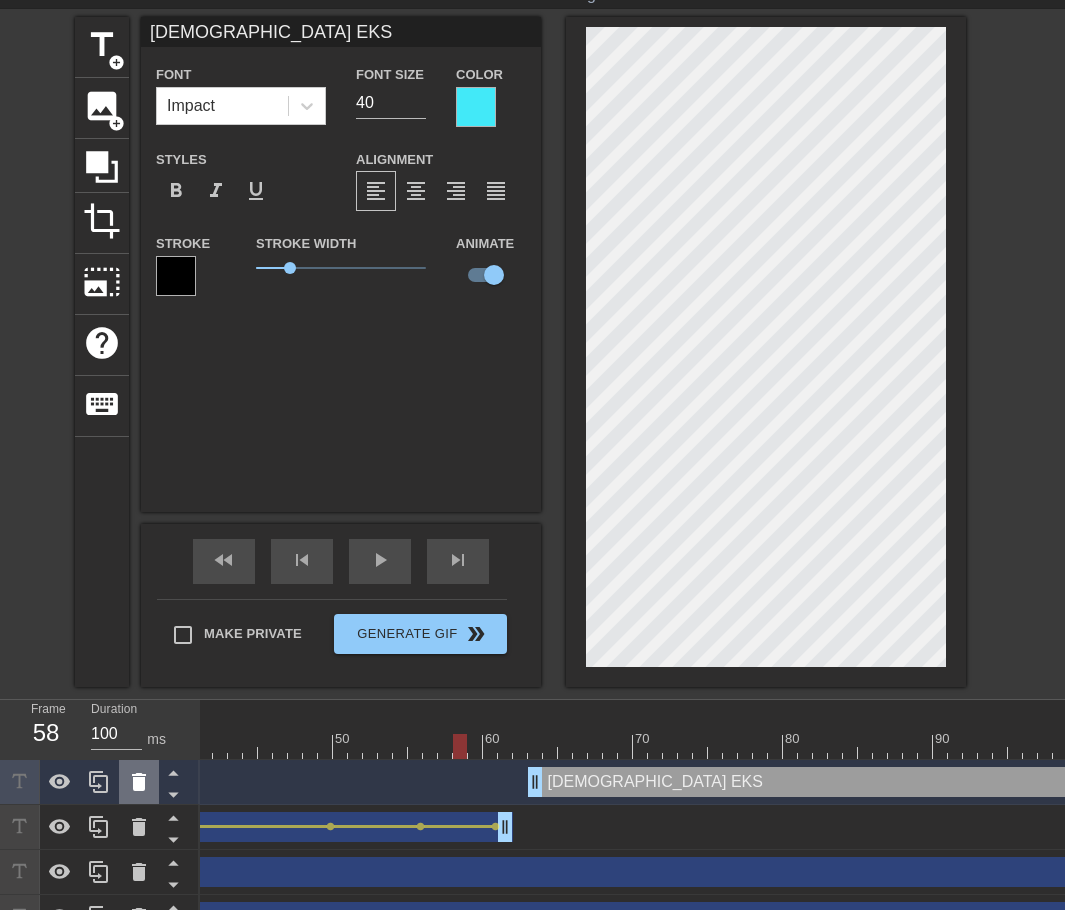 click 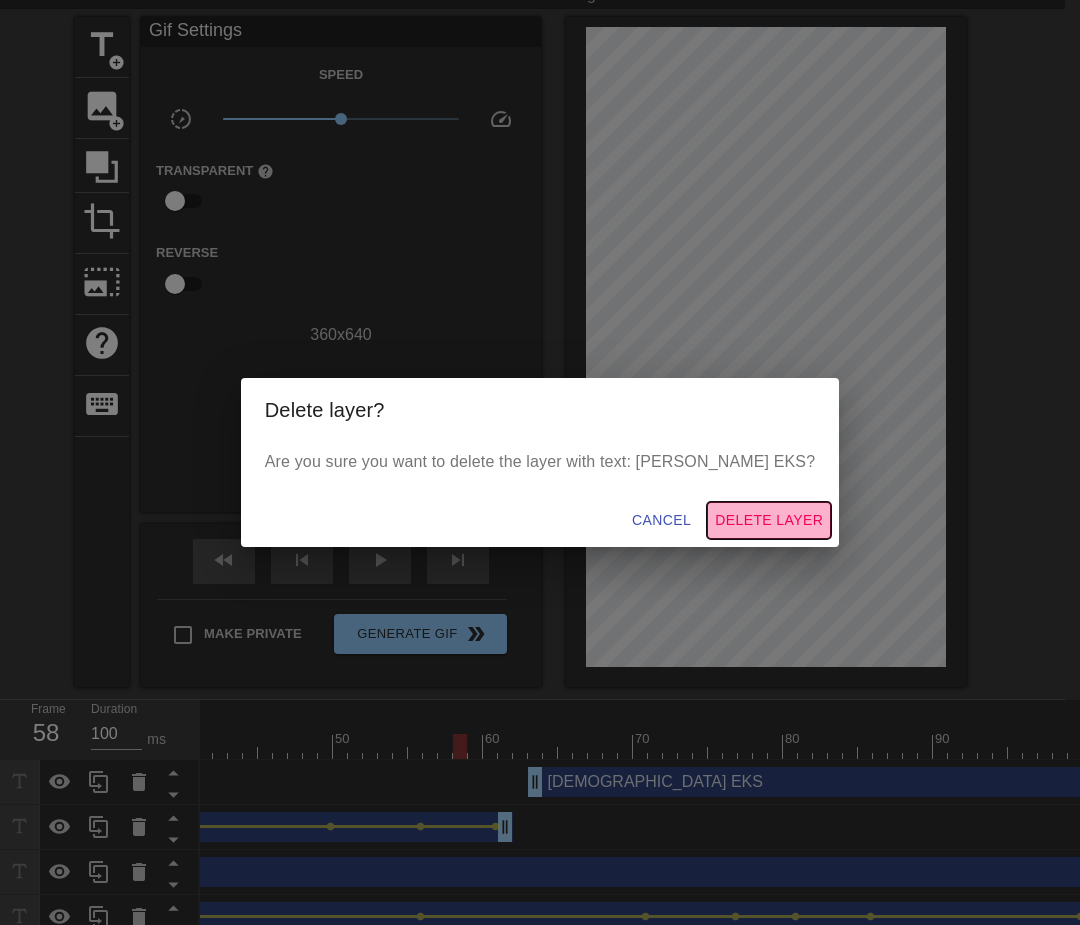 click on "Delete Layer" at bounding box center (769, 520) 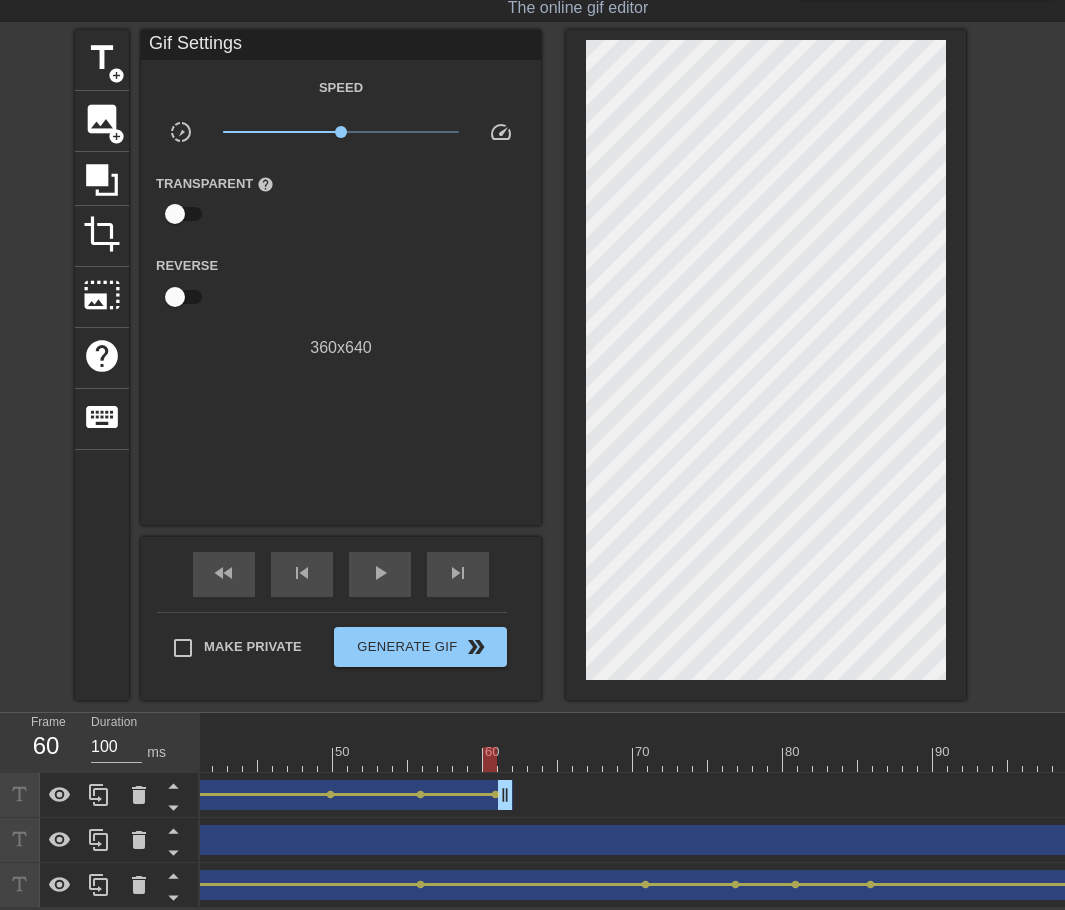 drag, startPoint x: 457, startPoint y: 749, endPoint x: 598, endPoint y: 679, distance: 157.41982 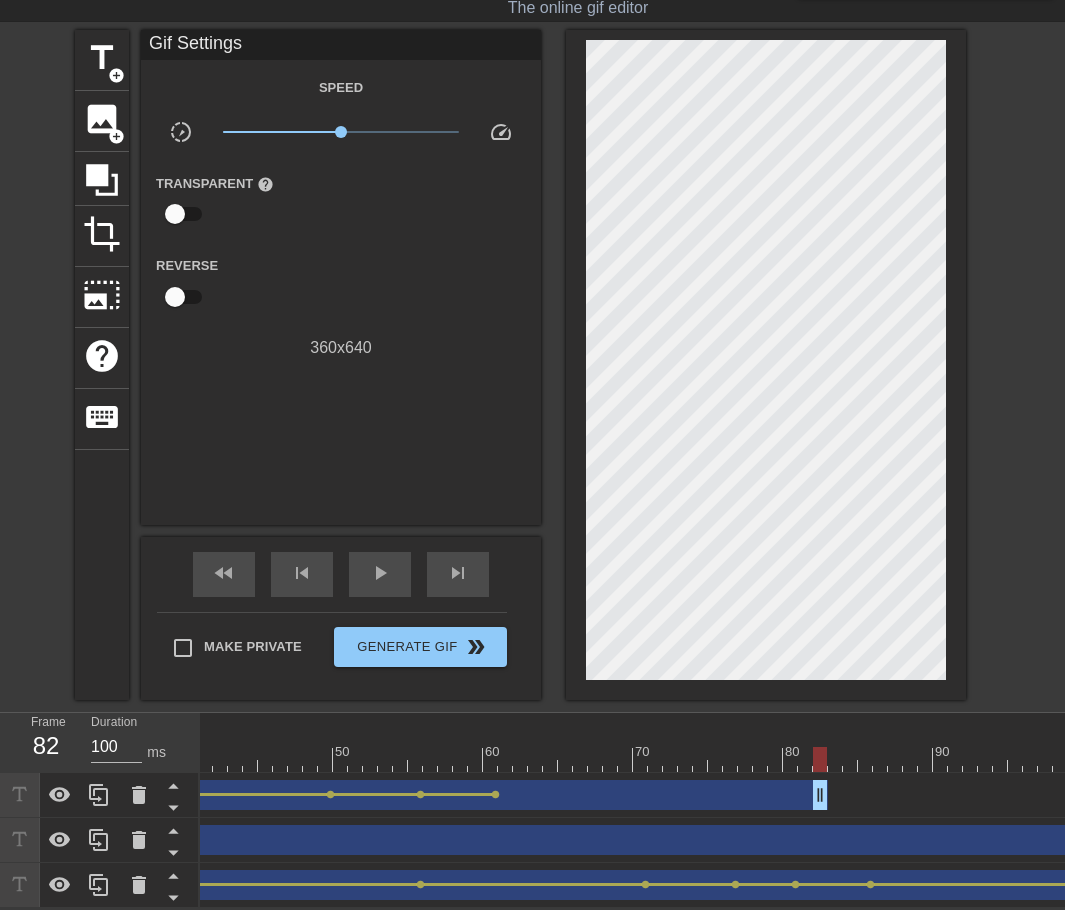 drag, startPoint x: 509, startPoint y: 779, endPoint x: 648, endPoint y: 747, distance: 142.6359 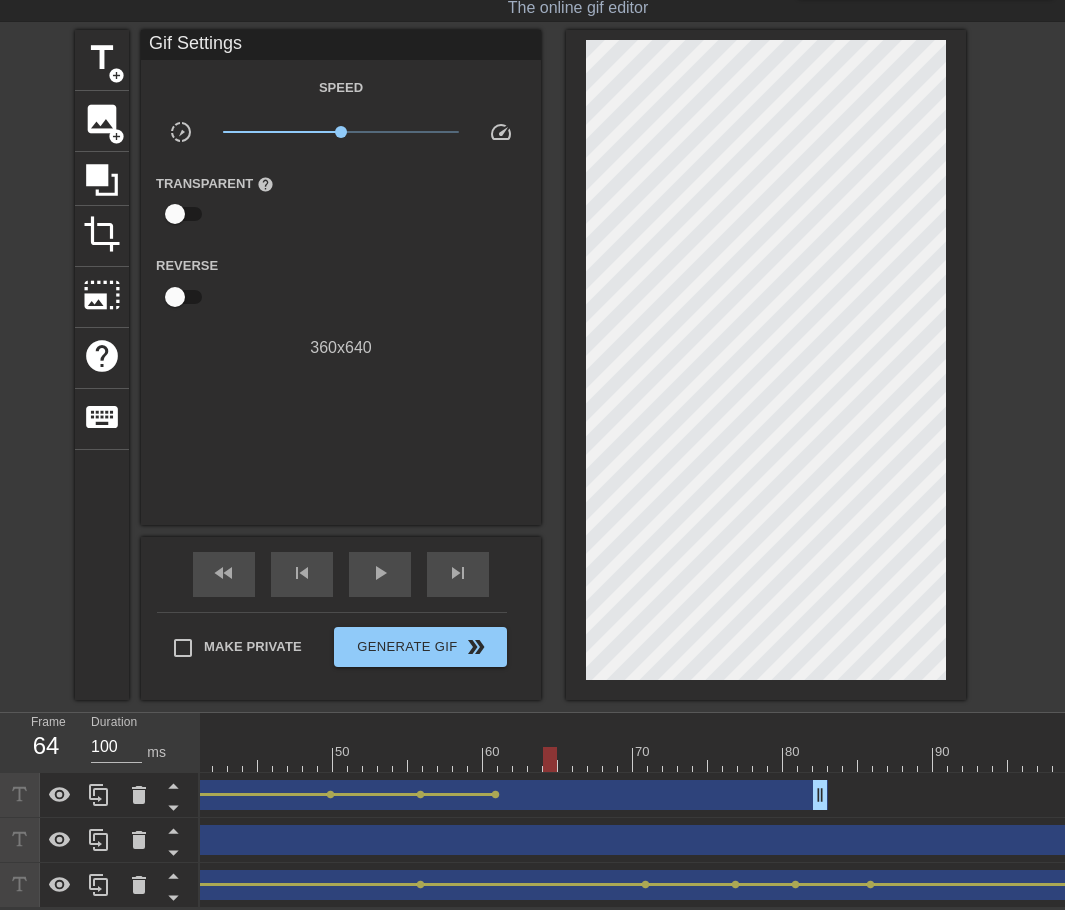 drag, startPoint x: 557, startPoint y: 746, endPoint x: 546, endPoint y: 756, distance: 14.866069 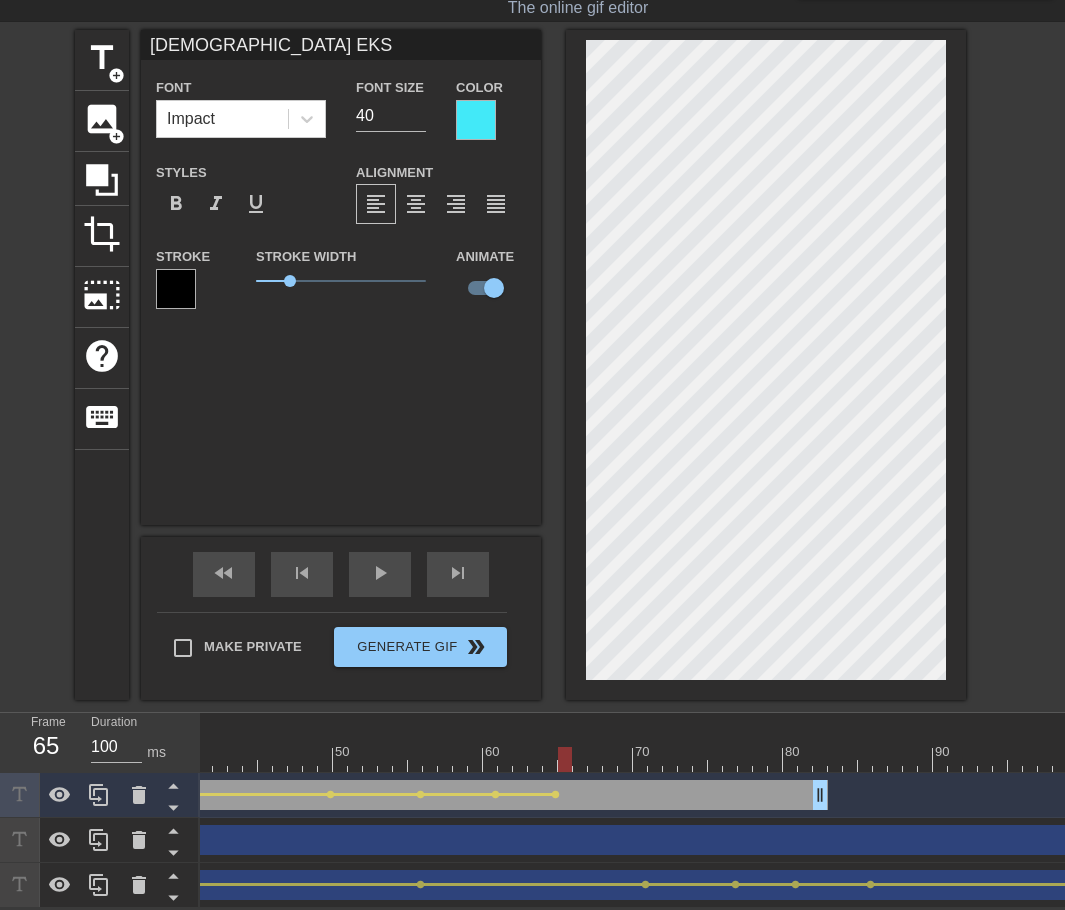 drag, startPoint x: 554, startPoint y: 751, endPoint x: 569, endPoint y: 763, distance: 19.209373 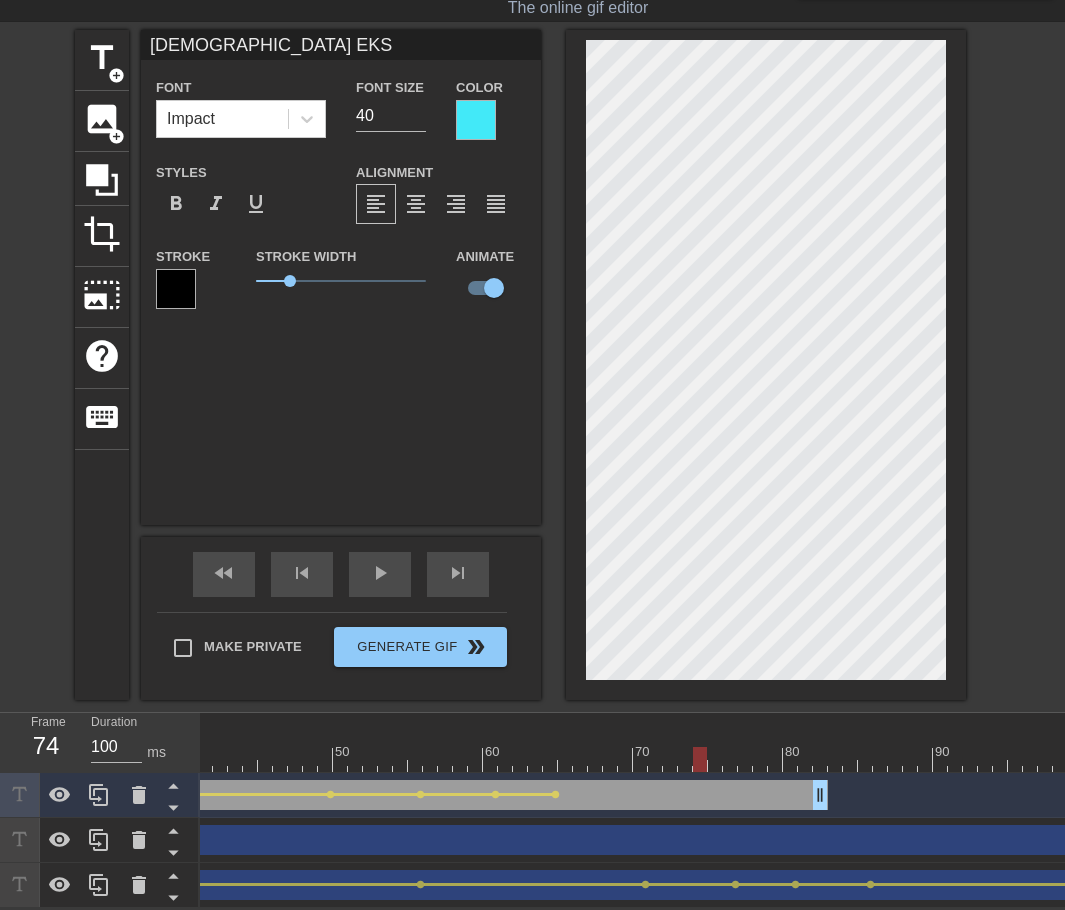 drag, startPoint x: 562, startPoint y: 754, endPoint x: 707, endPoint y: 762, distance: 145.22052 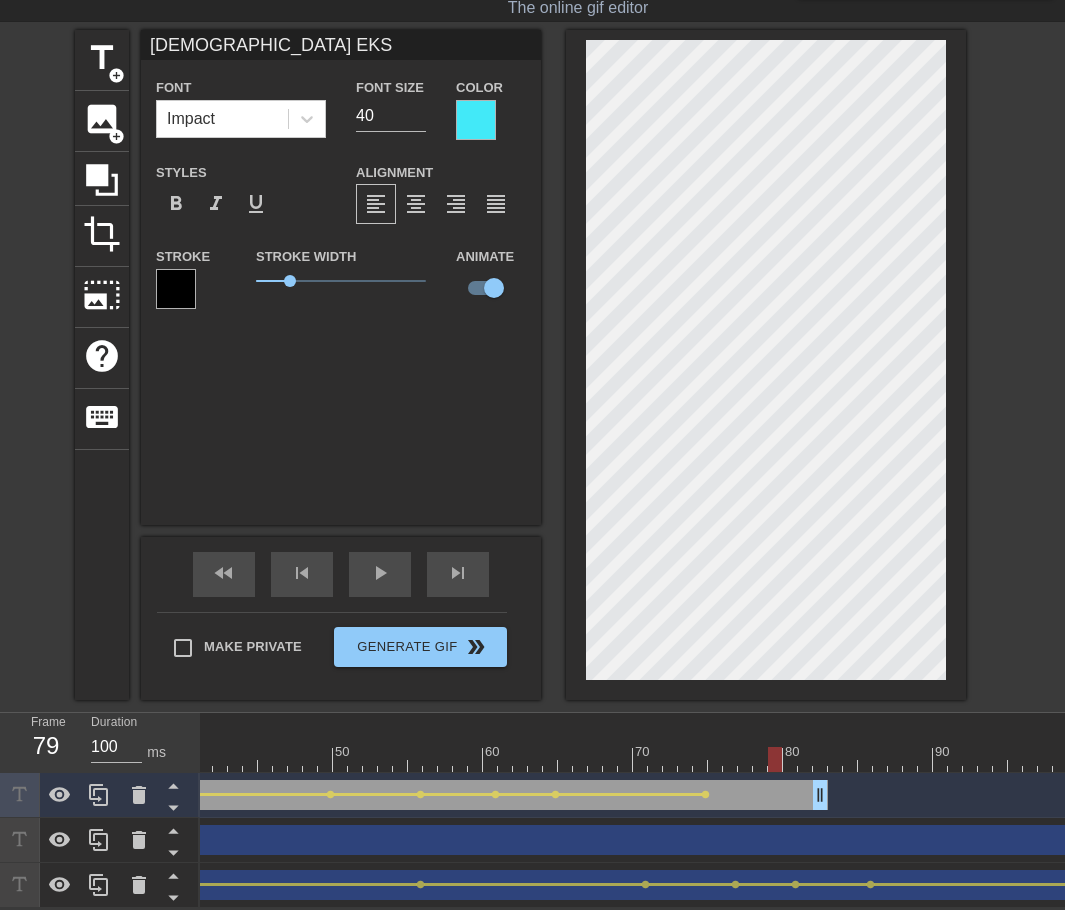 drag, startPoint x: 700, startPoint y: 751, endPoint x: 777, endPoint y: 751, distance: 77 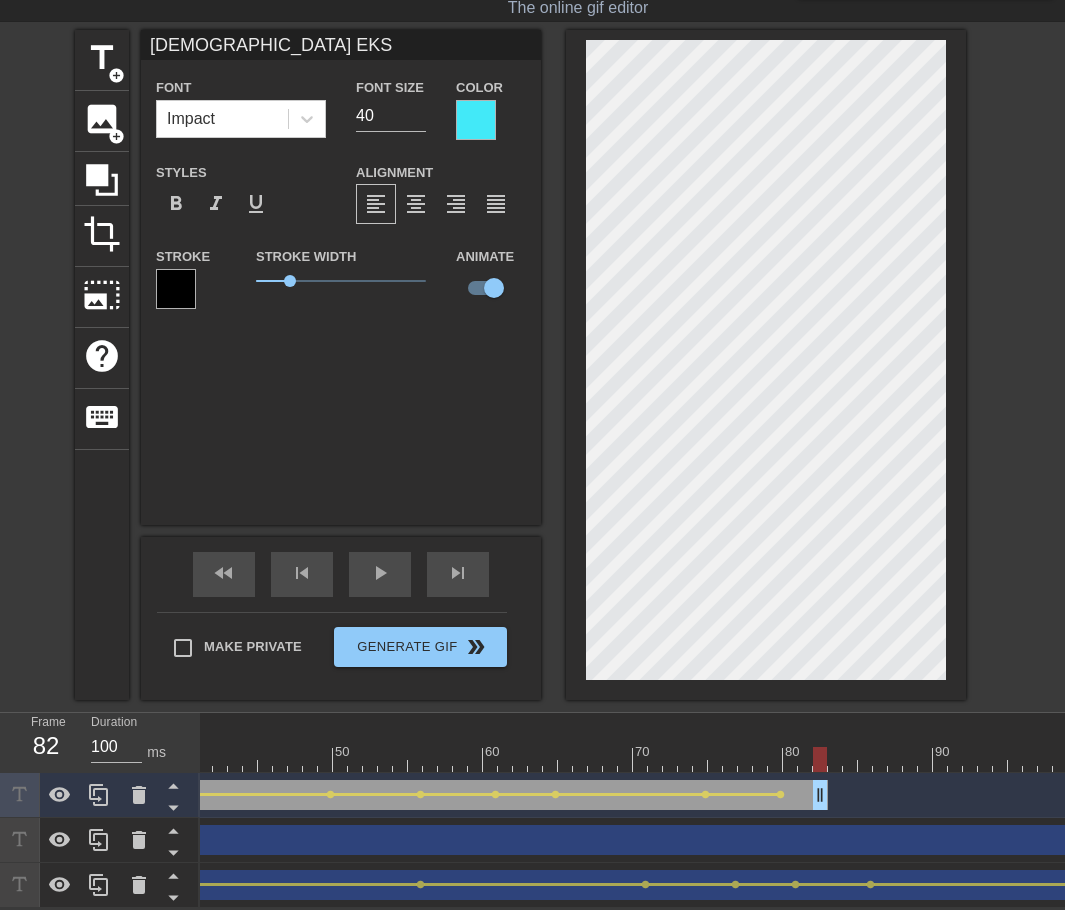 drag, startPoint x: 777, startPoint y: 744, endPoint x: 813, endPoint y: 747, distance: 36.124783 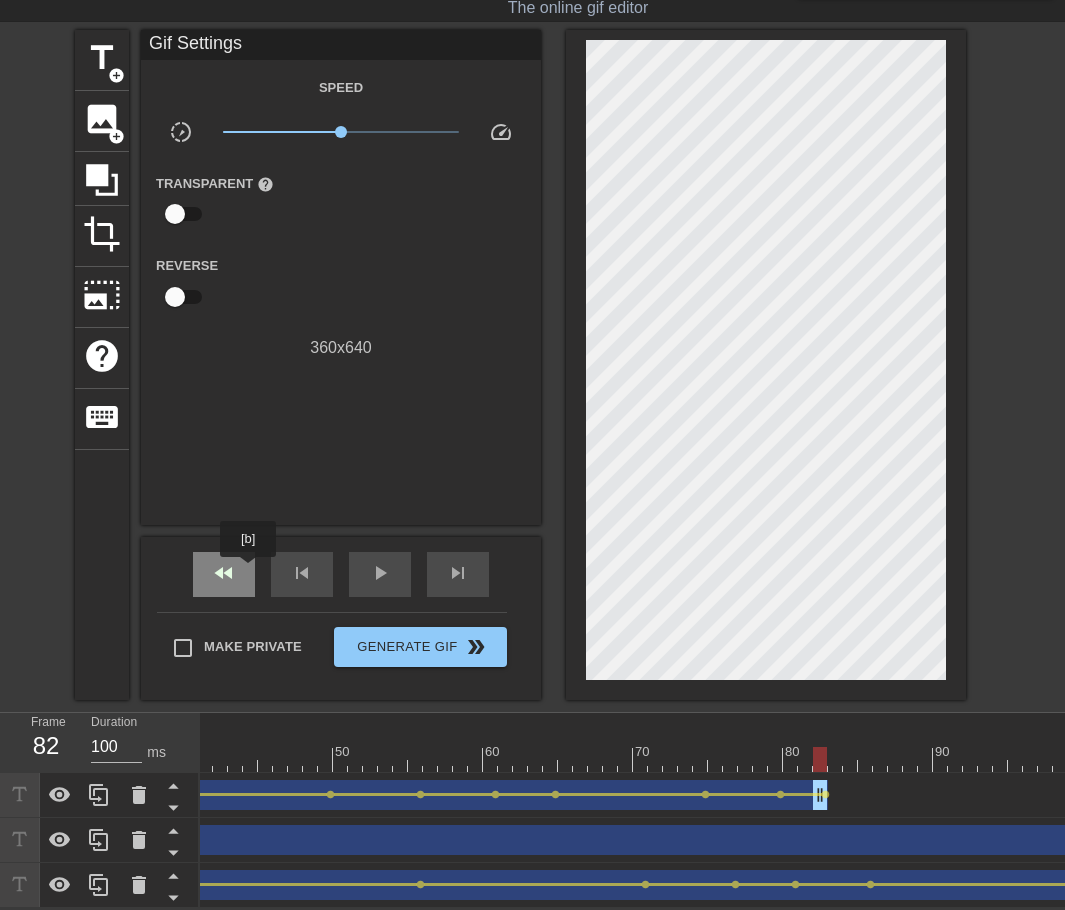 click on "fast_rewind" at bounding box center [224, 574] 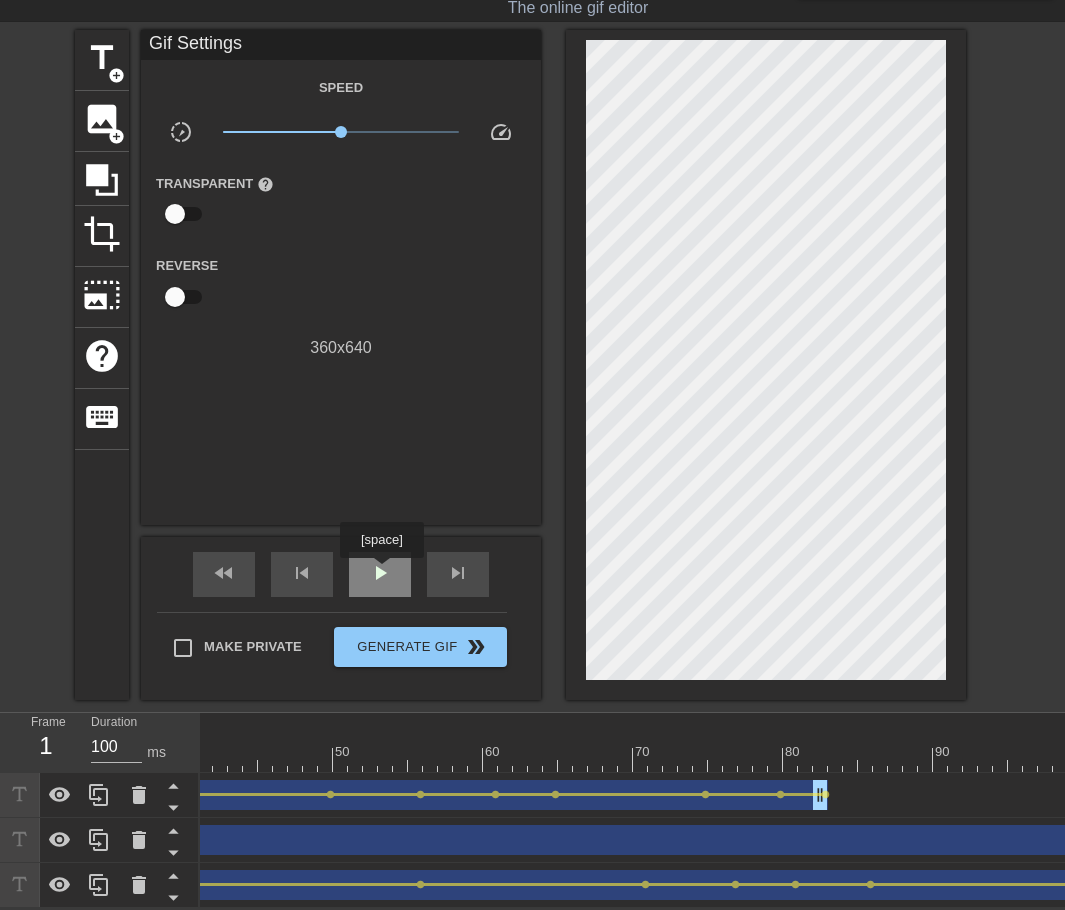 click on "play_arrow" at bounding box center [380, 574] 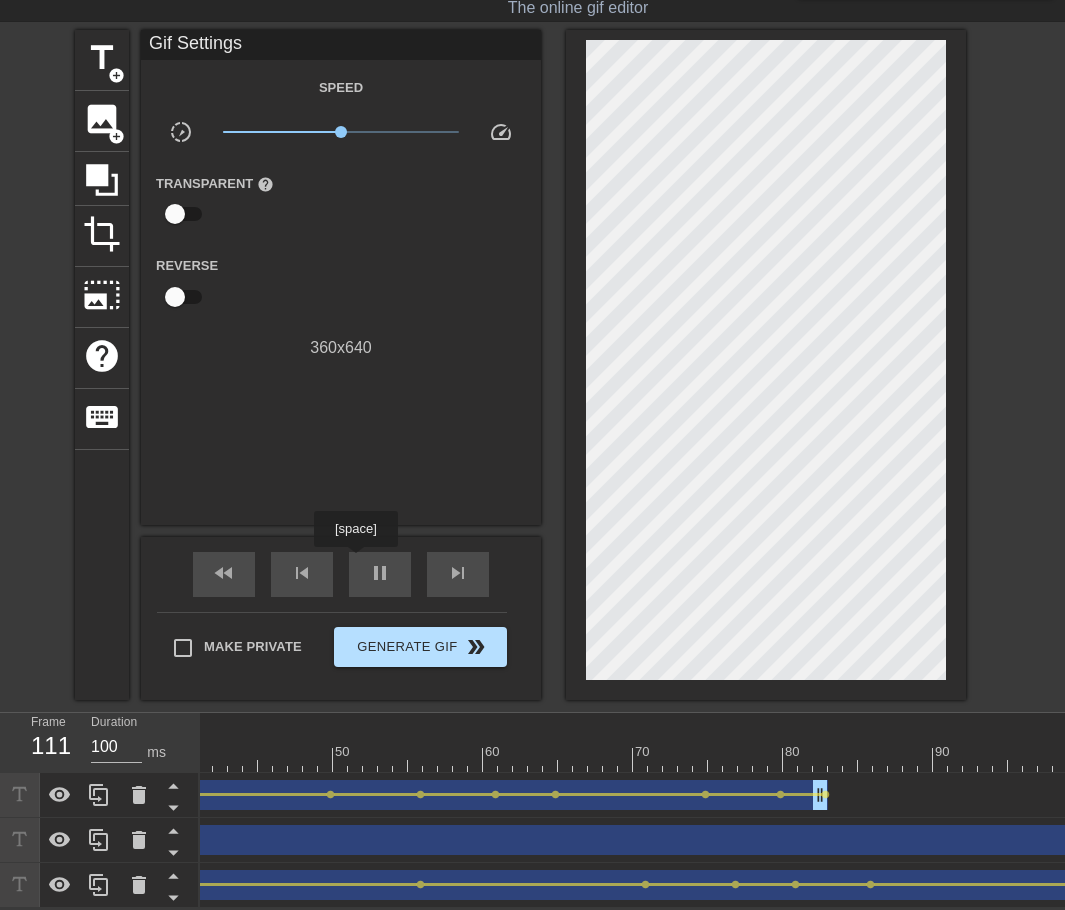 drag, startPoint x: 358, startPoint y: 561, endPoint x: 402, endPoint y: 627, distance: 79.32213 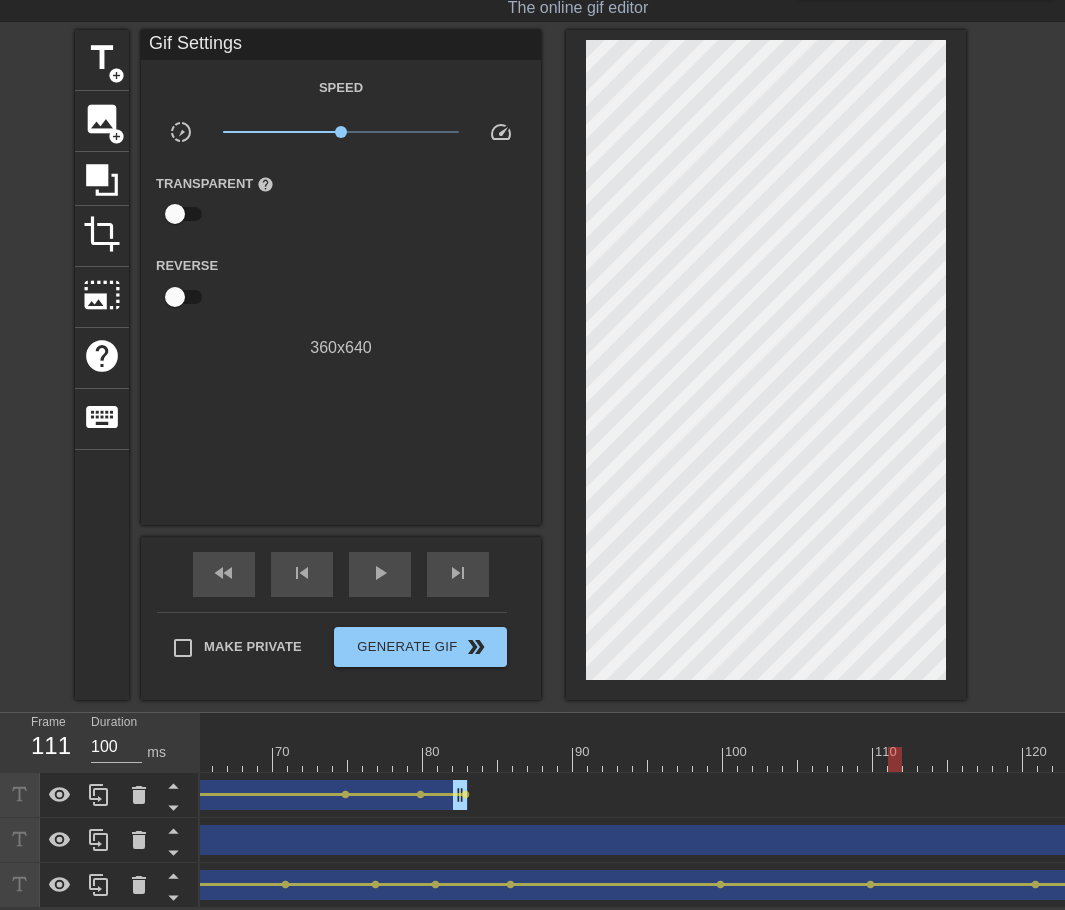 scroll, scrollTop: 0, scrollLeft: 984, axis: horizontal 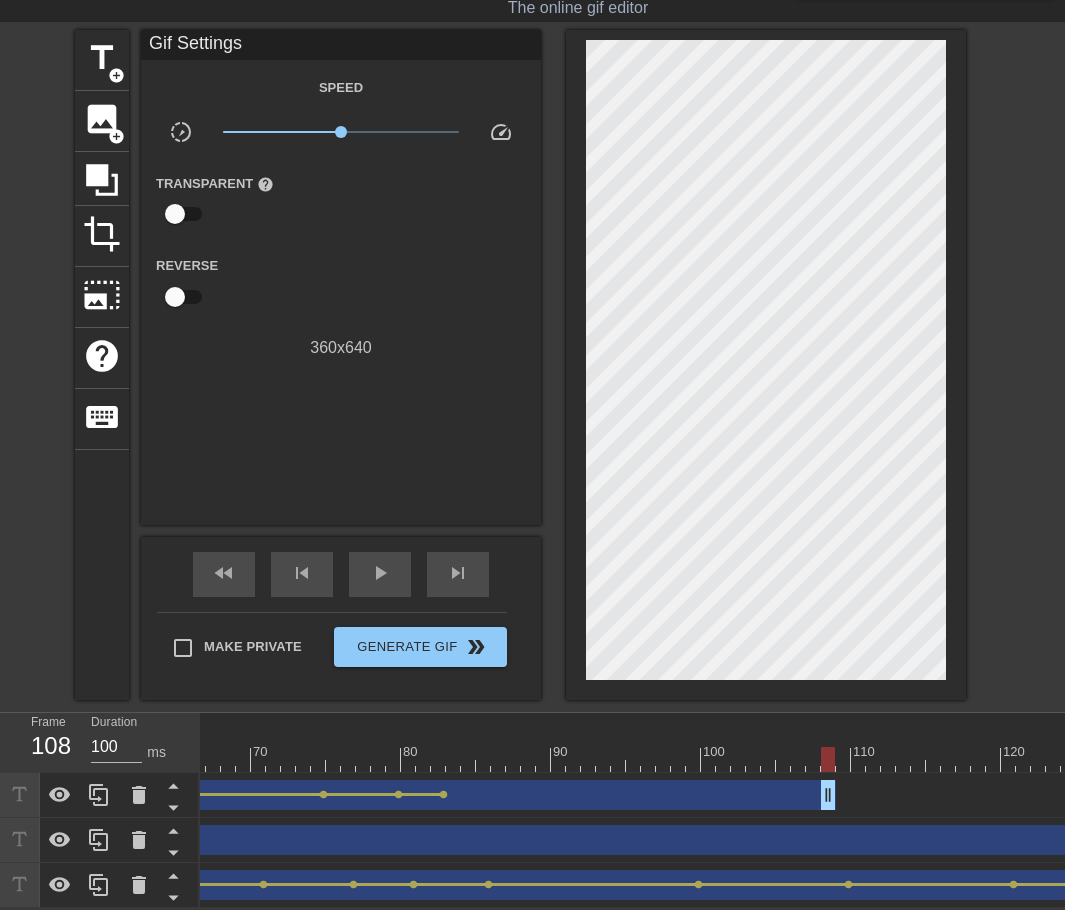 drag, startPoint x: 441, startPoint y: 793, endPoint x: 824, endPoint y: 795, distance: 383.00522 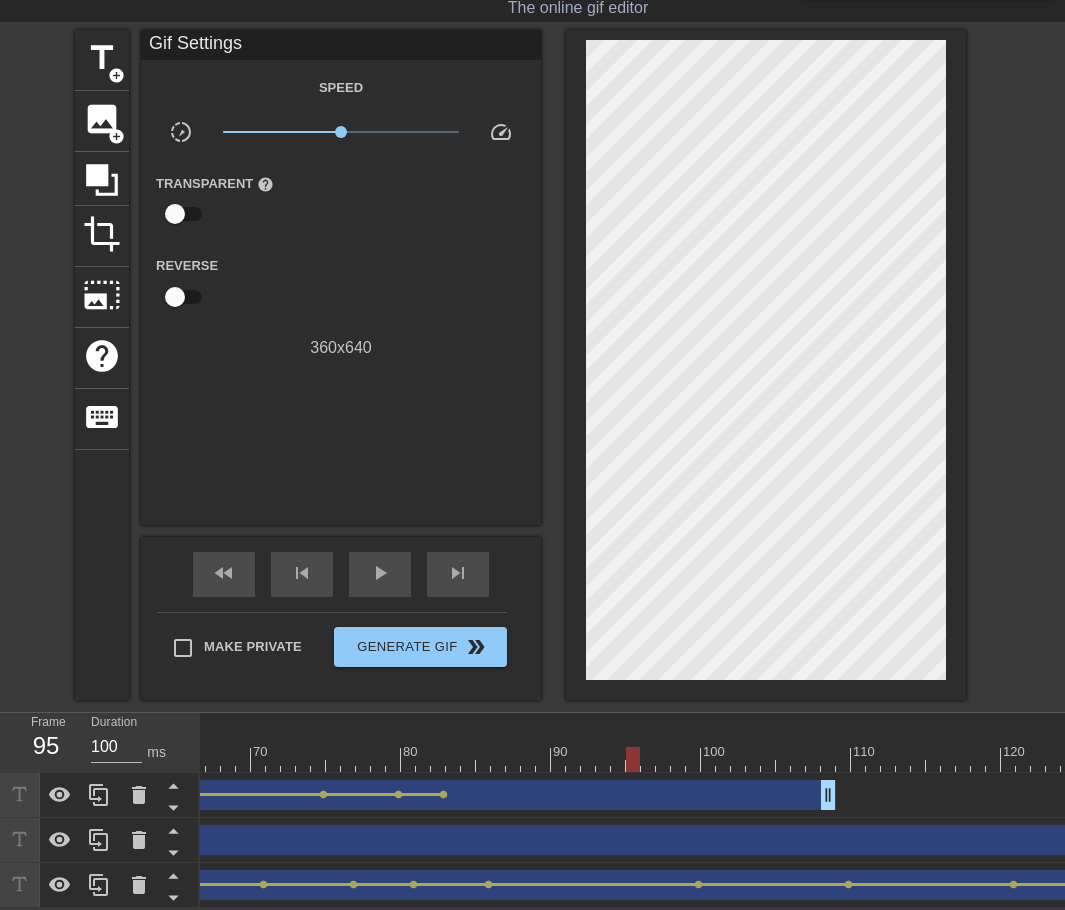 drag, startPoint x: 809, startPoint y: 741, endPoint x: 639, endPoint y: 752, distance: 170.35551 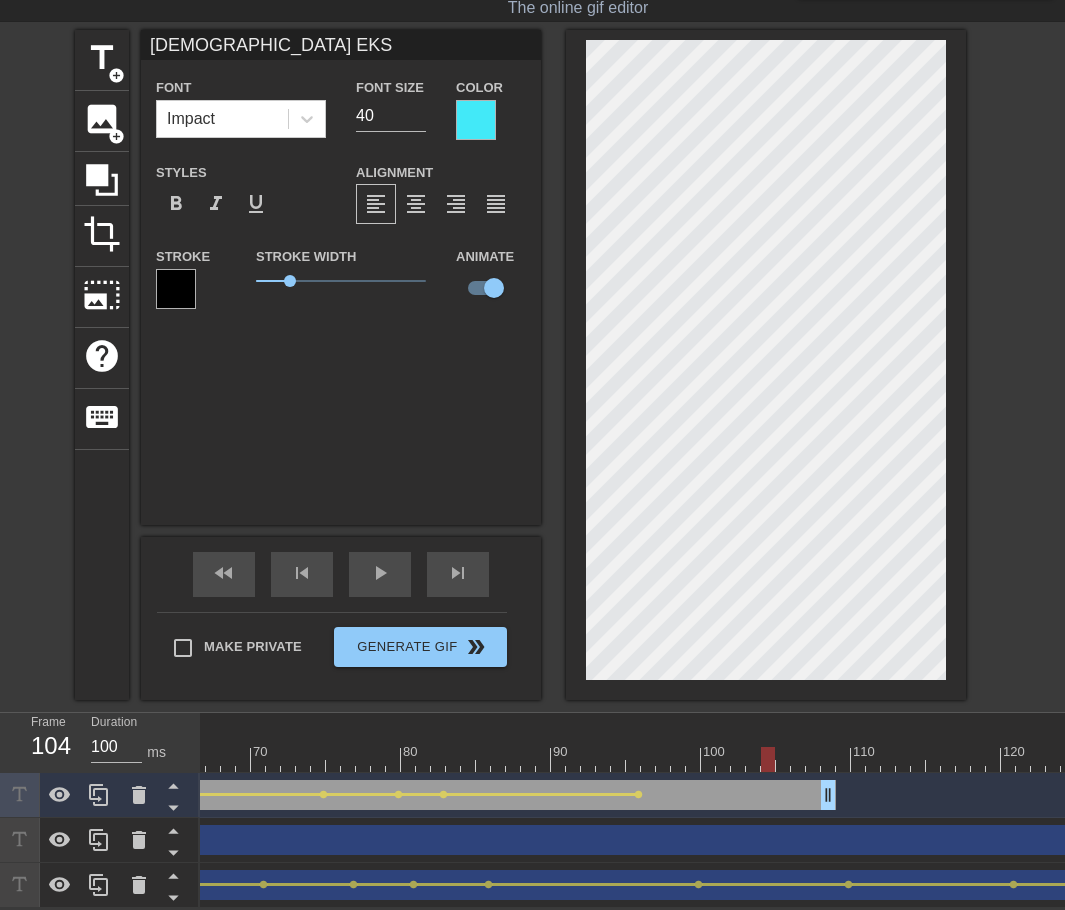 drag, startPoint x: 641, startPoint y: 747, endPoint x: 760, endPoint y: 673, distance: 140.13208 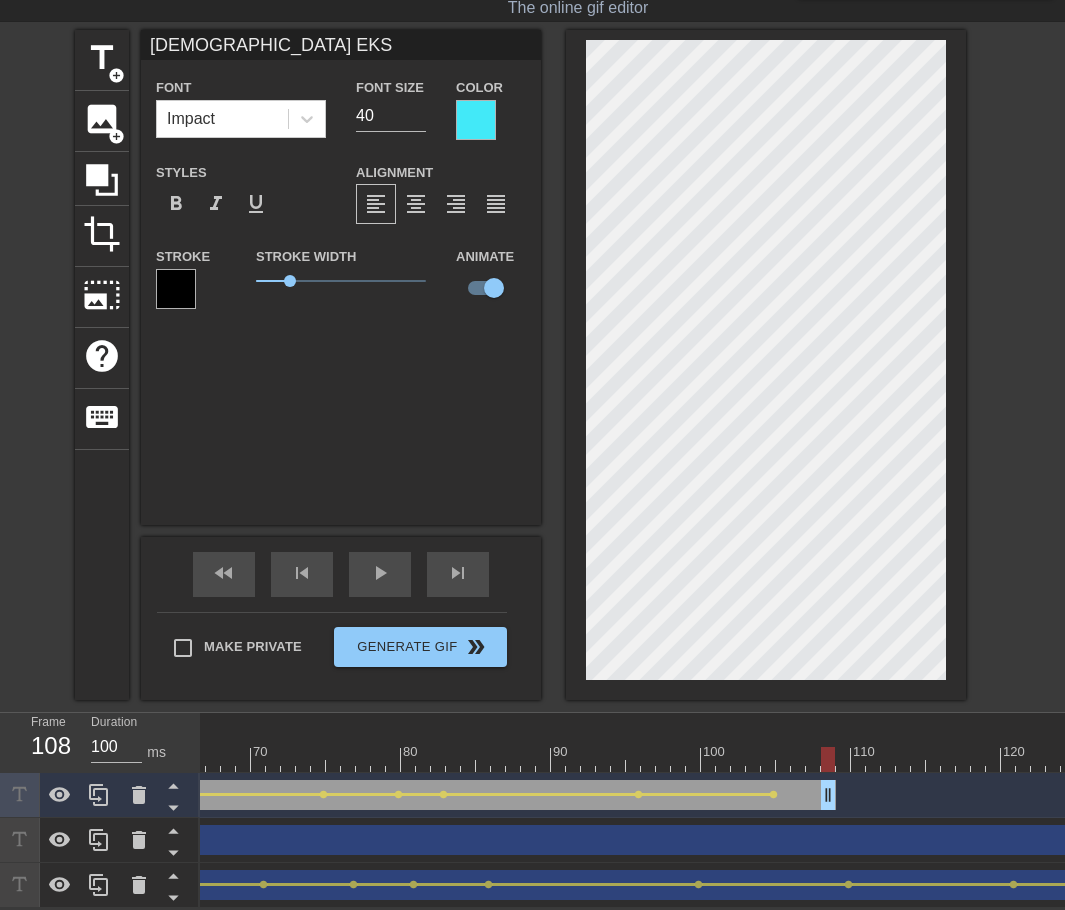 drag, startPoint x: 762, startPoint y: 745, endPoint x: 824, endPoint y: 748, distance: 62.072536 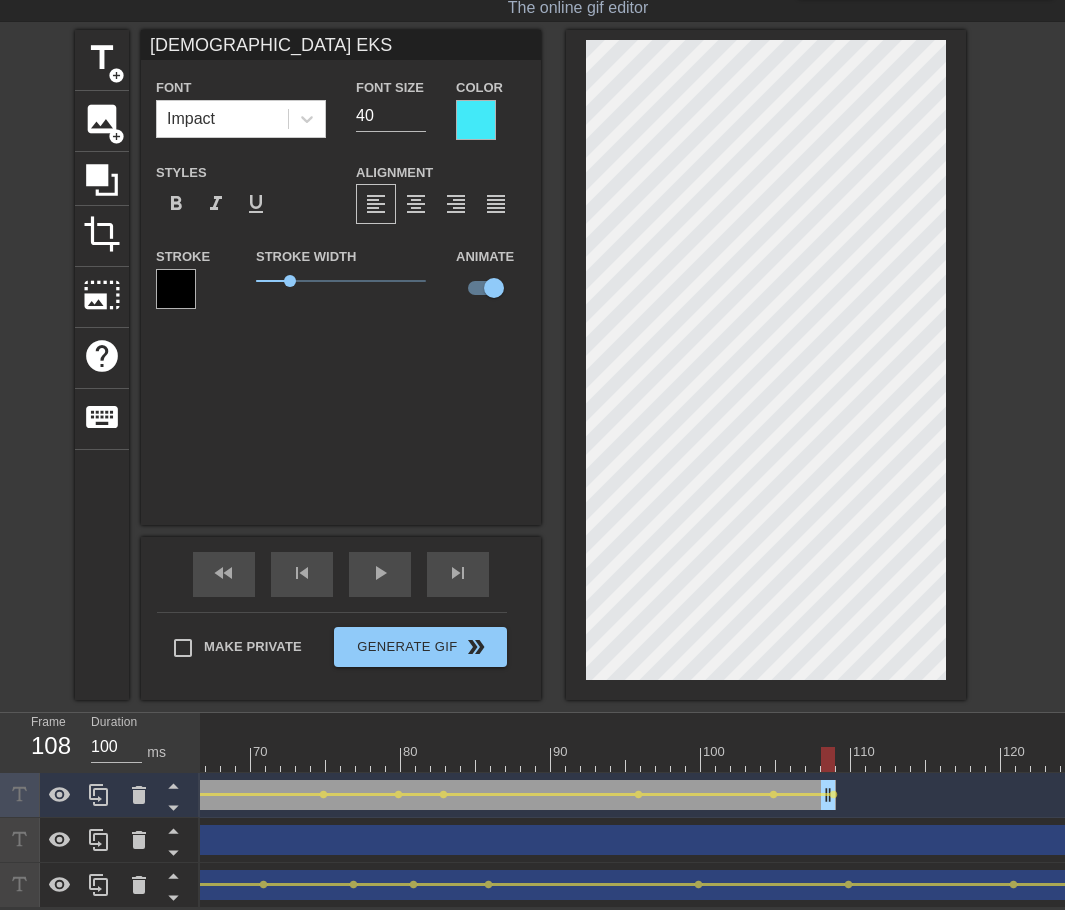 click on "Cristhian EKS drag_handle drag_handle lens   lens   lens   lens   lens   lens   lens   lens   lens   lens   lens   lens   lens   lens   lens" at bounding box center [183, 795] 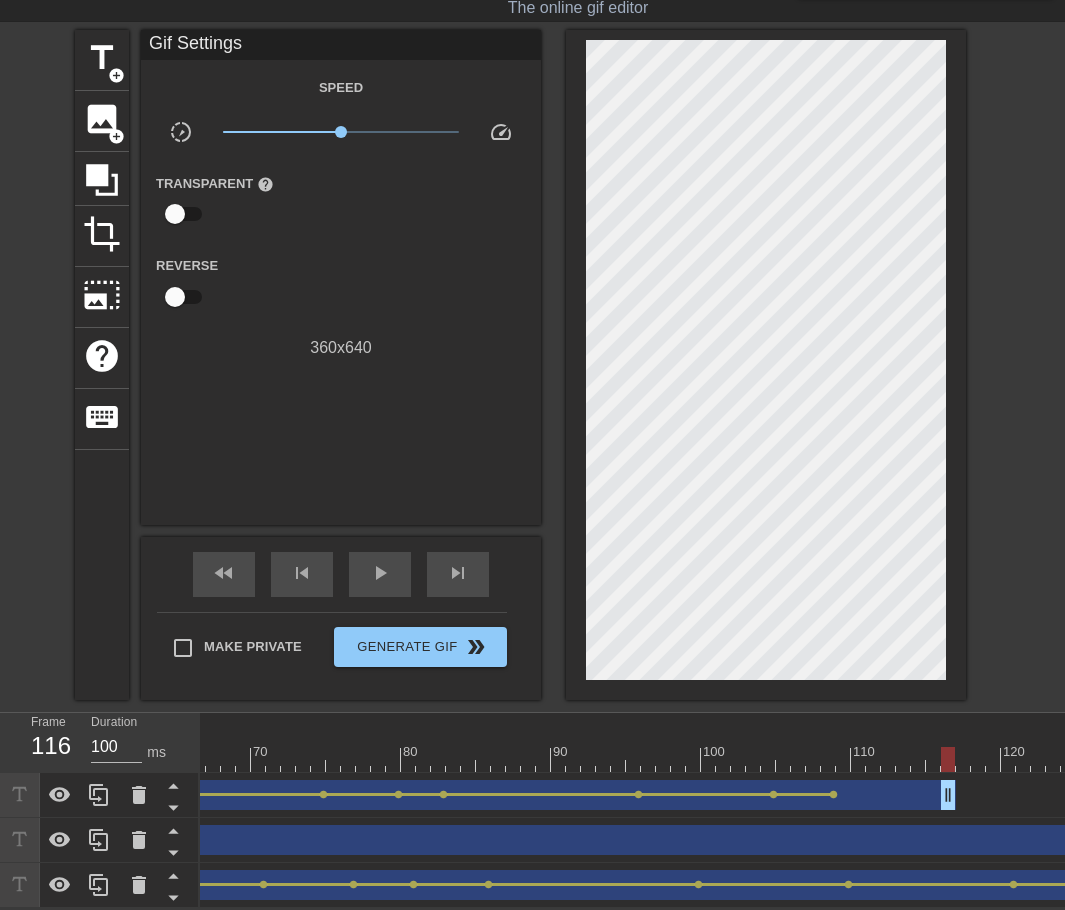 drag, startPoint x: 828, startPoint y: 793, endPoint x: 943, endPoint y: 790, distance: 115.03912 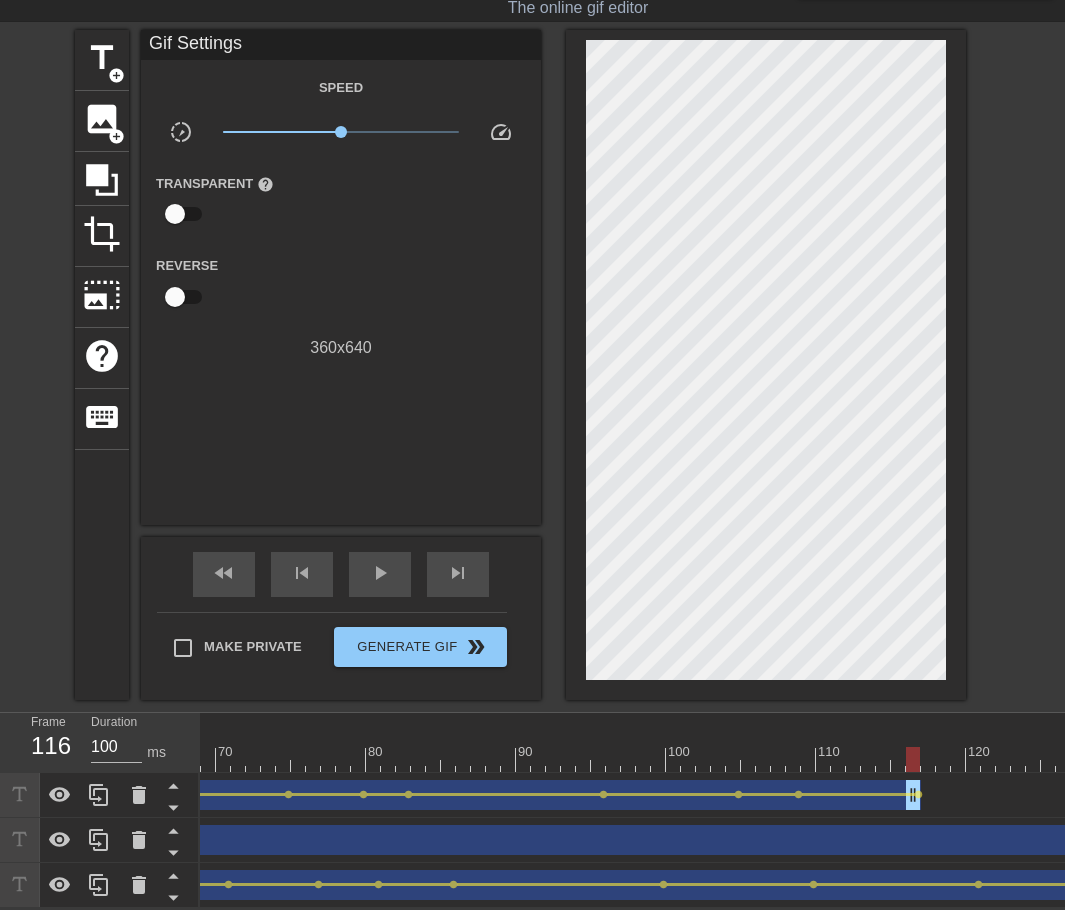scroll, scrollTop: 0, scrollLeft: 1060, axis: horizontal 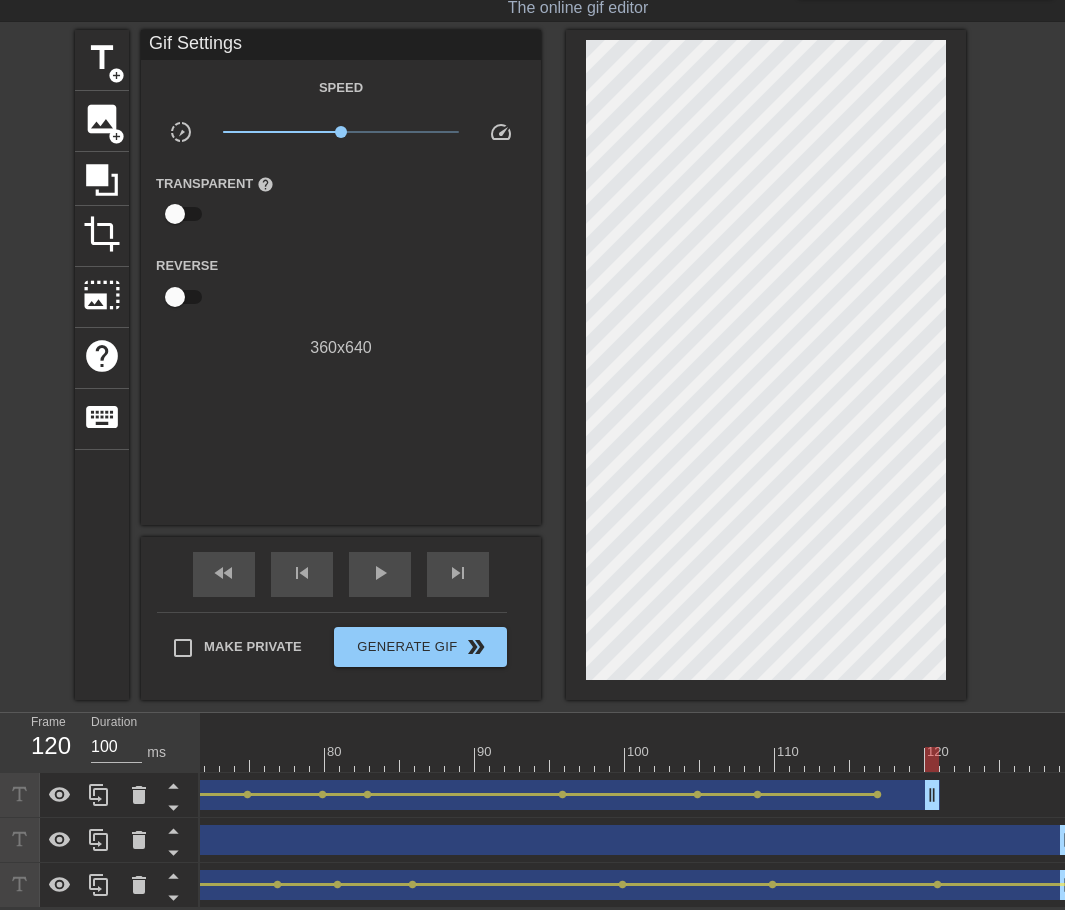 drag, startPoint x: 871, startPoint y: 796, endPoint x: 933, endPoint y: 795, distance: 62.008064 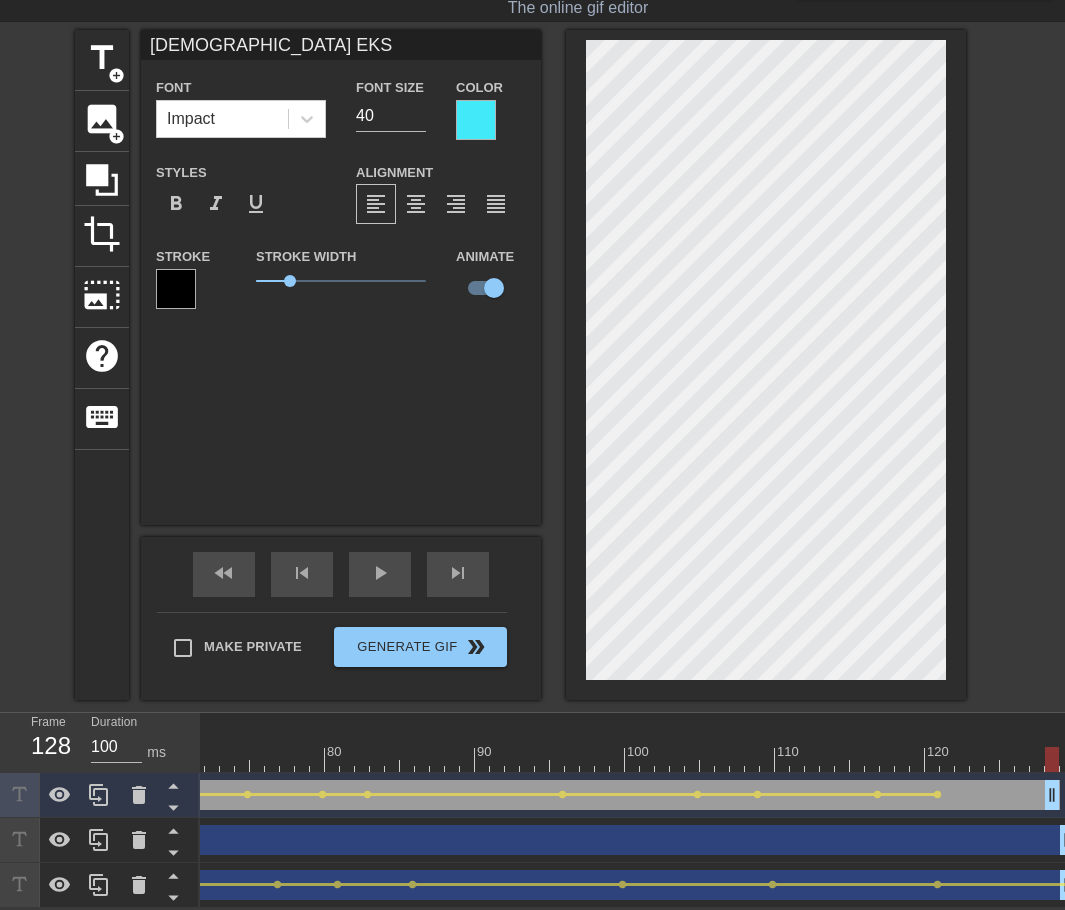 drag, startPoint x: 932, startPoint y: 793, endPoint x: 1053, endPoint y: 794, distance: 121.004135 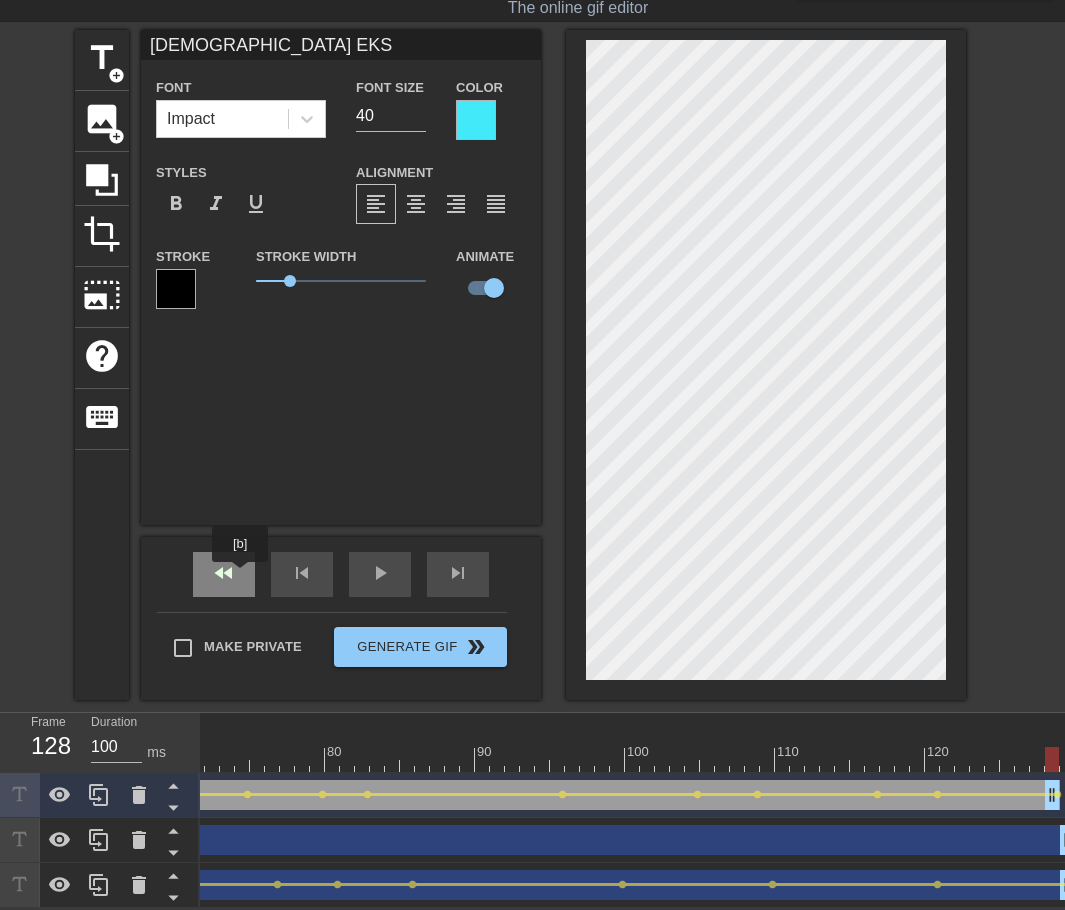 click on "fast_rewind" at bounding box center [224, 574] 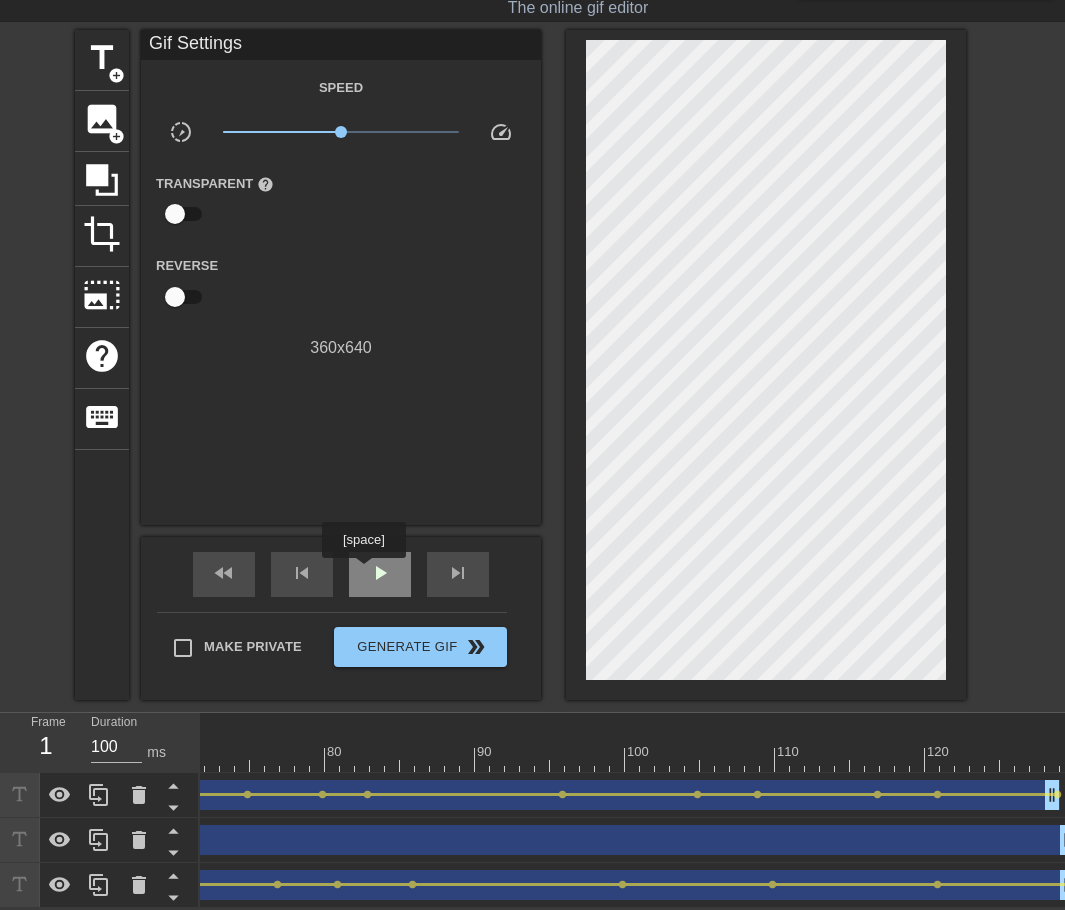 click on "play_arrow" at bounding box center (380, 574) 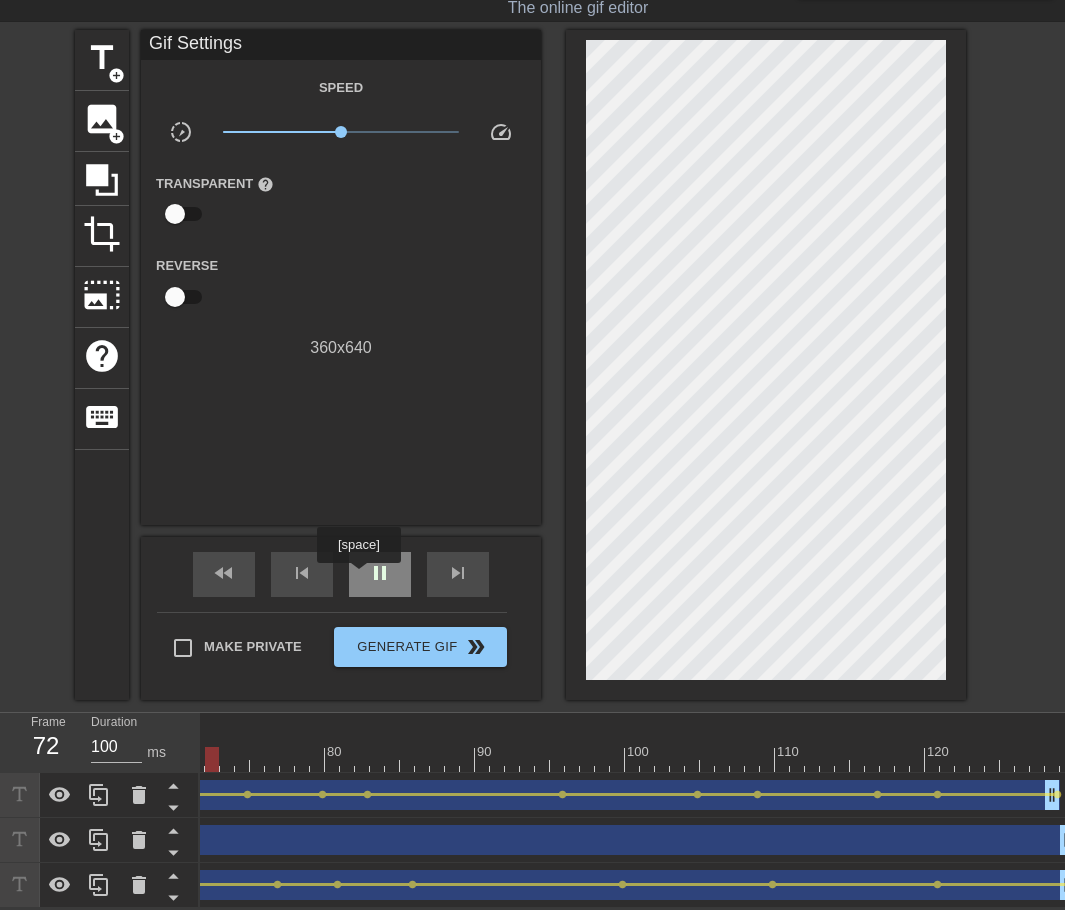 click on "pause" at bounding box center (380, 574) 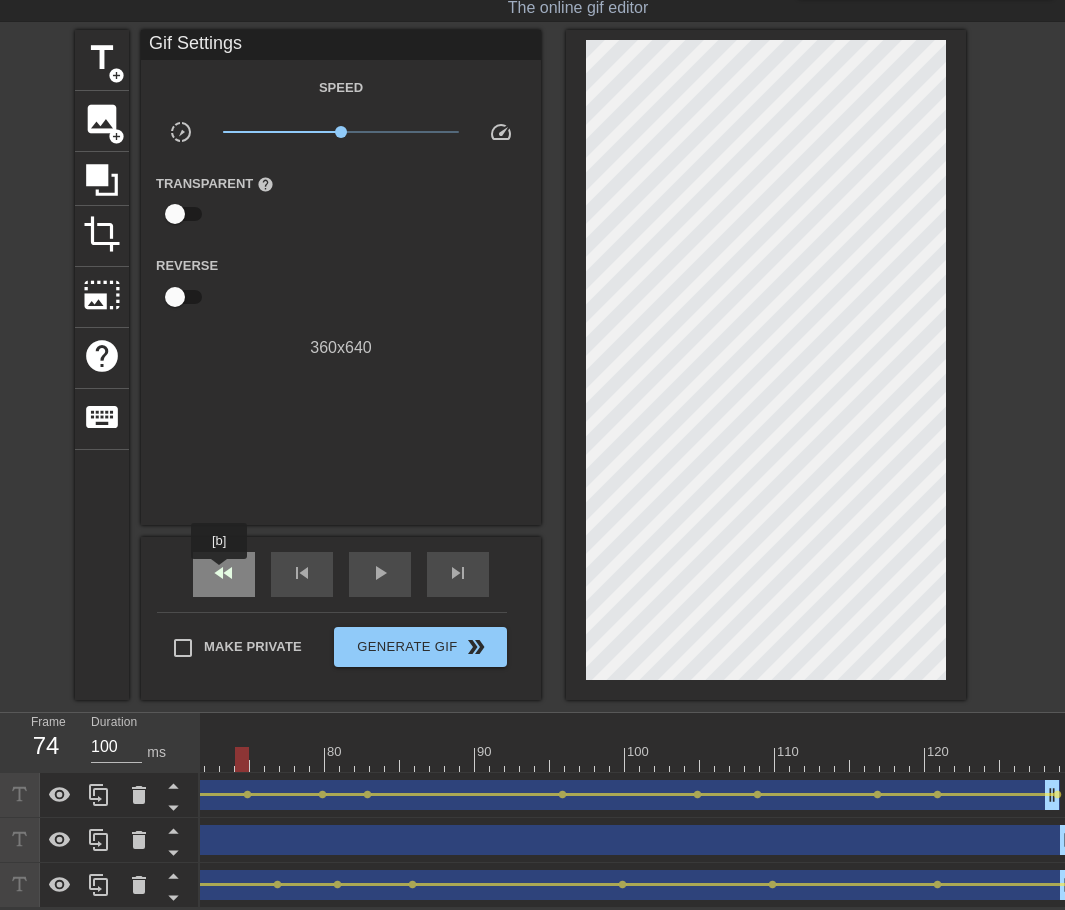 click on "fast_rewind" at bounding box center (224, 574) 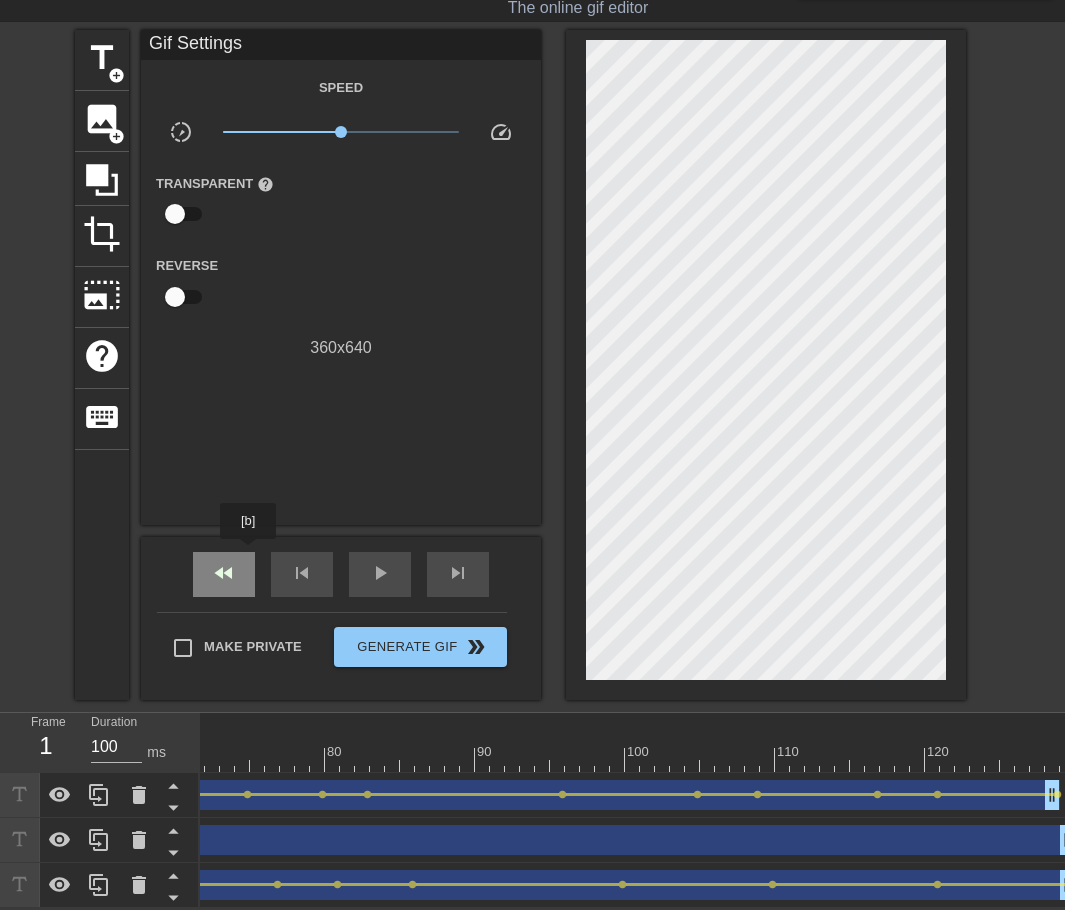 click on "fast_rewind" at bounding box center [224, 574] 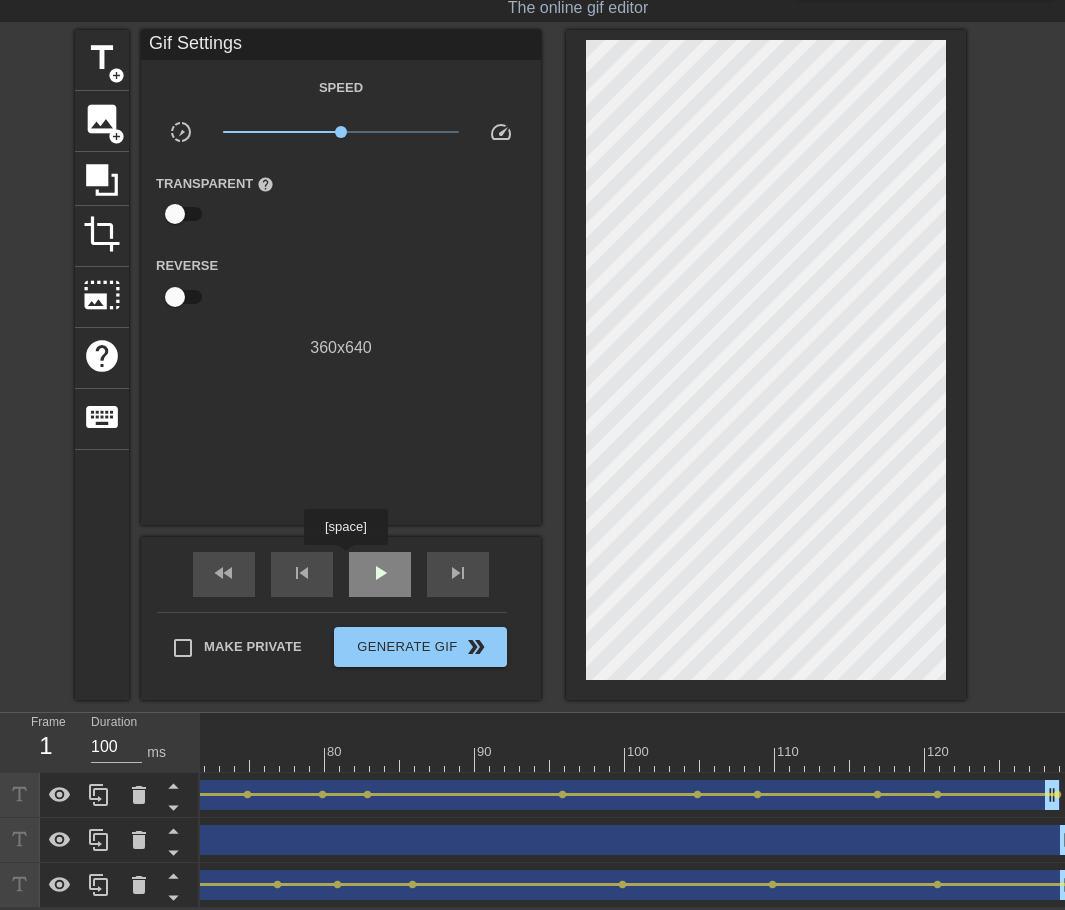 click on "play_arrow" at bounding box center (380, 574) 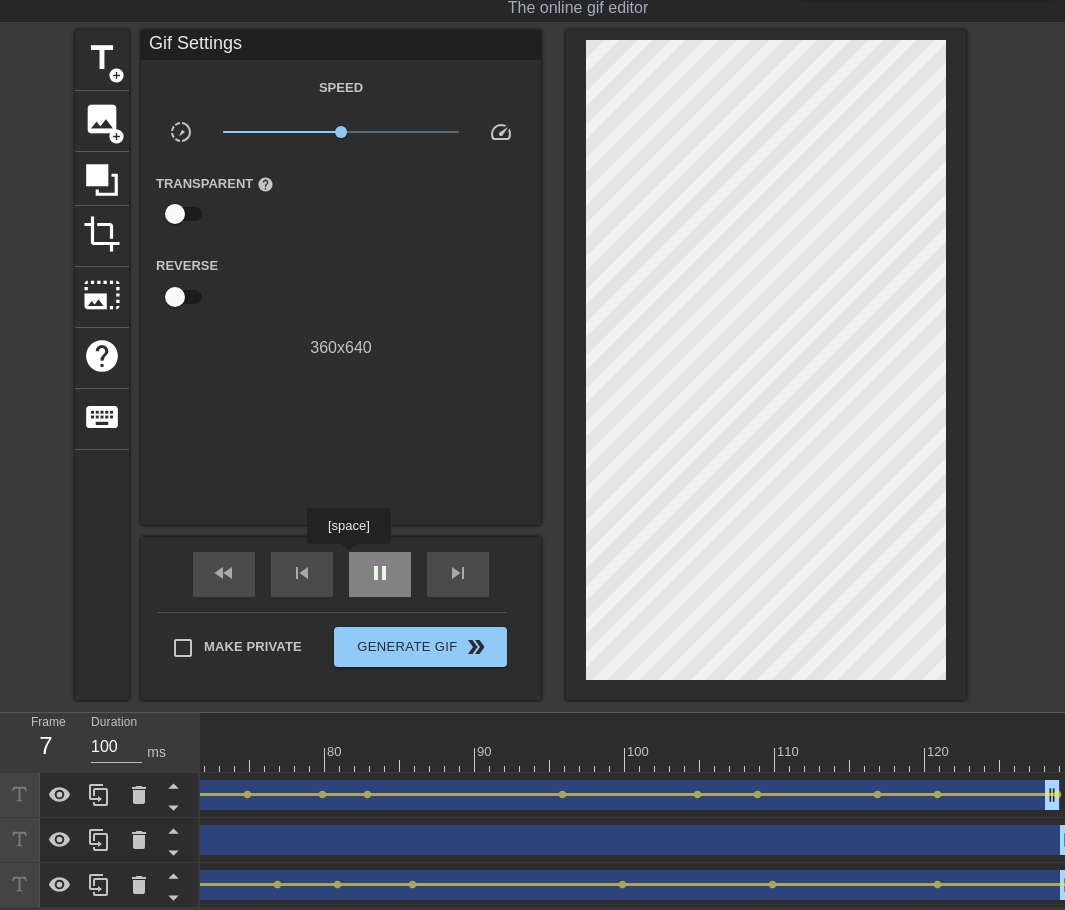 click on "pause" at bounding box center [380, 574] 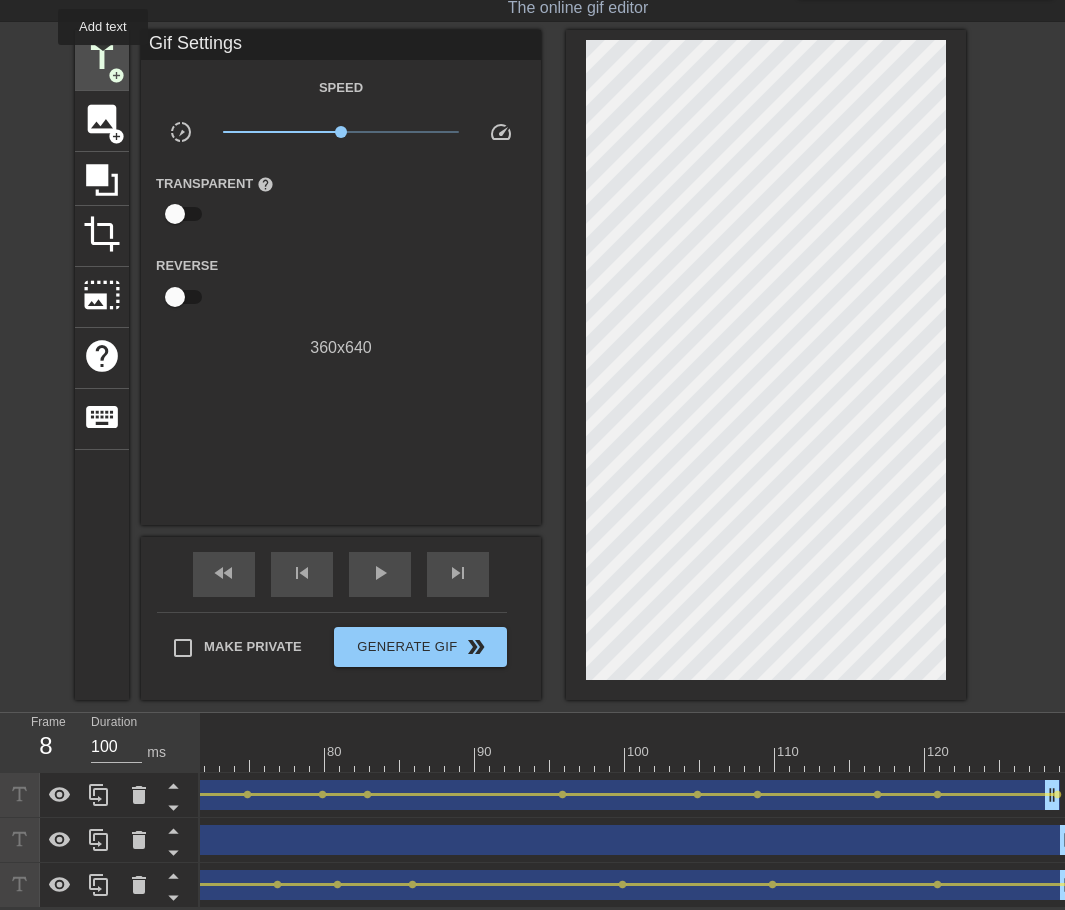 click on "title" at bounding box center (102, 58) 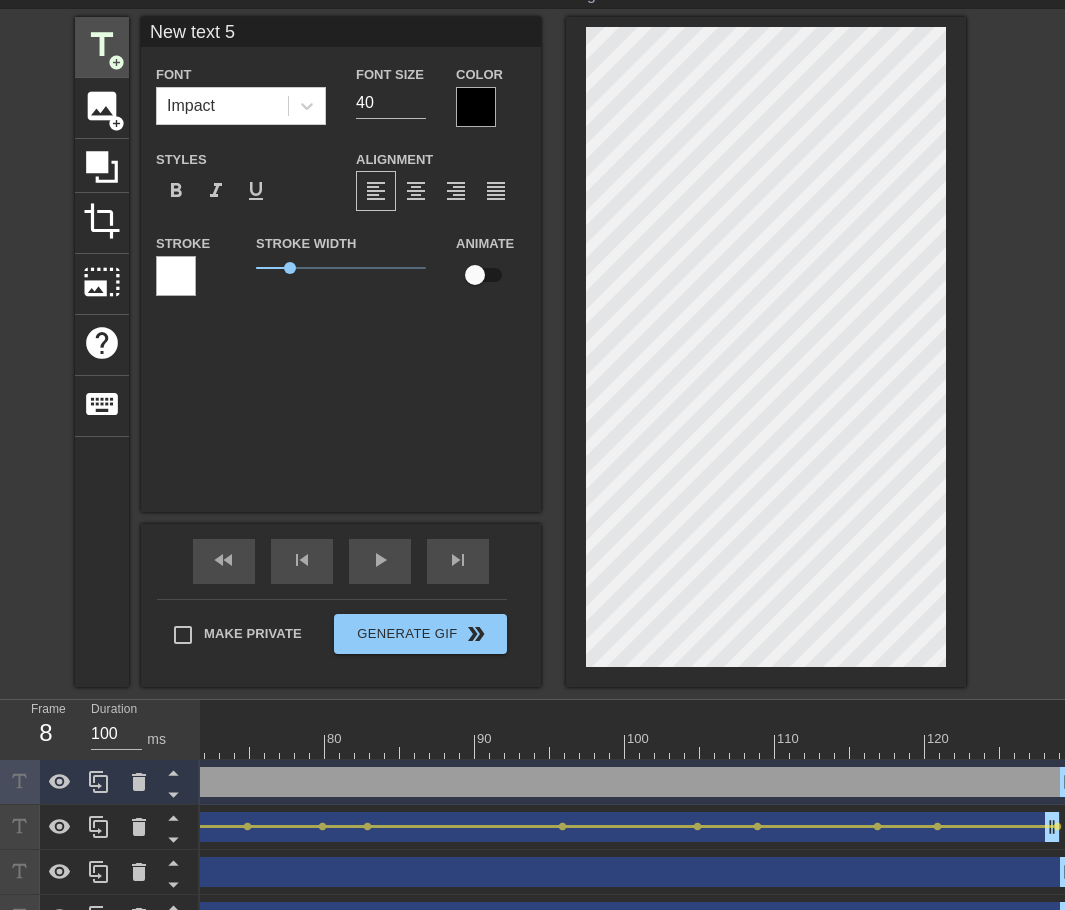 scroll, scrollTop: 3, scrollLeft: 6, axis: both 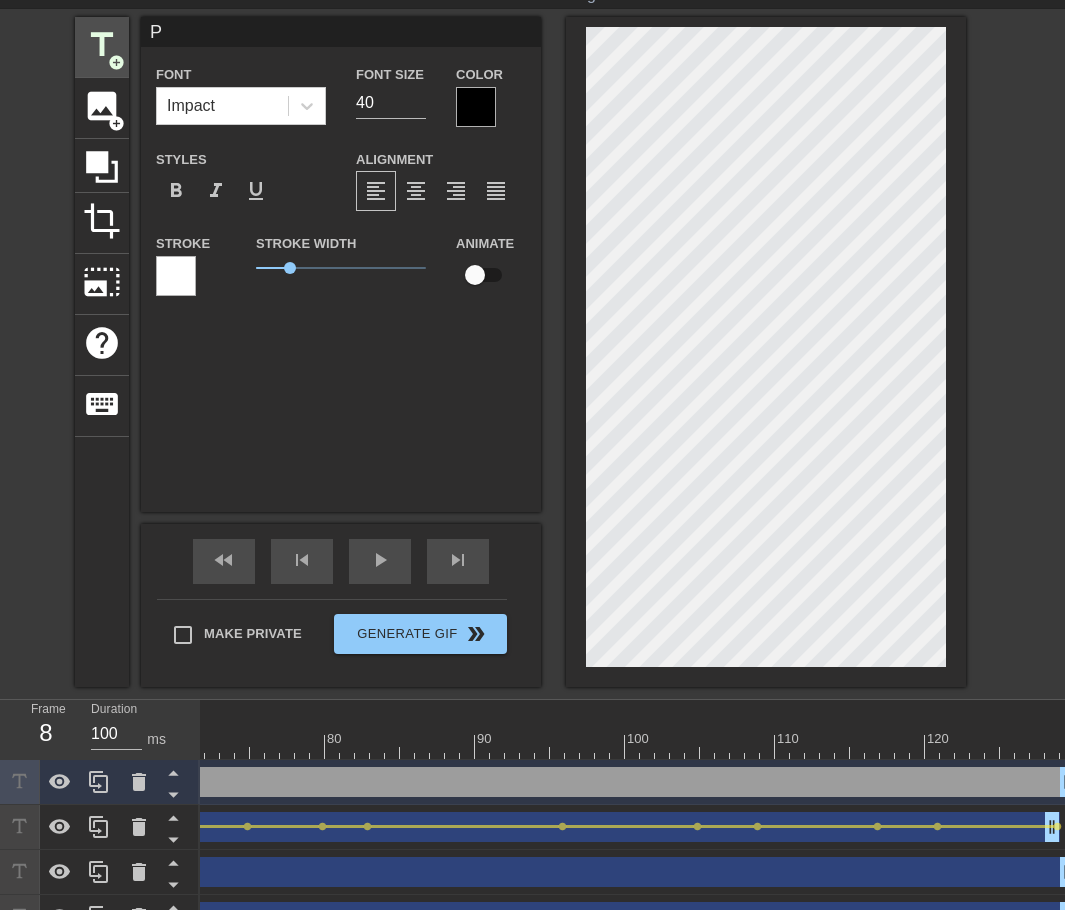 type on "P{" 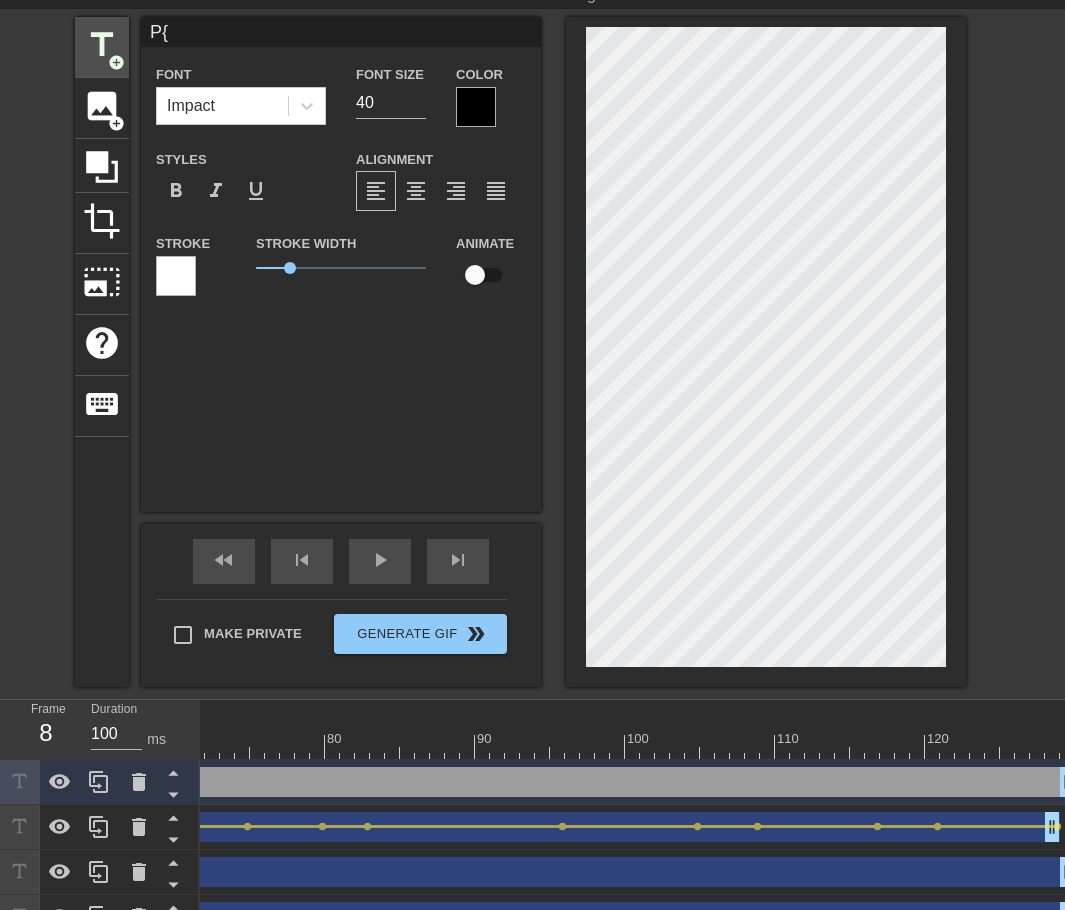 scroll, scrollTop: 3, scrollLeft: 3, axis: both 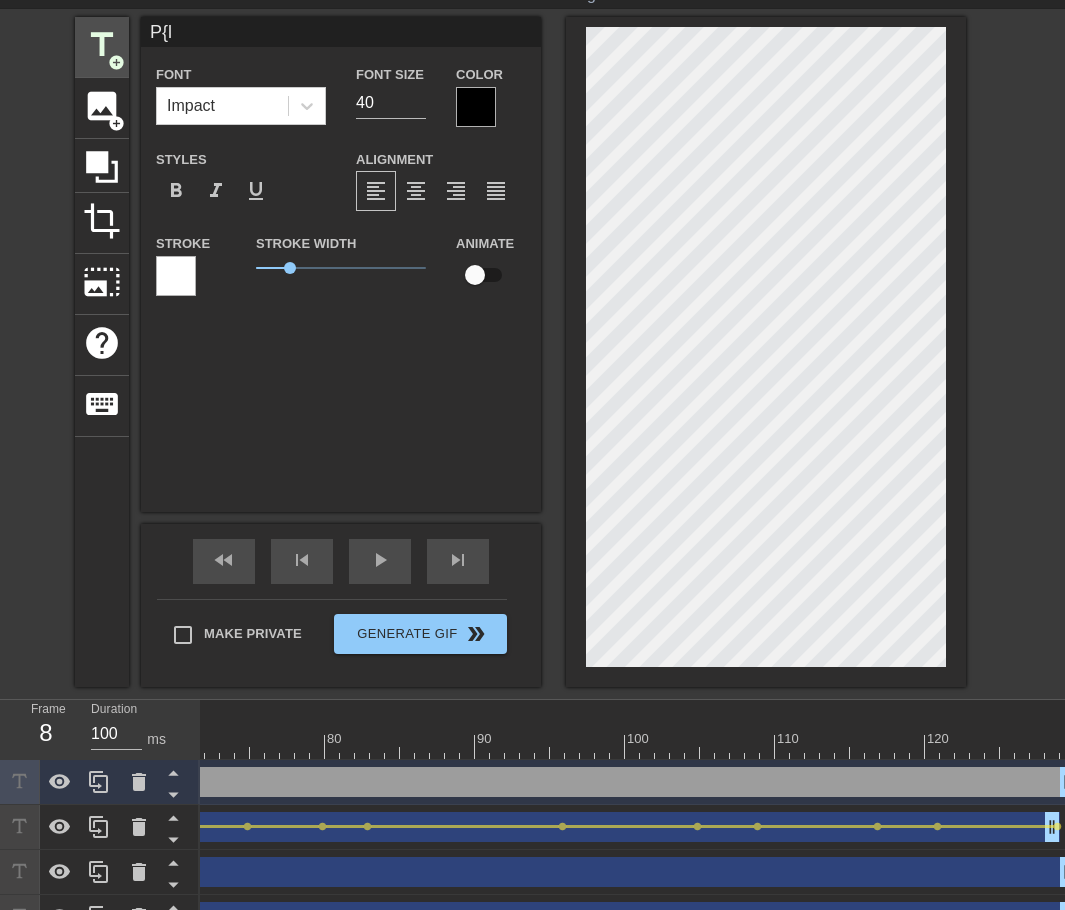 type on "P{" 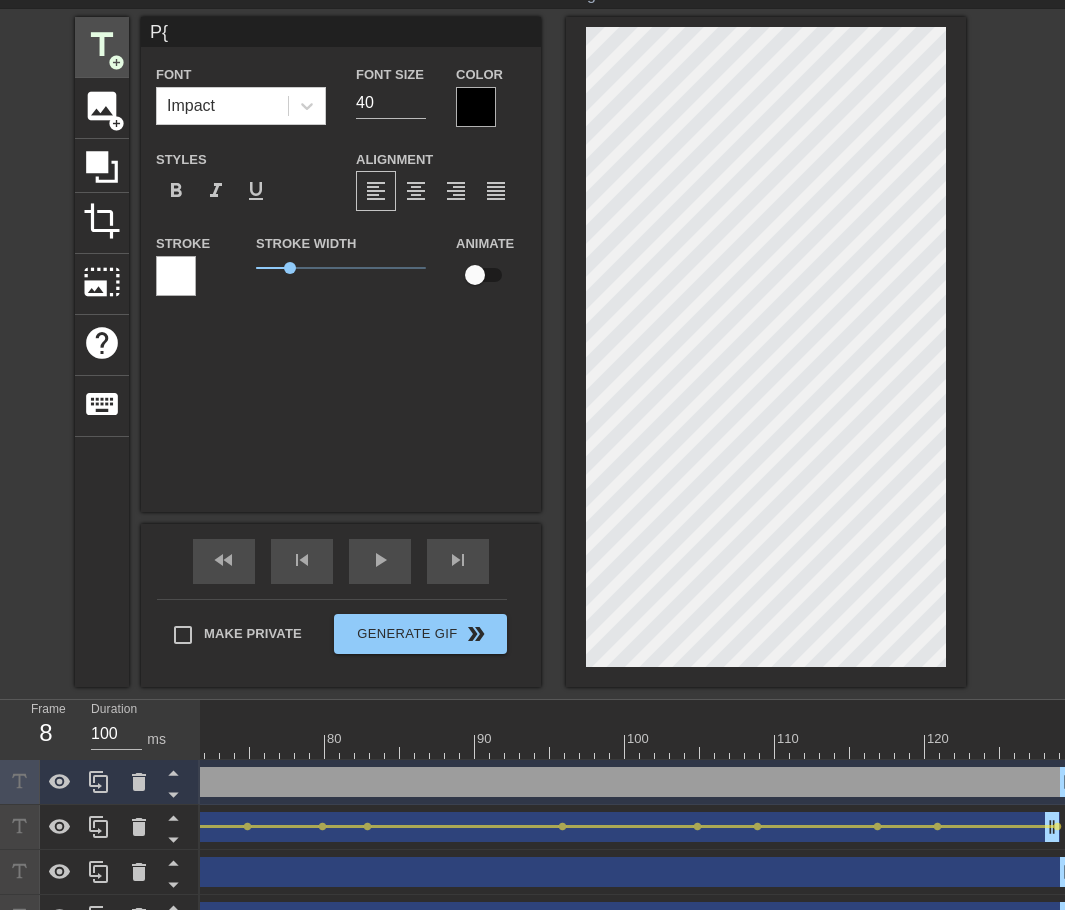 type on "P" 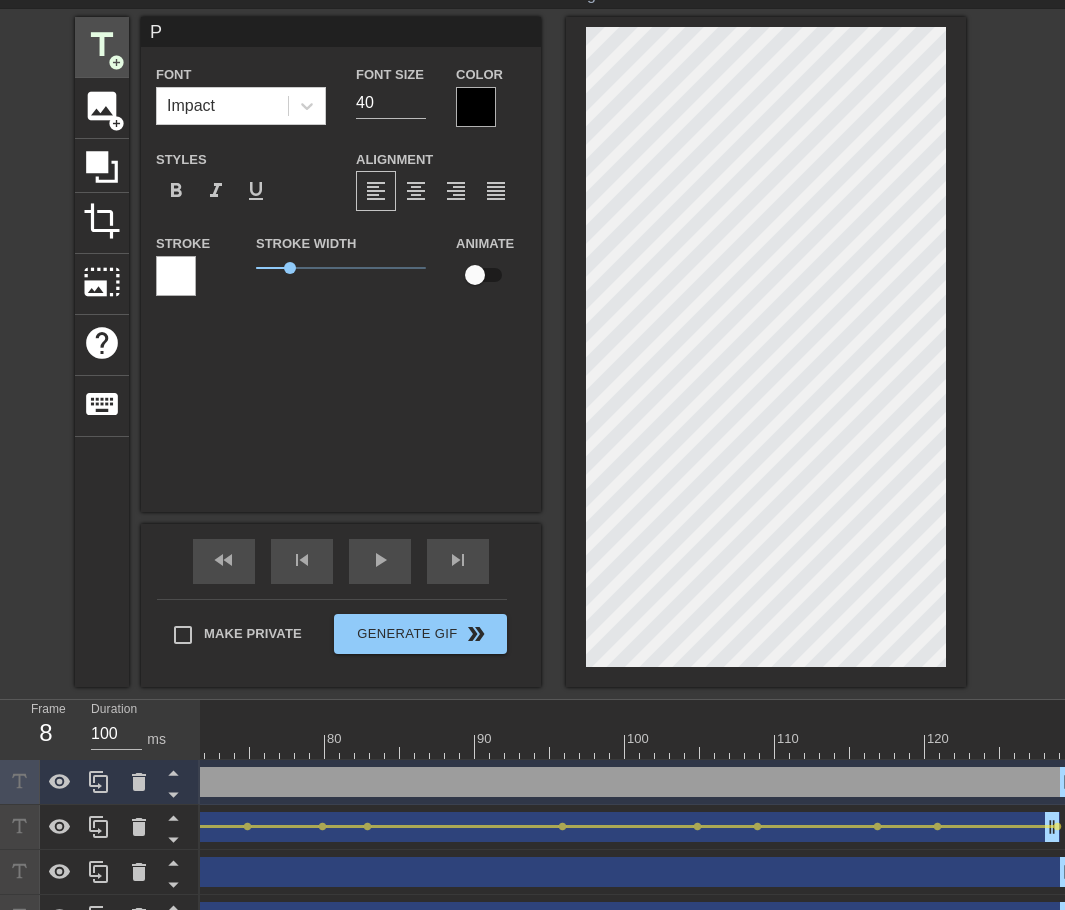 type on "Pl" 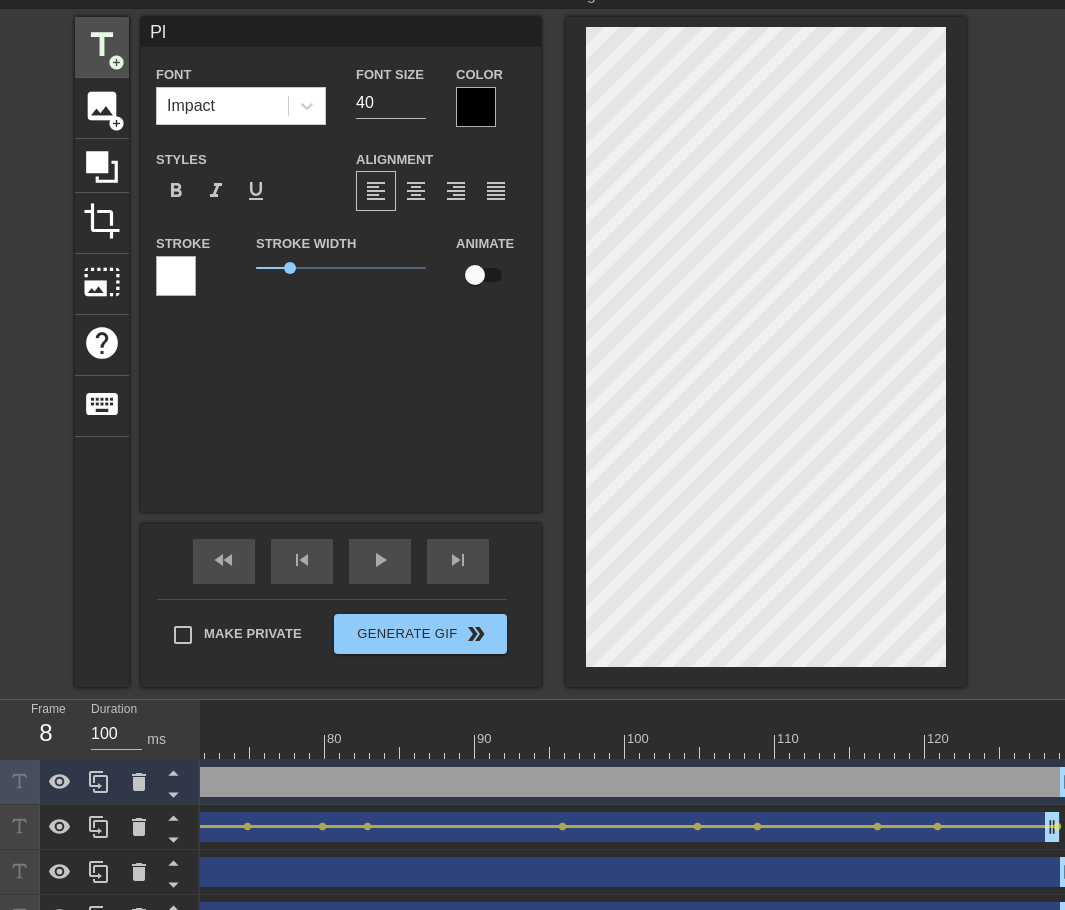 type on "Plu" 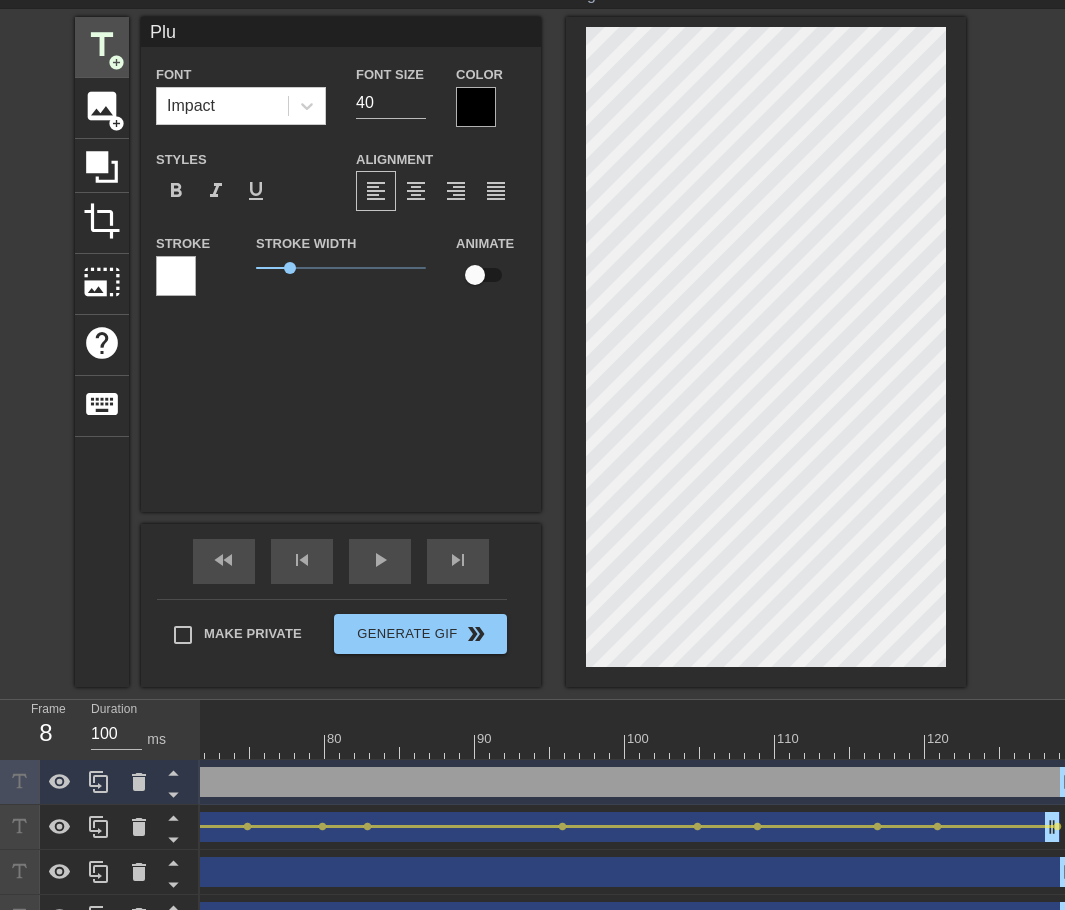 type on "Plum" 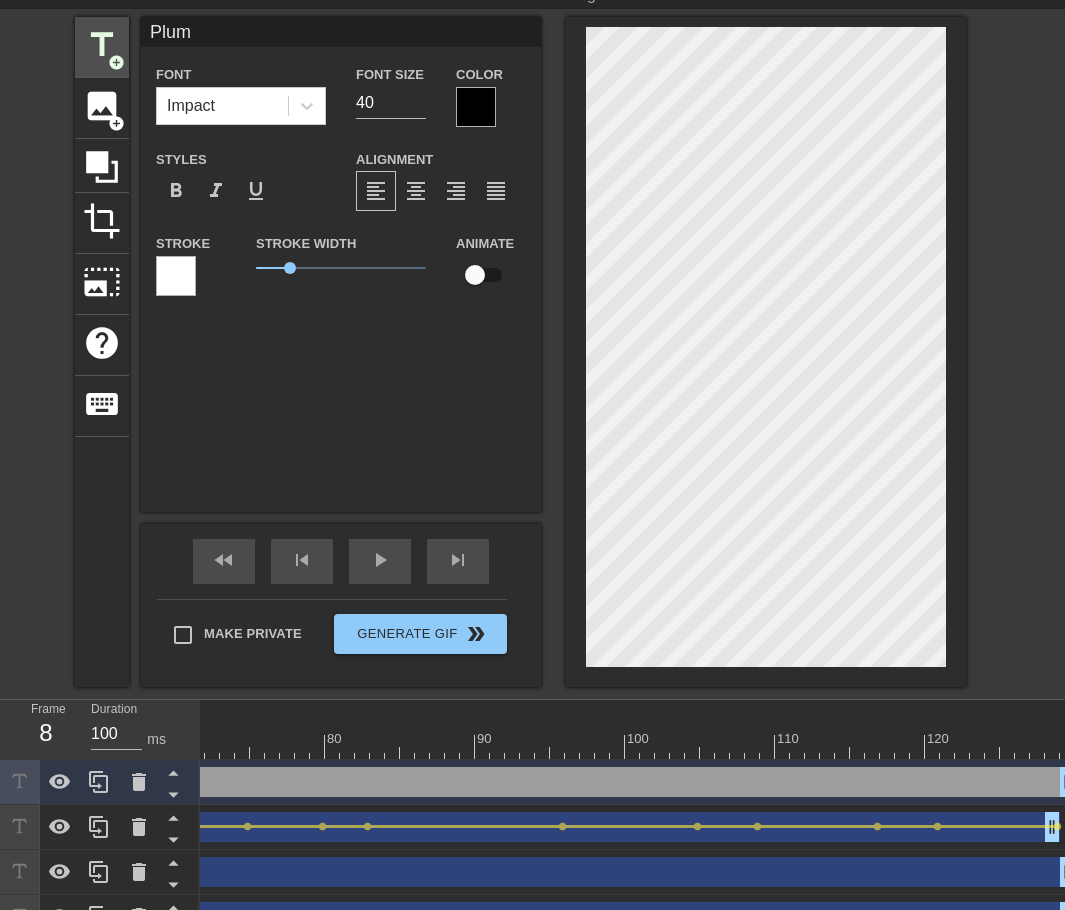 scroll, scrollTop: 3, scrollLeft: 3, axis: both 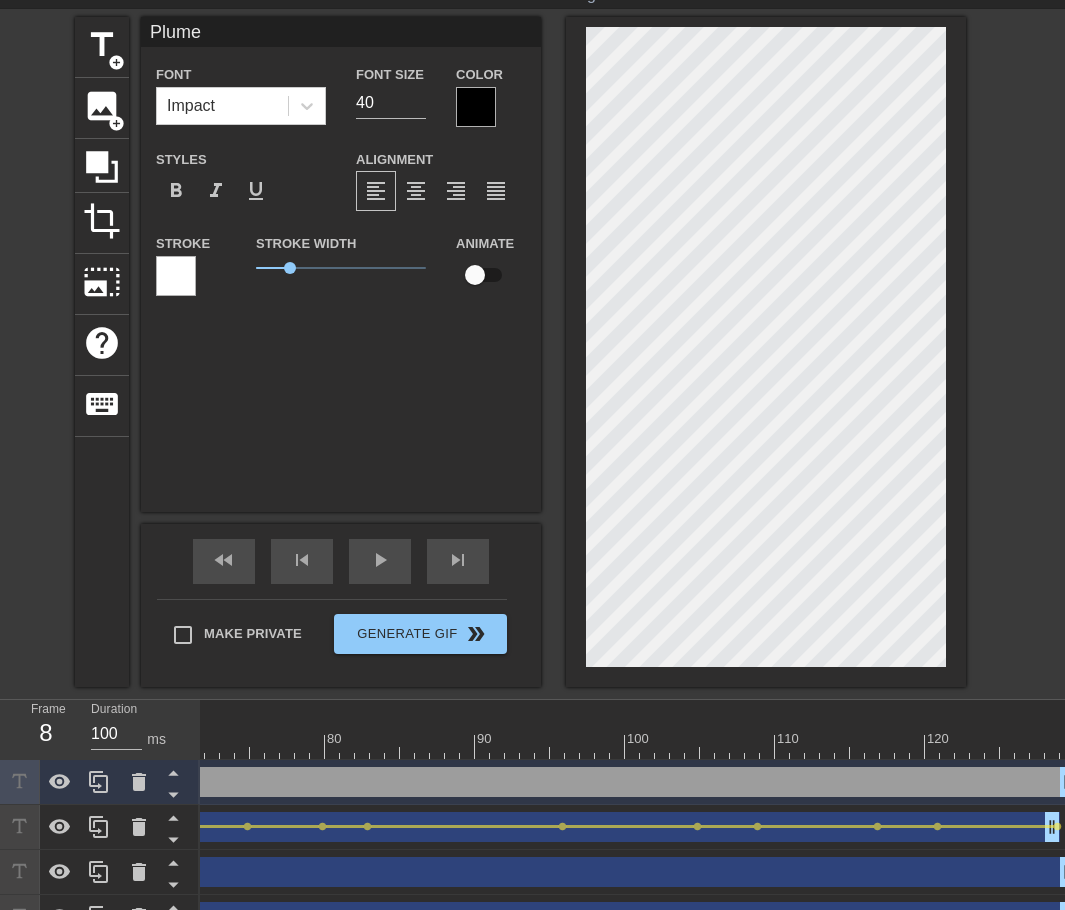 click at bounding box center (476, 107) 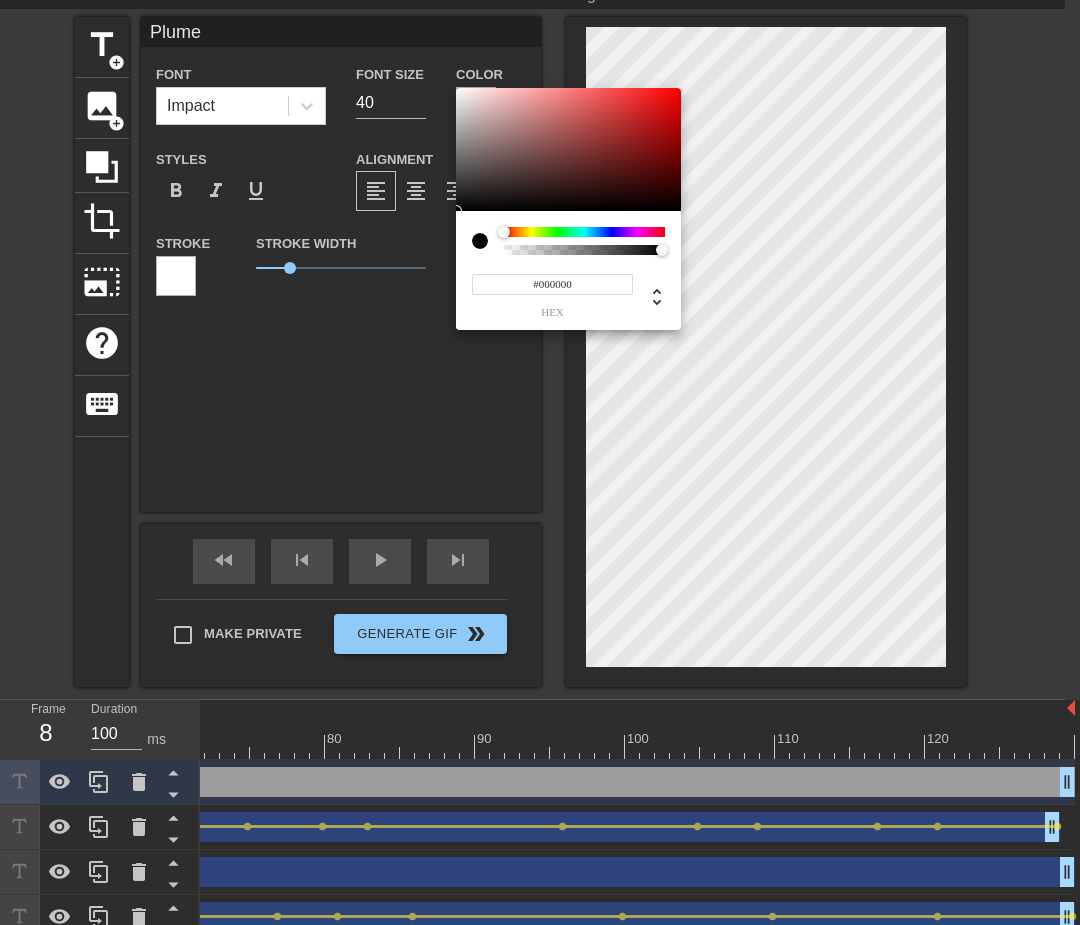 click at bounding box center [584, 241] 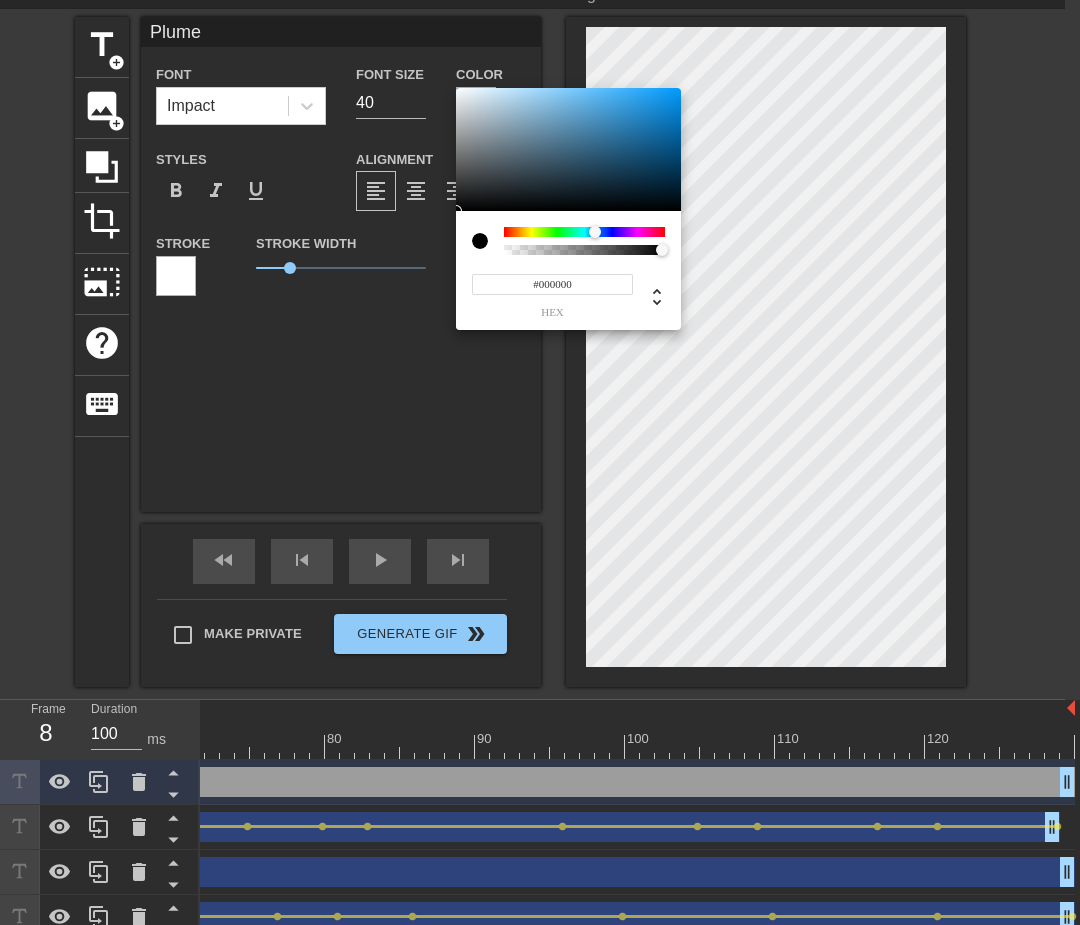 drag, startPoint x: 582, startPoint y: 233, endPoint x: 595, endPoint y: 226, distance: 14.764823 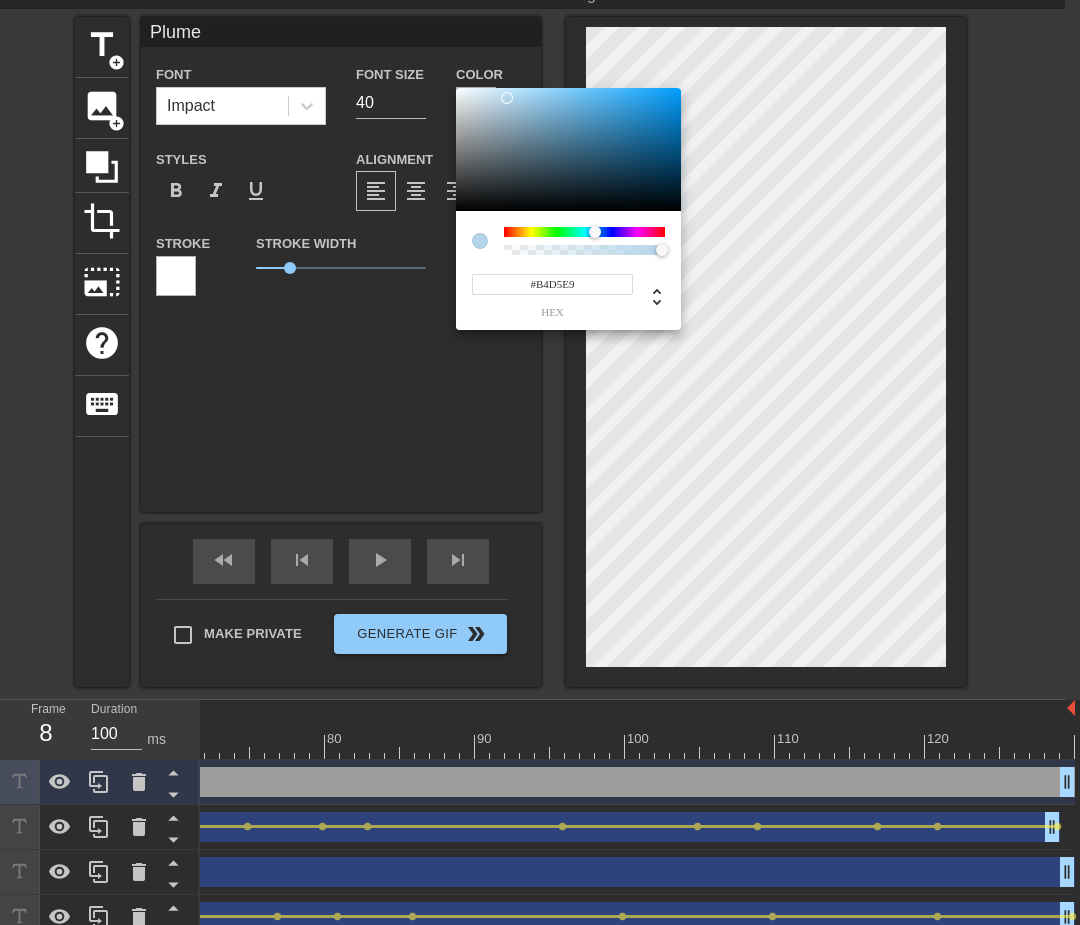 drag, startPoint x: 607, startPoint y: 100, endPoint x: 520, endPoint y: 165, distance: 108.60018 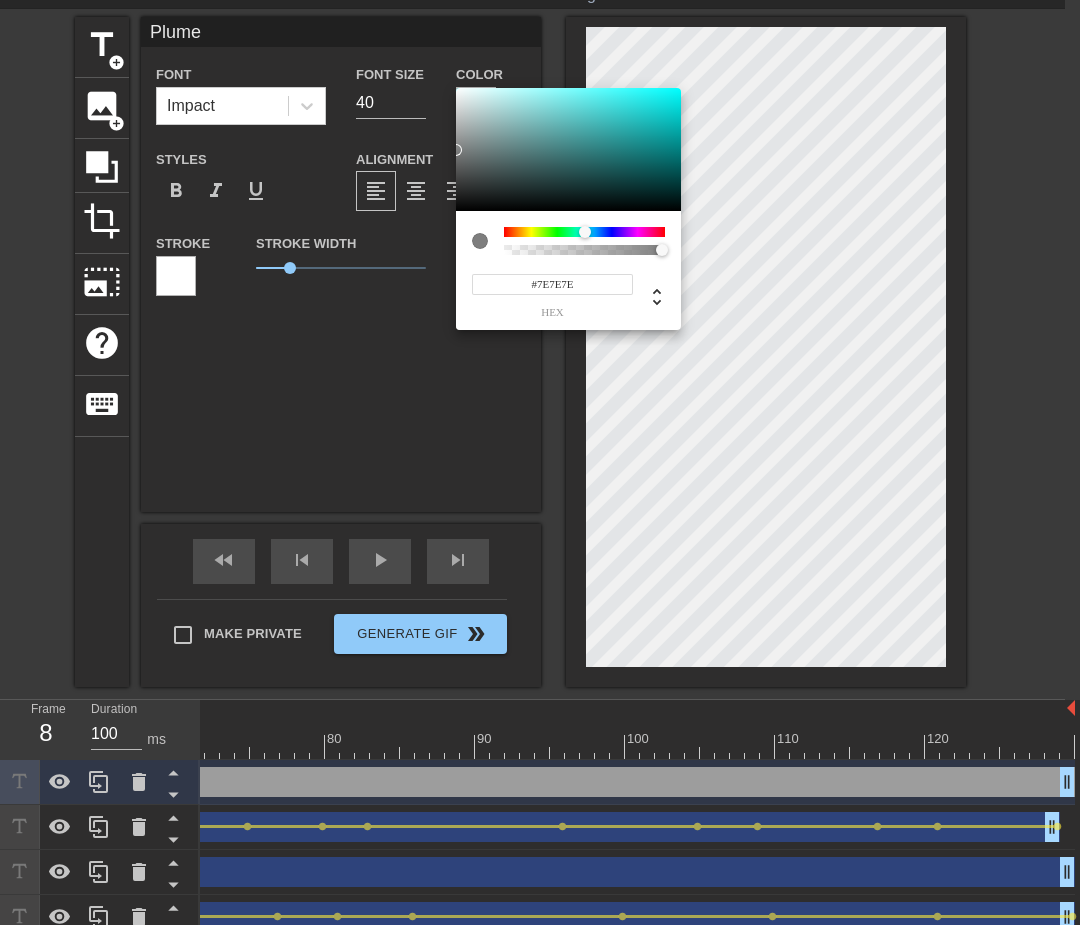 type on "#7C7C7C" 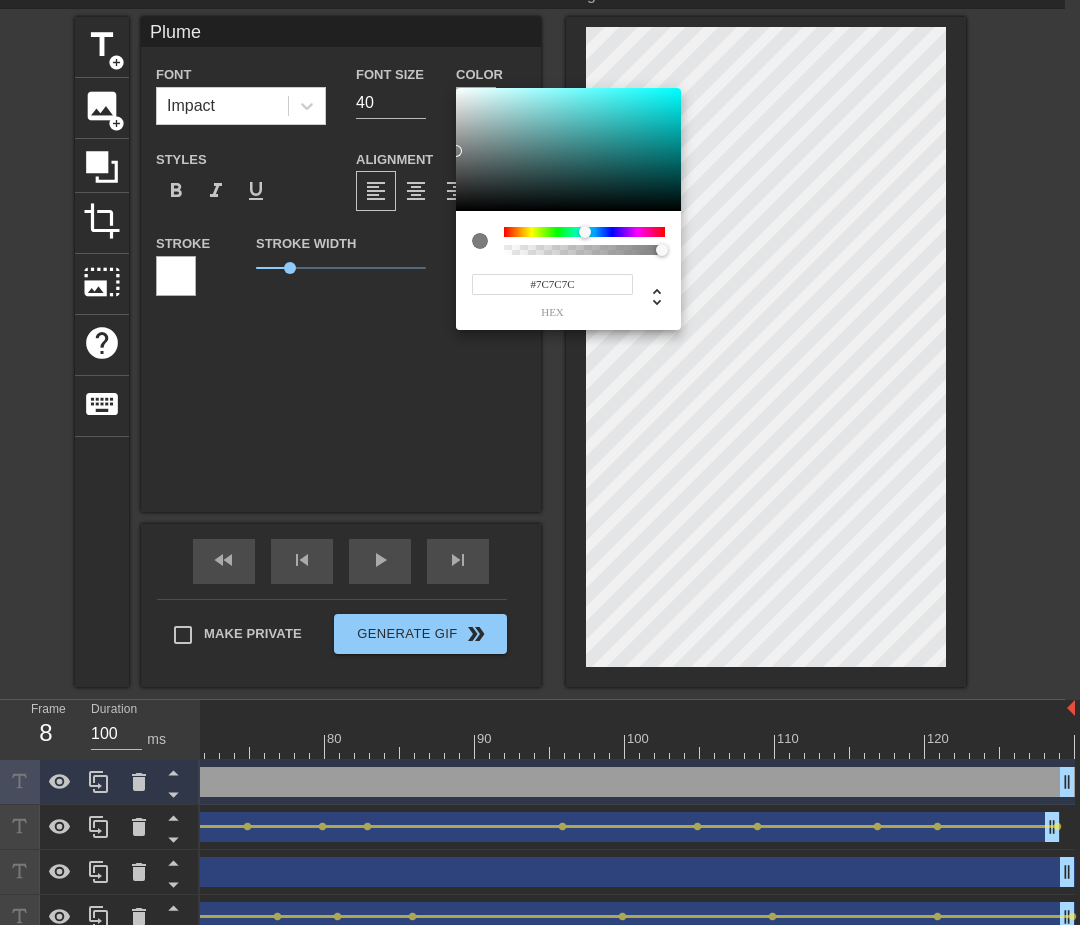 drag, startPoint x: 482, startPoint y: 97, endPoint x: 455, endPoint y: 154, distance: 63.07139 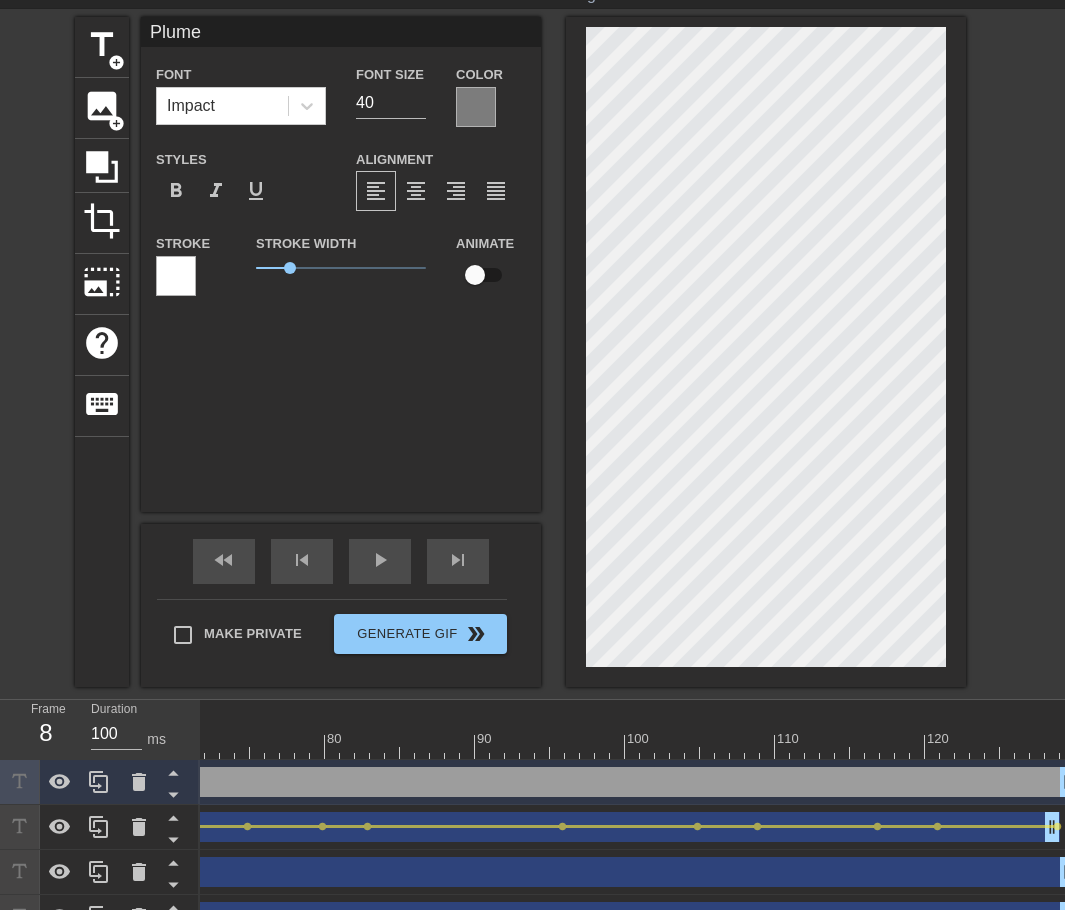 click at bounding box center (176, 276) 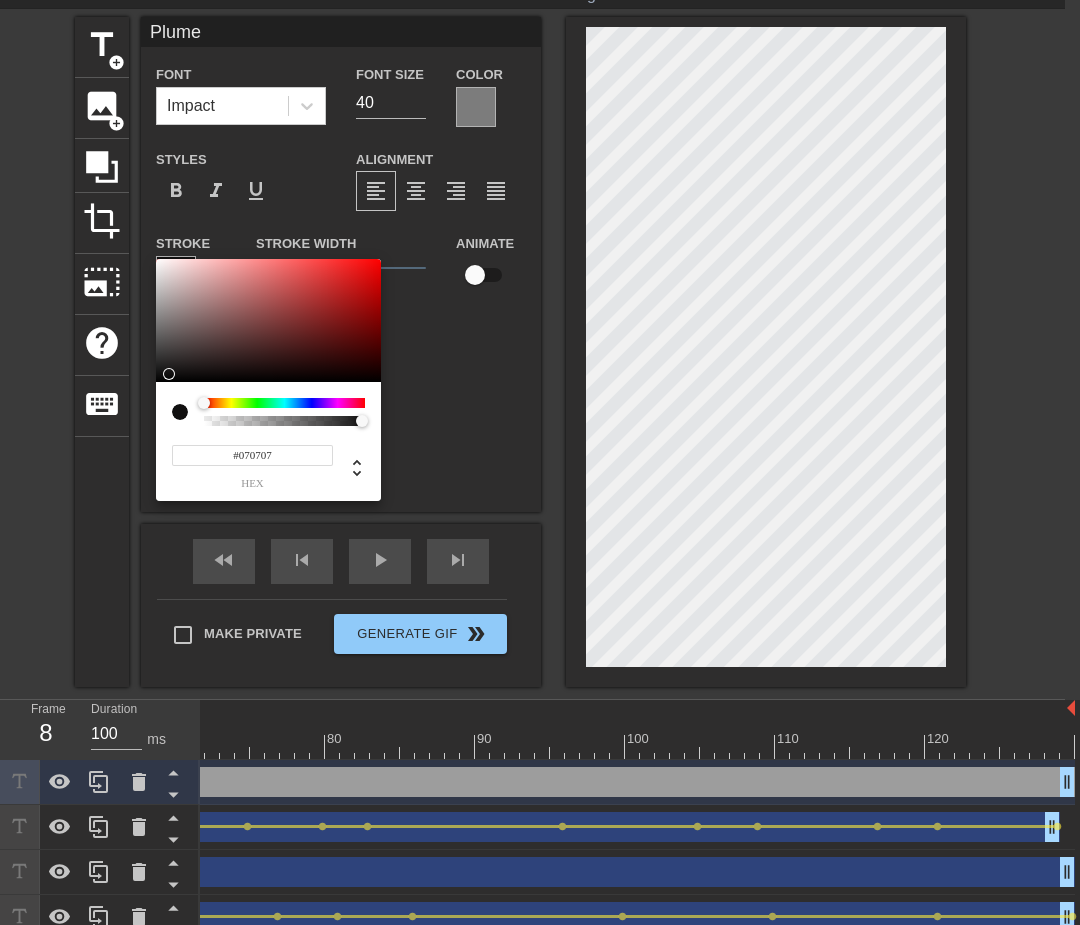 type on "#030303" 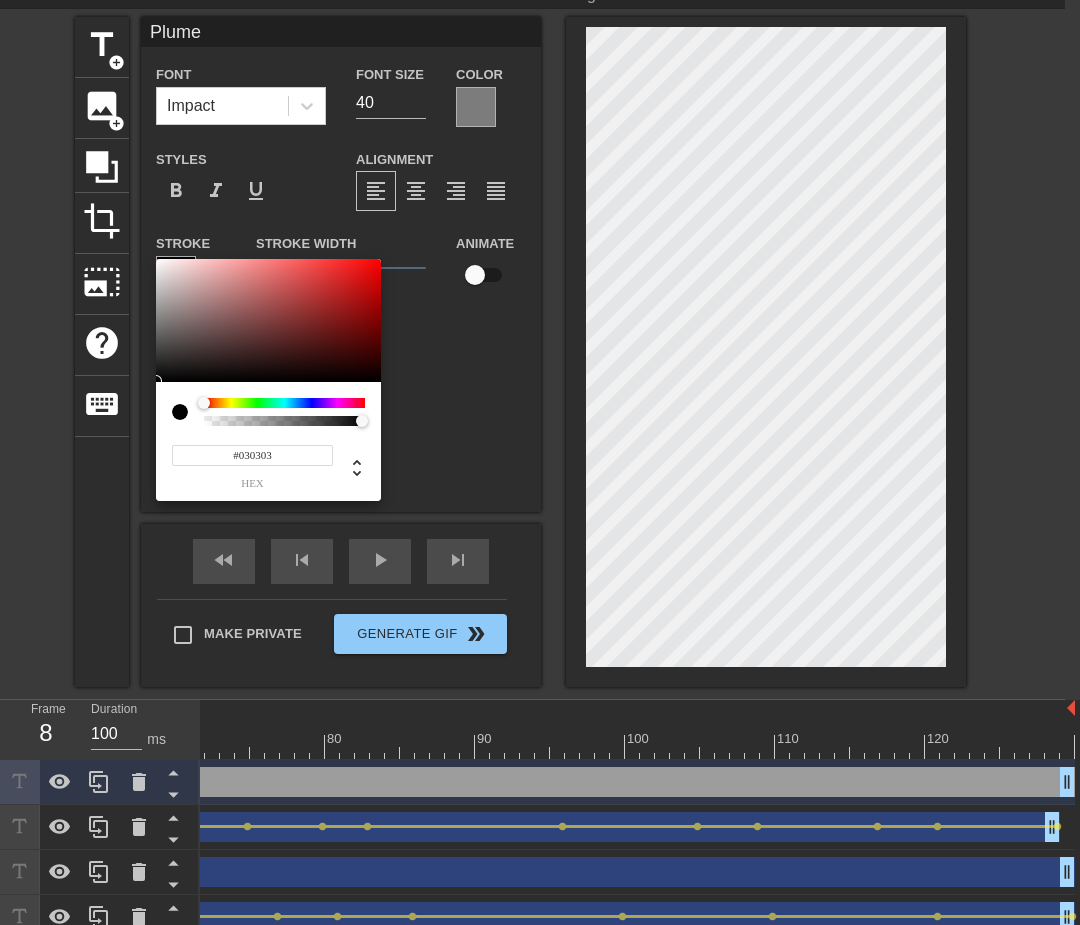 drag, startPoint x: 200, startPoint y: 356, endPoint x: 153, endPoint y: 381, distance: 53.235325 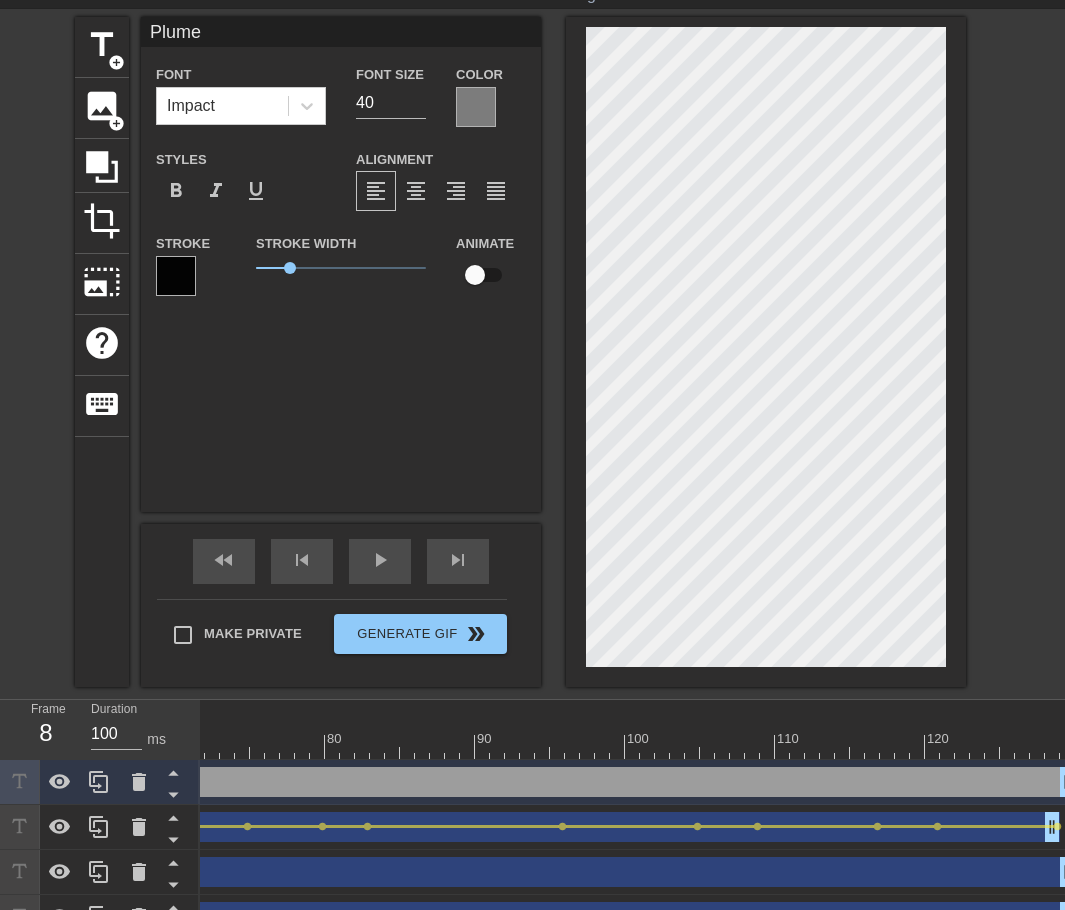 click at bounding box center [476, 107] 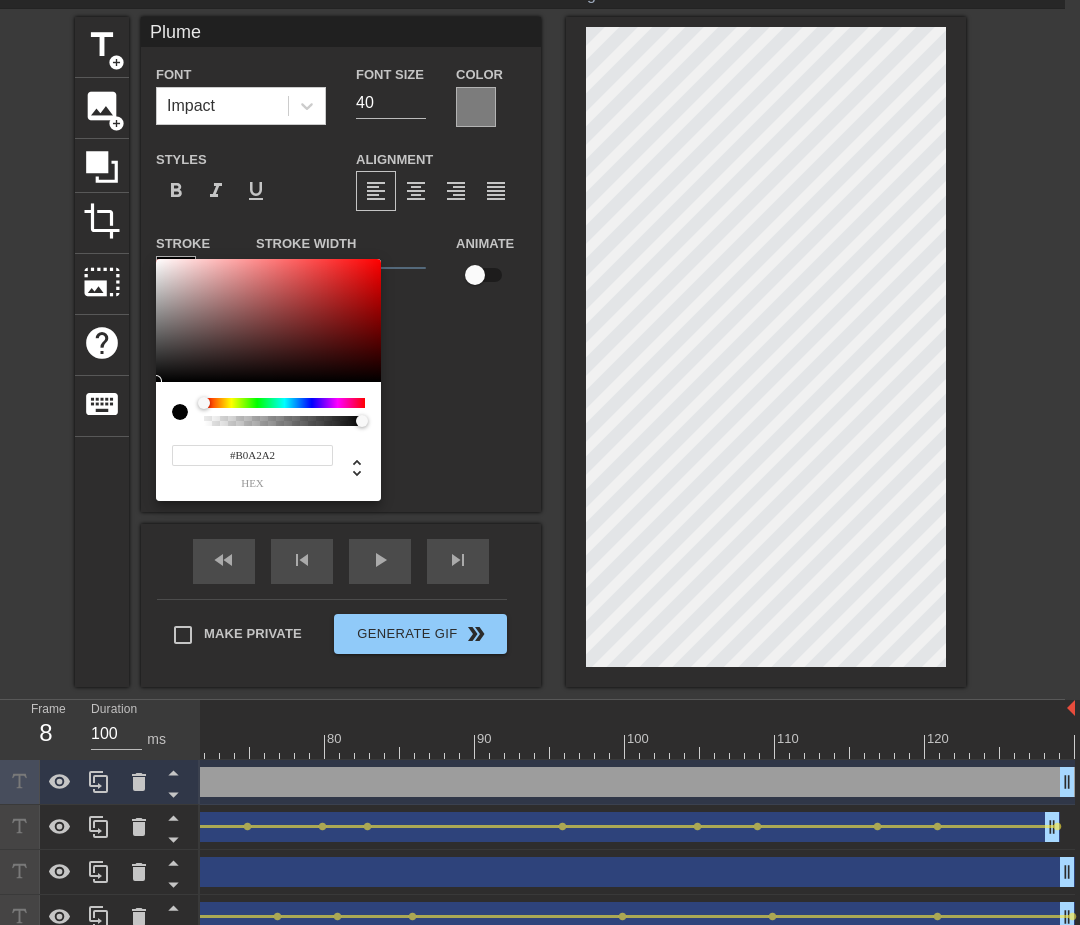 type on "#FFFFFF" 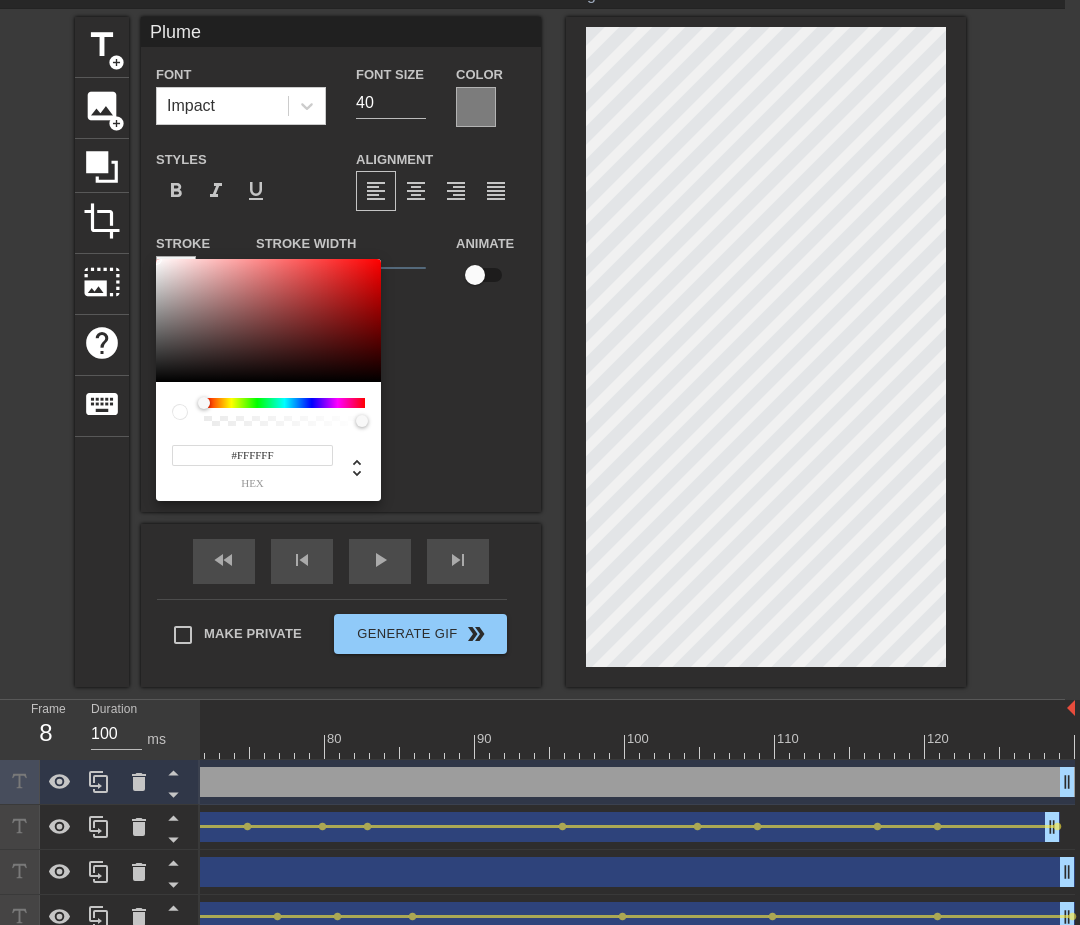 drag, startPoint x: 178, startPoint y: 302, endPoint x: 134, endPoint y: 219, distance: 93.941475 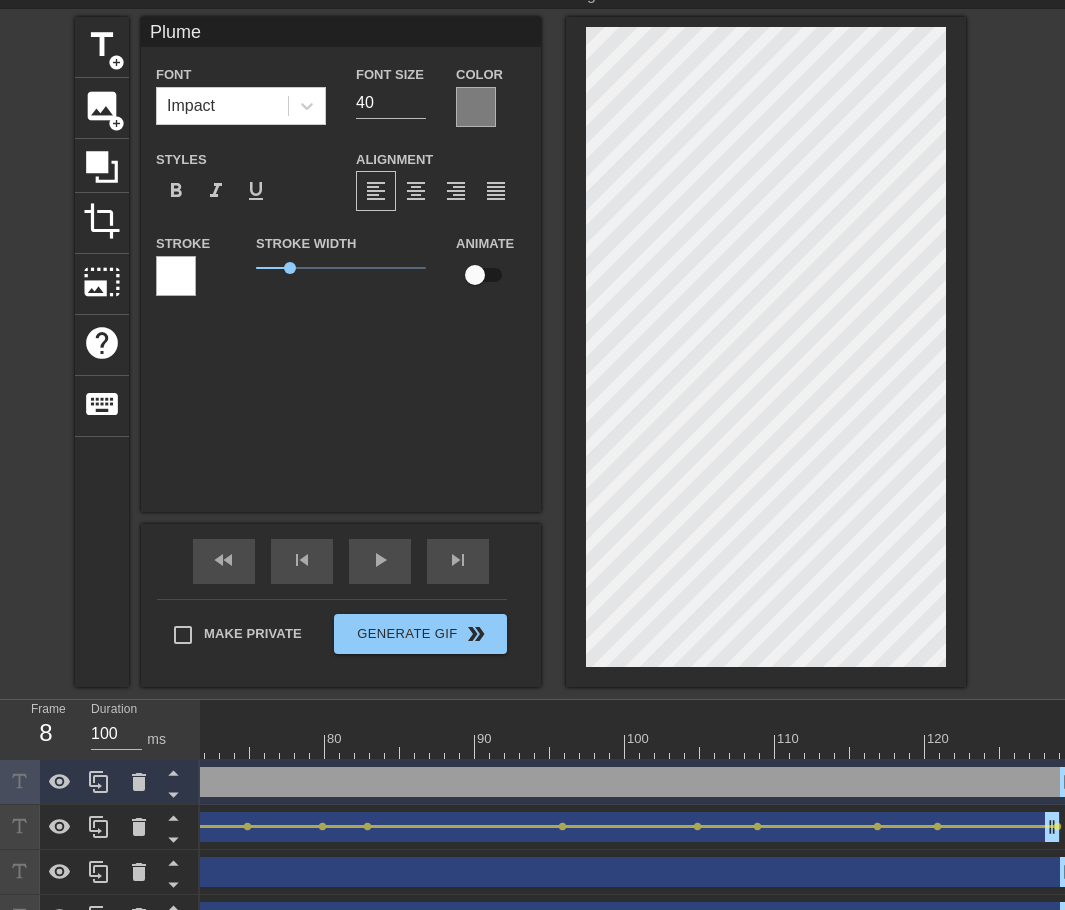 click at bounding box center (476, 107) 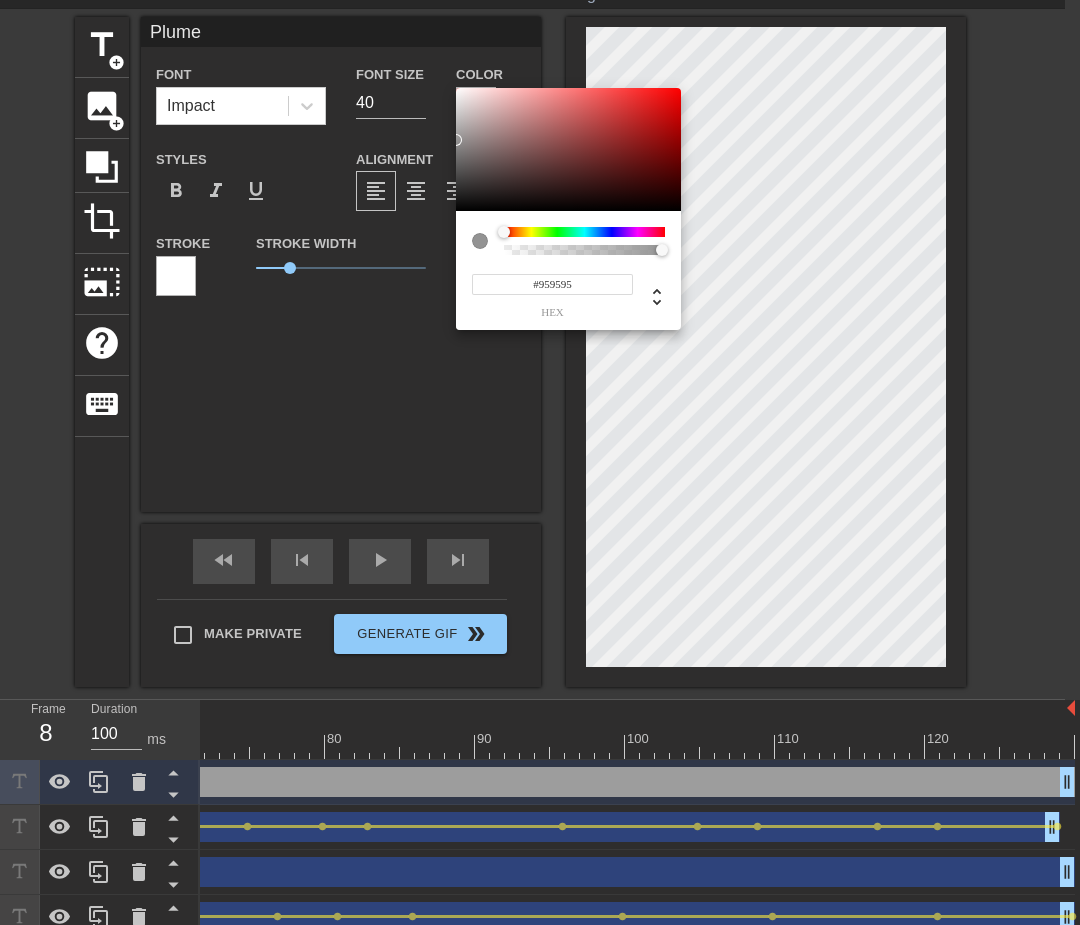 drag, startPoint x: 479, startPoint y: 124, endPoint x: 451, endPoint y: 140, distance: 32.24903 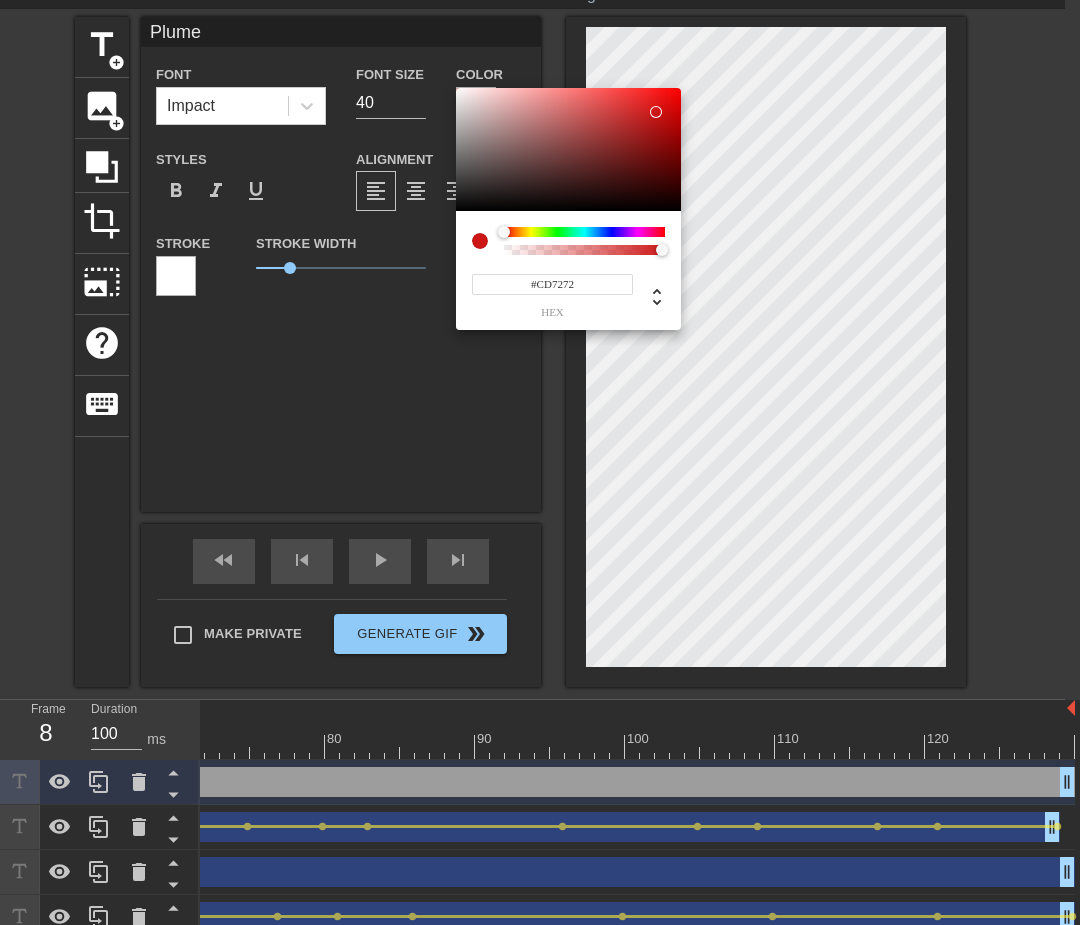 drag, startPoint x: 459, startPoint y: 137, endPoint x: 456, endPoint y: 113, distance: 24.186773 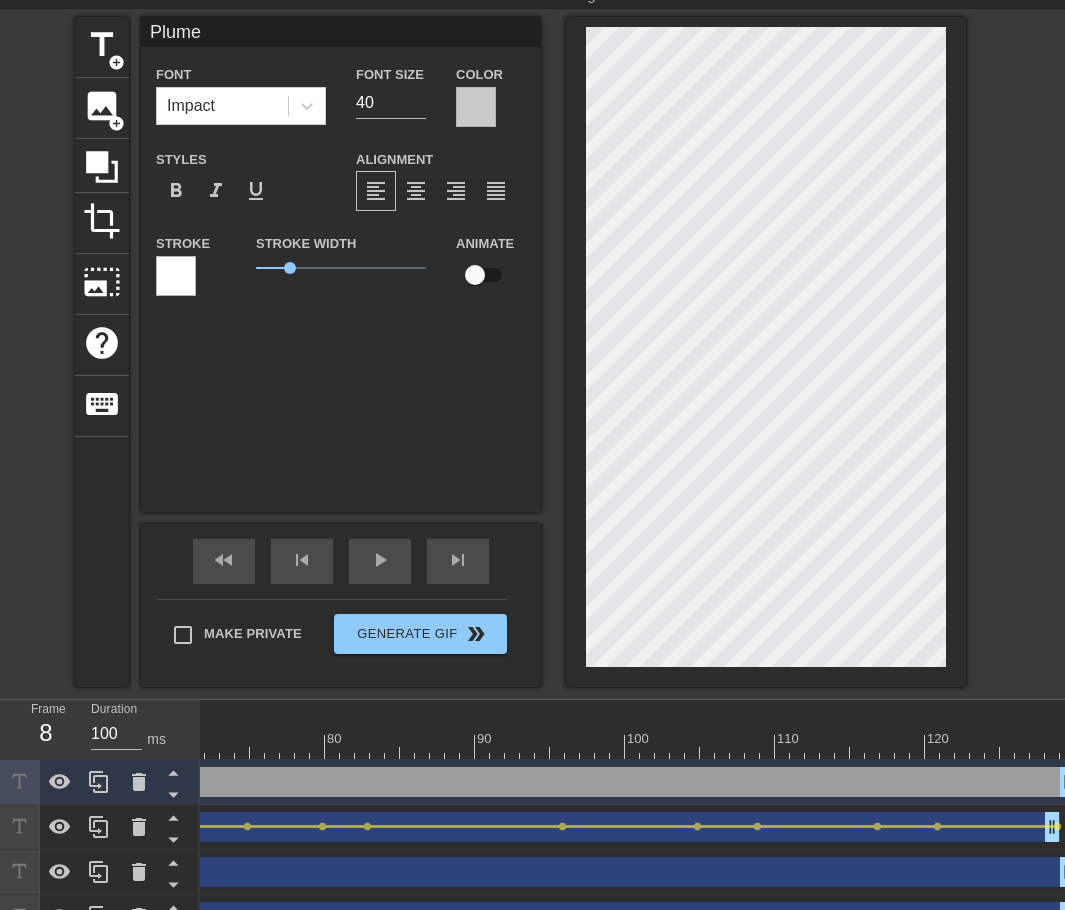 click at bounding box center (176, 276) 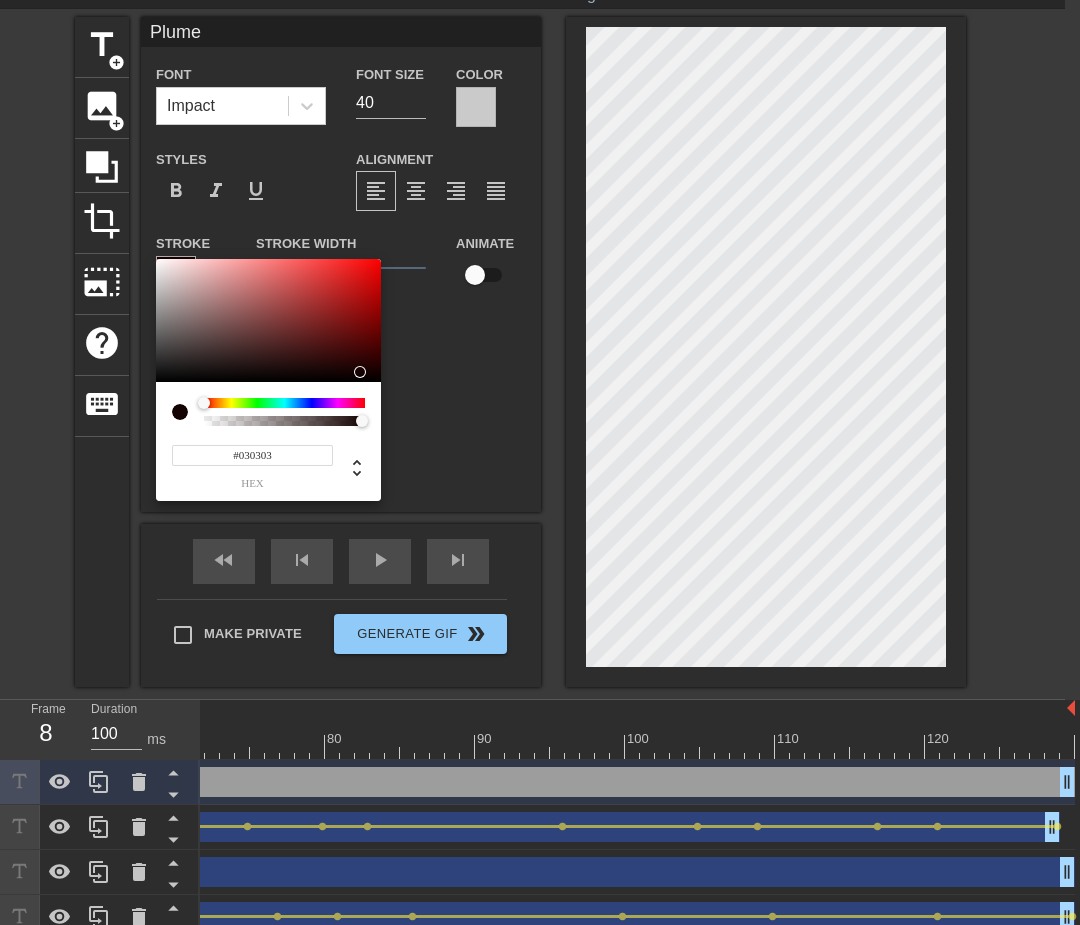 type on "#000000" 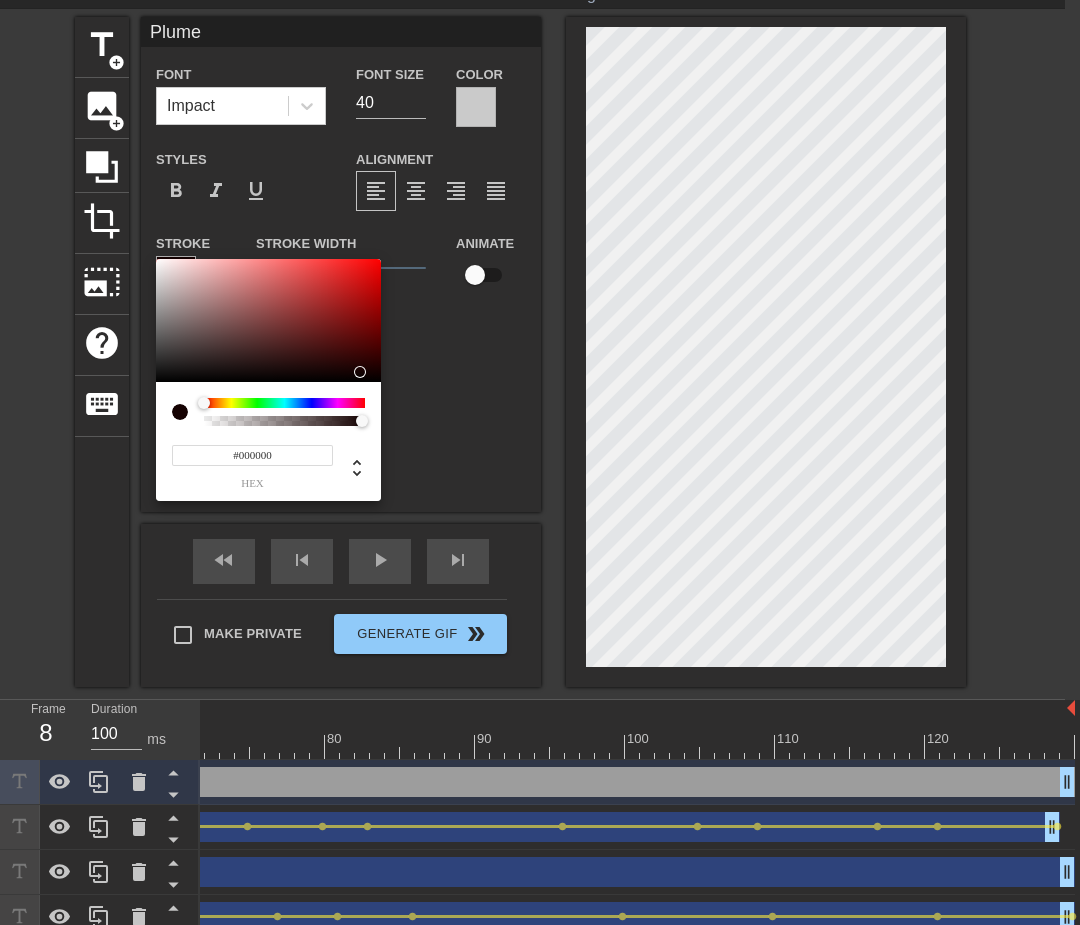 drag, startPoint x: 181, startPoint y: 343, endPoint x: 151, endPoint y: 384, distance: 50.803543 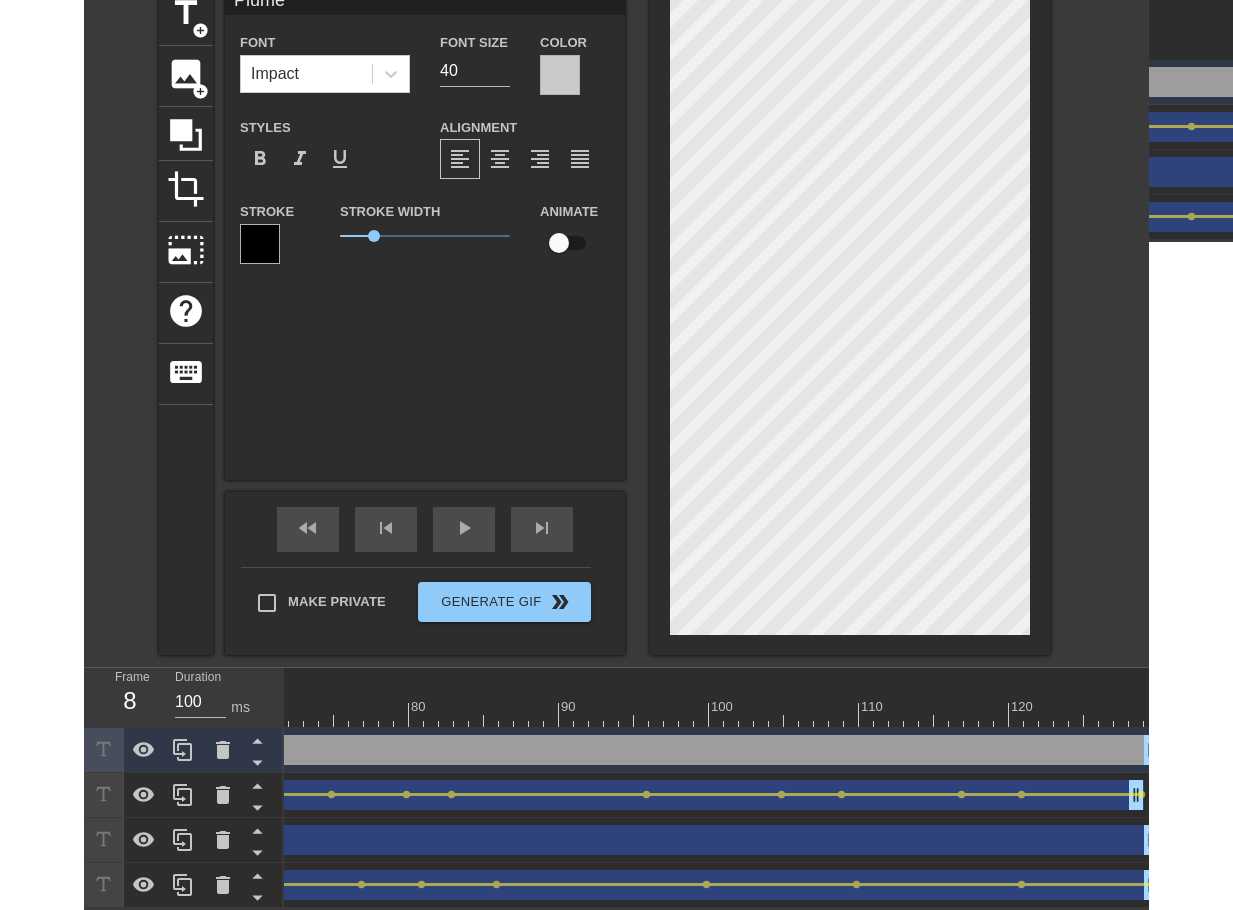 scroll, scrollTop: 107, scrollLeft: 0, axis: vertical 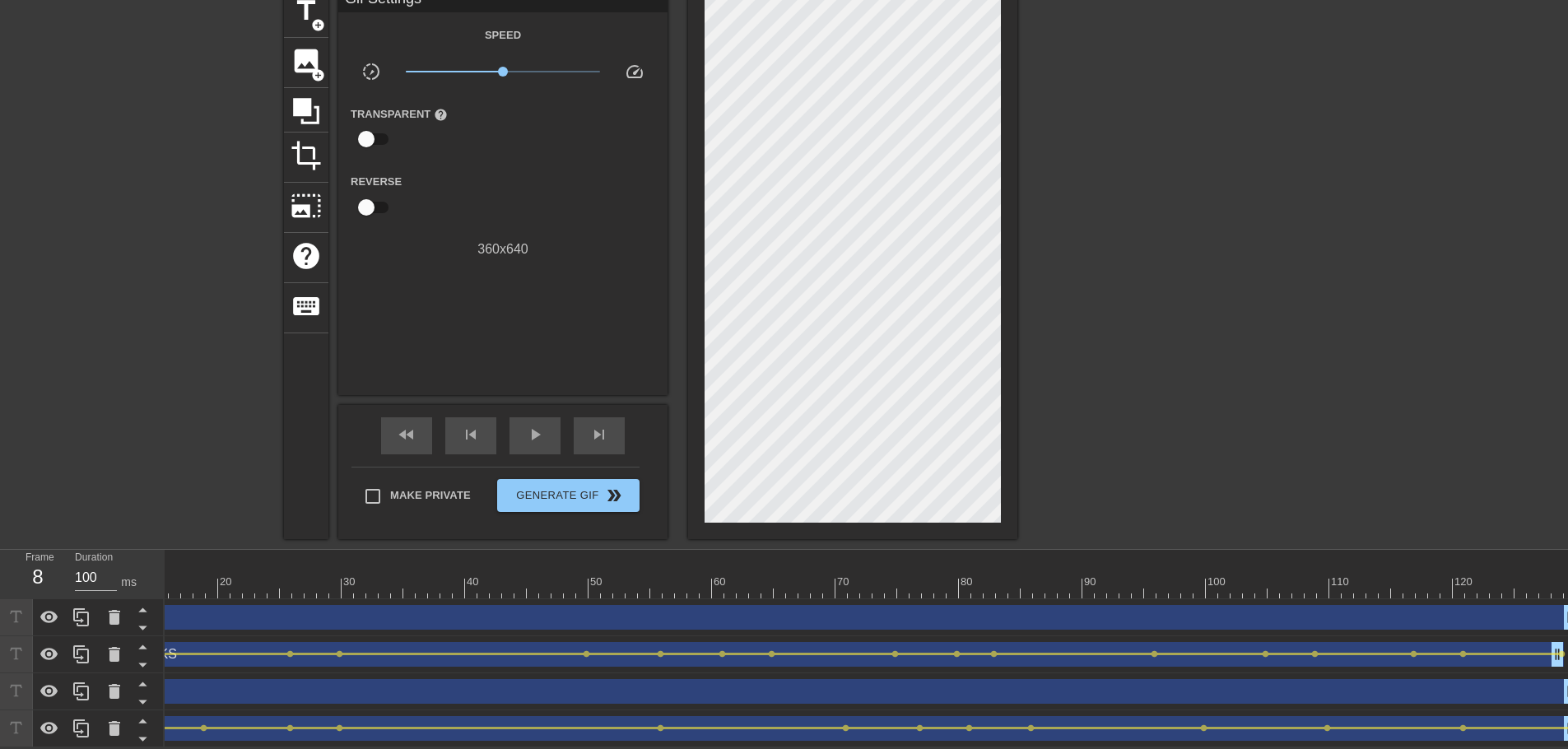 click at bounding box center [1161, 235] 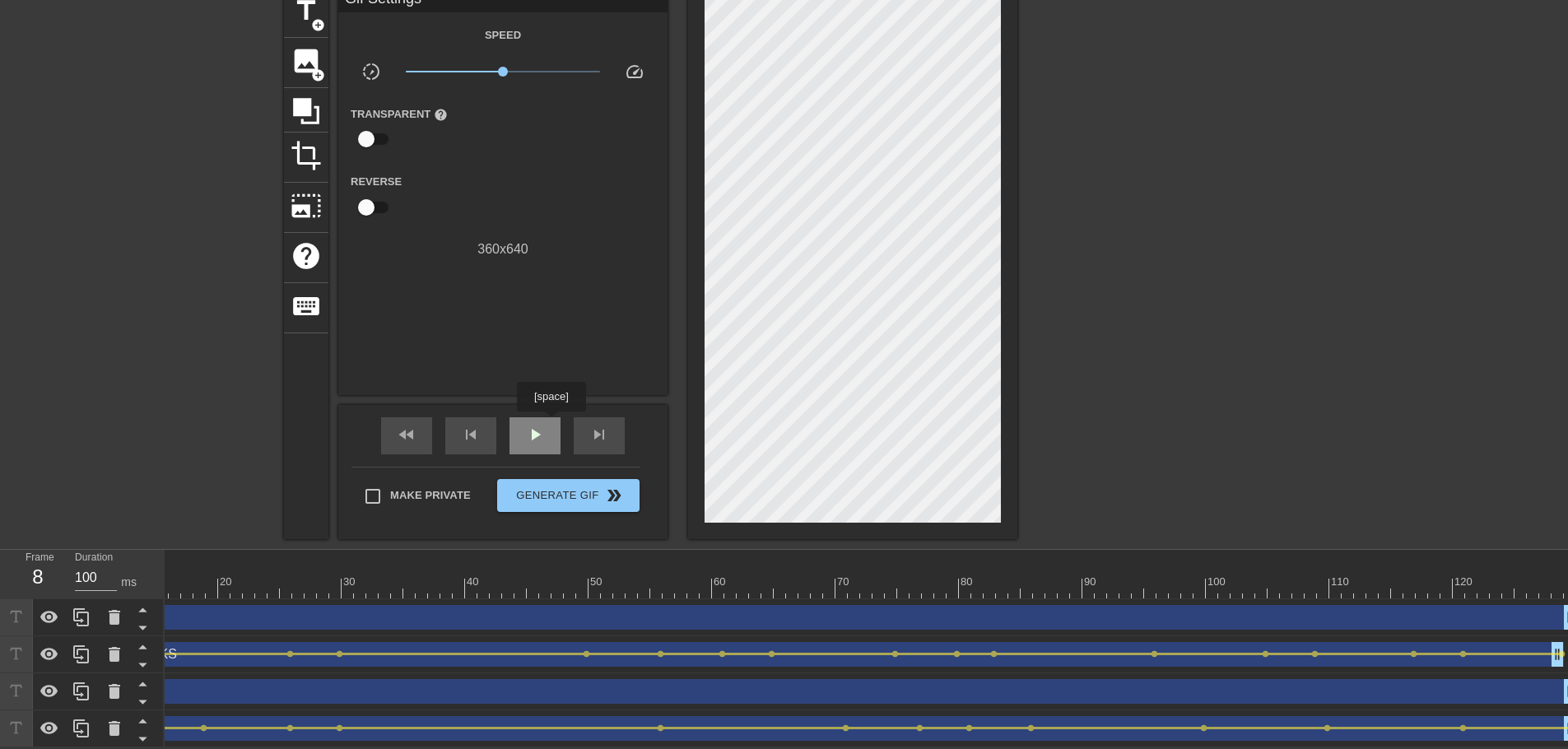click on "play_arrow" at bounding box center (535, 435) 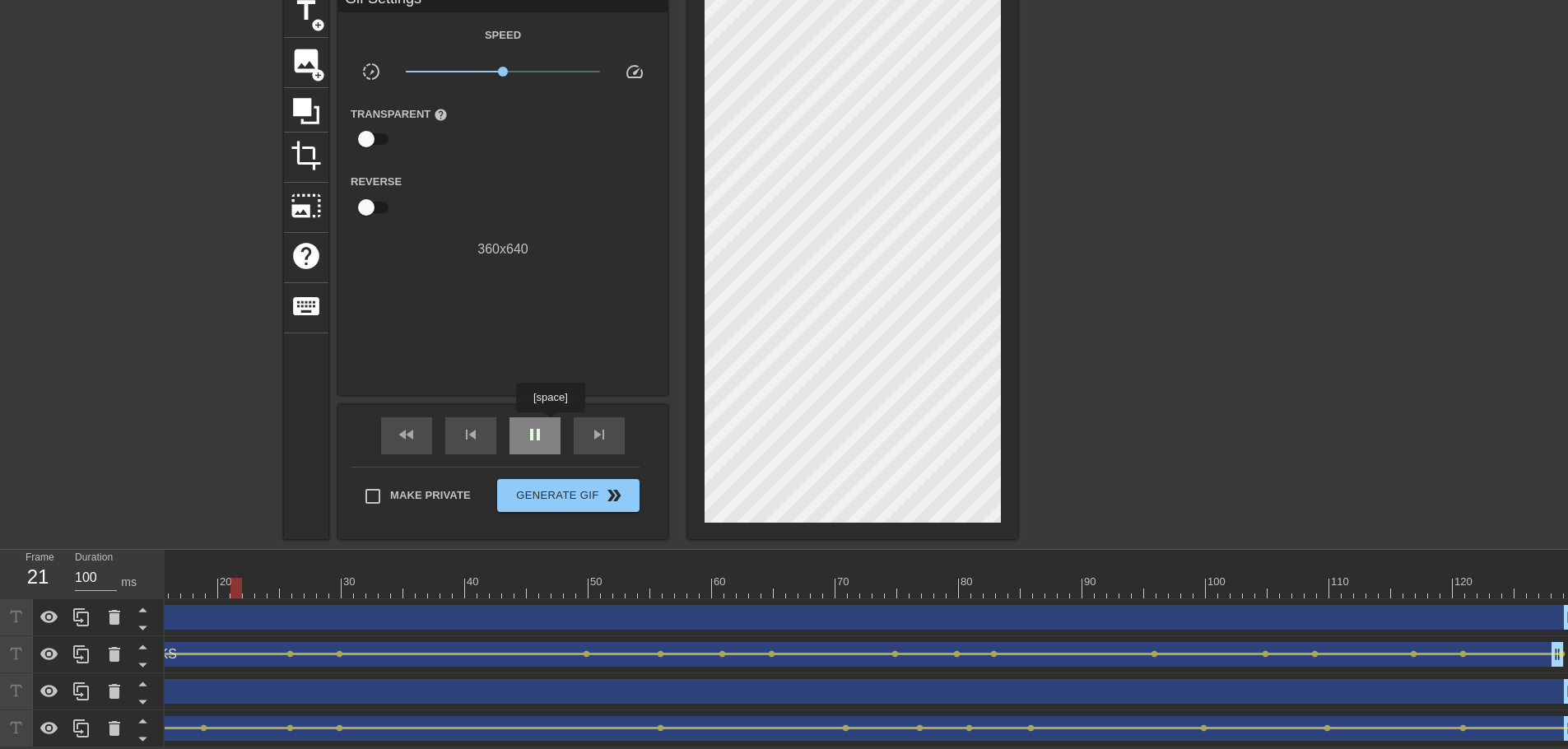 click on "pause" at bounding box center (535, 435) 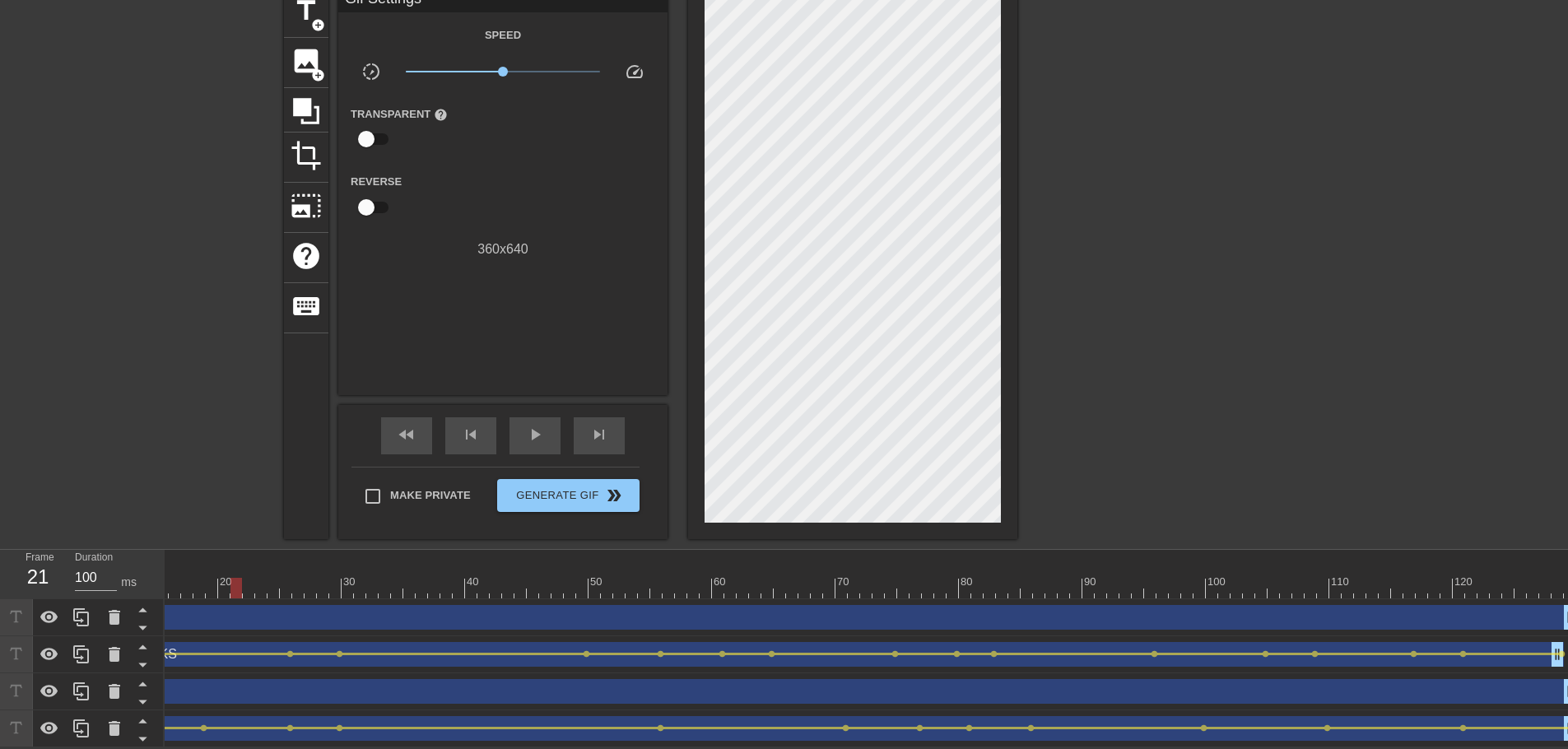 click on "fast_rewind skip_previous play_arrow skip_next" at bounding box center (503, 435) 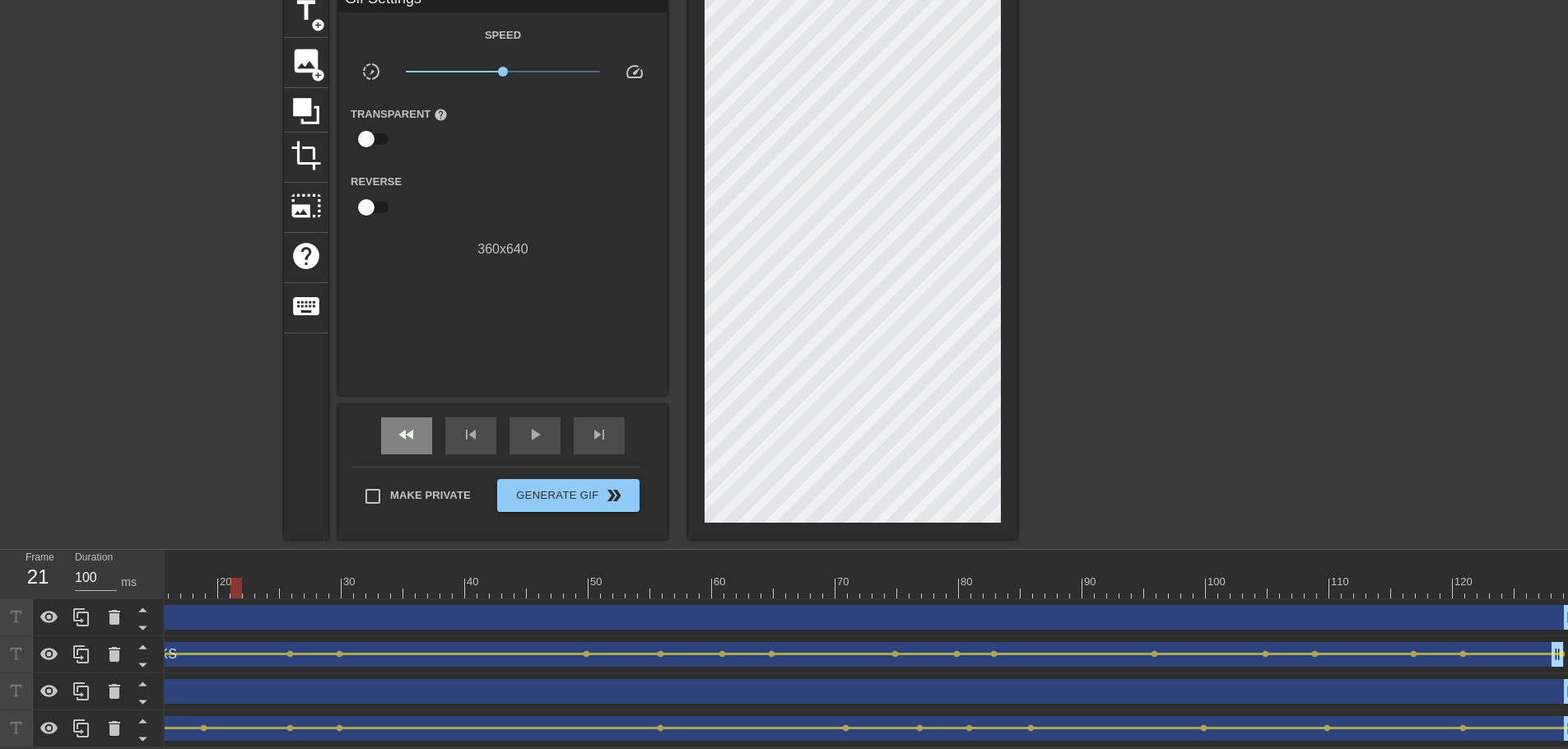 click on "fast_rewind" at bounding box center [407, 435] 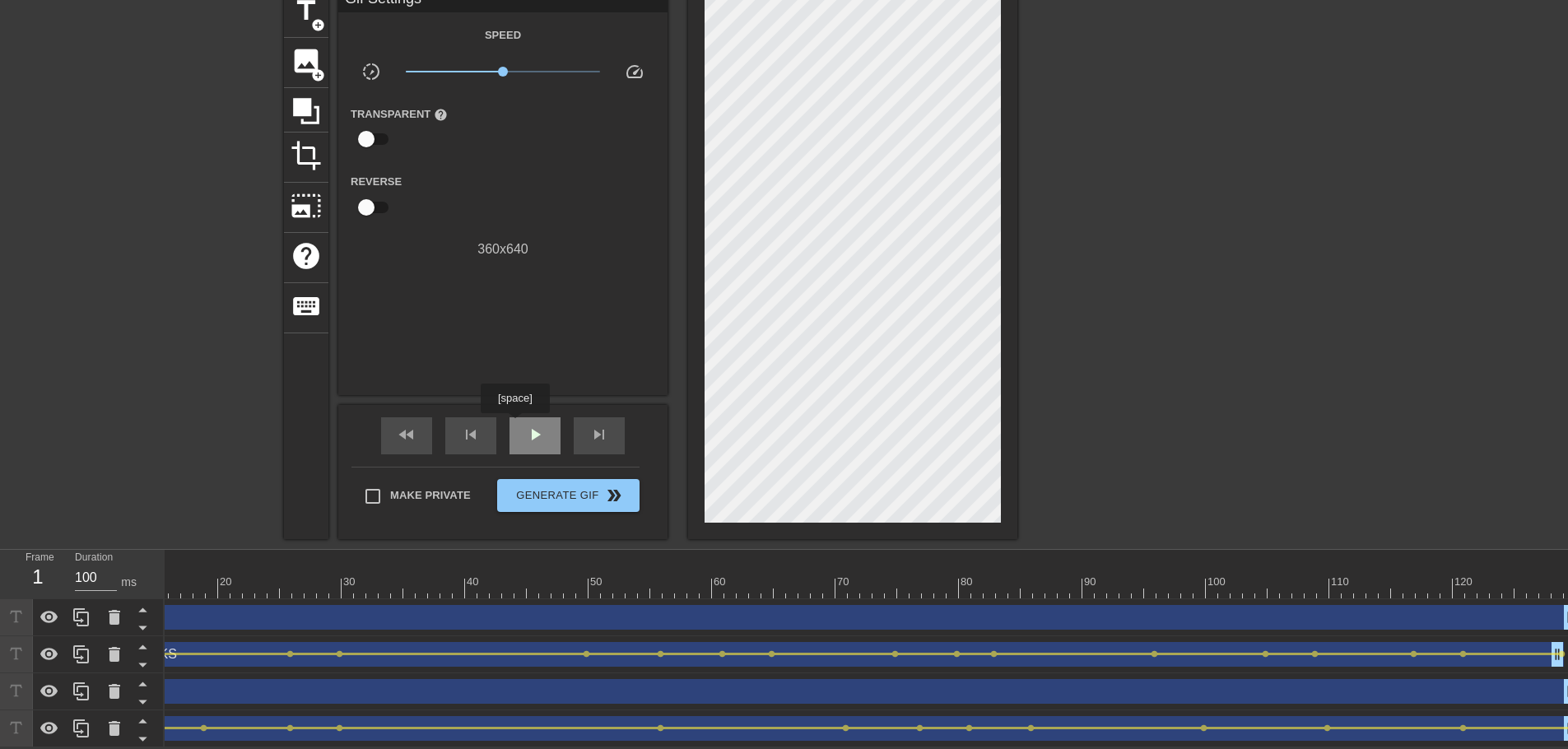click on "play_arrow" at bounding box center [535, 435] 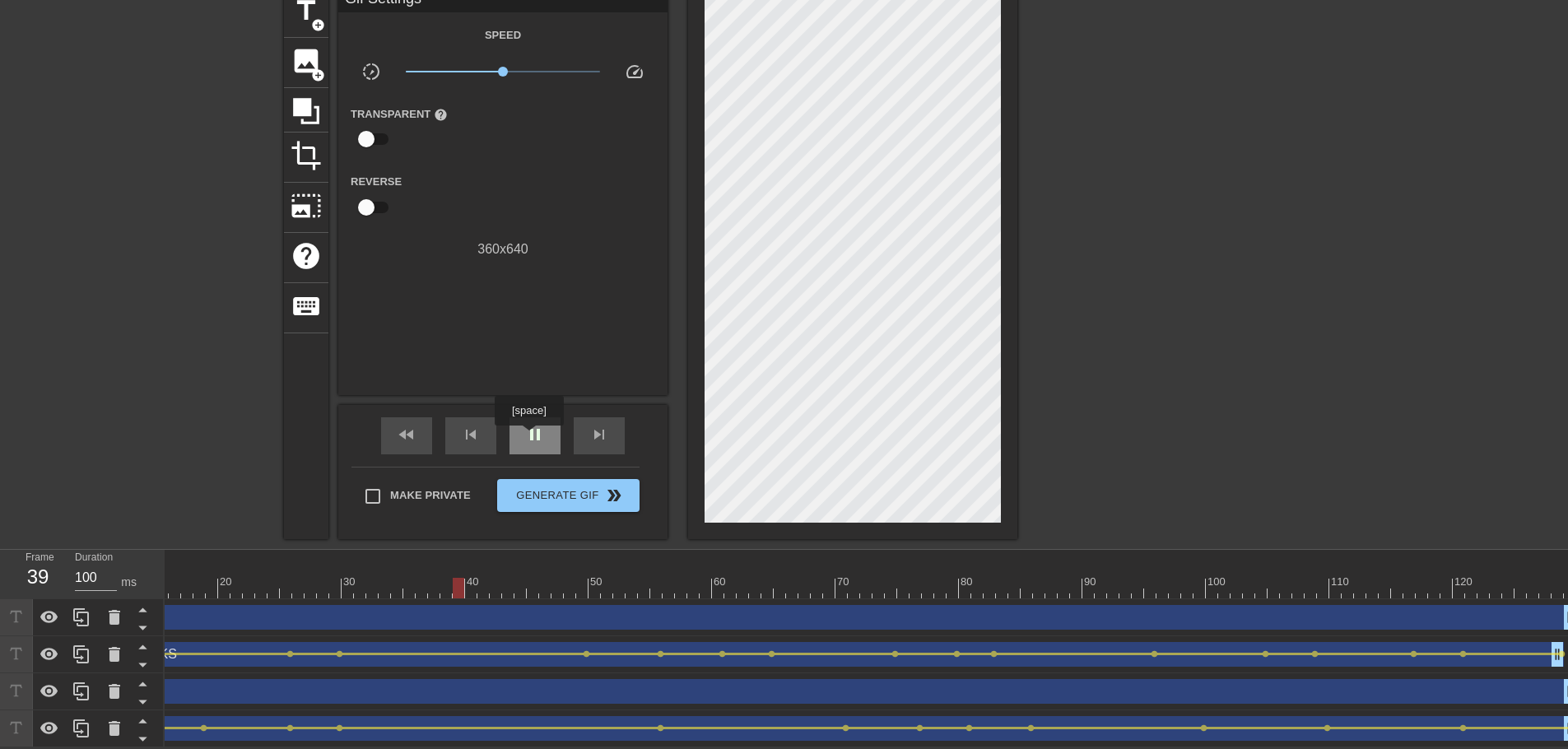click on "pause" at bounding box center [535, 435] 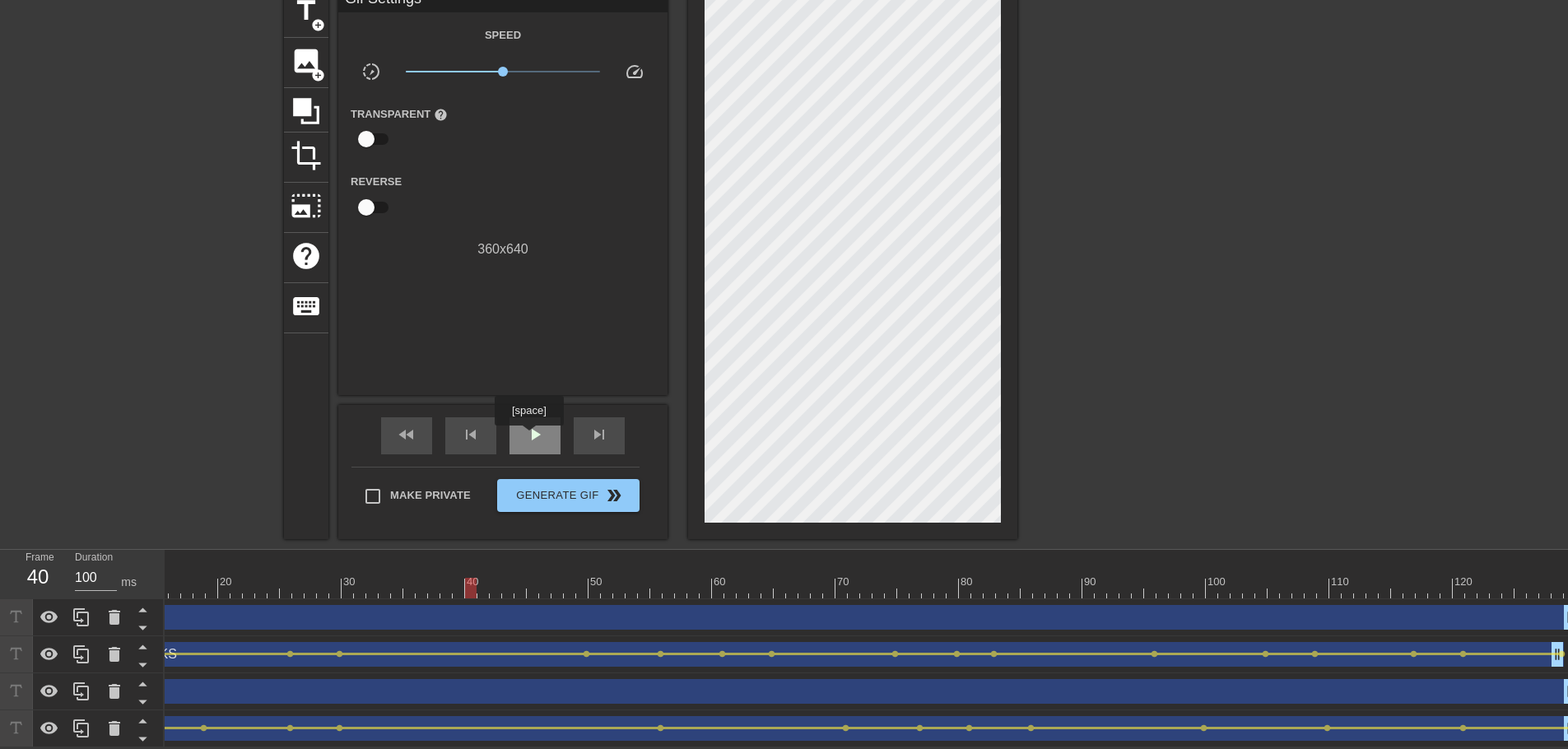 click on "play_arrow" at bounding box center (535, 435) 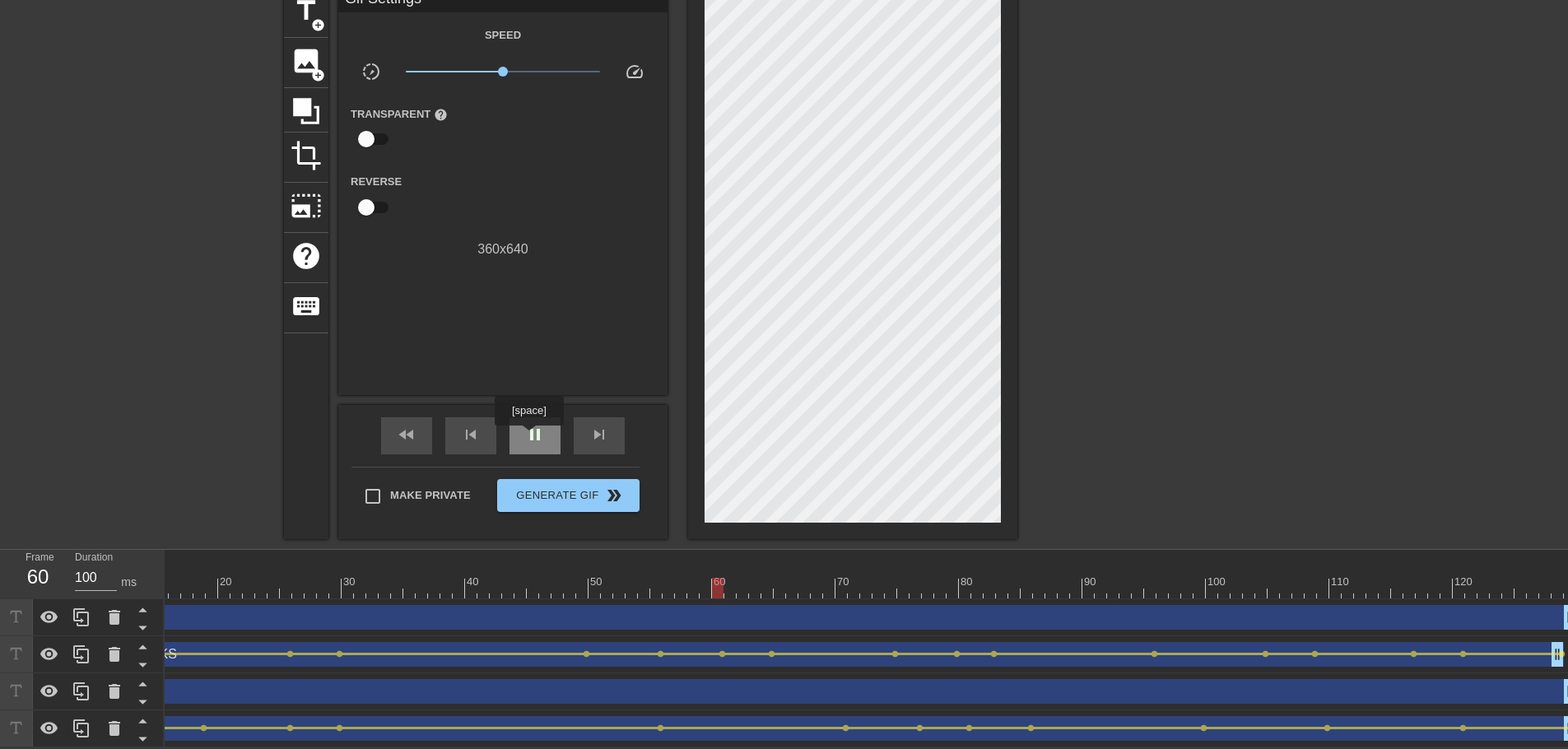 click on "pause" at bounding box center (535, 435) 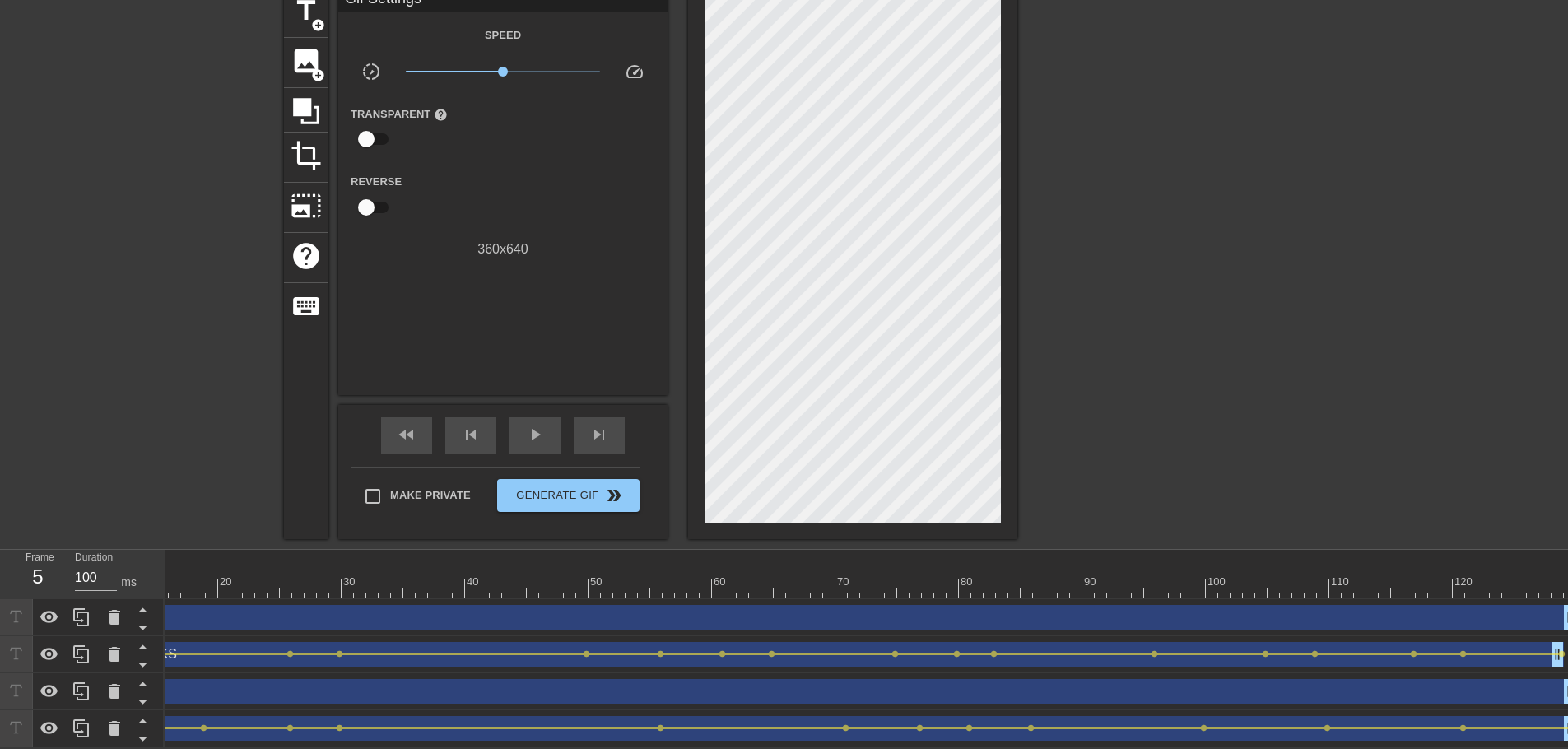 drag, startPoint x: 732, startPoint y: 572, endPoint x: 6, endPoint y: 566, distance: 726.0248 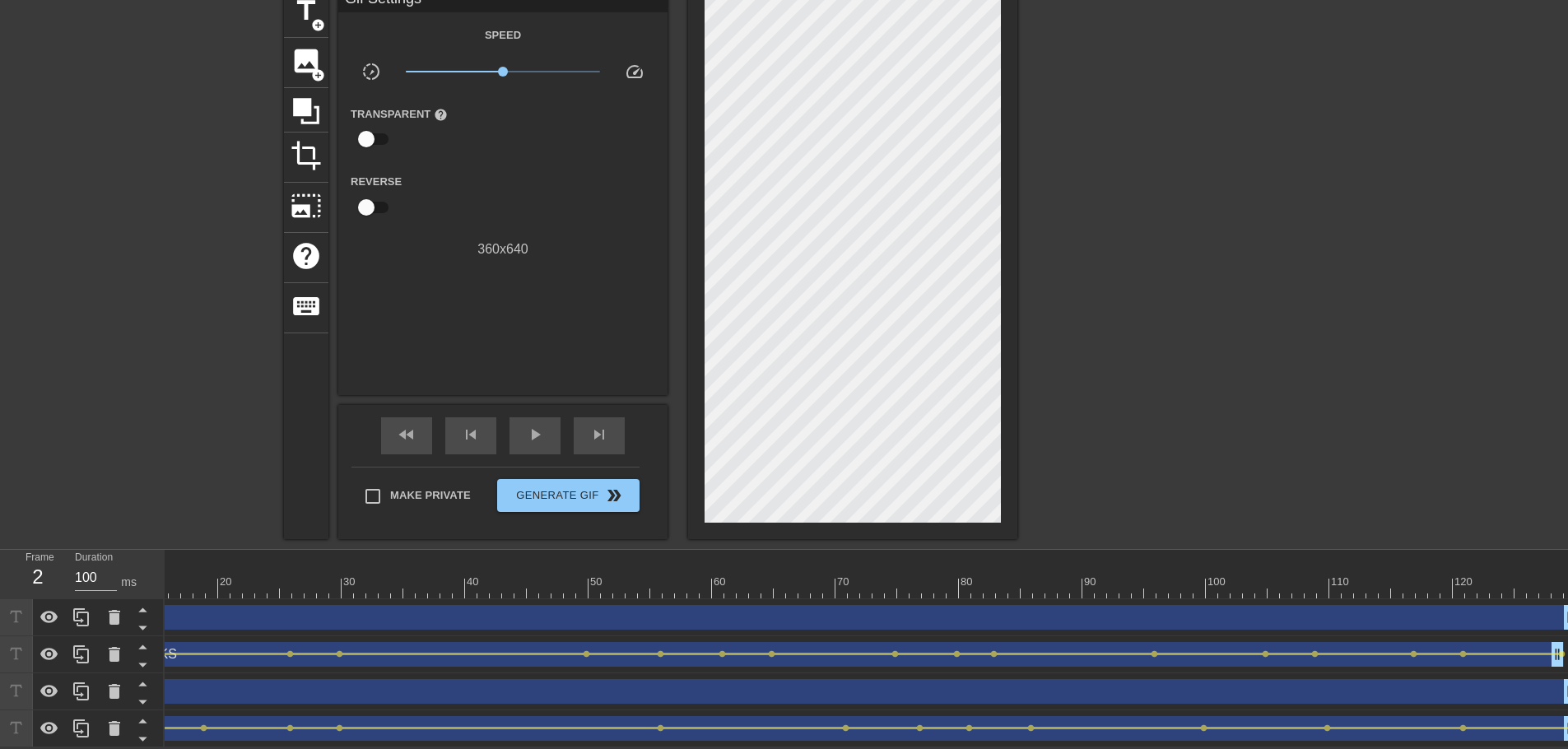 scroll, scrollTop: 0, scrollLeft: 0, axis: both 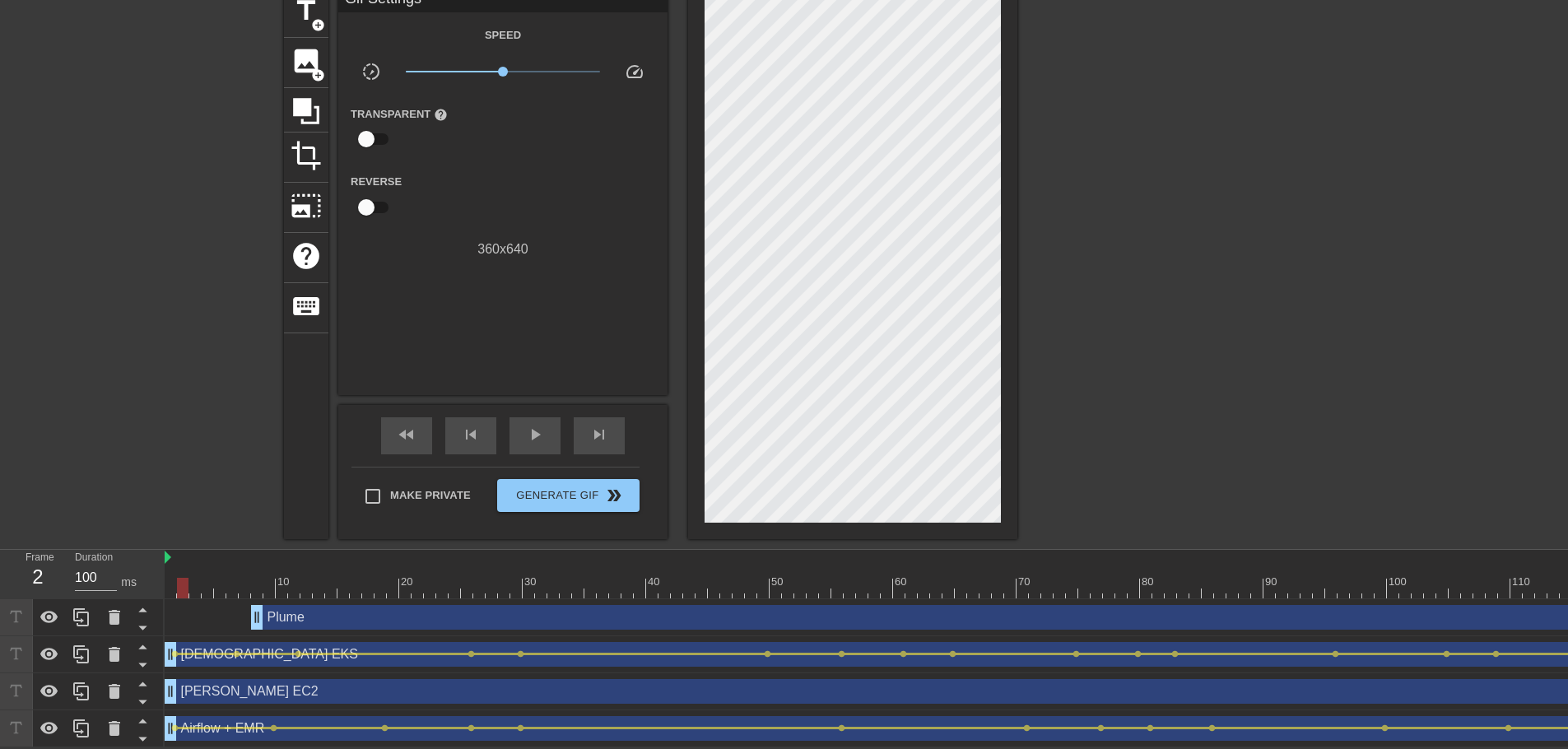 click on "[PERSON_NAME] EC2 drag_handle drag_handle" at bounding box center (961, 691) 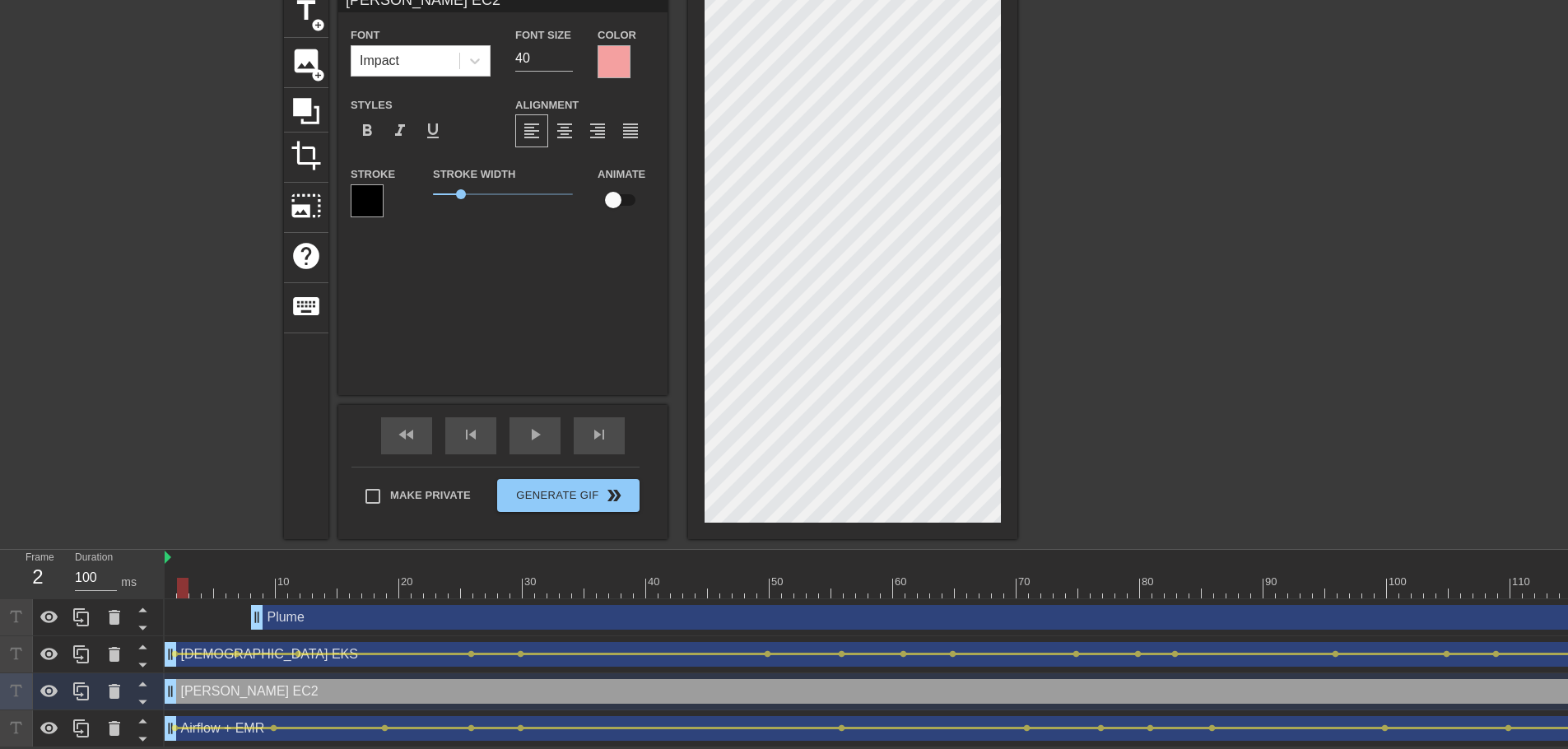 click at bounding box center (613, 200) 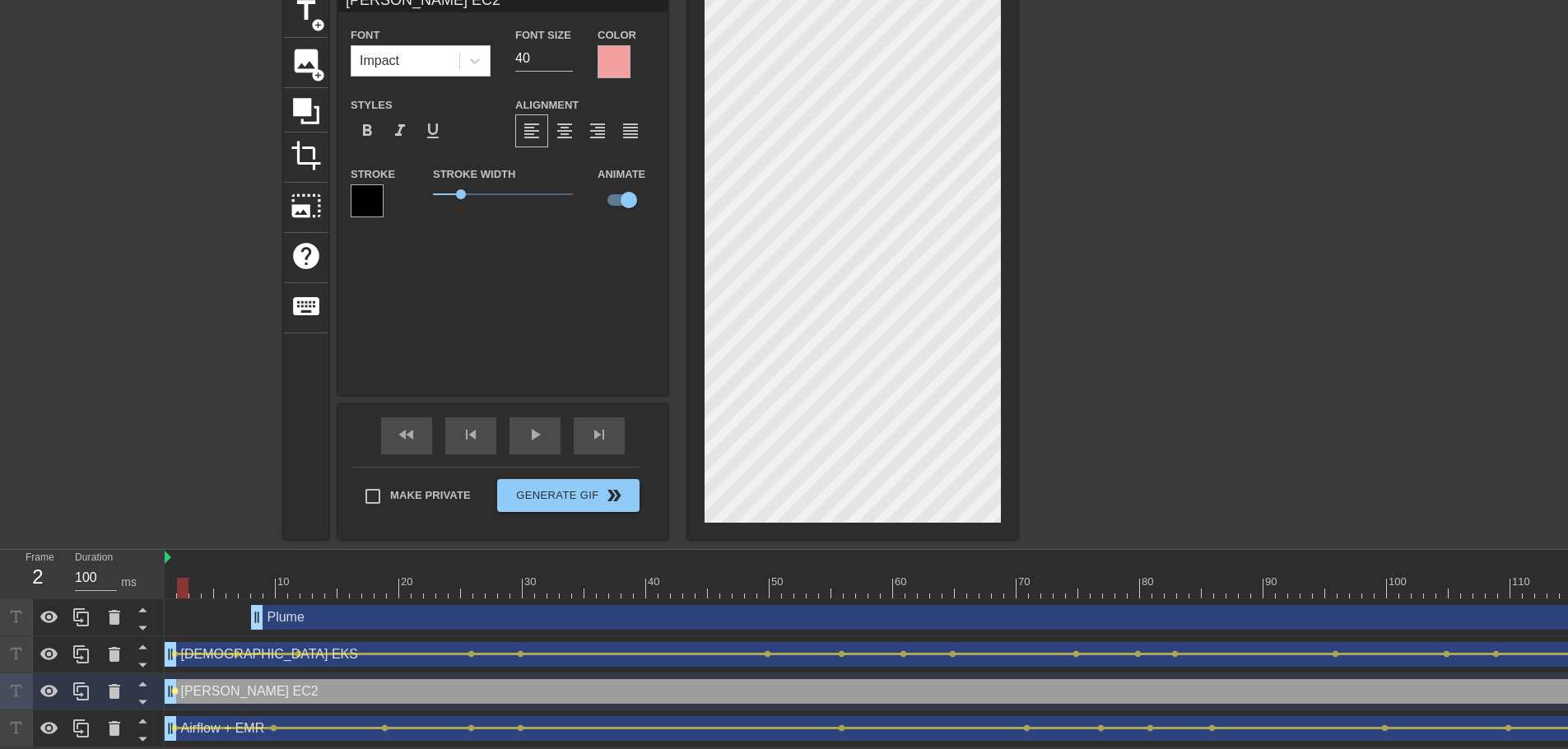 click on "lens" at bounding box center [174, 691] 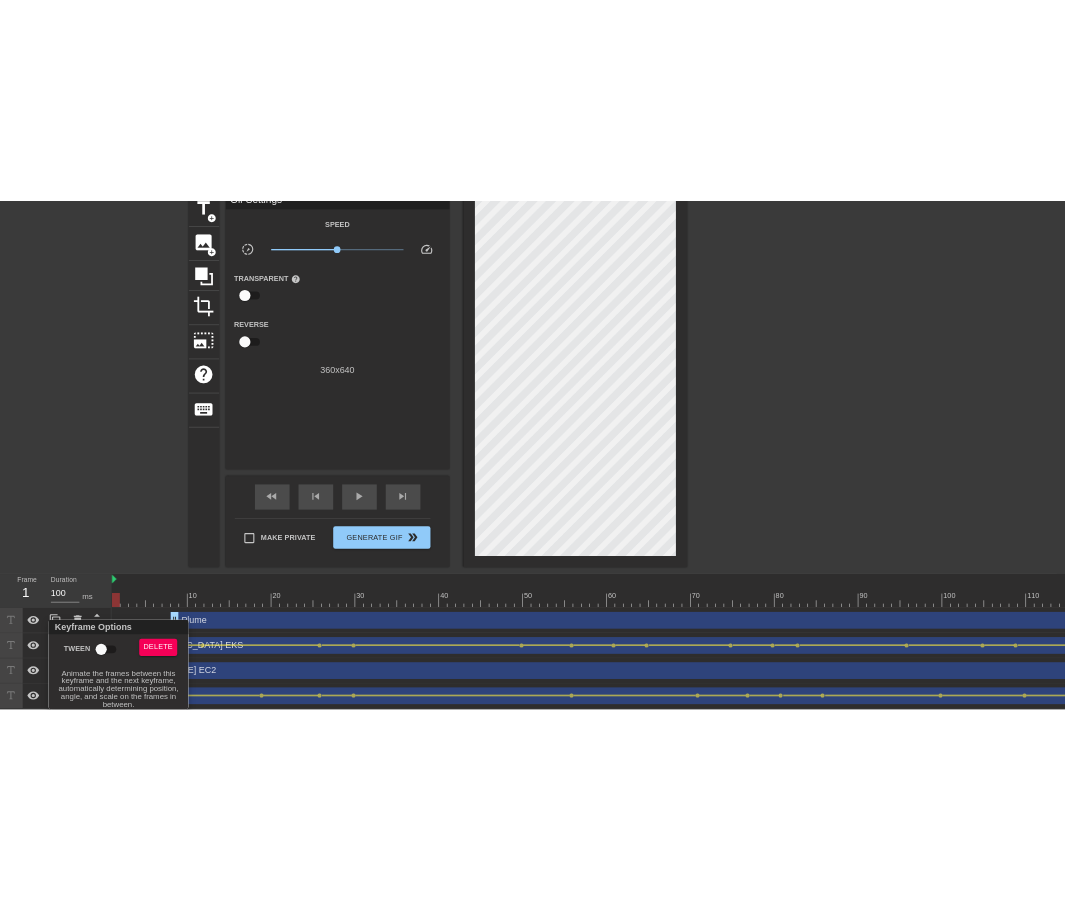 scroll, scrollTop: 92, scrollLeft: 0, axis: vertical 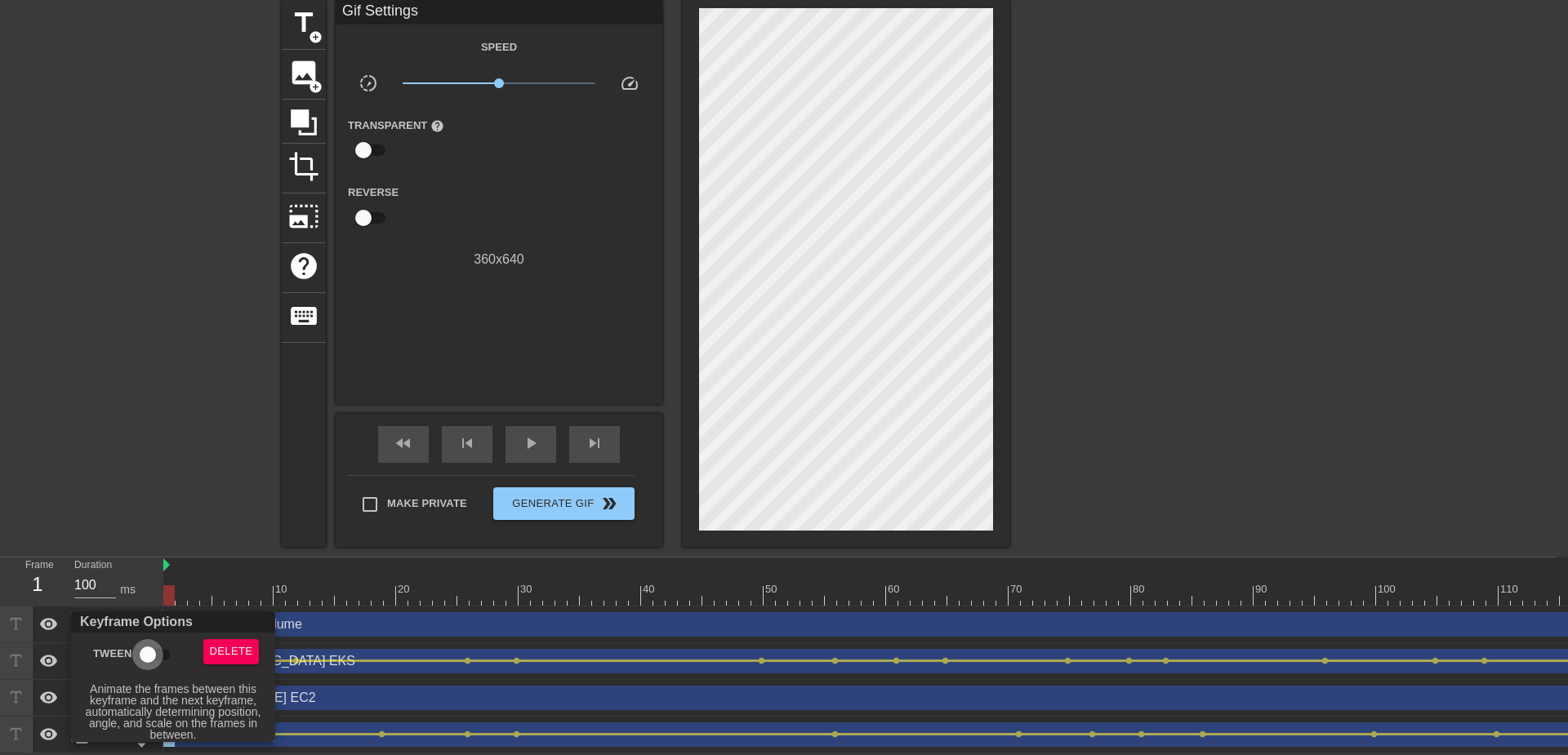 click on "Tween" at bounding box center [148, 655] 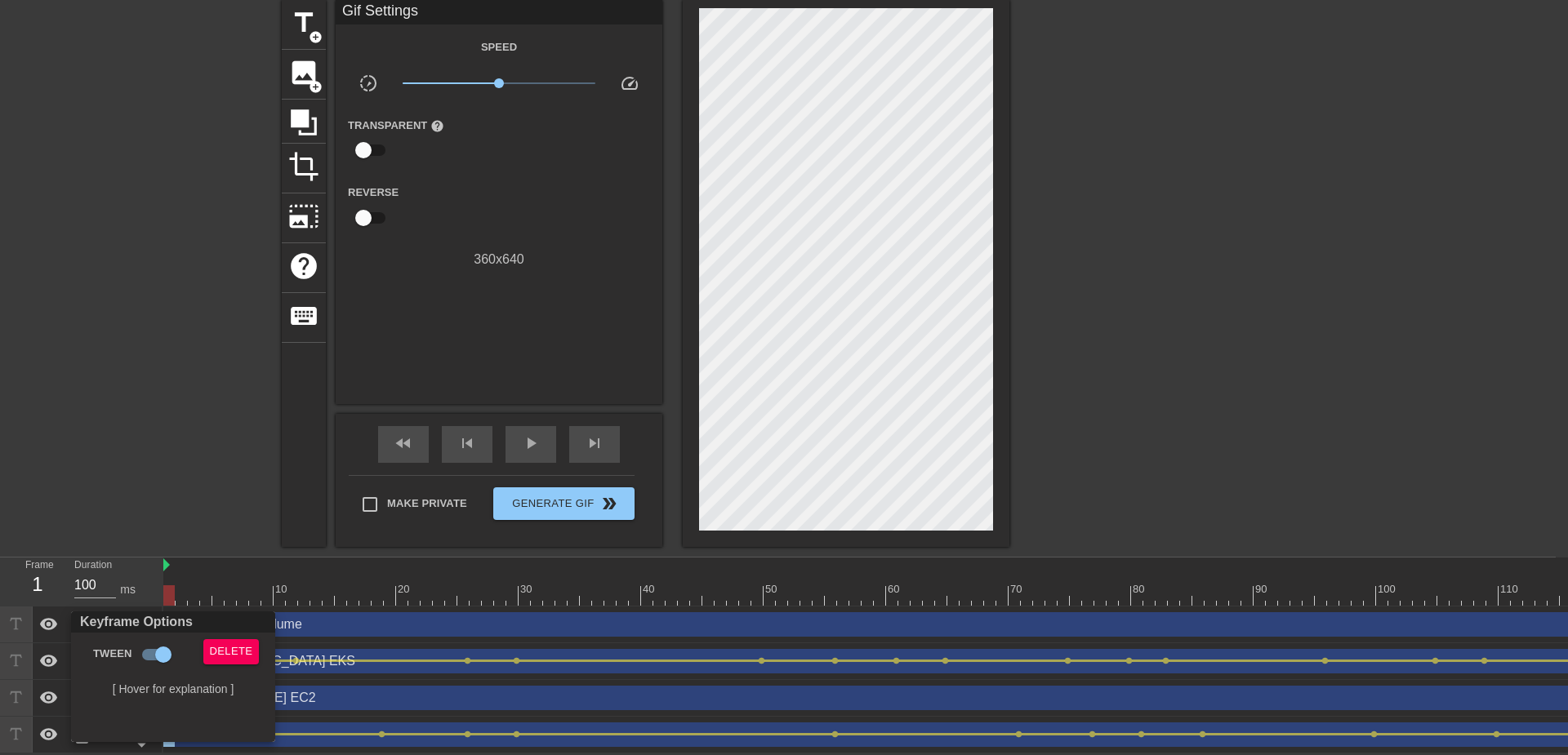 click at bounding box center [784, 377] 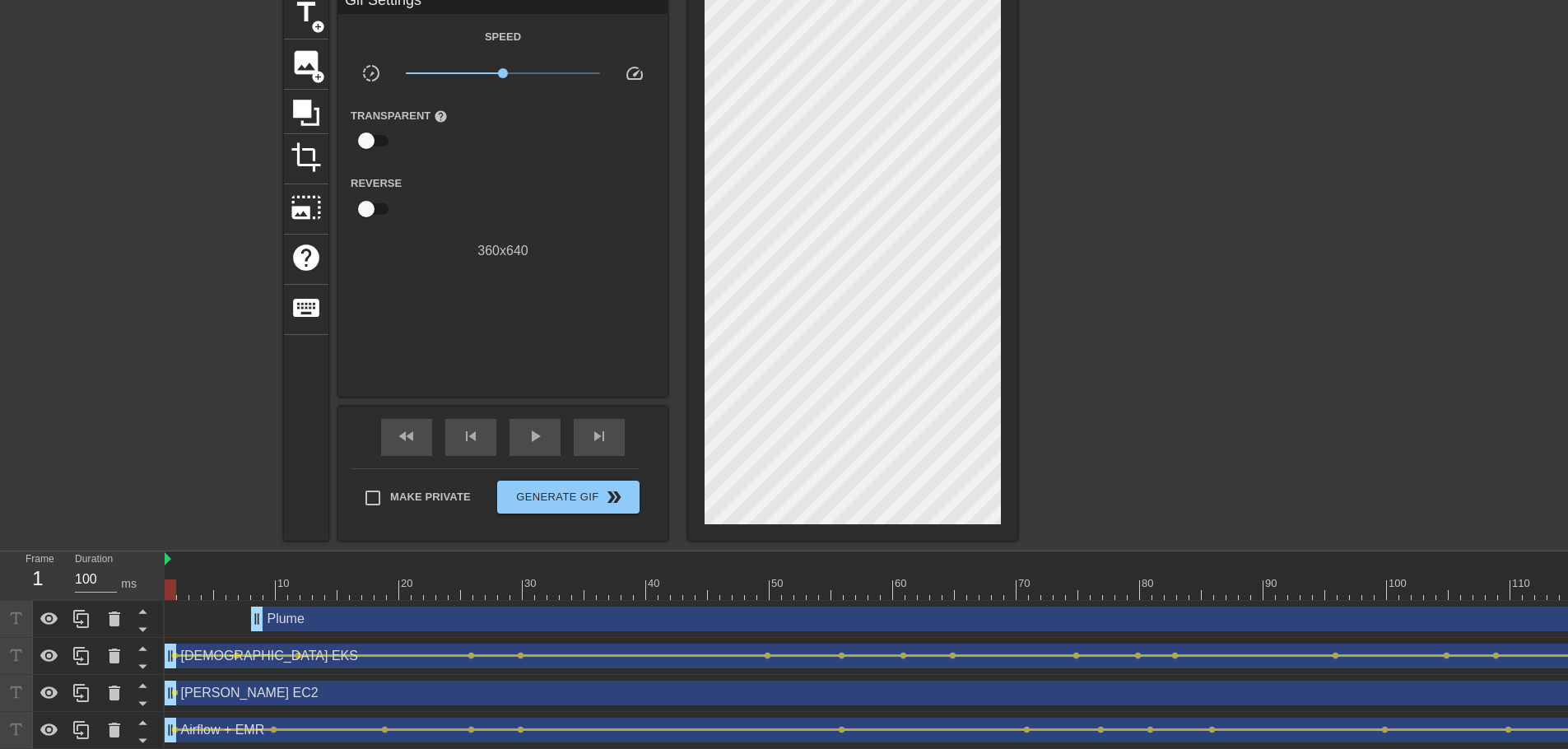 click on "[PERSON_NAME] EC2 drag_handle drag_handle" at bounding box center (961, 693) 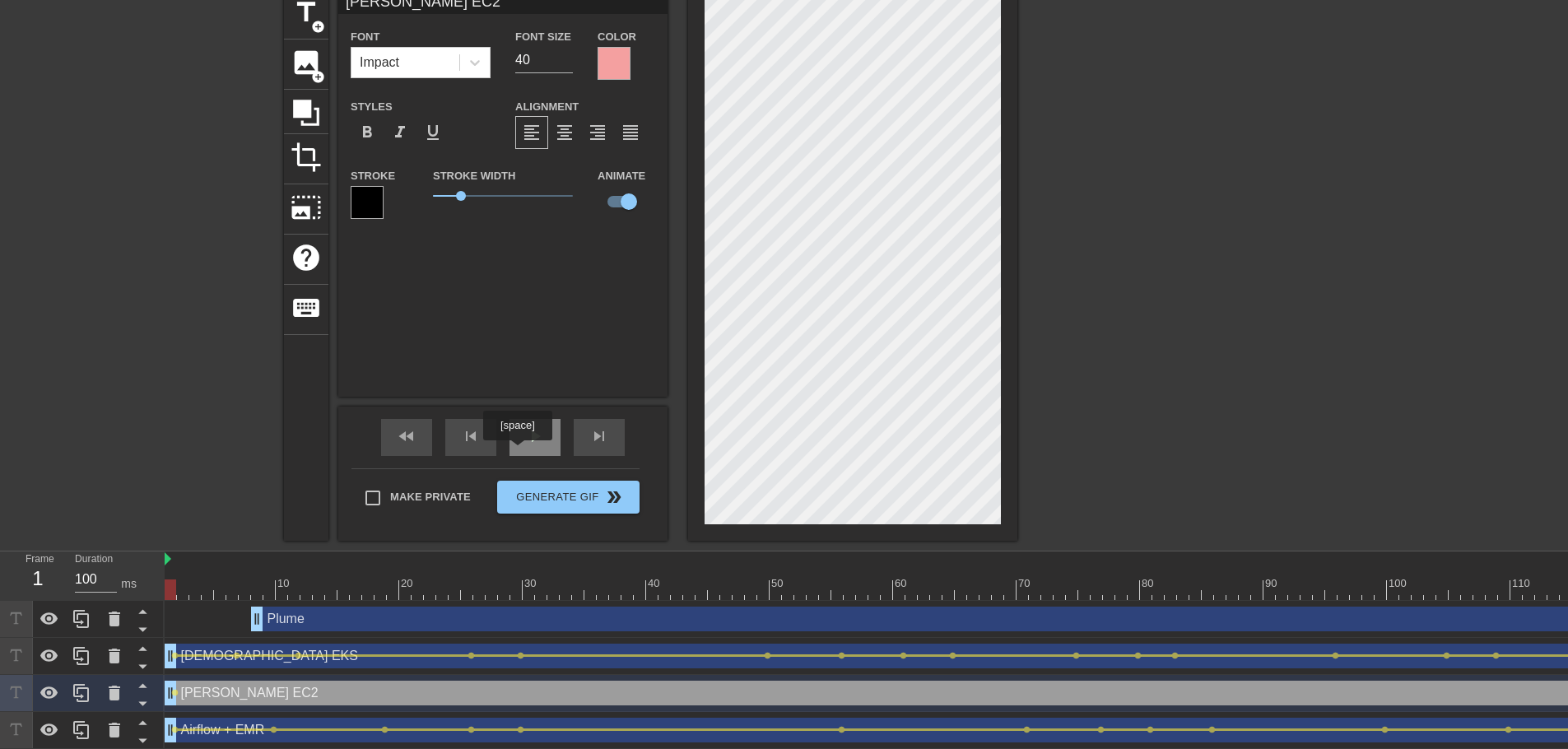 click on "play_arrow" at bounding box center (535, 437) 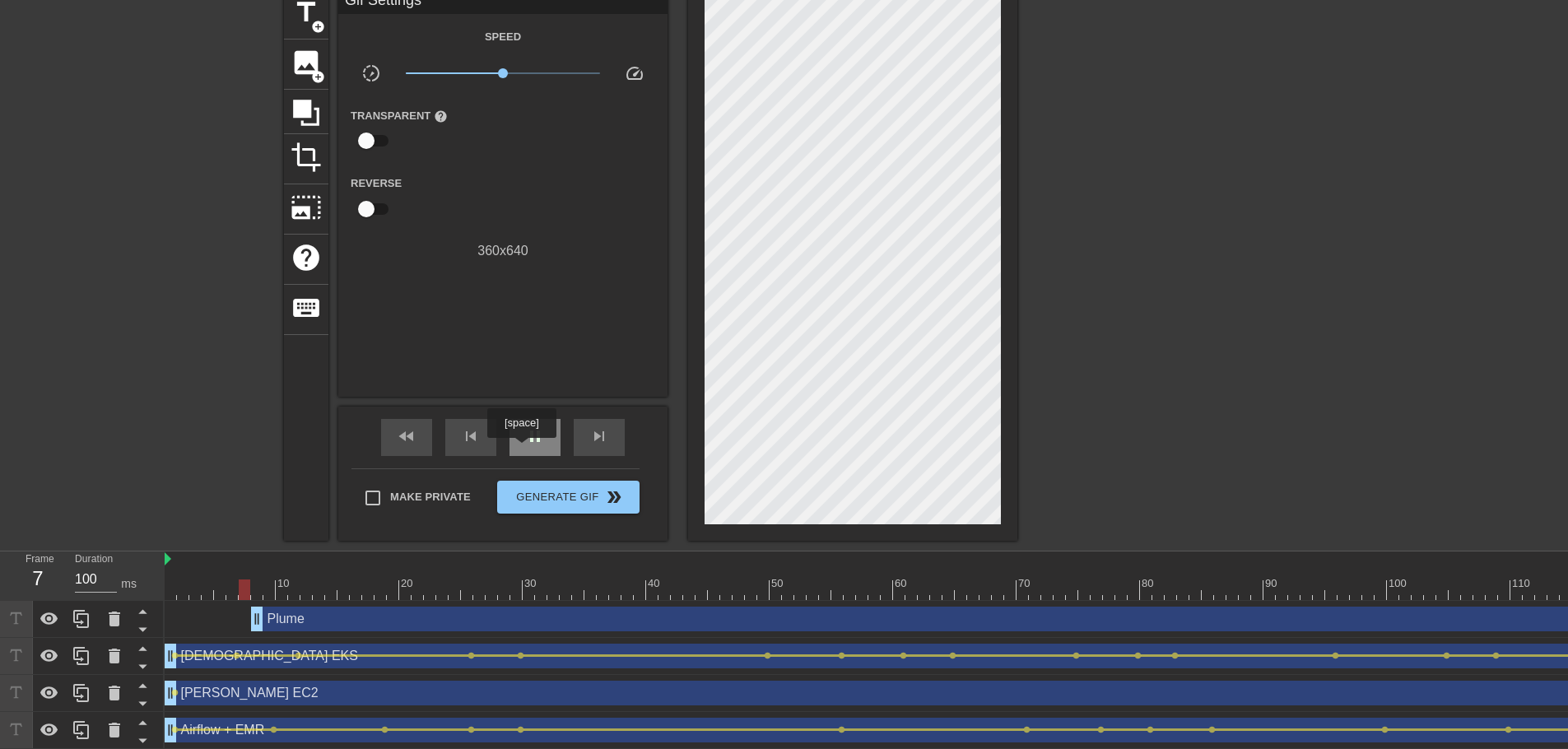 click on "pause" at bounding box center [535, 437] 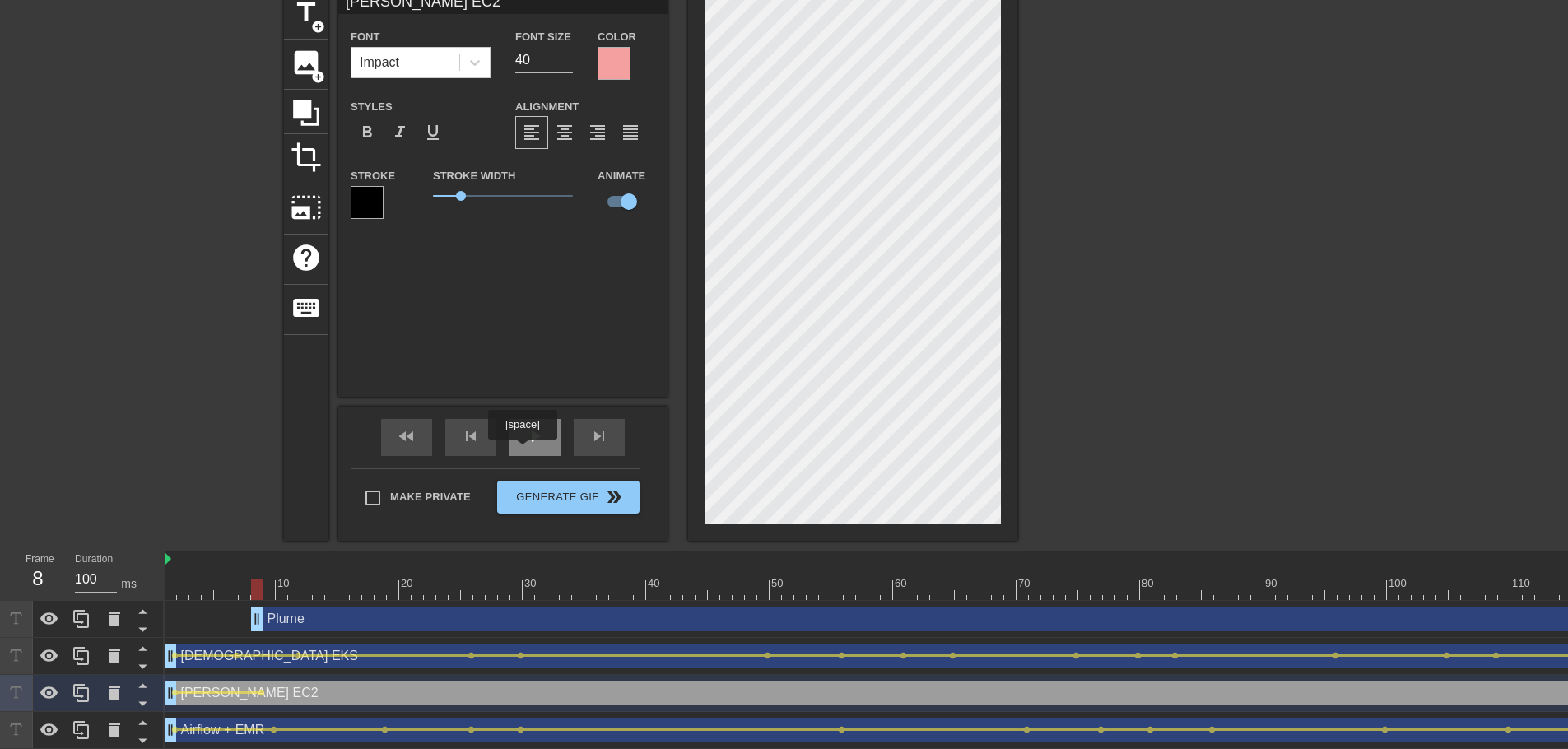 click on "play_arrow" at bounding box center (535, 436) 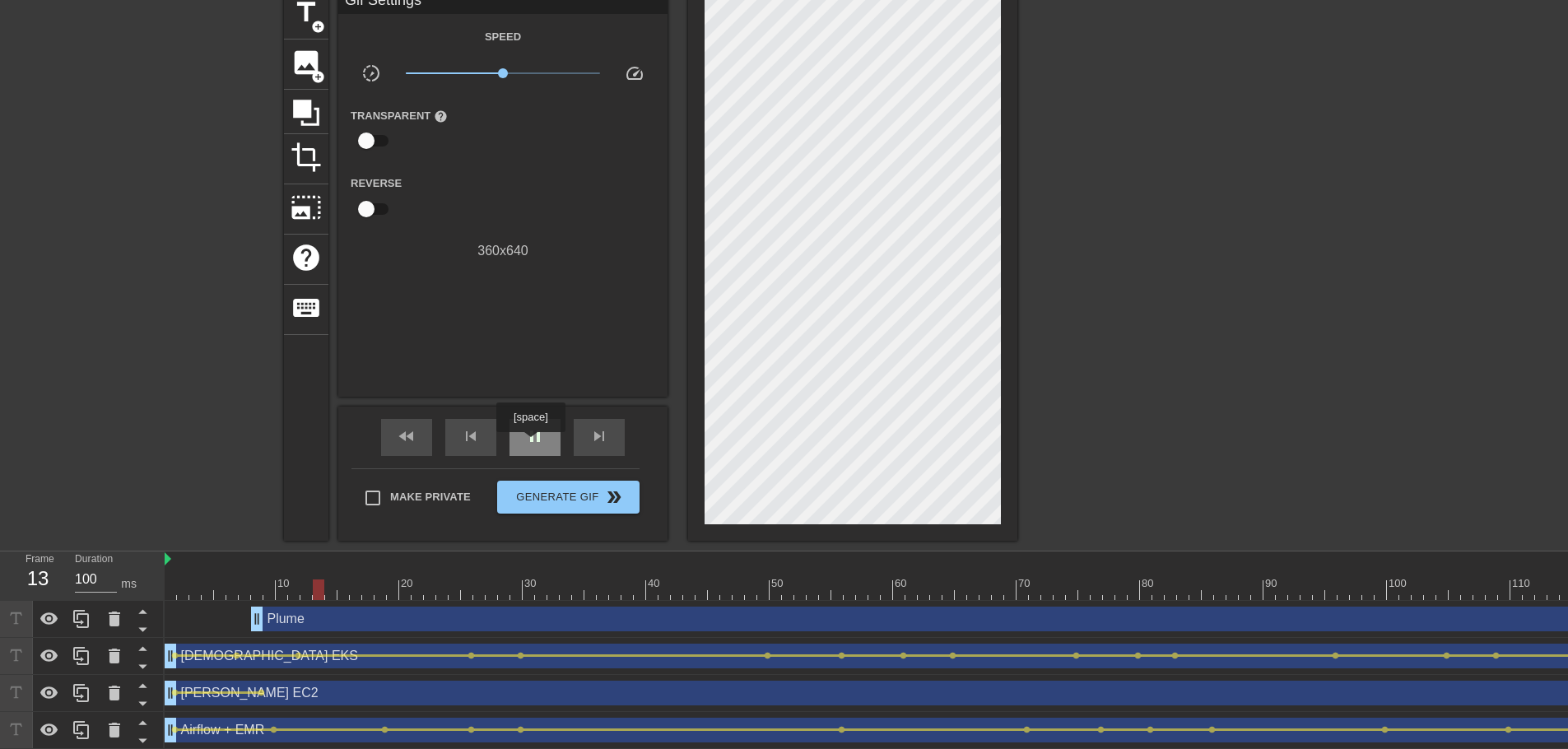 click on "pause" at bounding box center (535, 436) 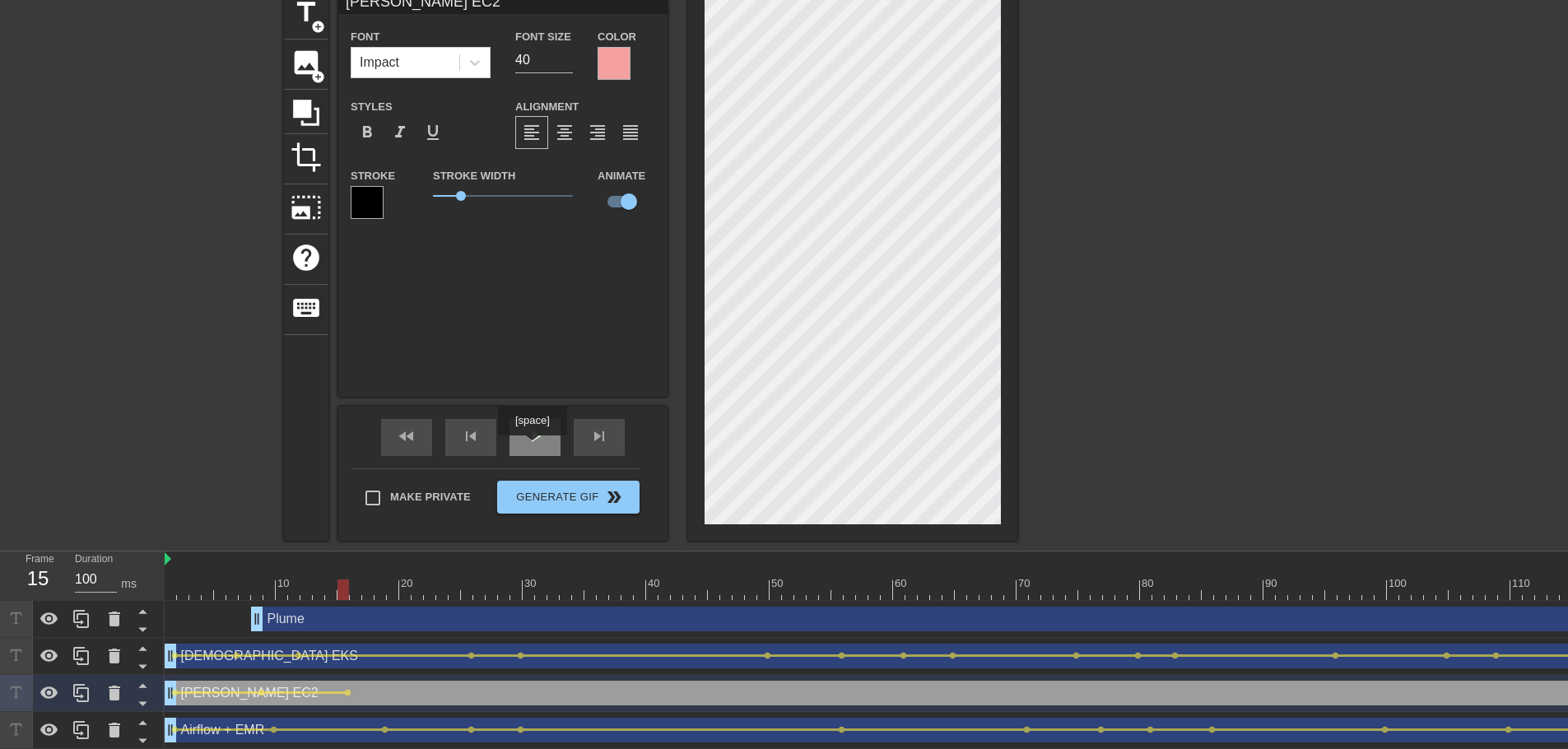 click on "play_arrow" at bounding box center (535, 436) 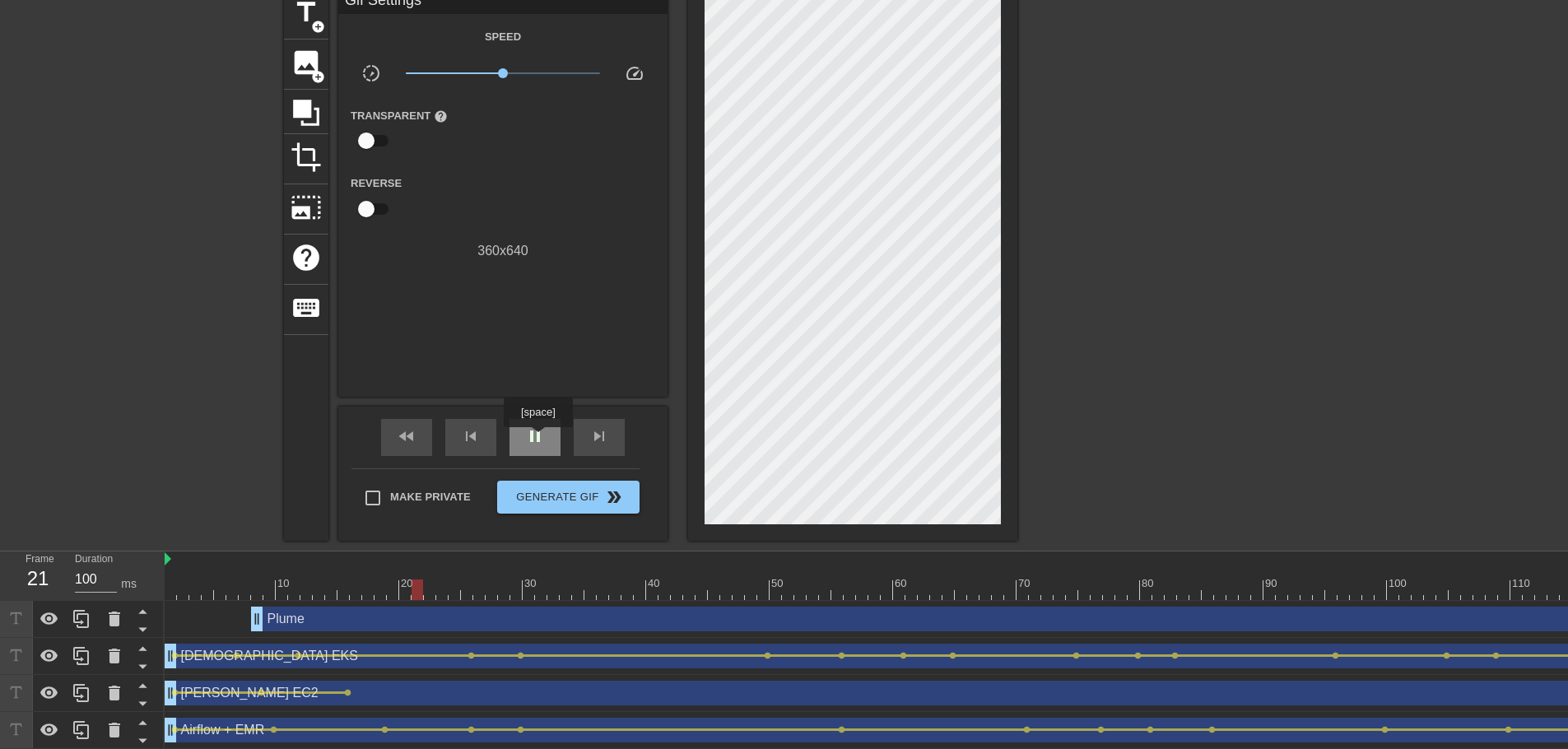 click on "pause" at bounding box center [535, 436] 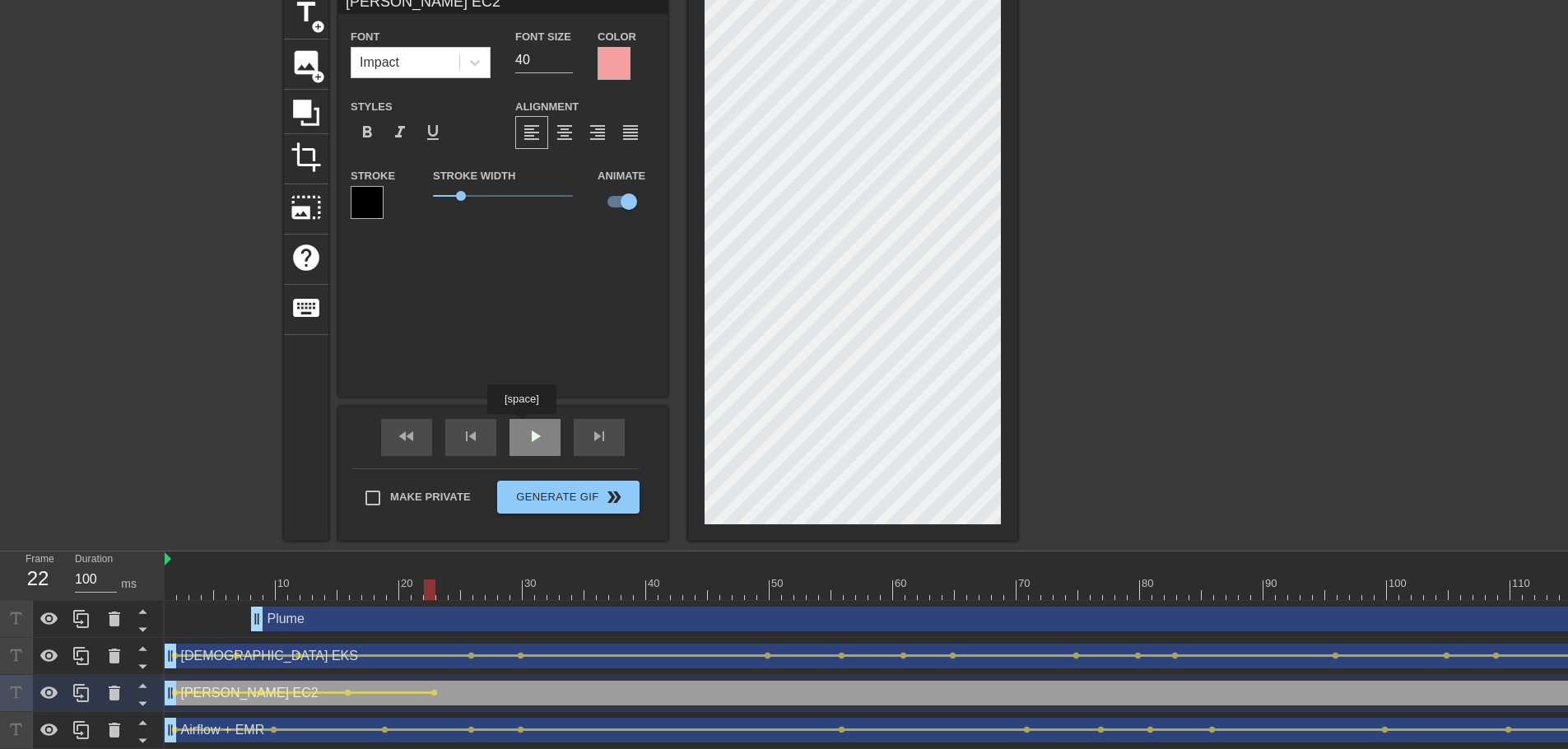 click on "play_arrow" at bounding box center (535, 436) 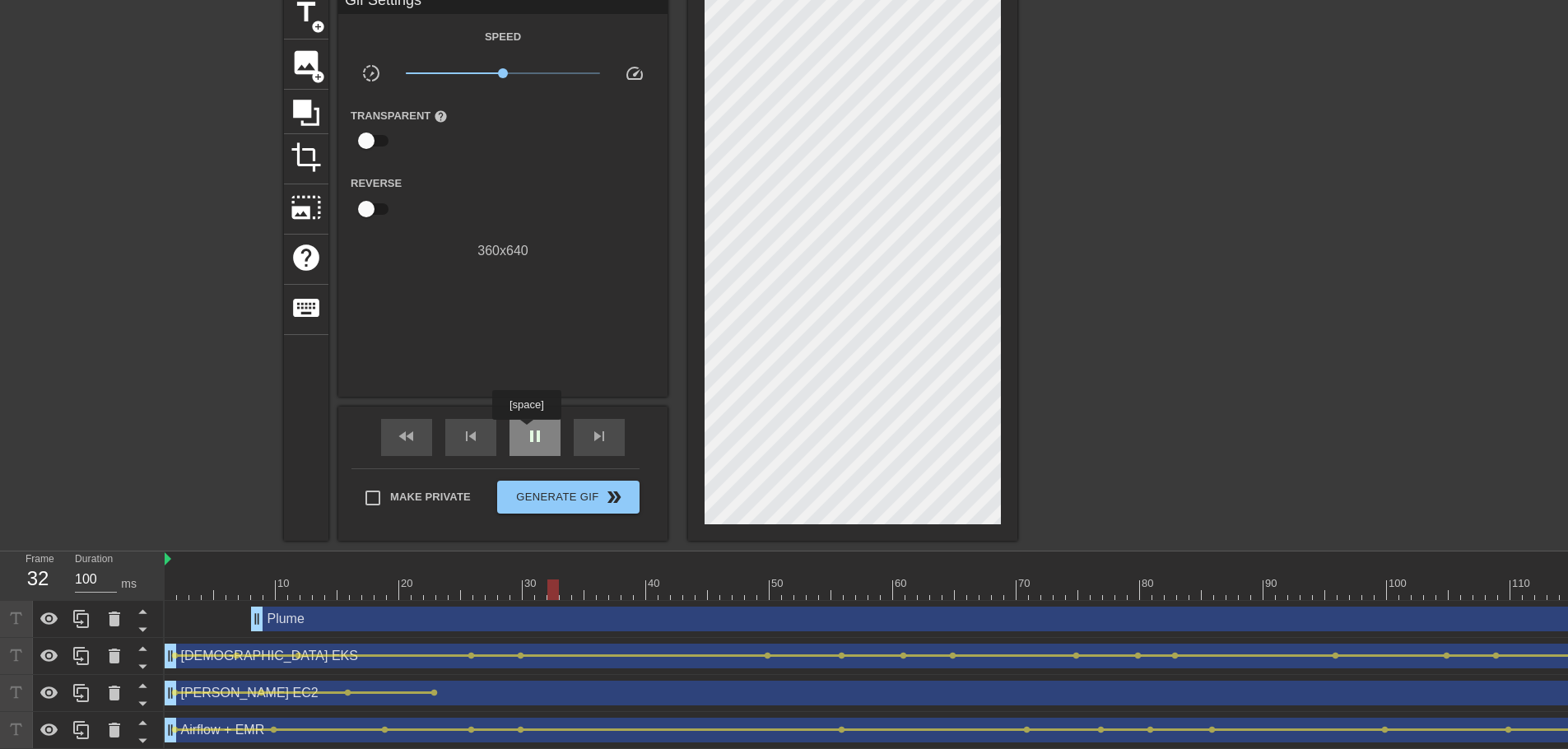 click on "pause" at bounding box center (535, 436) 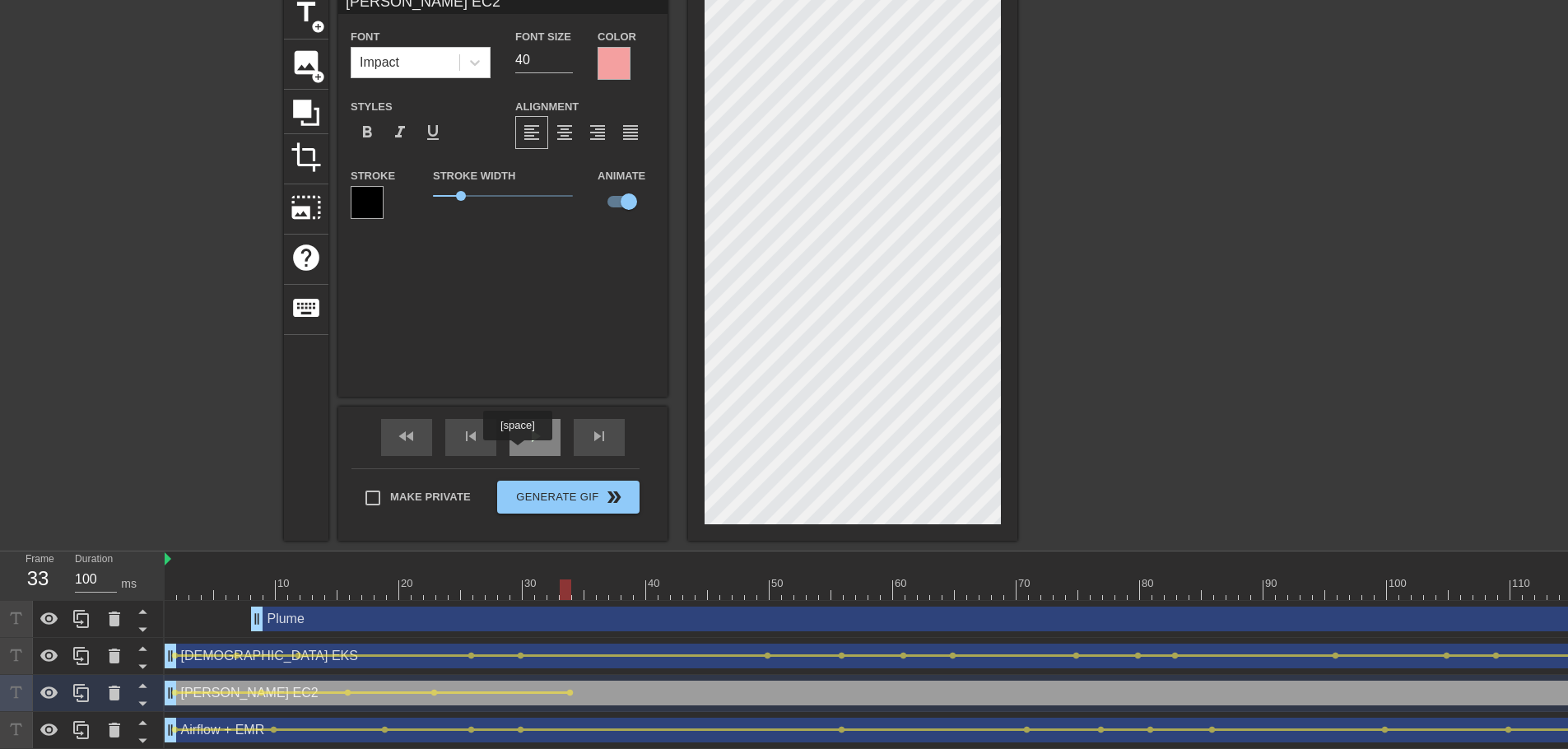 click on "play_arrow" at bounding box center (535, 436) 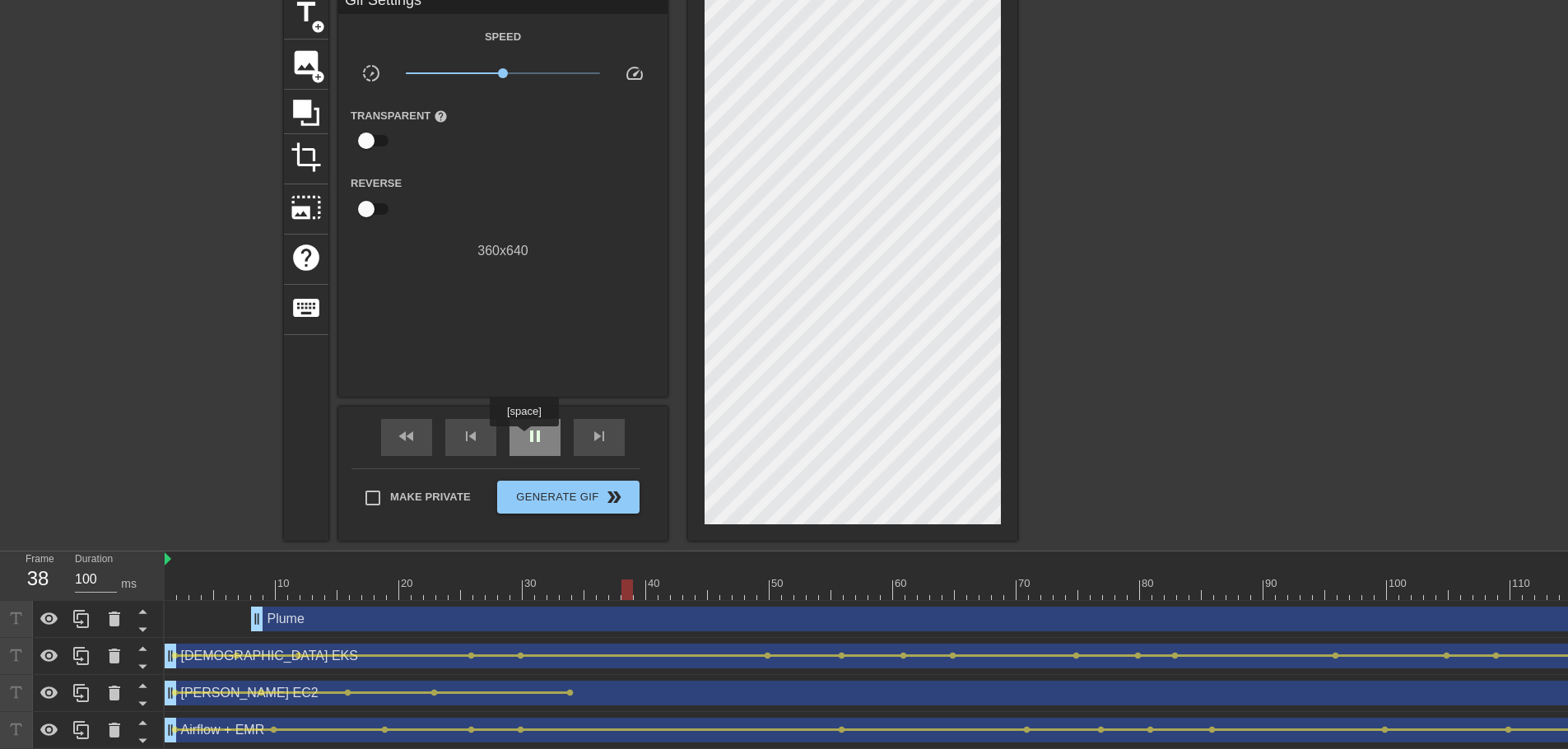 click on "pause" at bounding box center (535, 436) 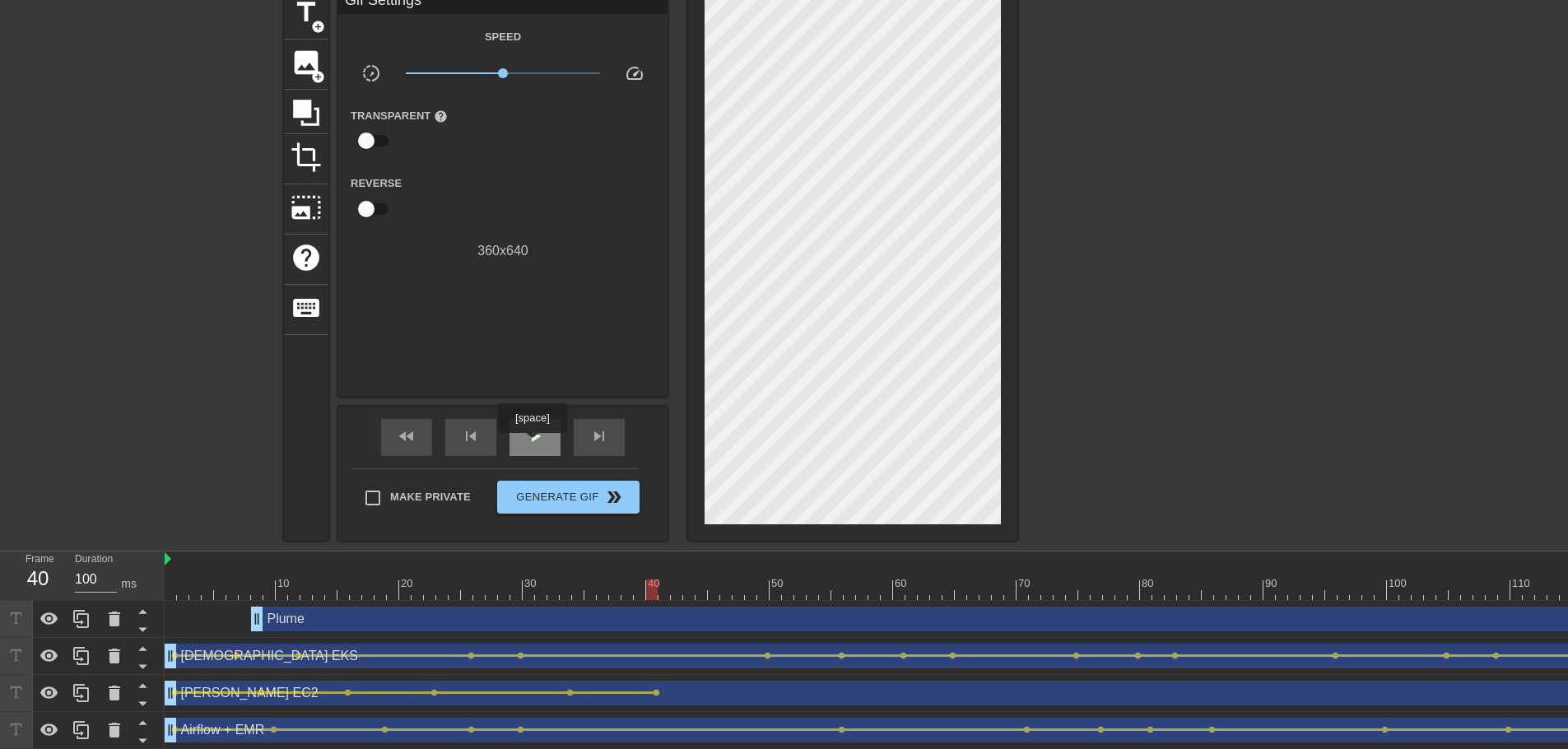 click on "play_arrow" at bounding box center [535, 436] 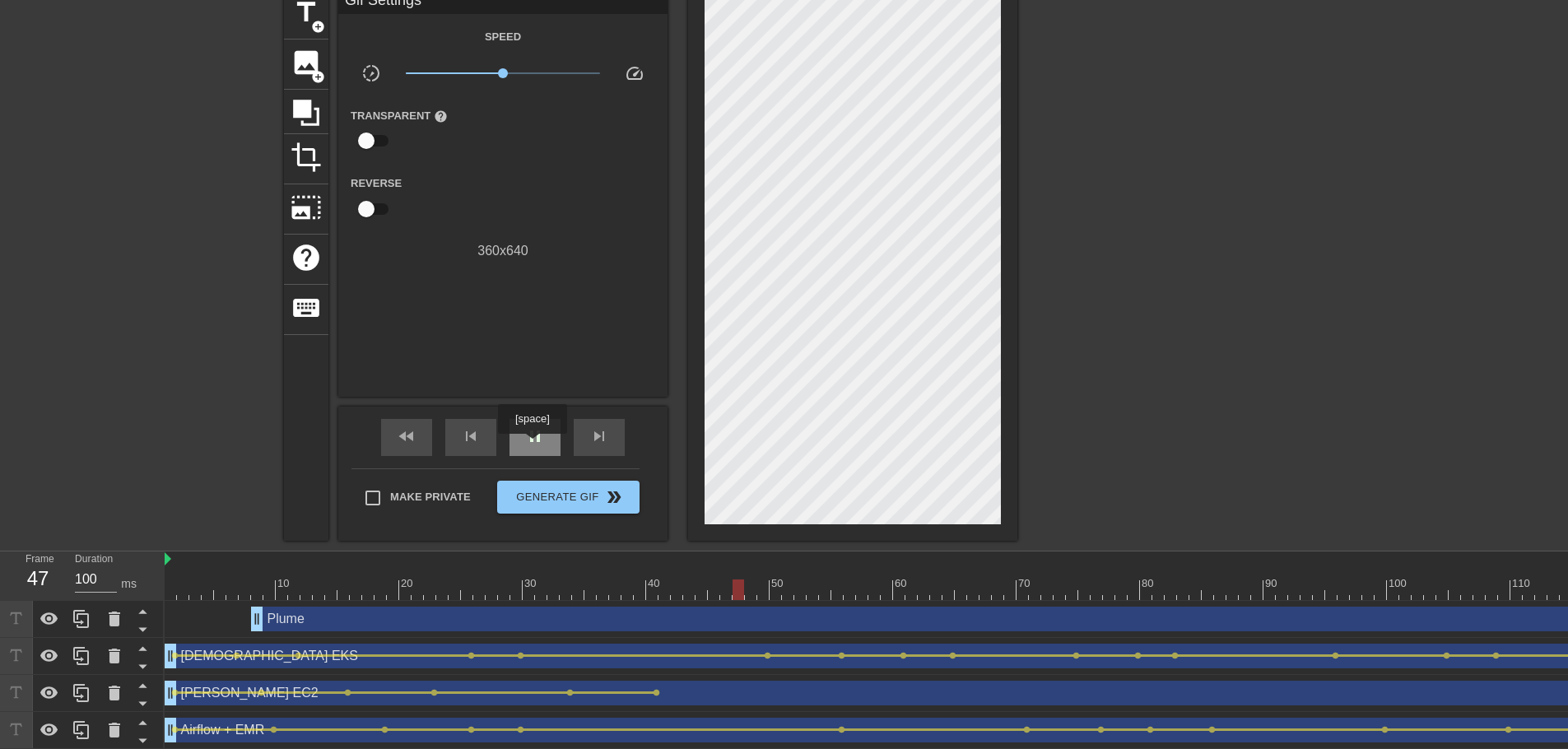 click on "pause" at bounding box center (535, 436) 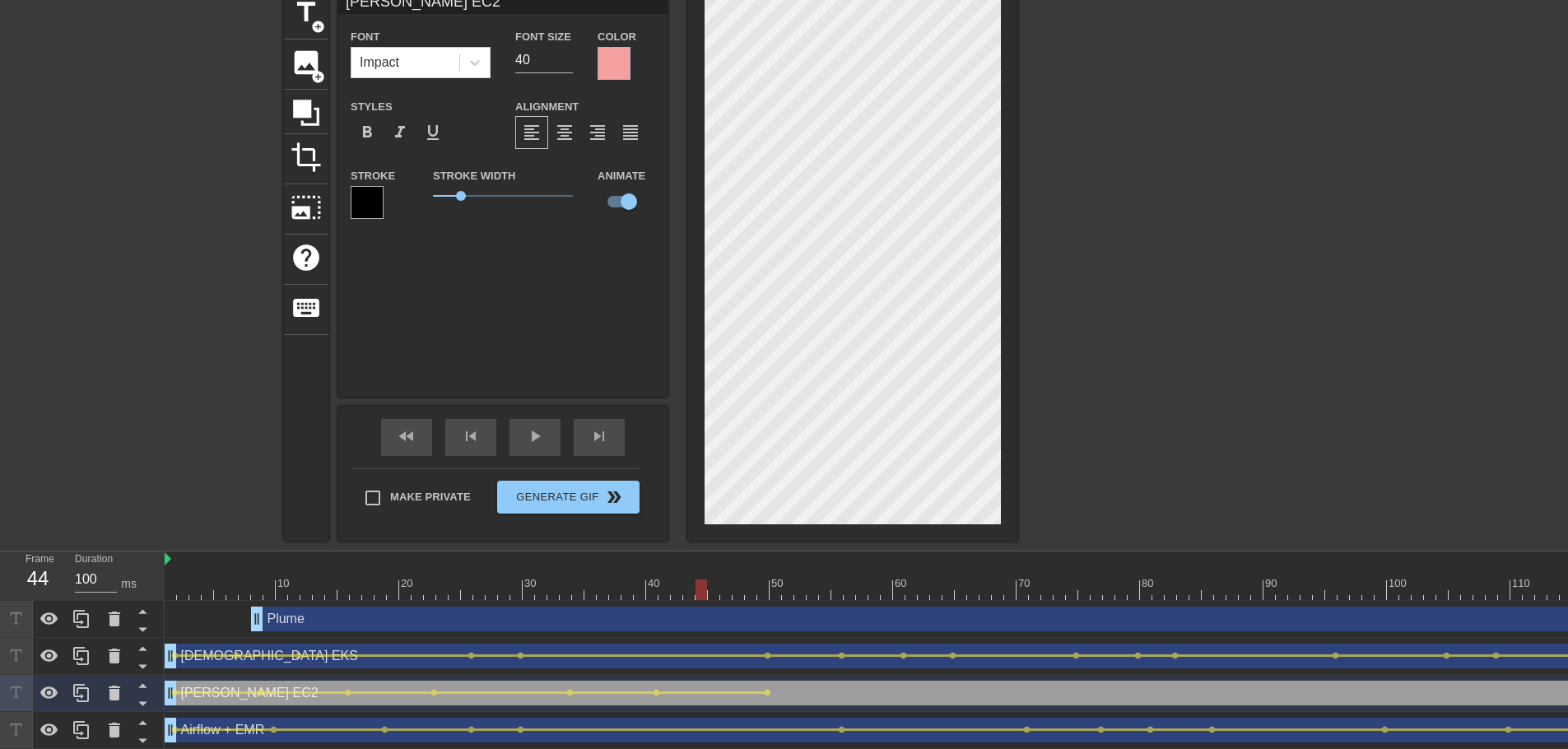drag, startPoint x: 761, startPoint y: 589, endPoint x: 701, endPoint y: 593, distance: 60.1332 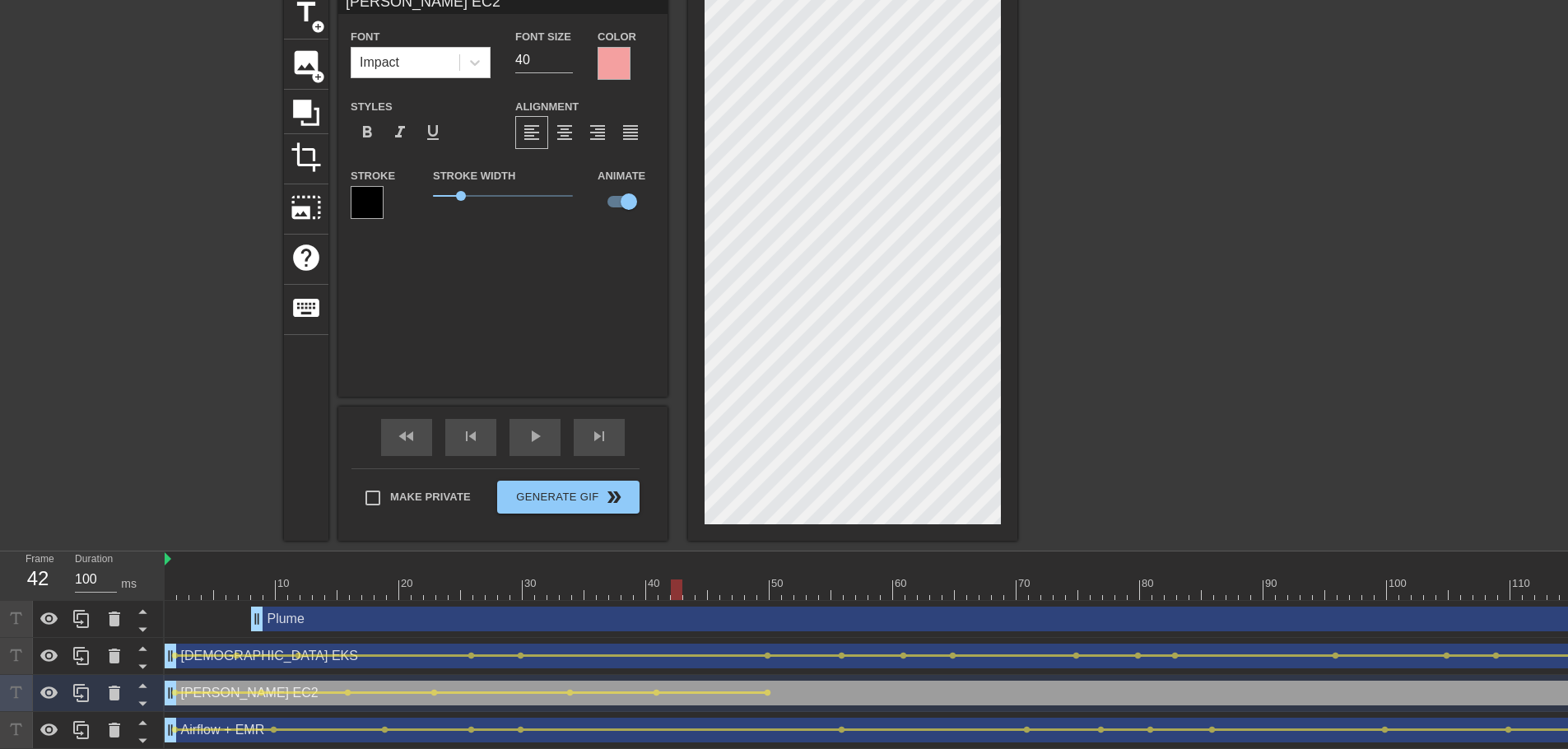 drag, startPoint x: 701, startPoint y: 588, endPoint x: 674, endPoint y: 589, distance: 27.01851 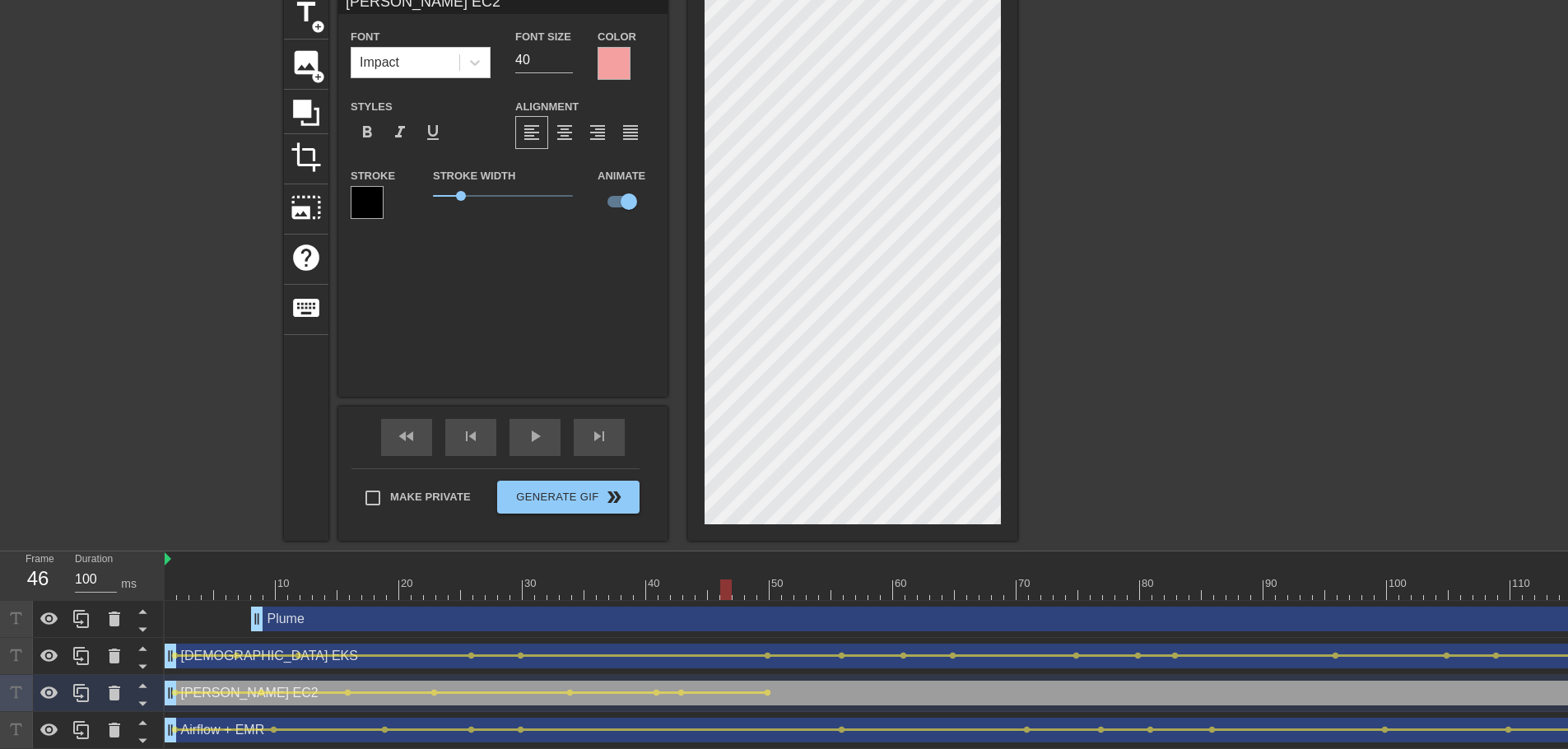 drag, startPoint x: 682, startPoint y: 592, endPoint x: 723, endPoint y: 597, distance: 41.303753 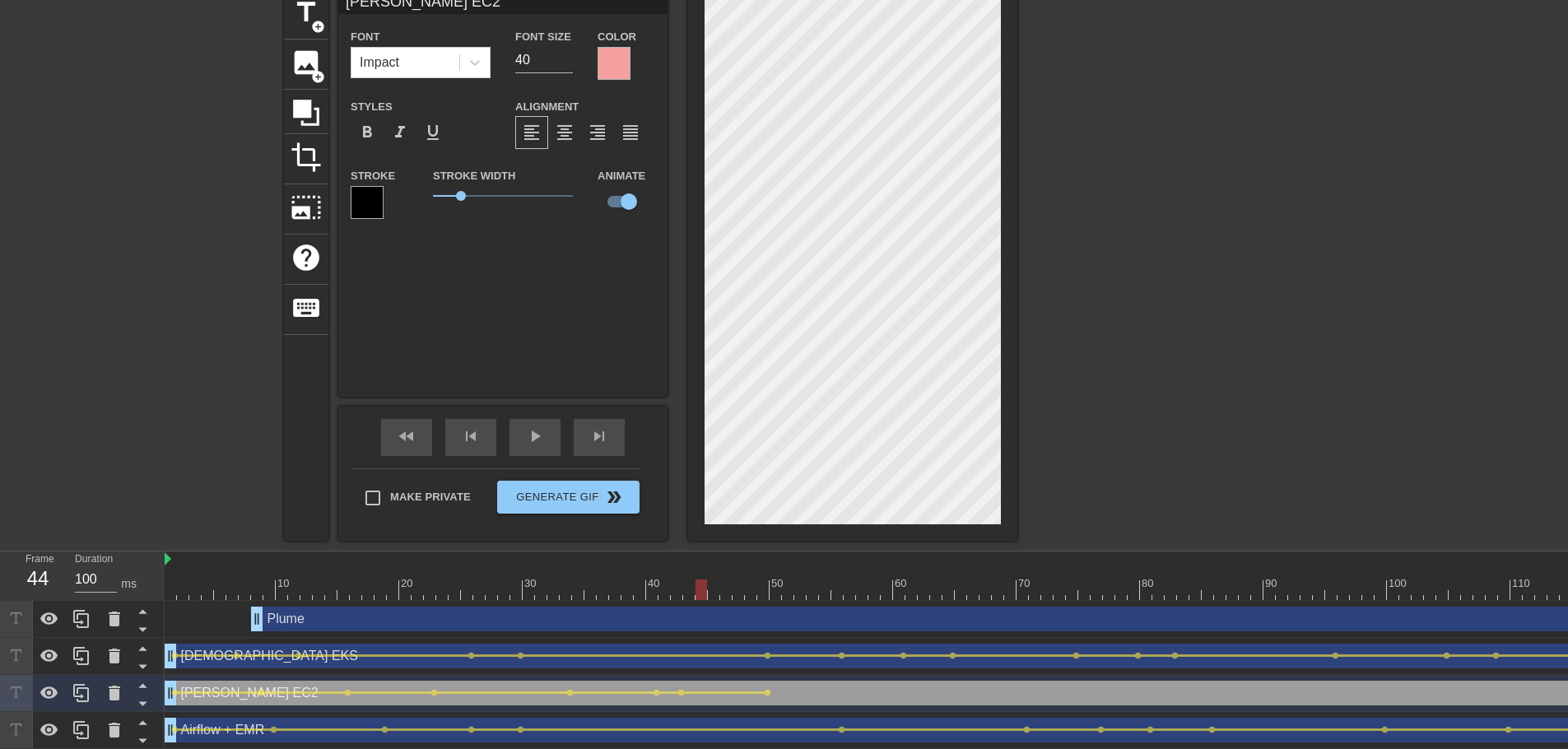 drag, startPoint x: 710, startPoint y: 598, endPoint x: 740, endPoint y: 546, distance: 60.03332 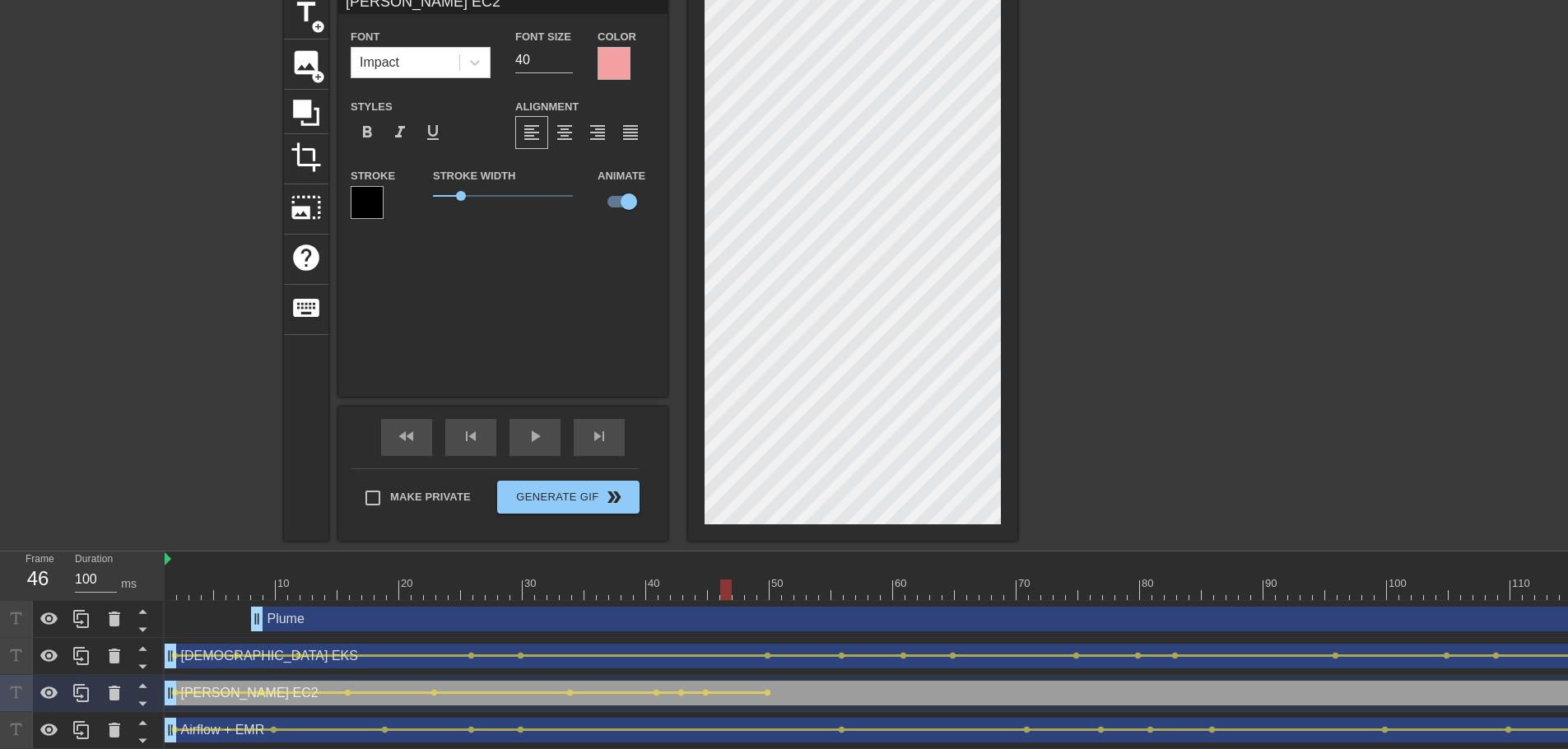 drag, startPoint x: 705, startPoint y: 593, endPoint x: 740, endPoint y: 567, distance: 43.600459 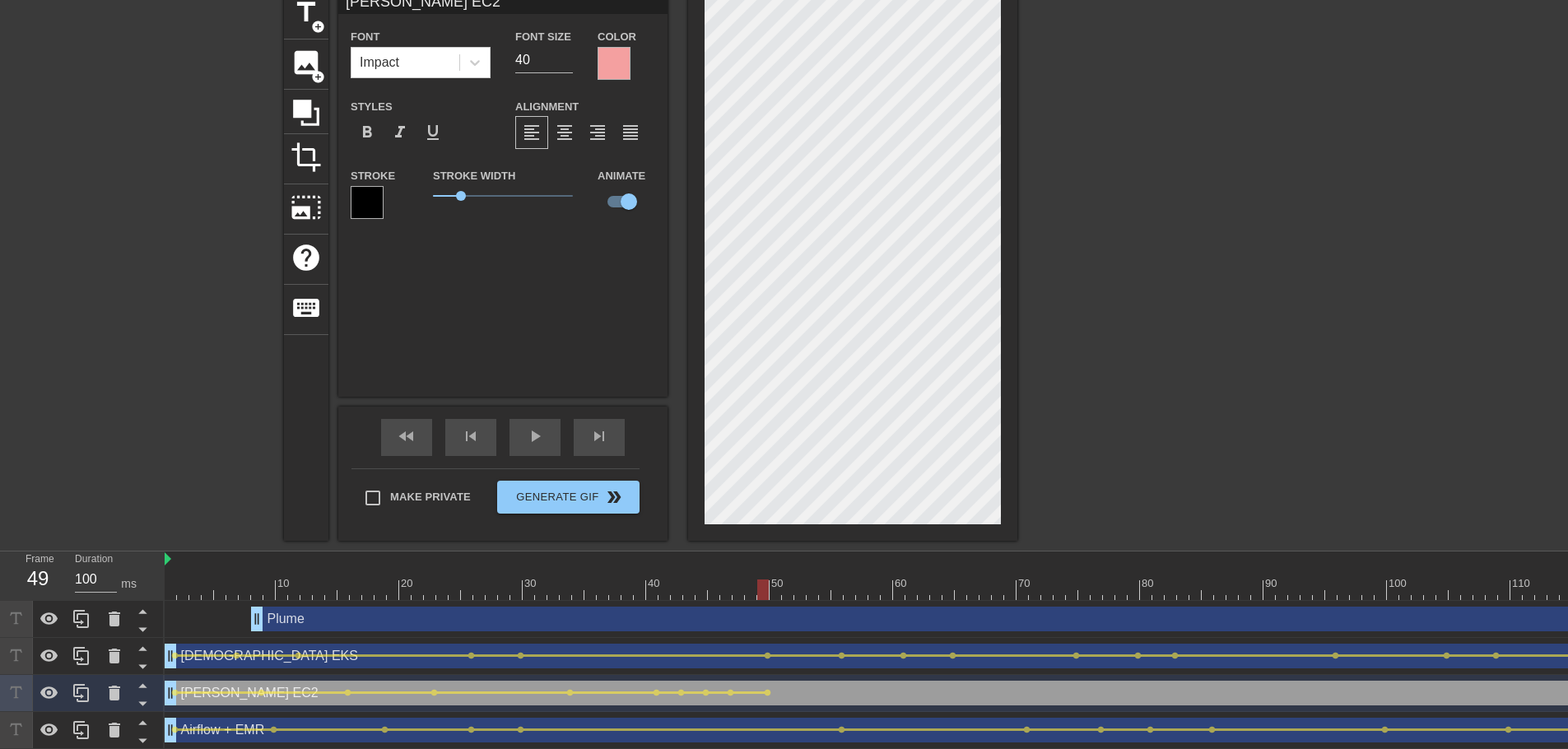 drag, startPoint x: 731, startPoint y: 593, endPoint x: 787, endPoint y: 555, distance: 67.6757 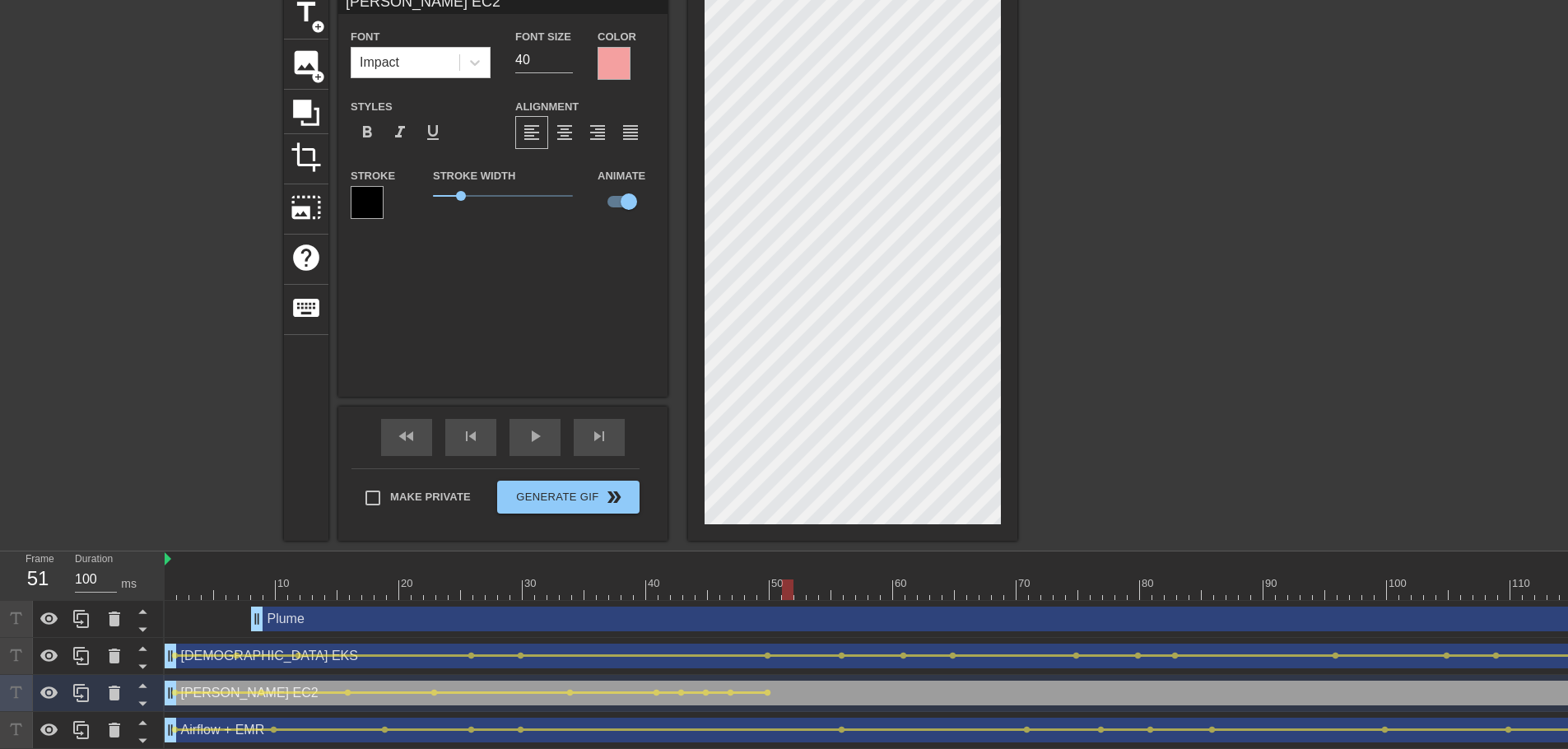 drag, startPoint x: 766, startPoint y: 587, endPoint x: 787, endPoint y: 591, distance: 21.377558 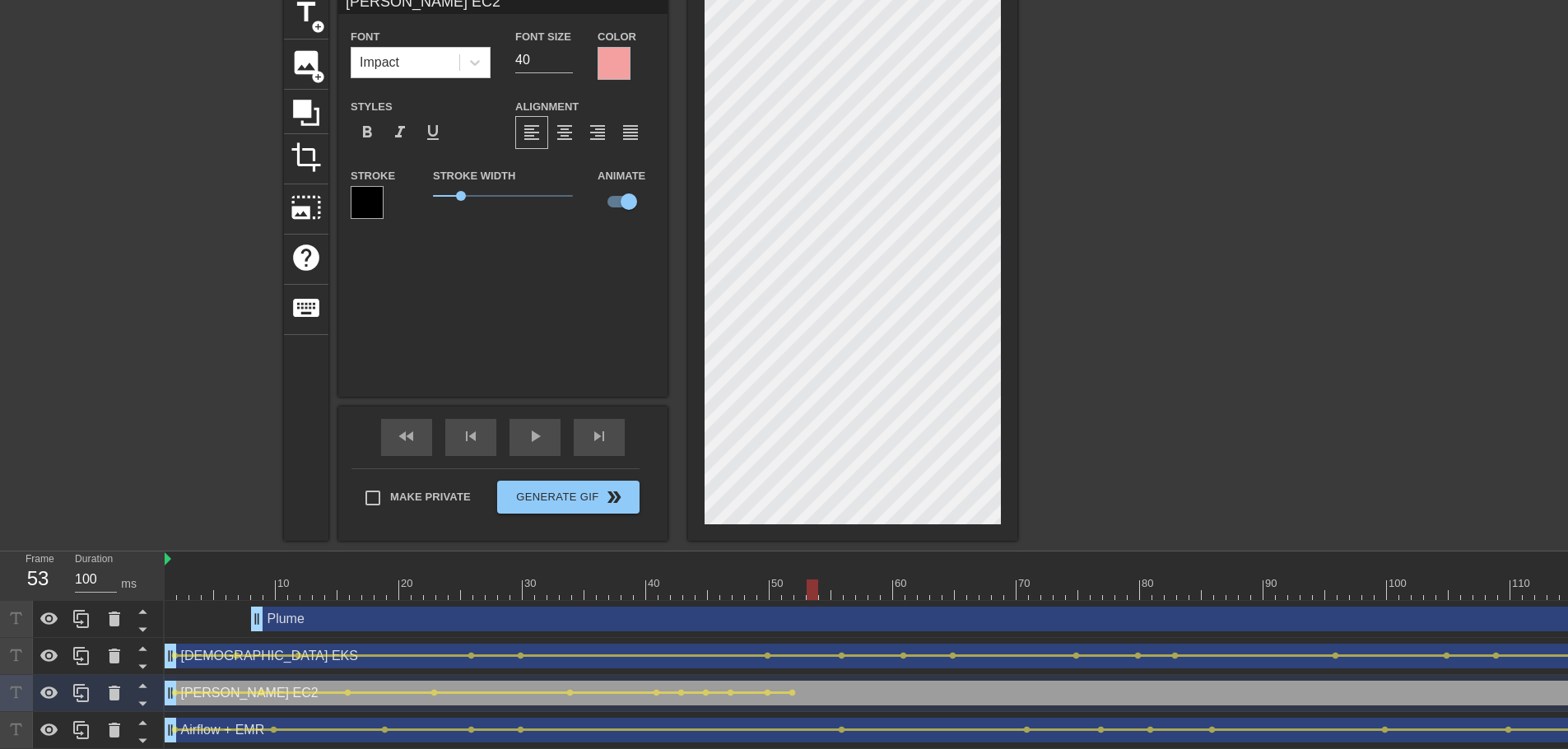 drag, startPoint x: 790, startPoint y: 591, endPoint x: 817, endPoint y: 596, distance: 27.45906 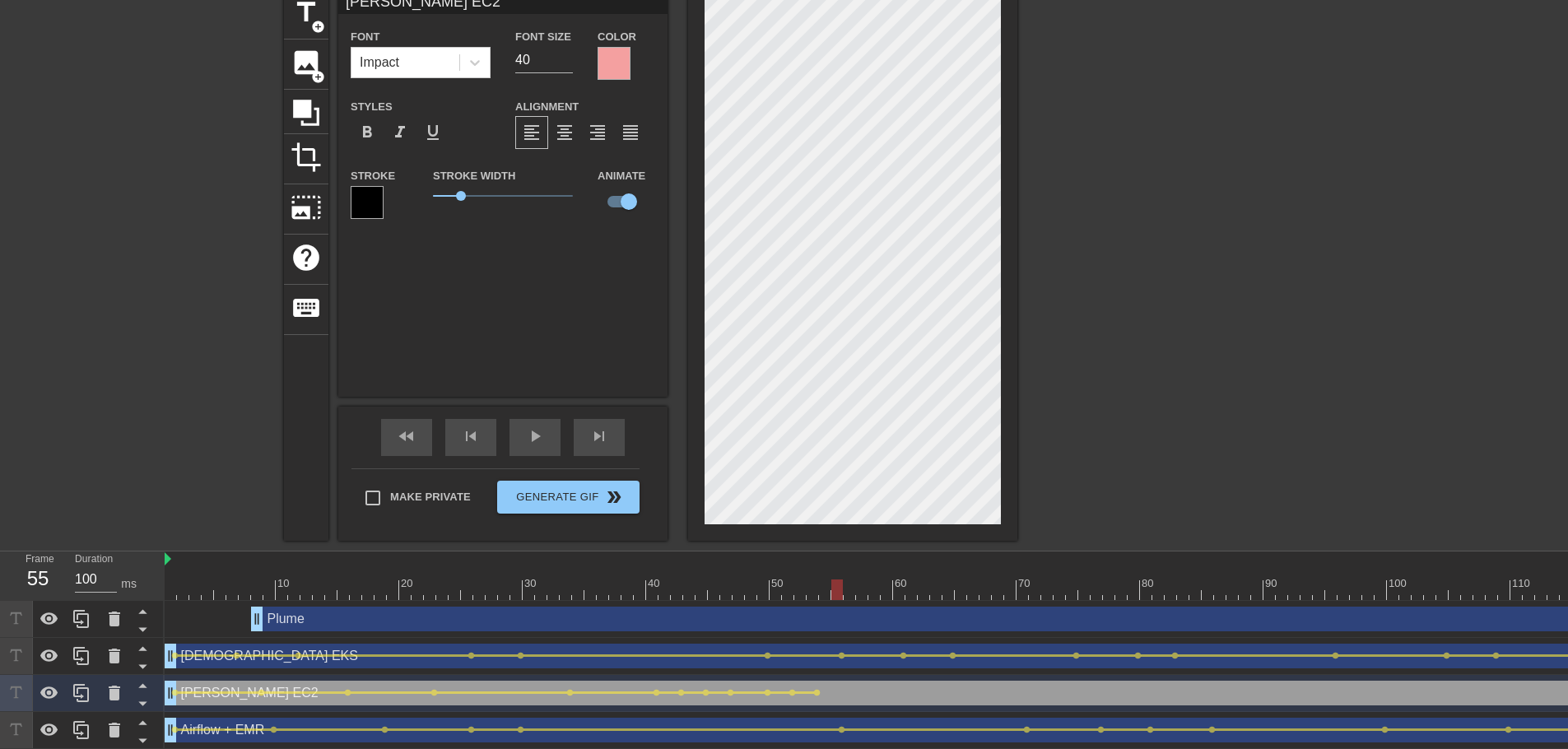 drag, startPoint x: 809, startPoint y: 581, endPoint x: 833, endPoint y: 588, distance: 25 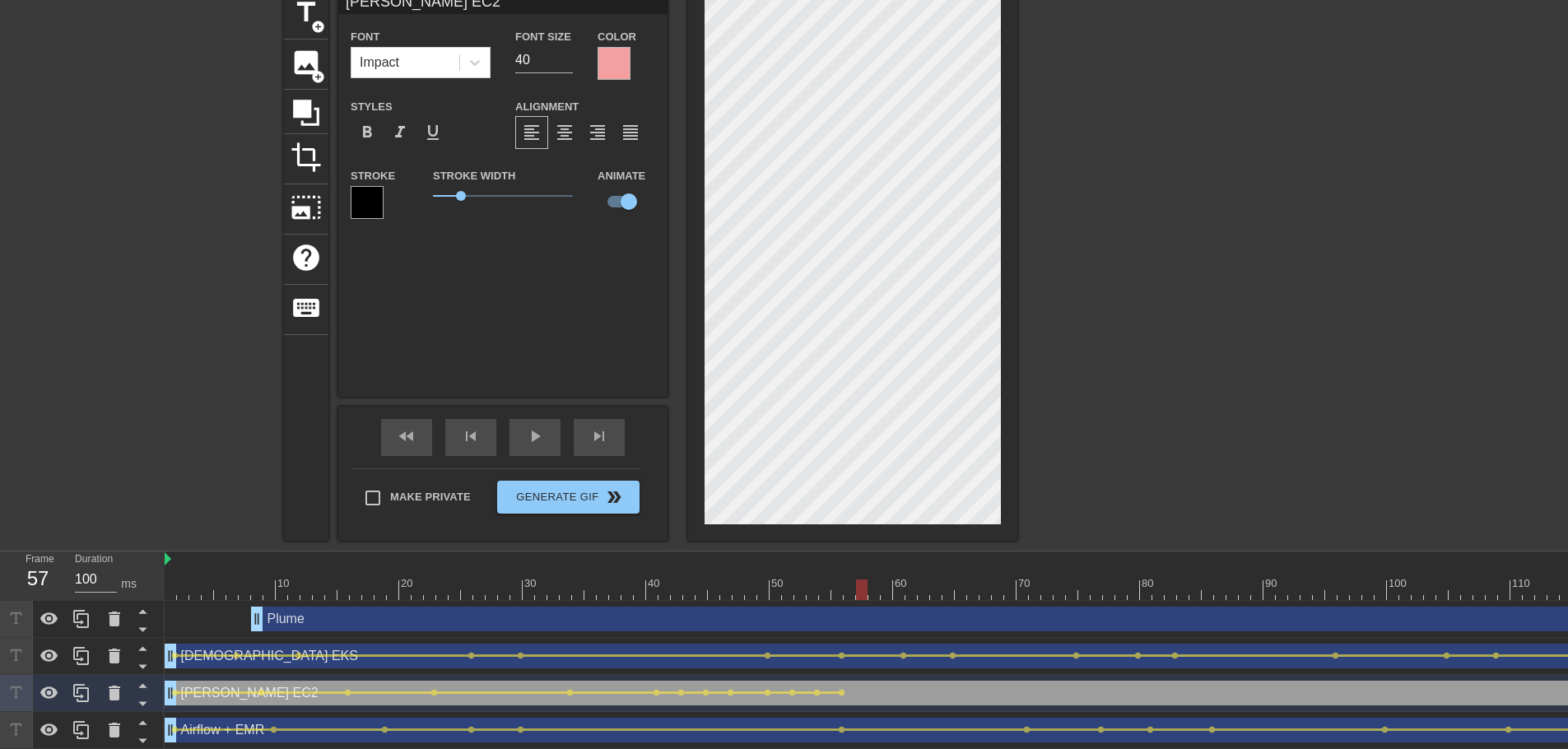 drag, startPoint x: 838, startPoint y: 597, endPoint x: 858, endPoint y: 604, distance: 21.18962 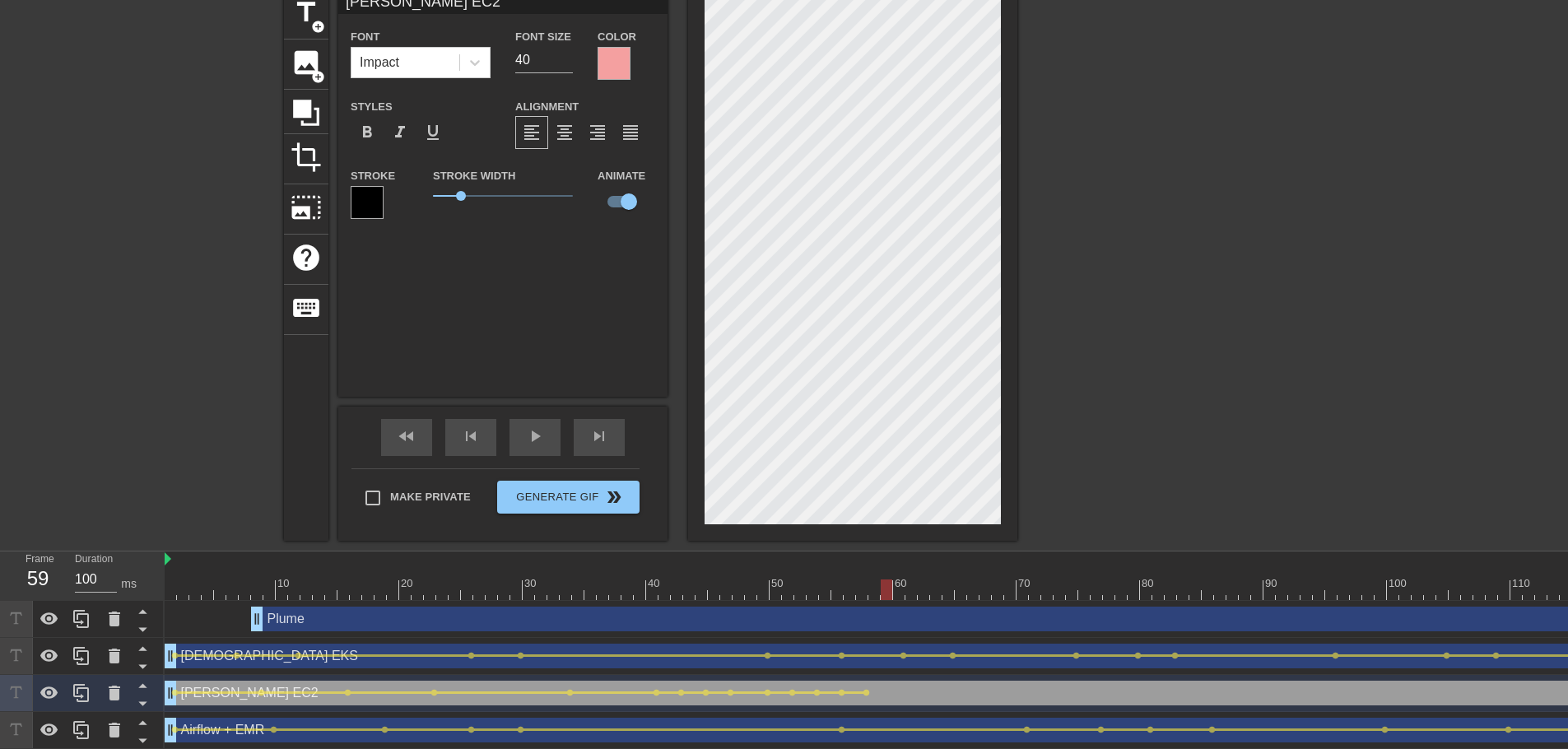 drag, startPoint x: 866, startPoint y: 584, endPoint x: 887, endPoint y: 588, distance: 21.377558 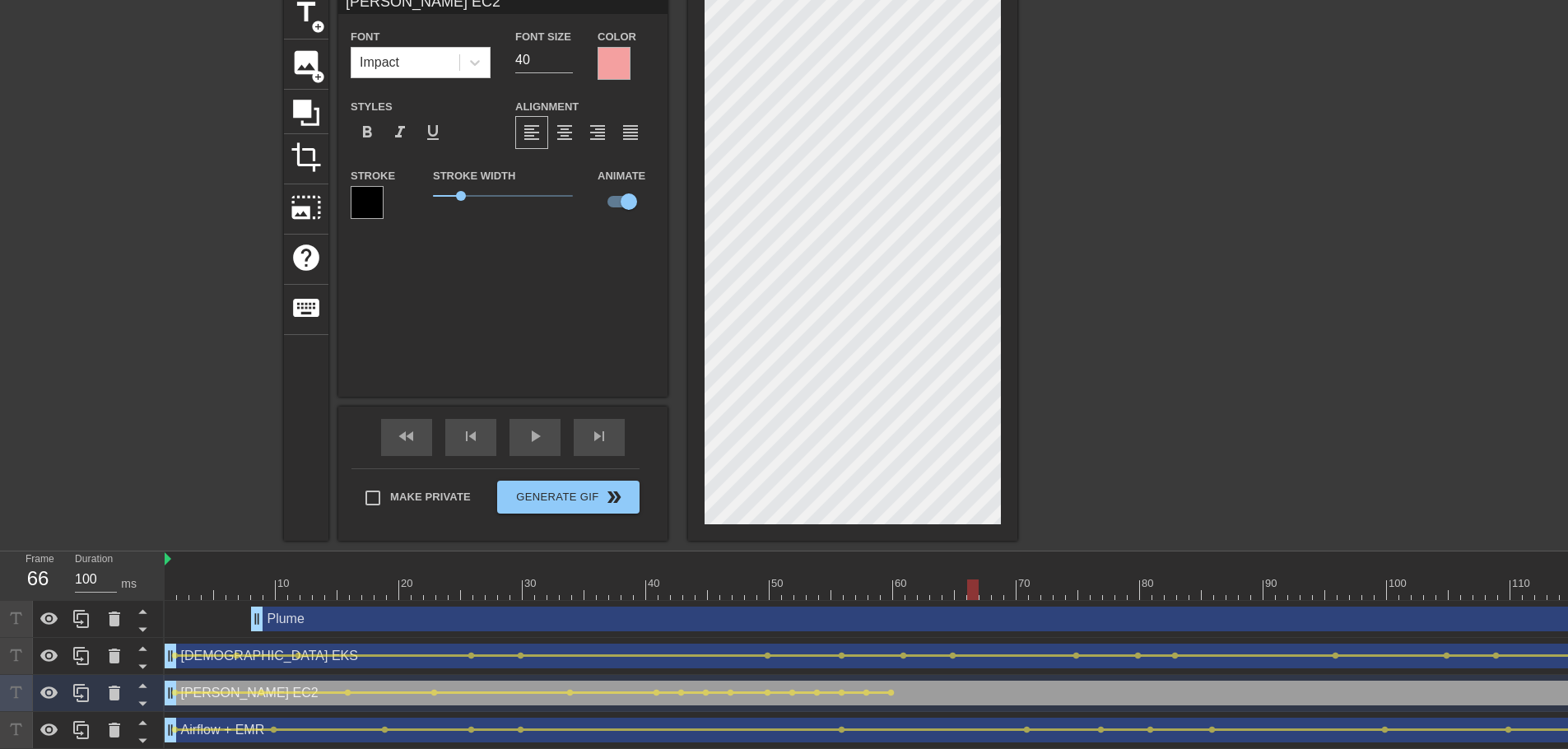drag, startPoint x: 890, startPoint y: 591, endPoint x: 975, endPoint y: 611, distance: 87.321246 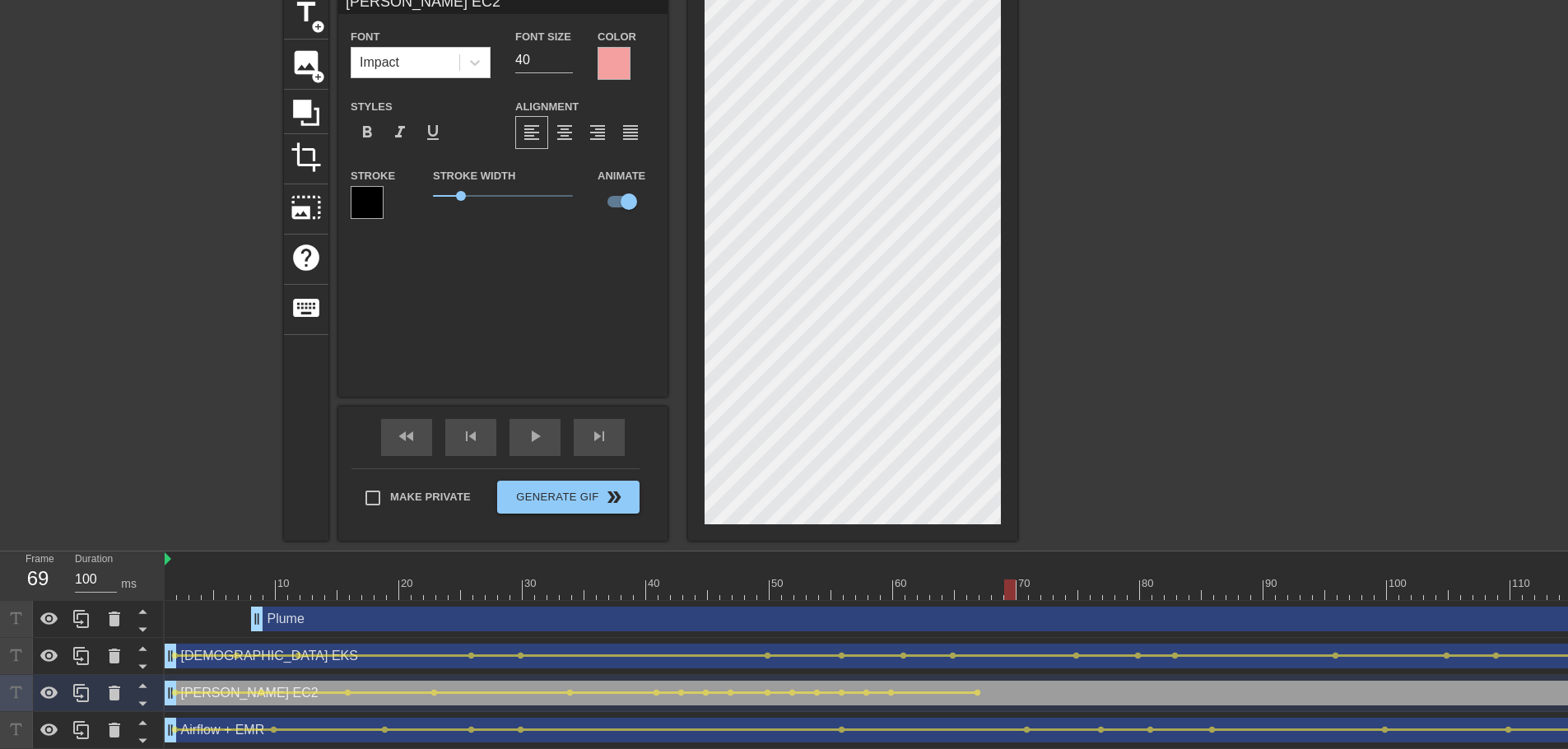 drag, startPoint x: 974, startPoint y: 585, endPoint x: 1006, endPoint y: 588, distance: 32.140317 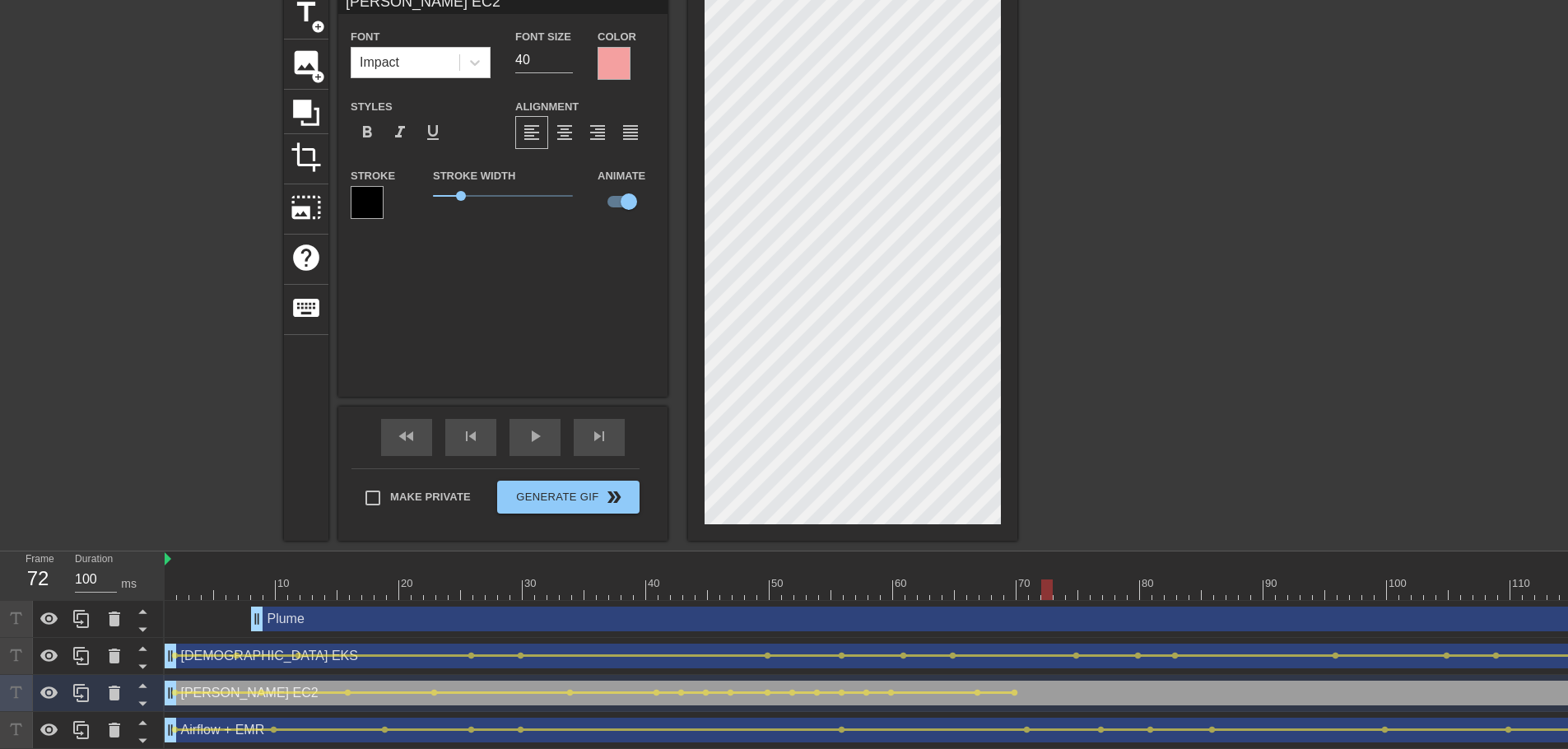 drag, startPoint x: 1005, startPoint y: 591, endPoint x: 1042, endPoint y: 594, distance: 37.12142 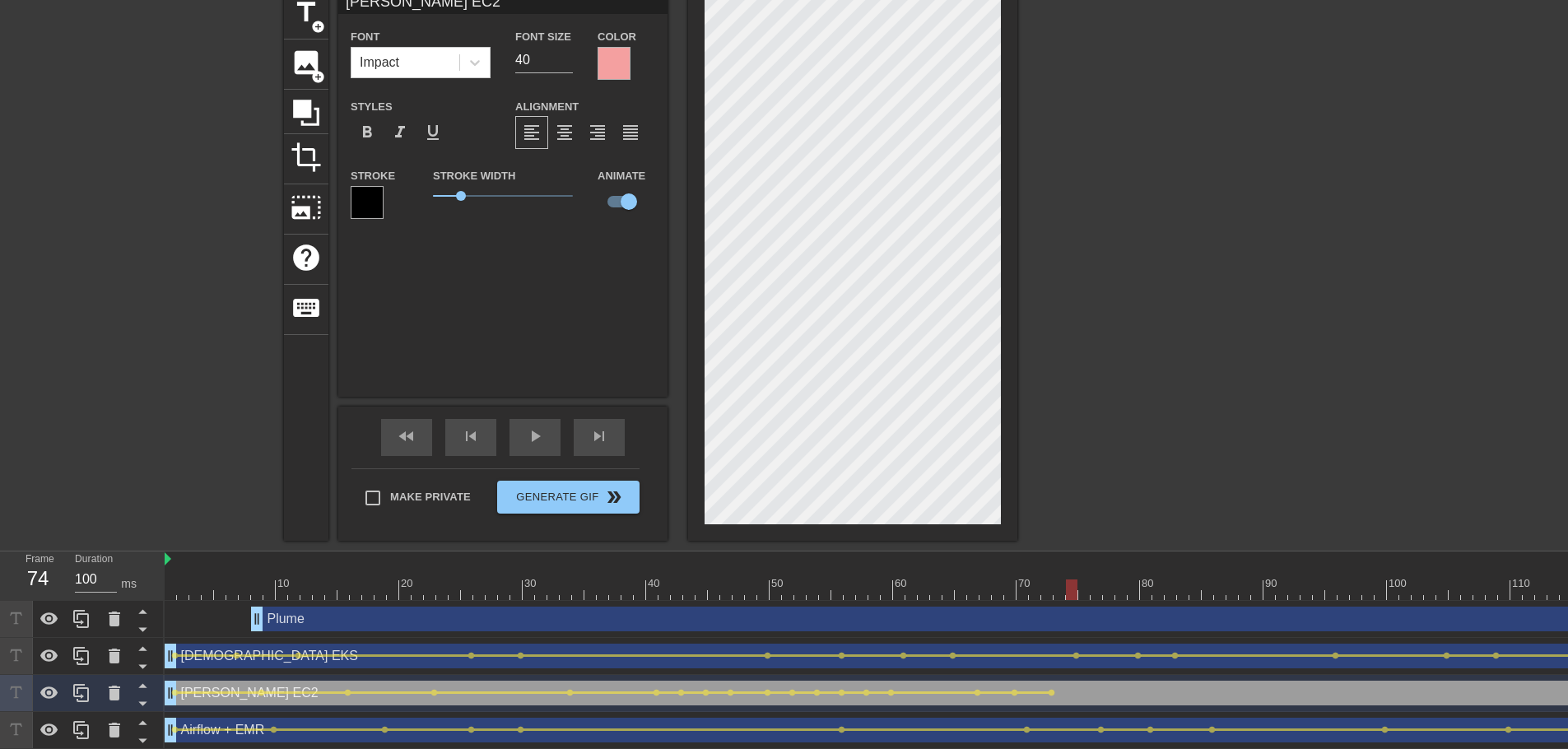 drag, startPoint x: 1049, startPoint y: 590, endPoint x: 1070, endPoint y: 593, distance: 21.213203 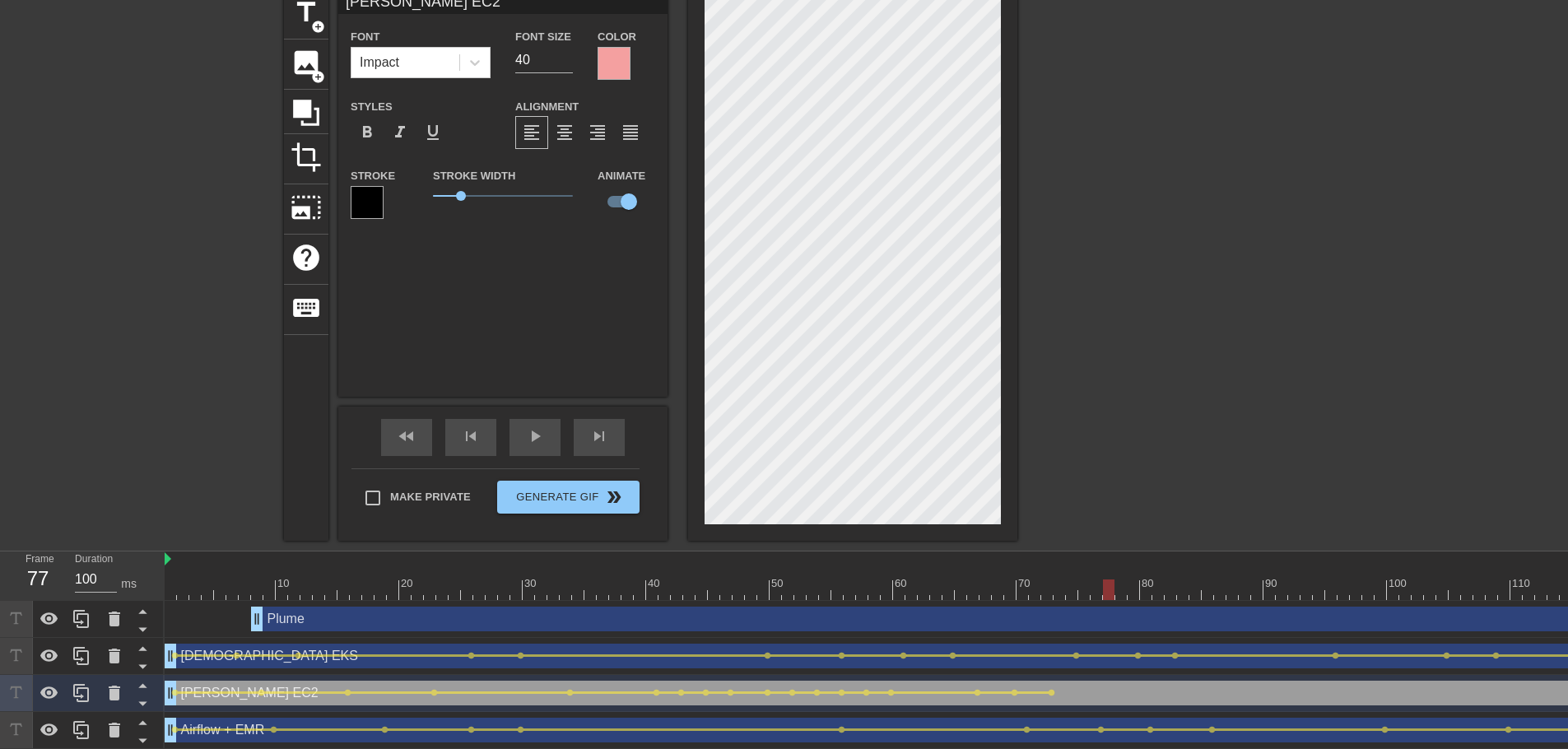 drag, startPoint x: 1068, startPoint y: 587, endPoint x: 1110, endPoint y: 590, distance: 42.107007 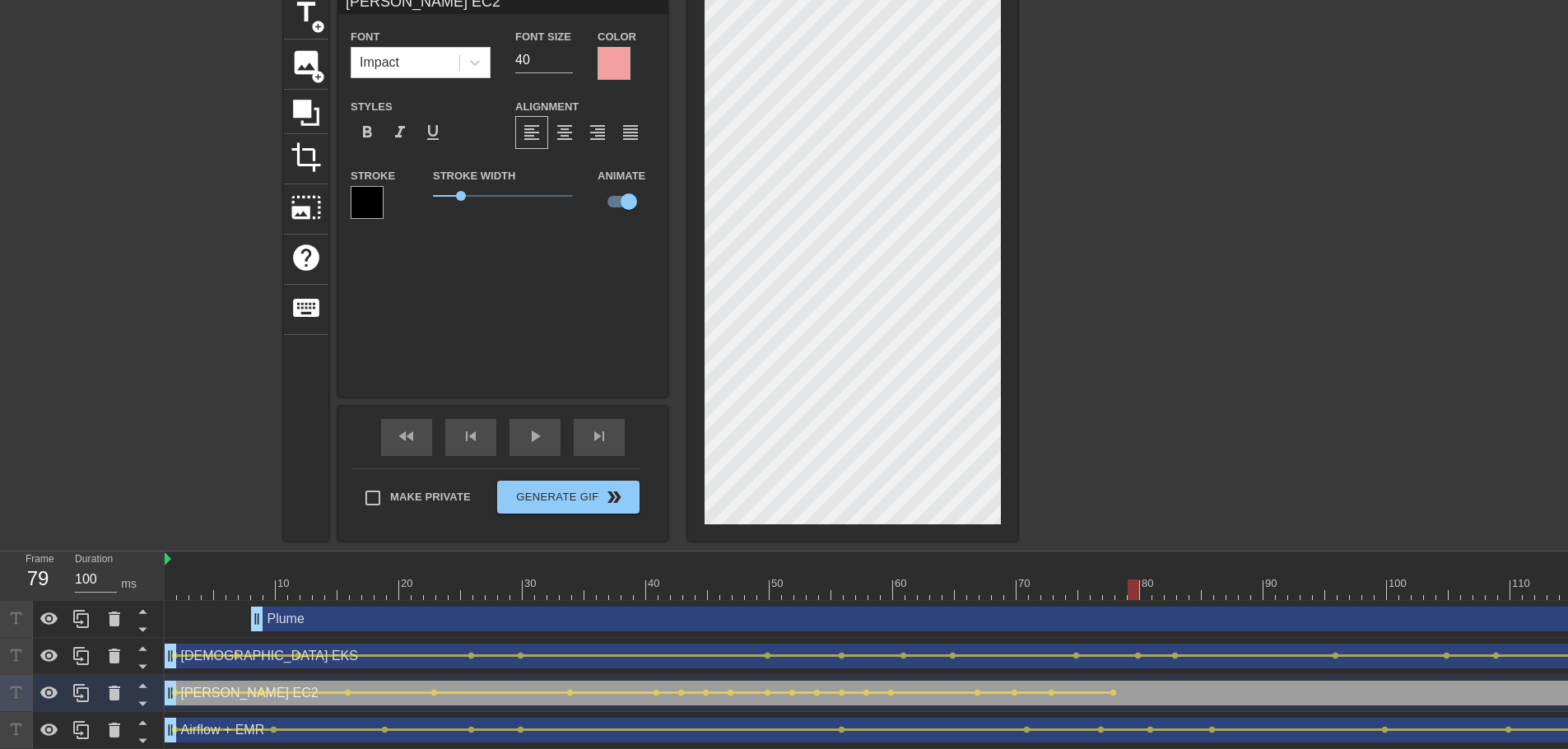 drag, startPoint x: 1105, startPoint y: 592, endPoint x: 1130, endPoint y: 595, distance: 25.179 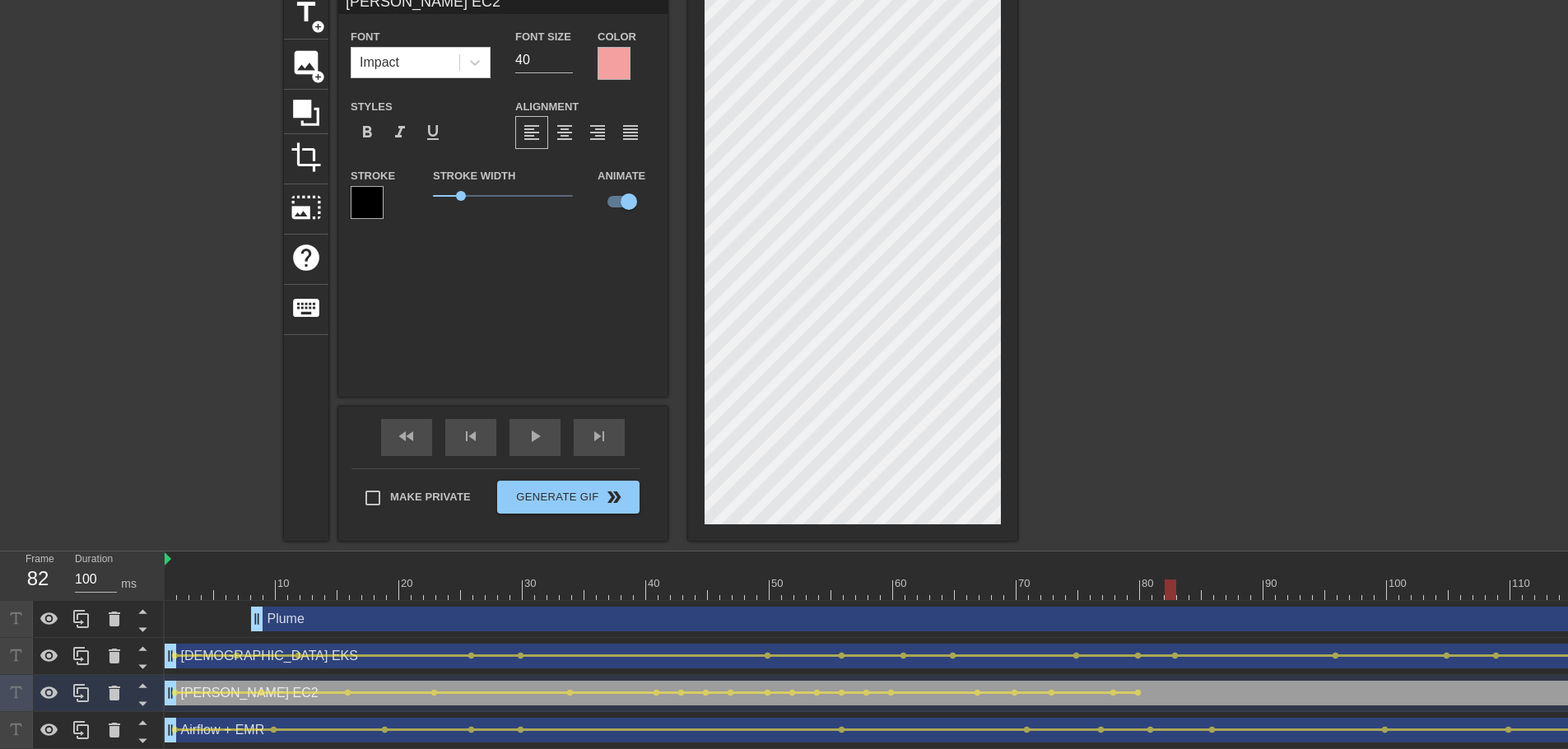 drag, startPoint x: 1131, startPoint y: 588, endPoint x: 1167, endPoint y: 593, distance: 36.345564 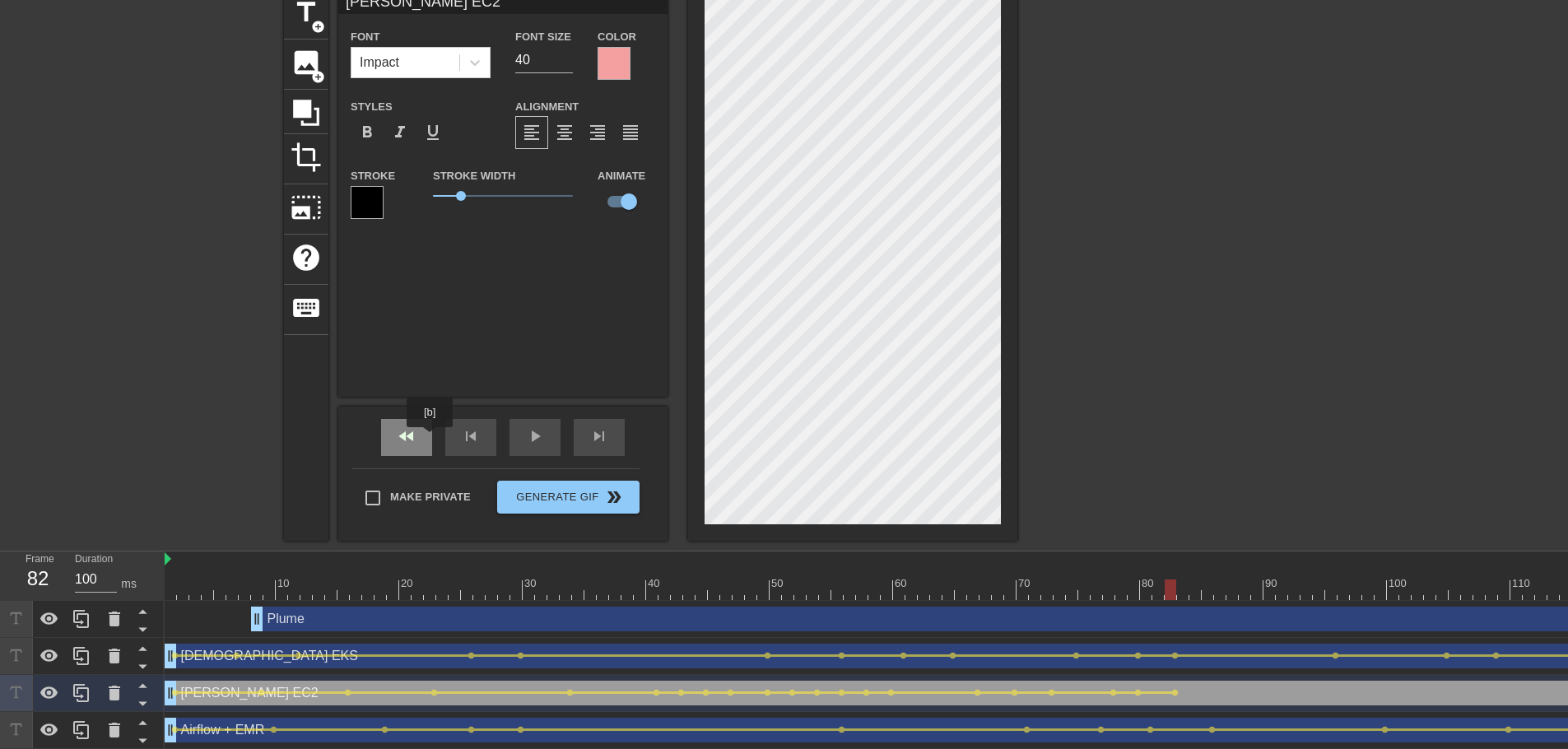 click on "fast_rewind" at bounding box center (407, 437) 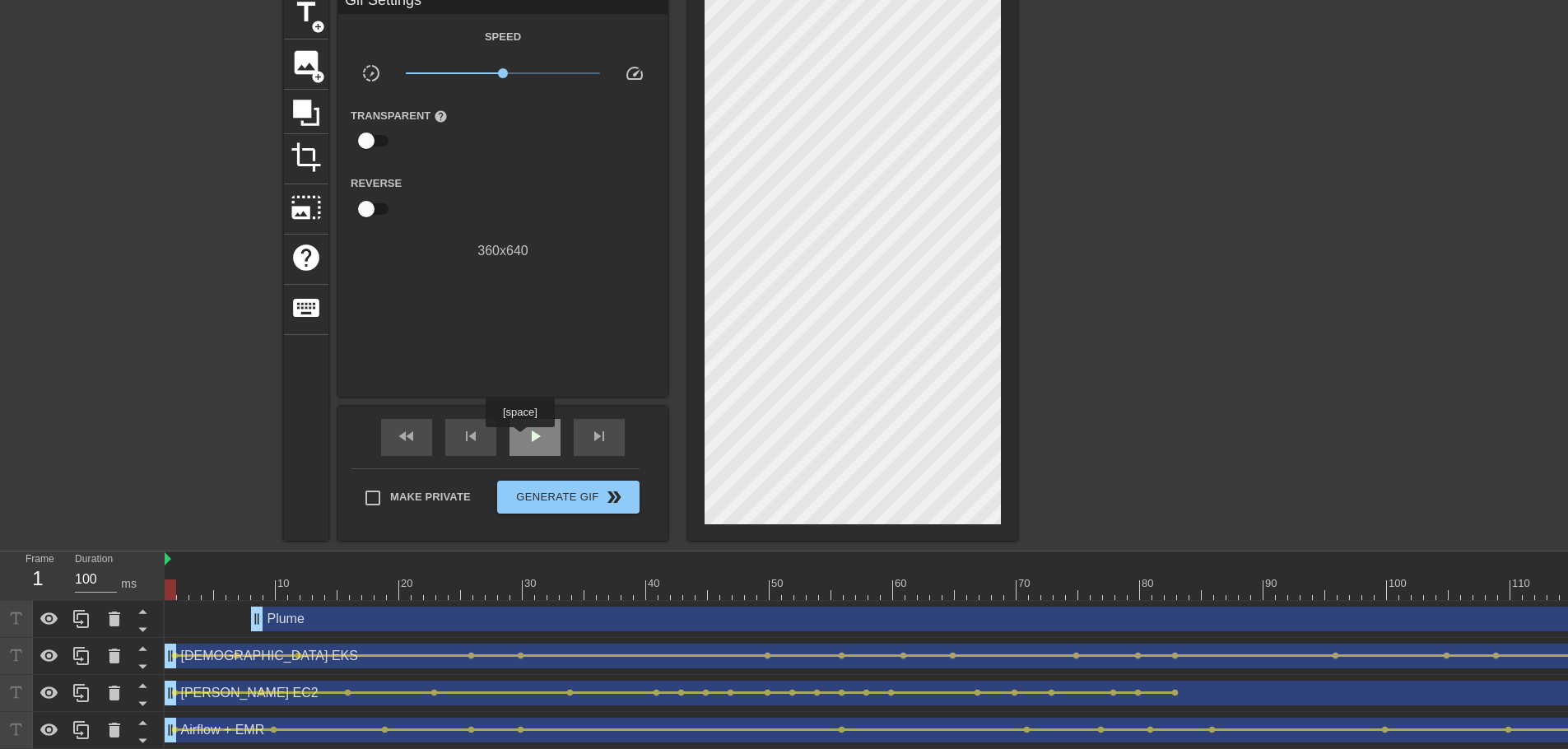 click on "play_arrow" at bounding box center [535, 437] 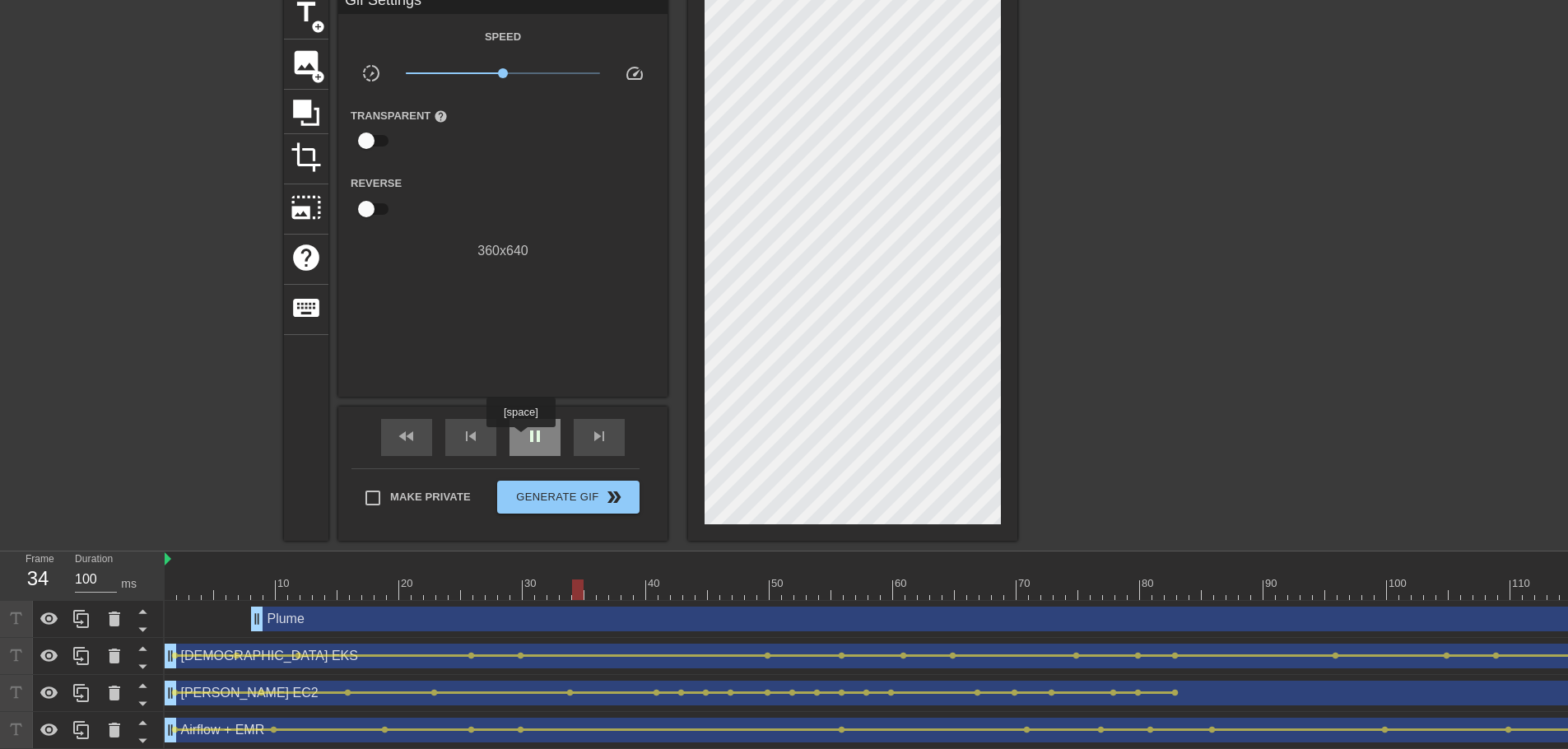 click on "pause" at bounding box center [535, 437] 